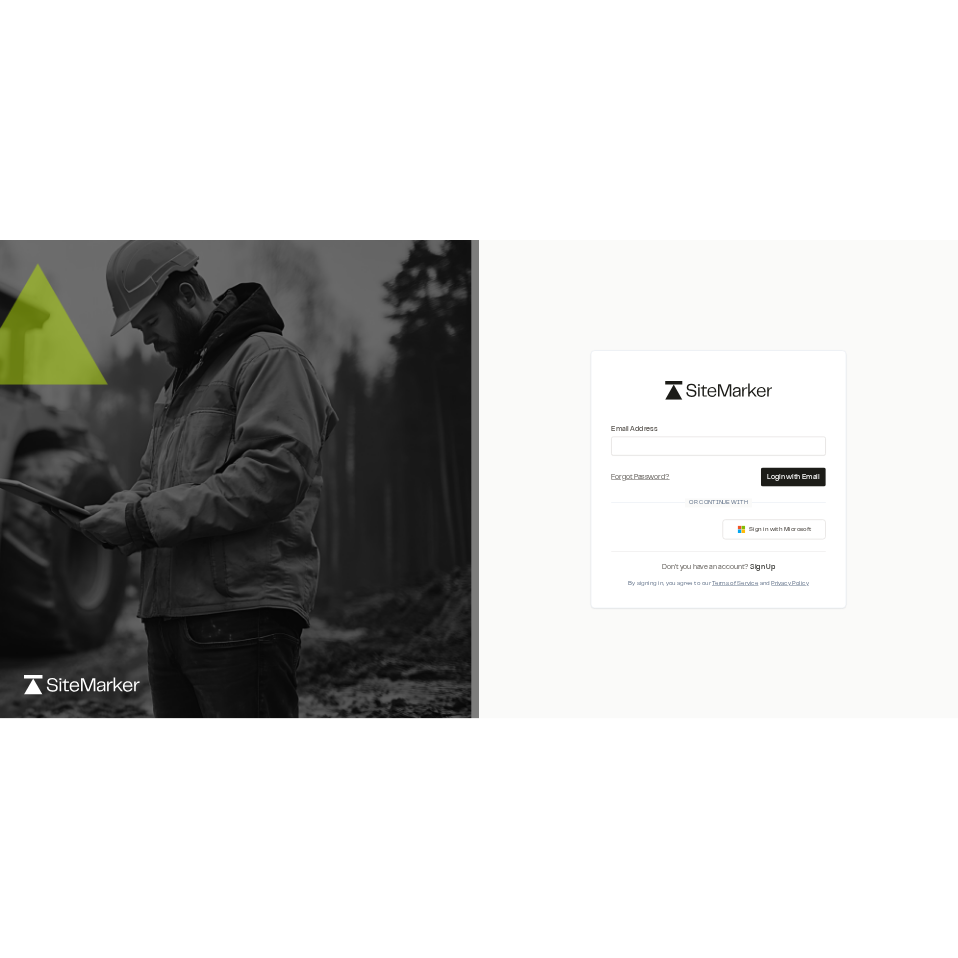 scroll, scrollTop: 0, scrollLeft: 0, axis: both 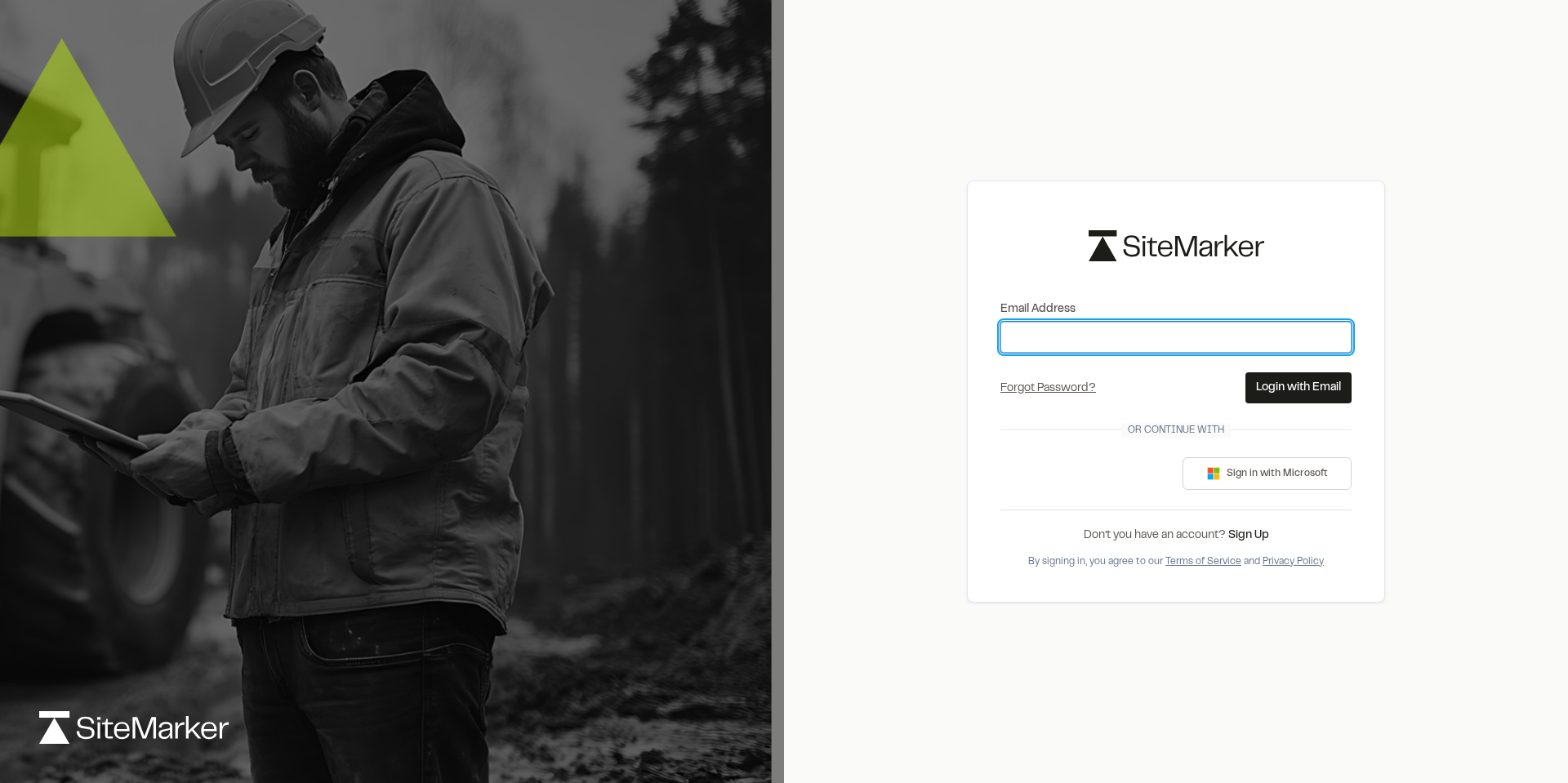 click on "Email Address" at bounding box center (1176, 337) 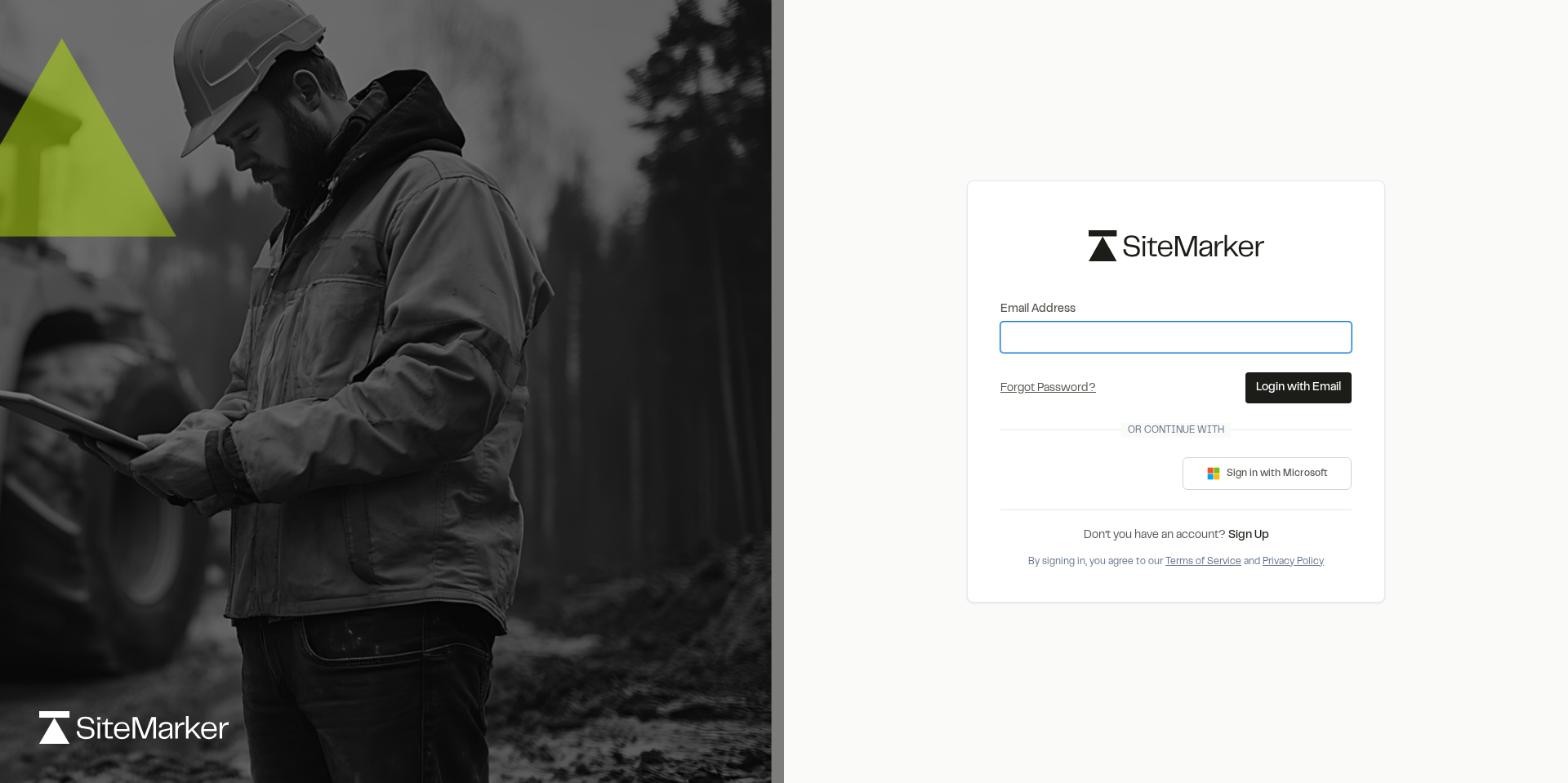type on "**********" 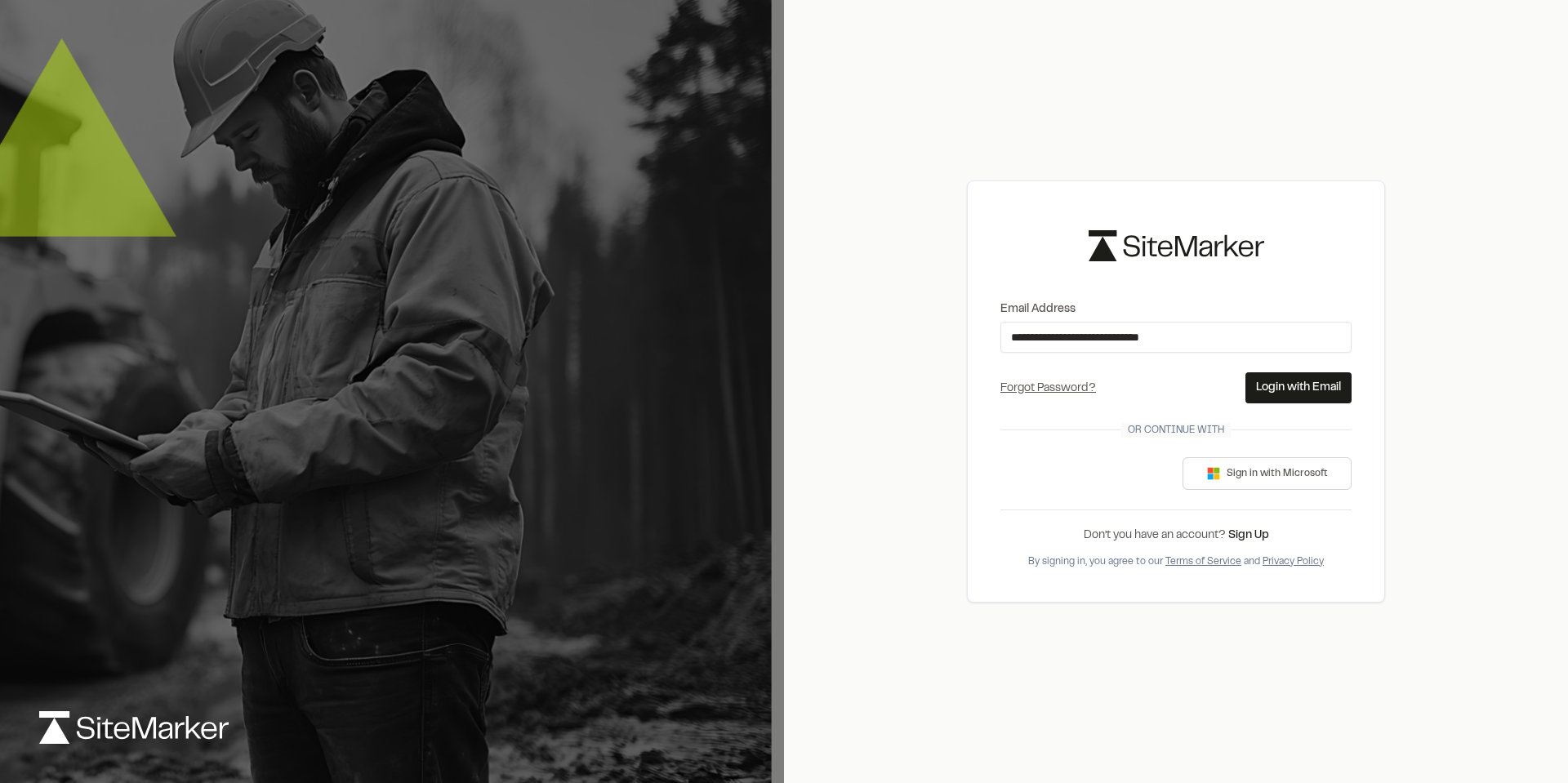 click on "Login with Email" at bounding box center (1298, 388) 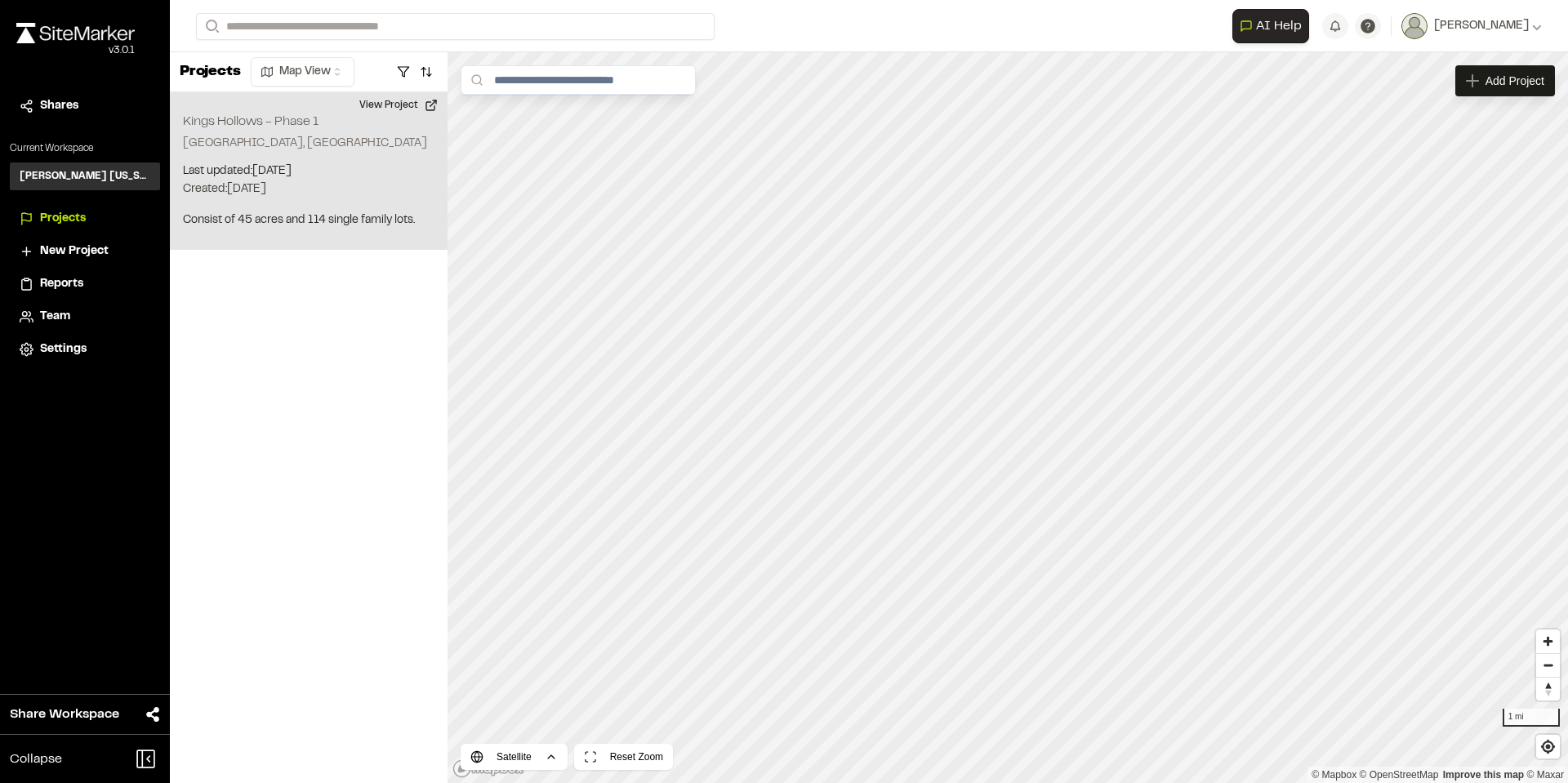 click on "Last updated:  Jul 15, 2025" at bounding box center (309, 171) 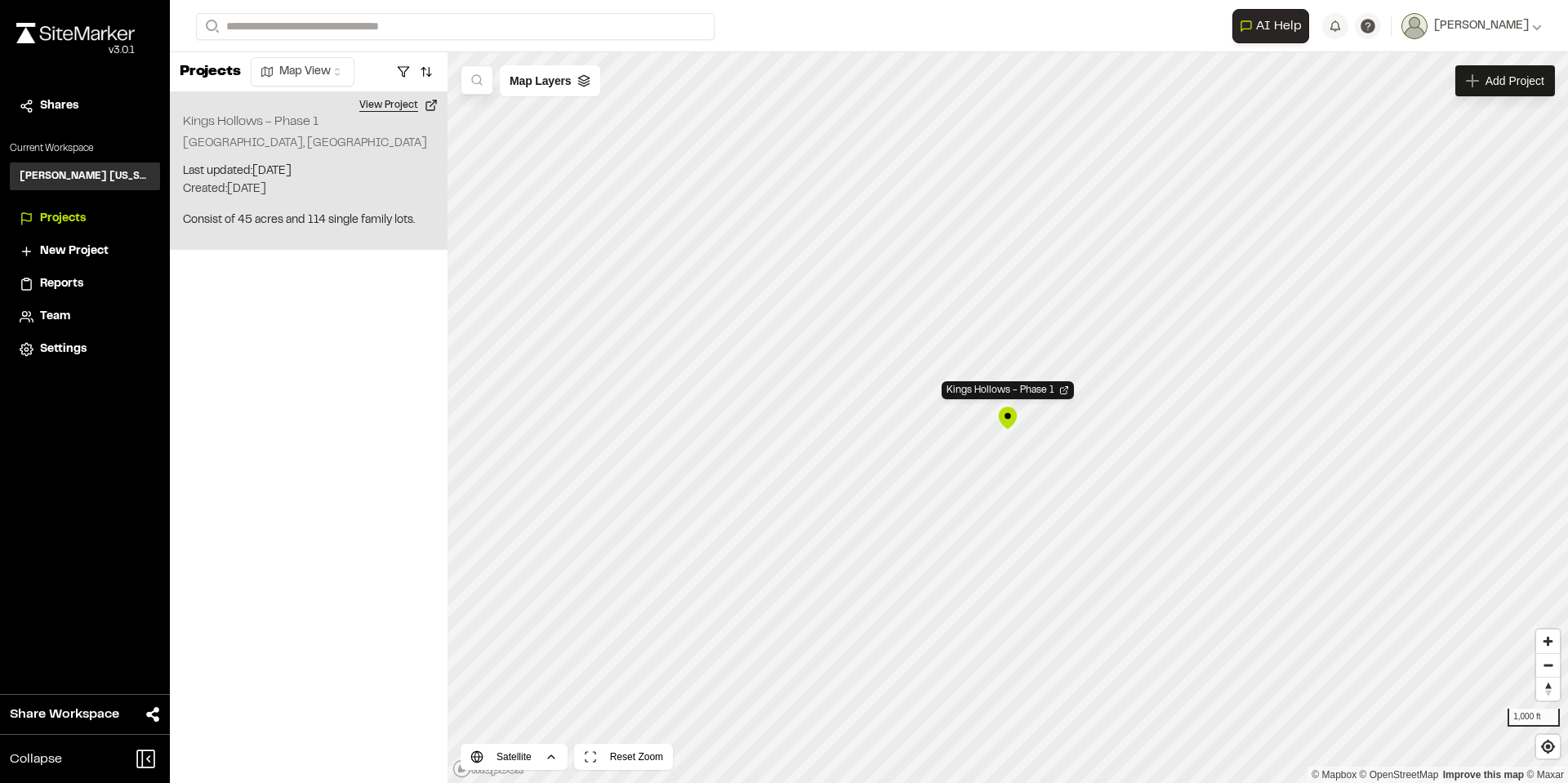 click on "View Project" at bounding box center (399, 105) 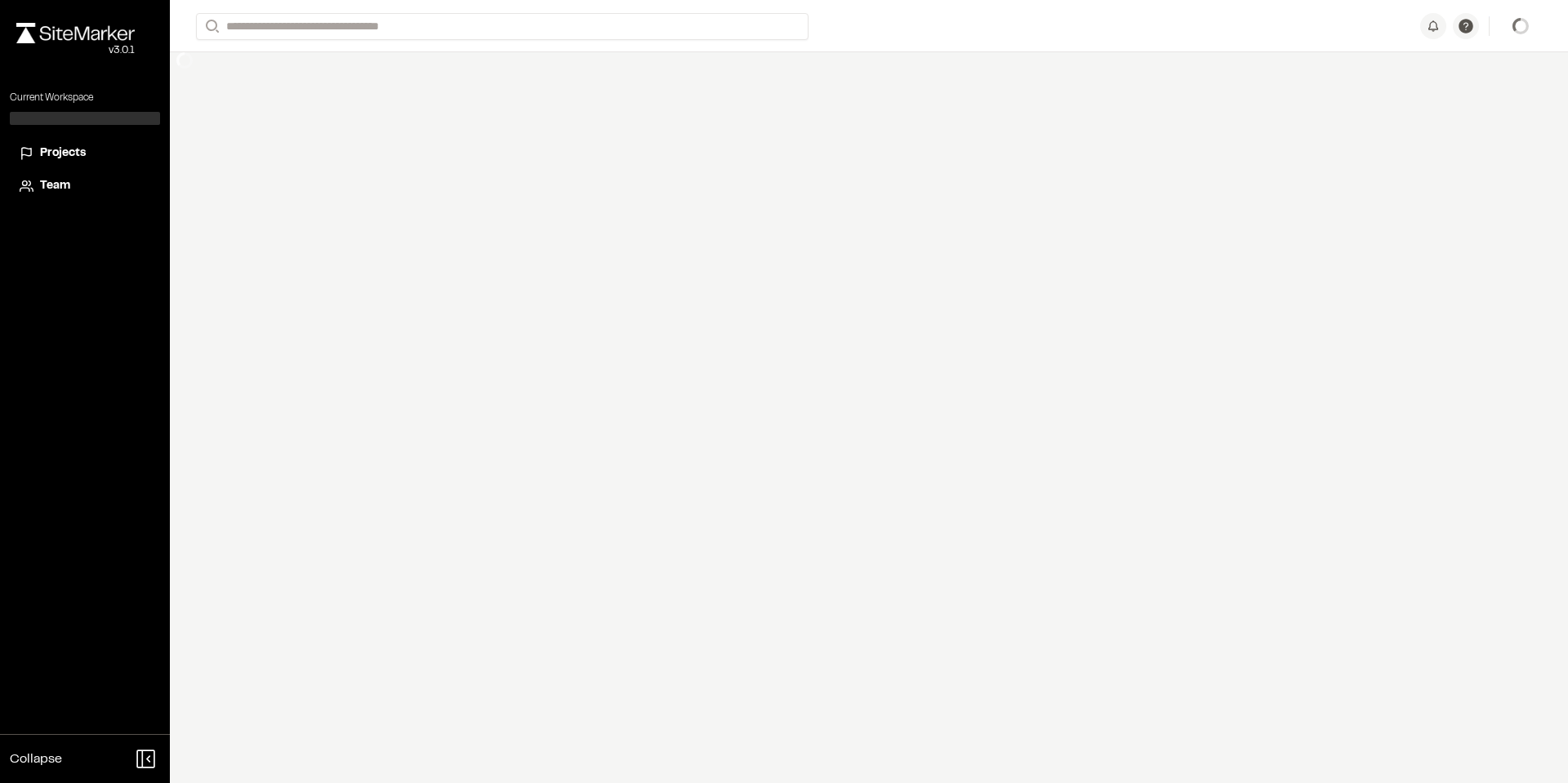 scroll, scrollTop: 0, scrollLeft: 0, axis: both 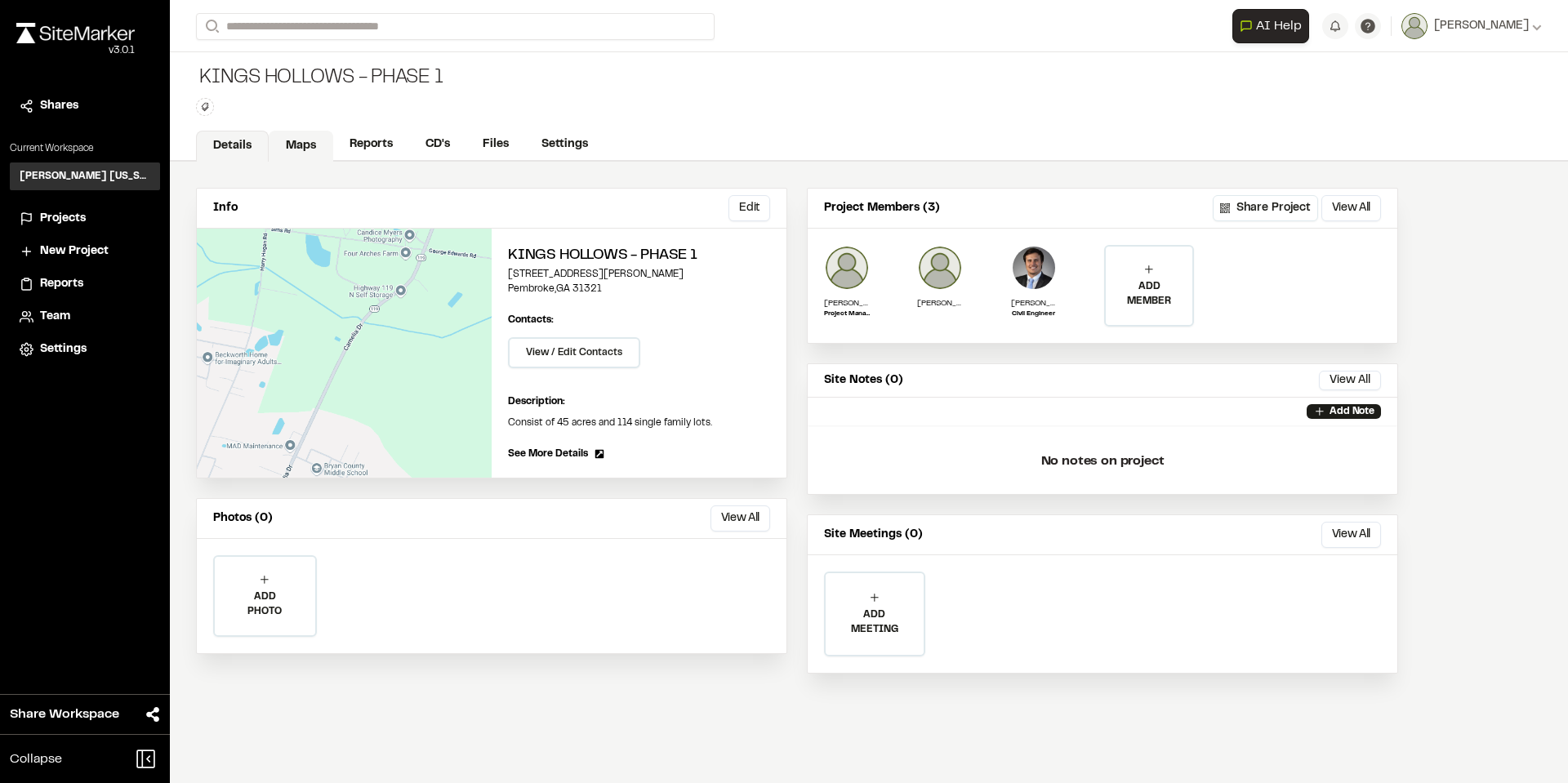 click on "Maps" at bounding box center [301, 146] 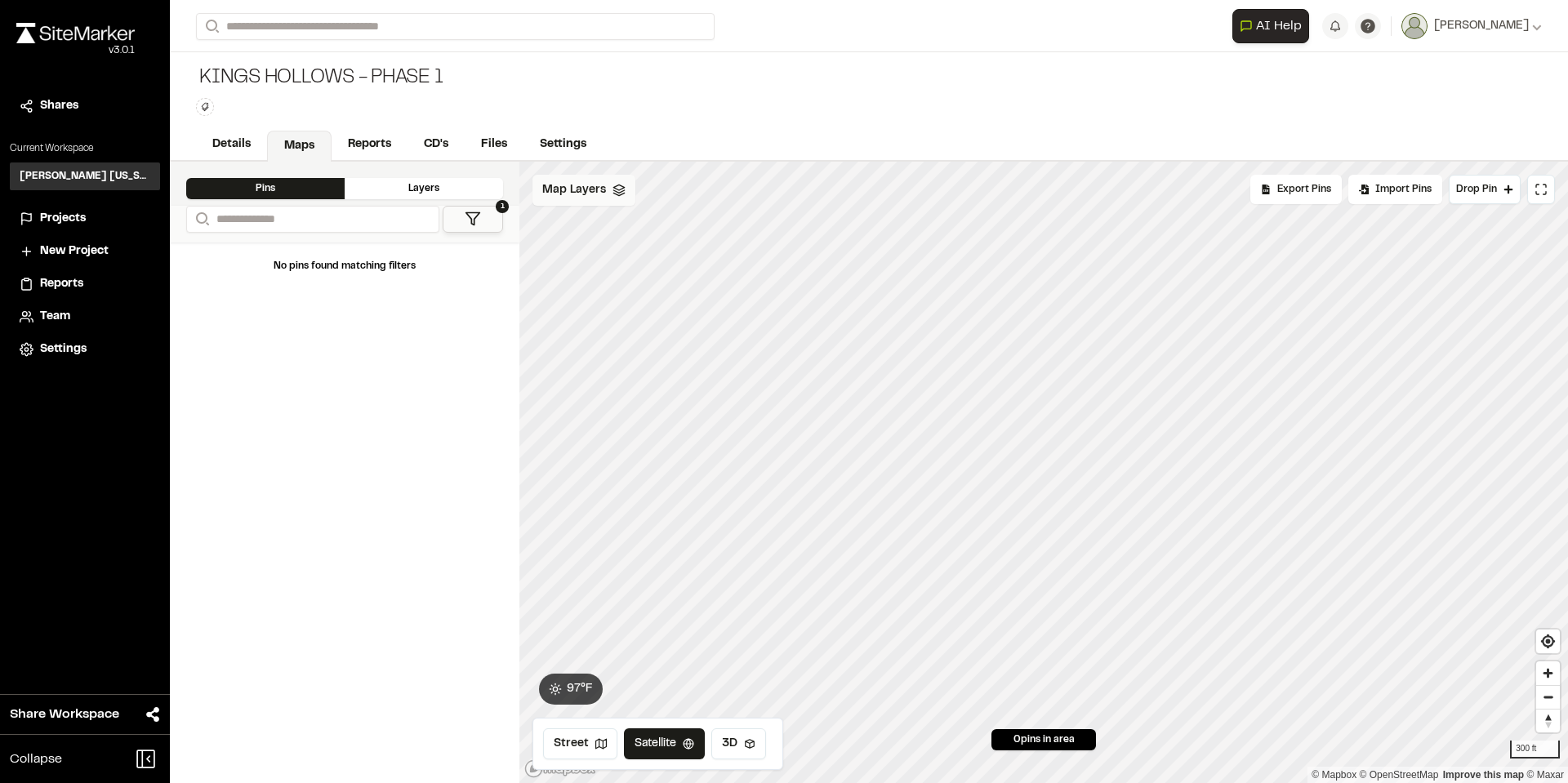 click on "Map Layers" at bounding box center (584, 190) 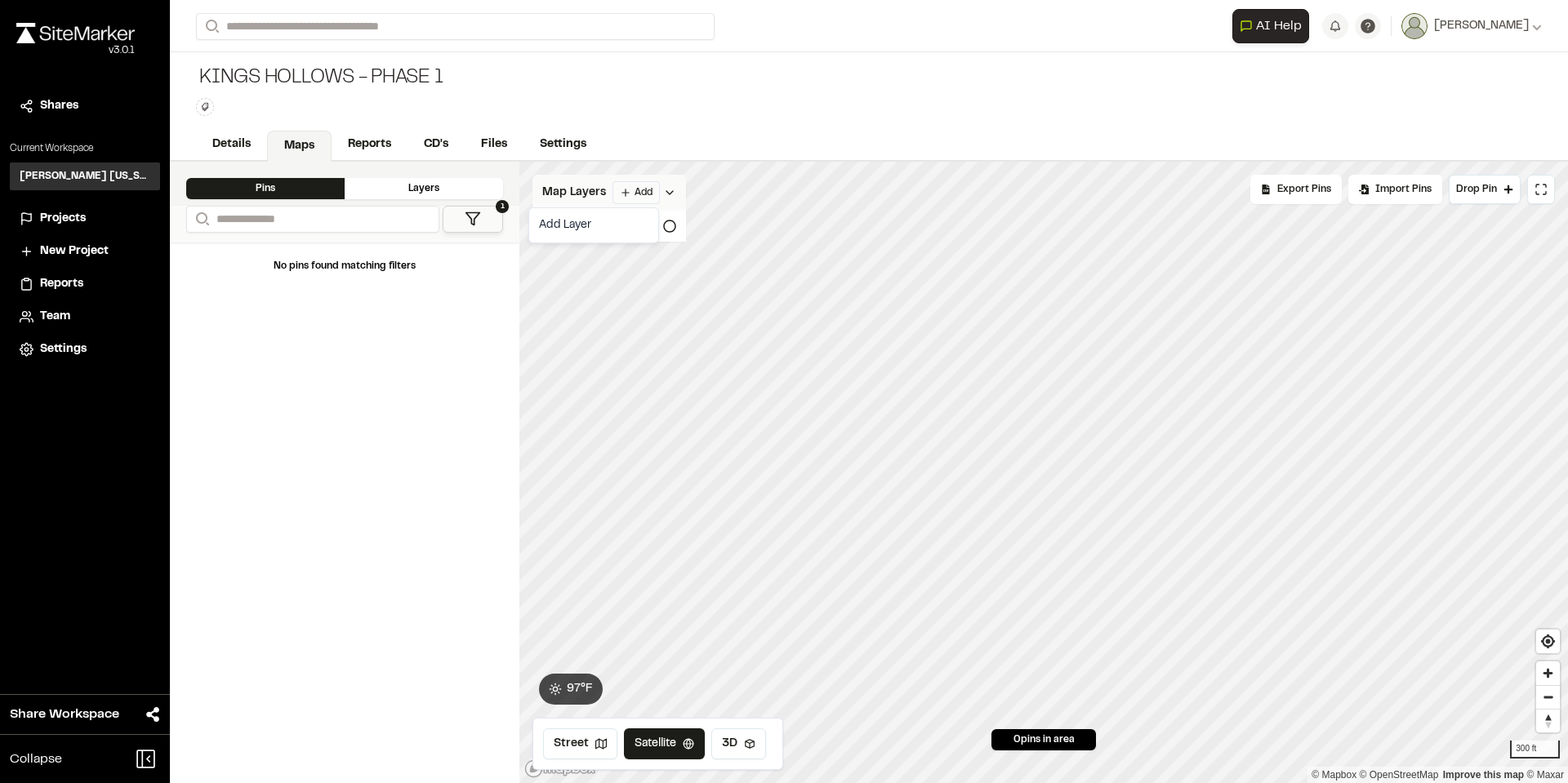 click on "**********" at bounding box center [784, 391] 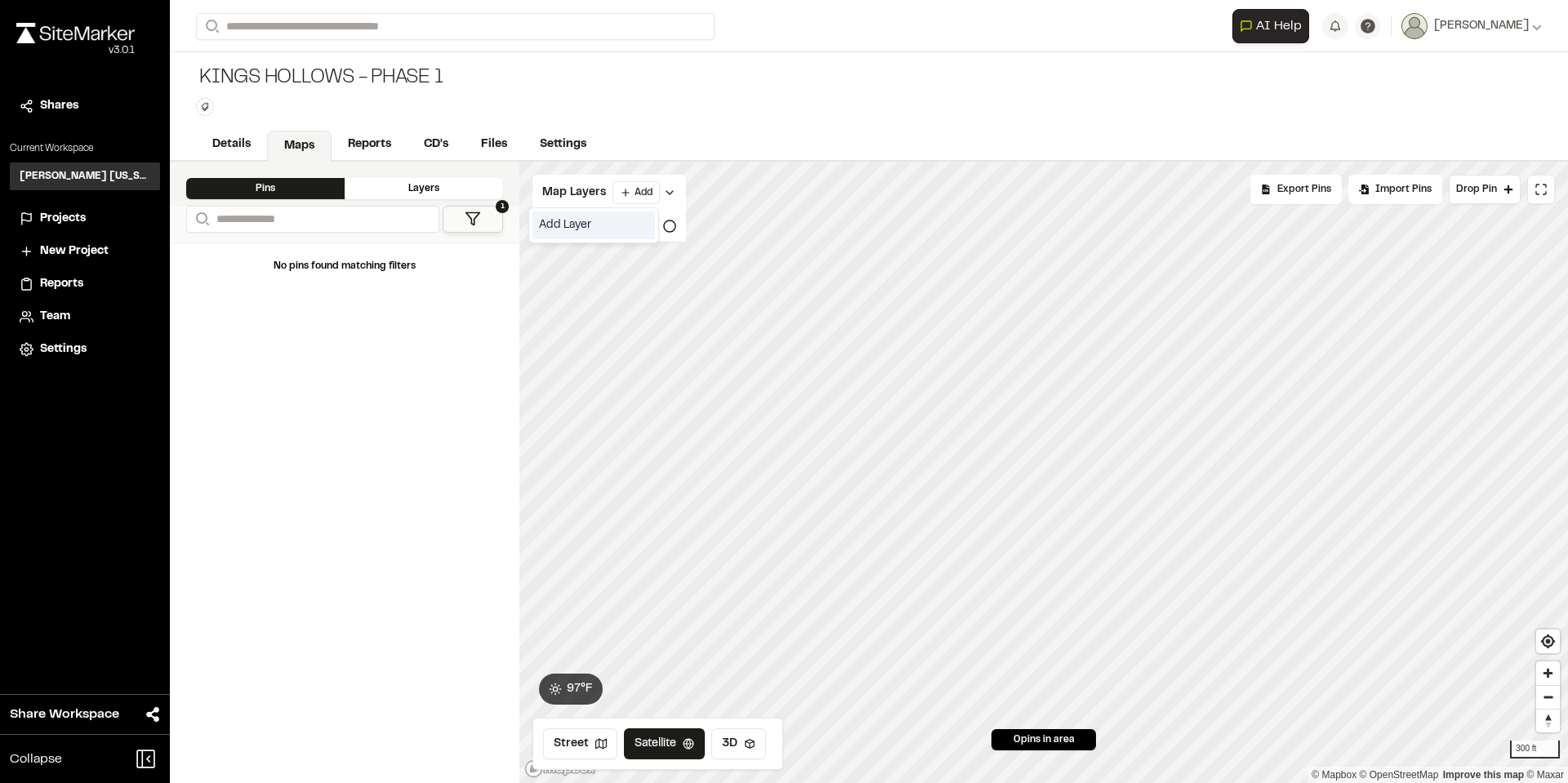 click on "Add Layer" at bounding box center (594, 225) 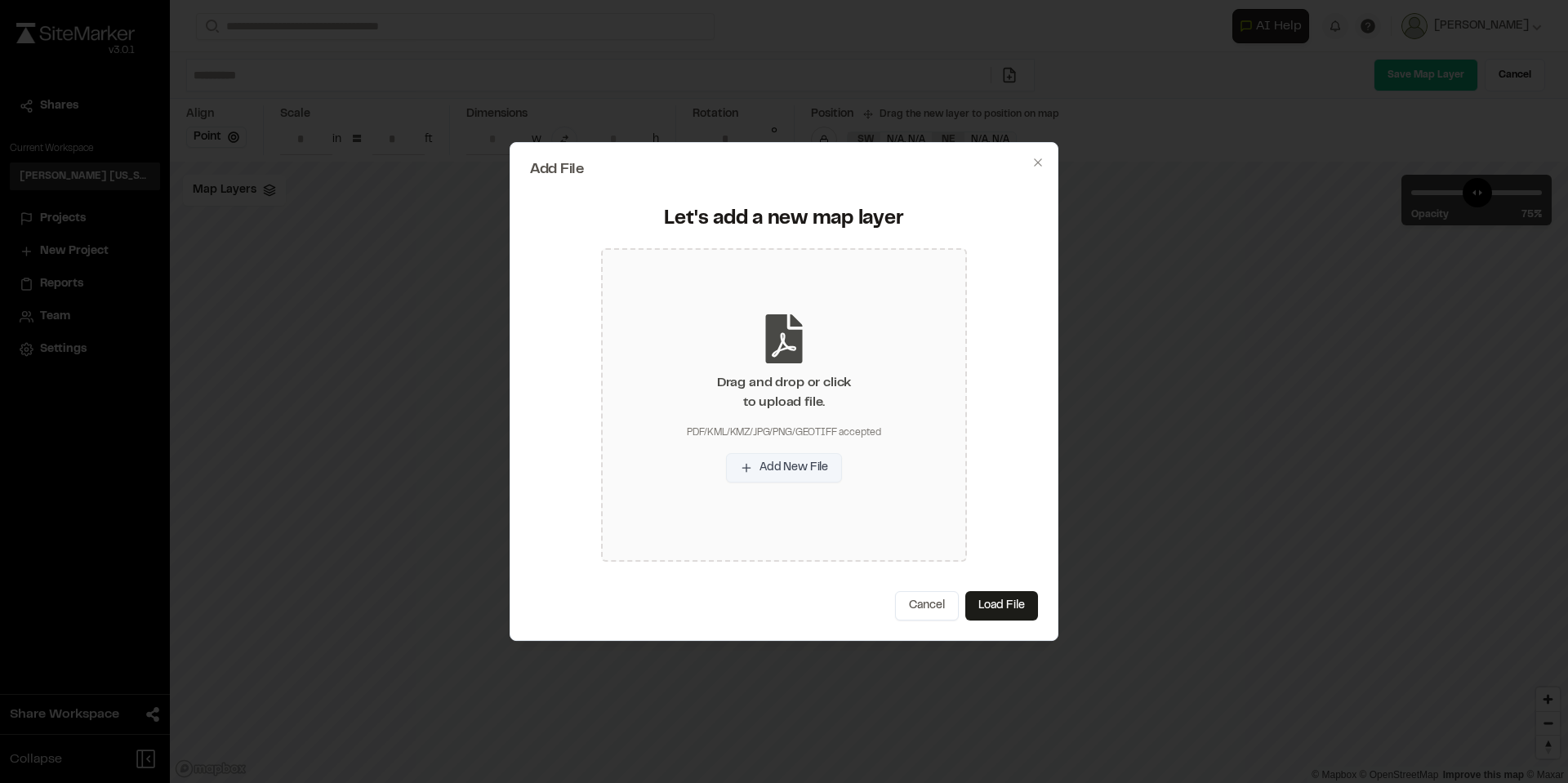 click on "Add New File" at bounding box center (784, 468) 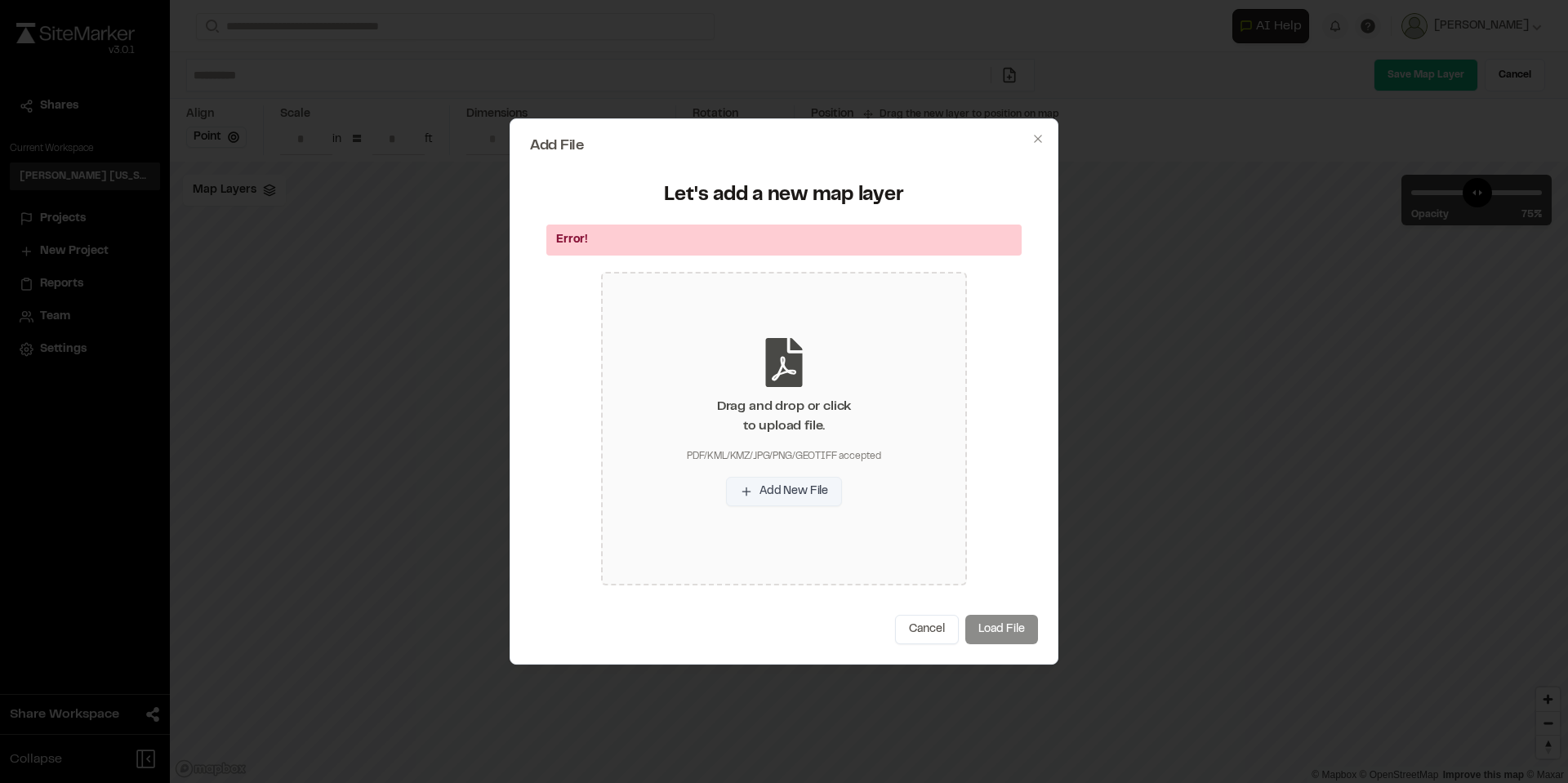 click on "Add New File" at bounding box center [784, 492] 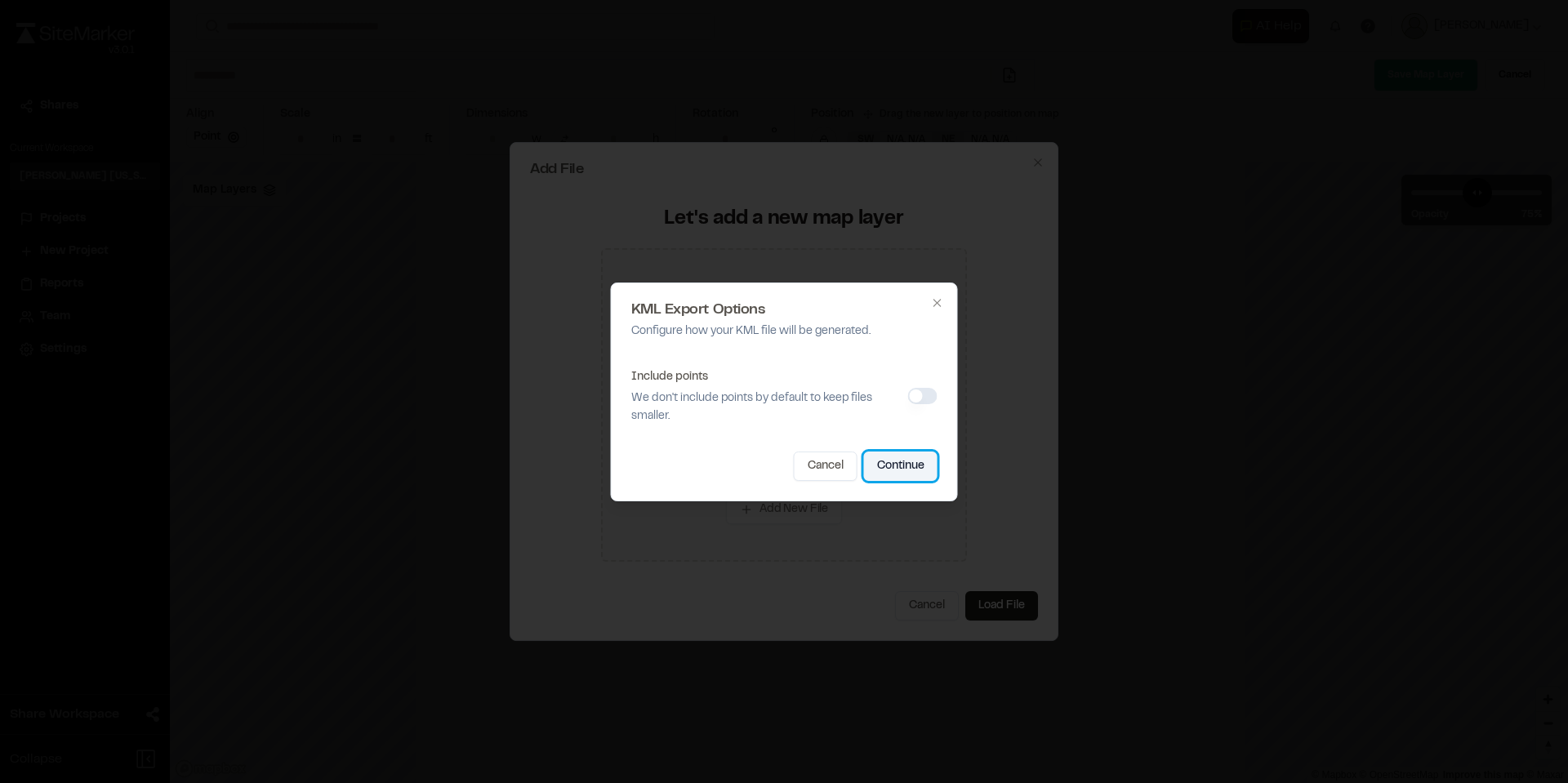 click on "Continue" at bounding box center [901, 466] 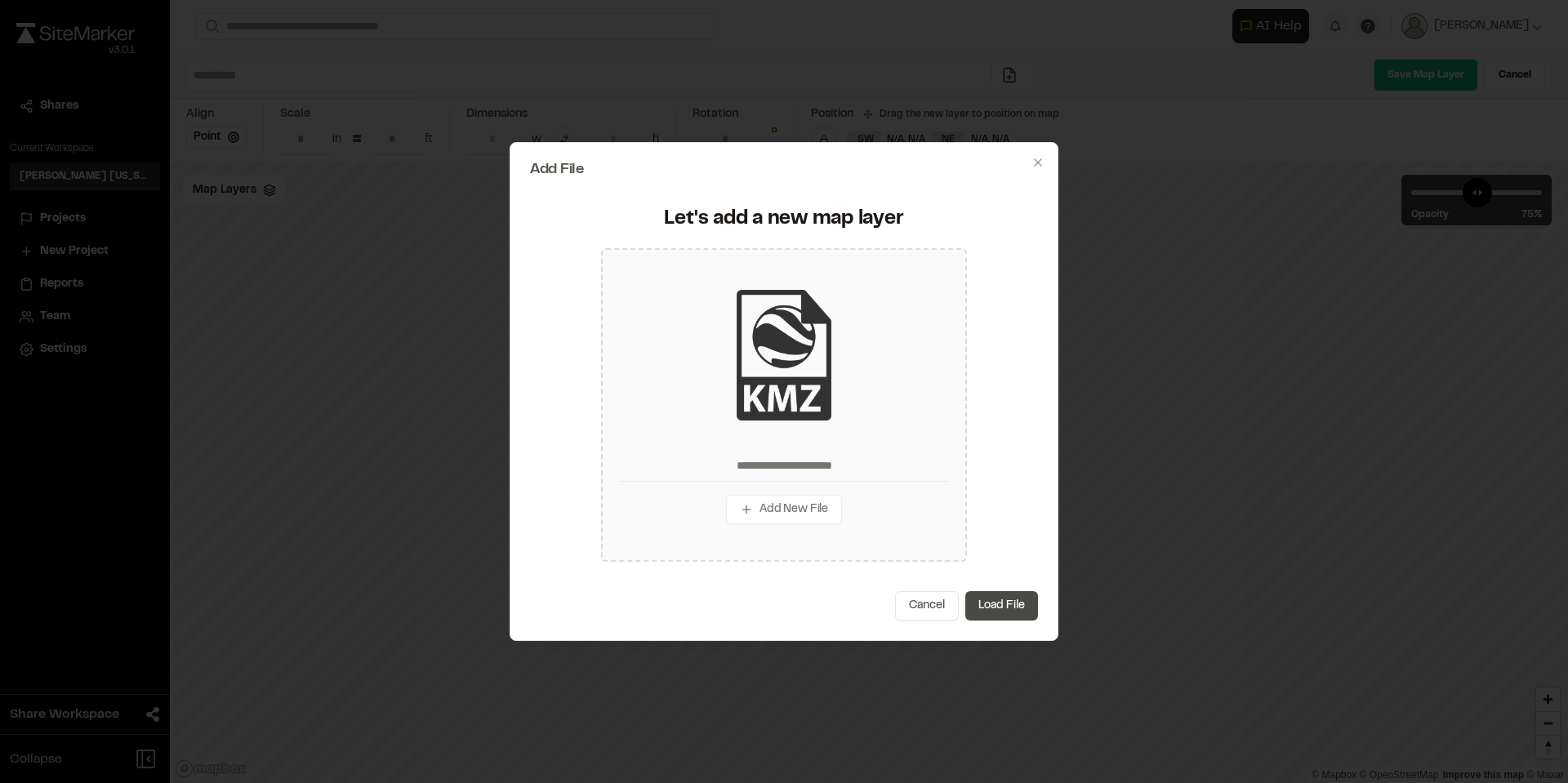 click on "Load File" at bounding box center [1001, 606] 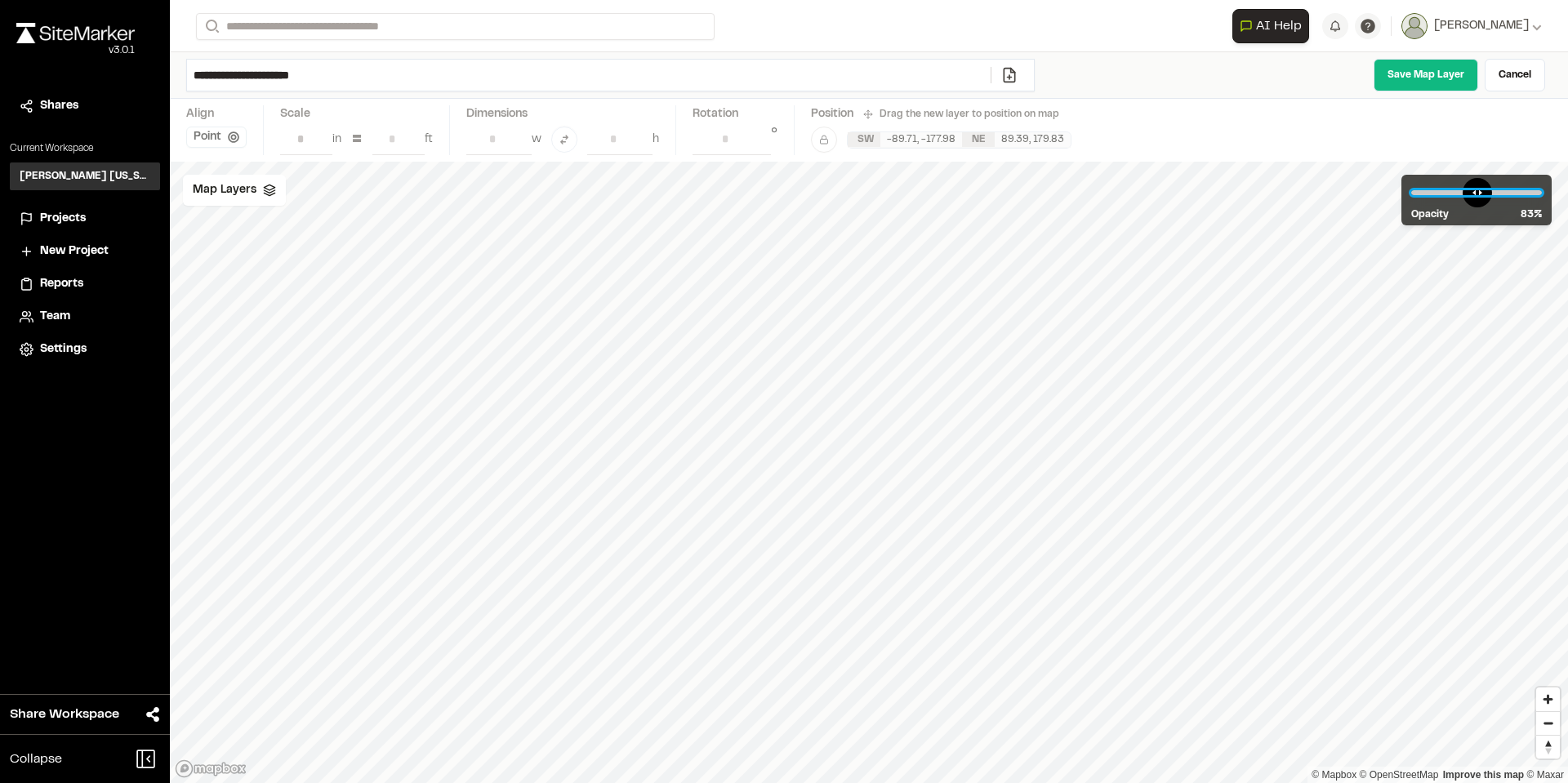 drag, startPoint x: 1492, startPoint y: 192, endPoint x: 1510, endPoint y: 198, distance: 18.973666 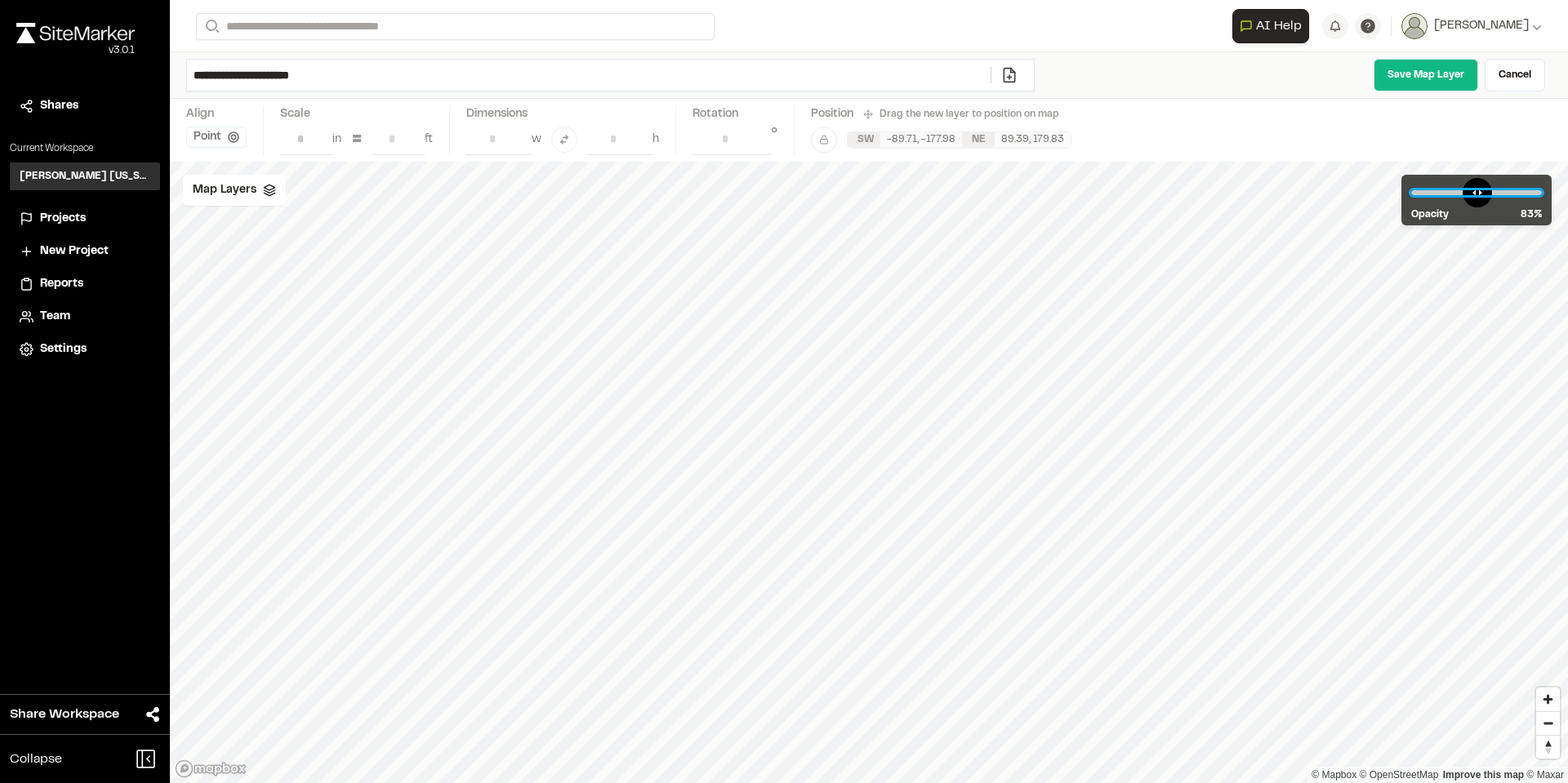 type on "**" 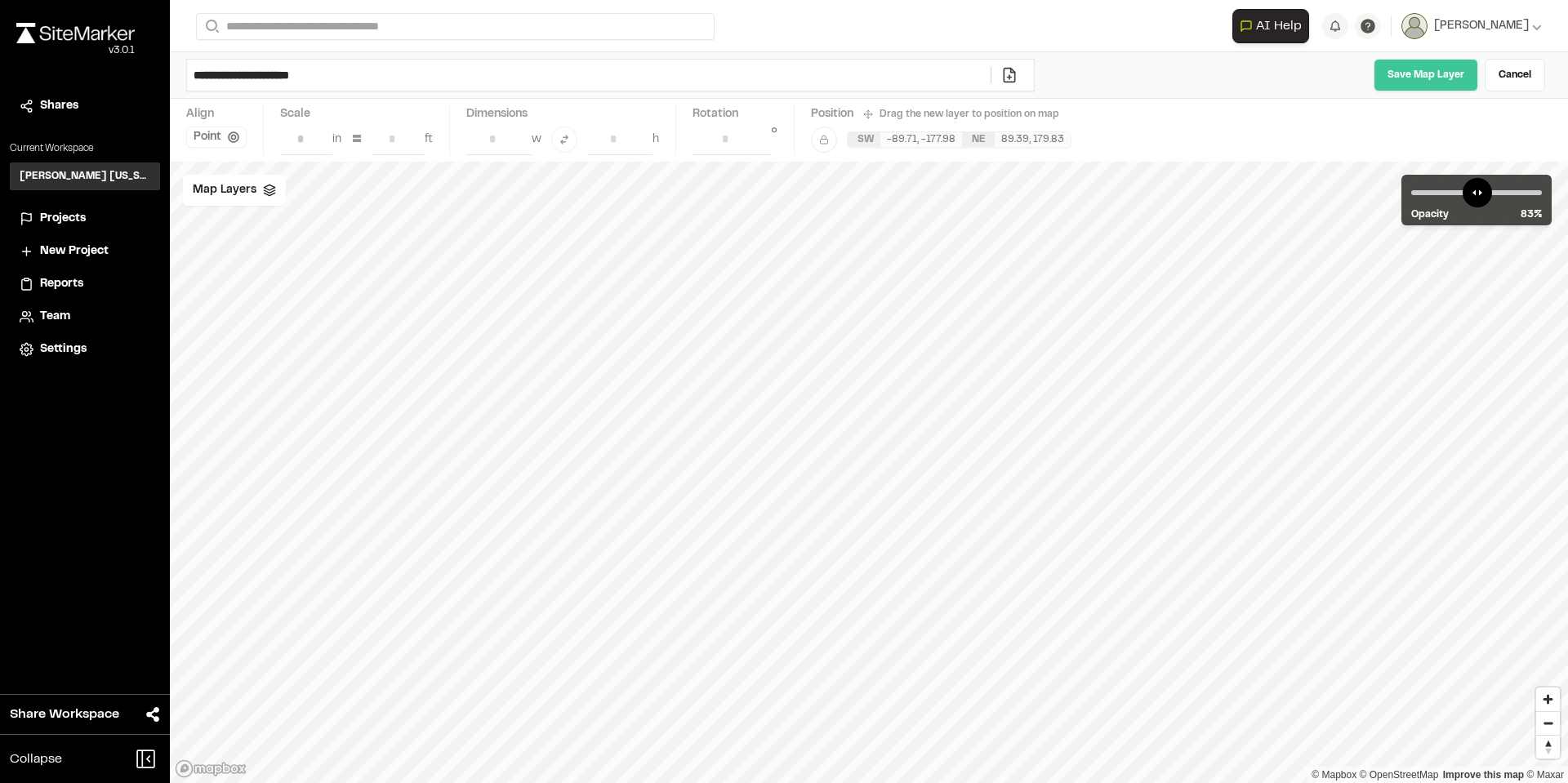 click on "Save Map Layer" at bounding box center [1426, 75] 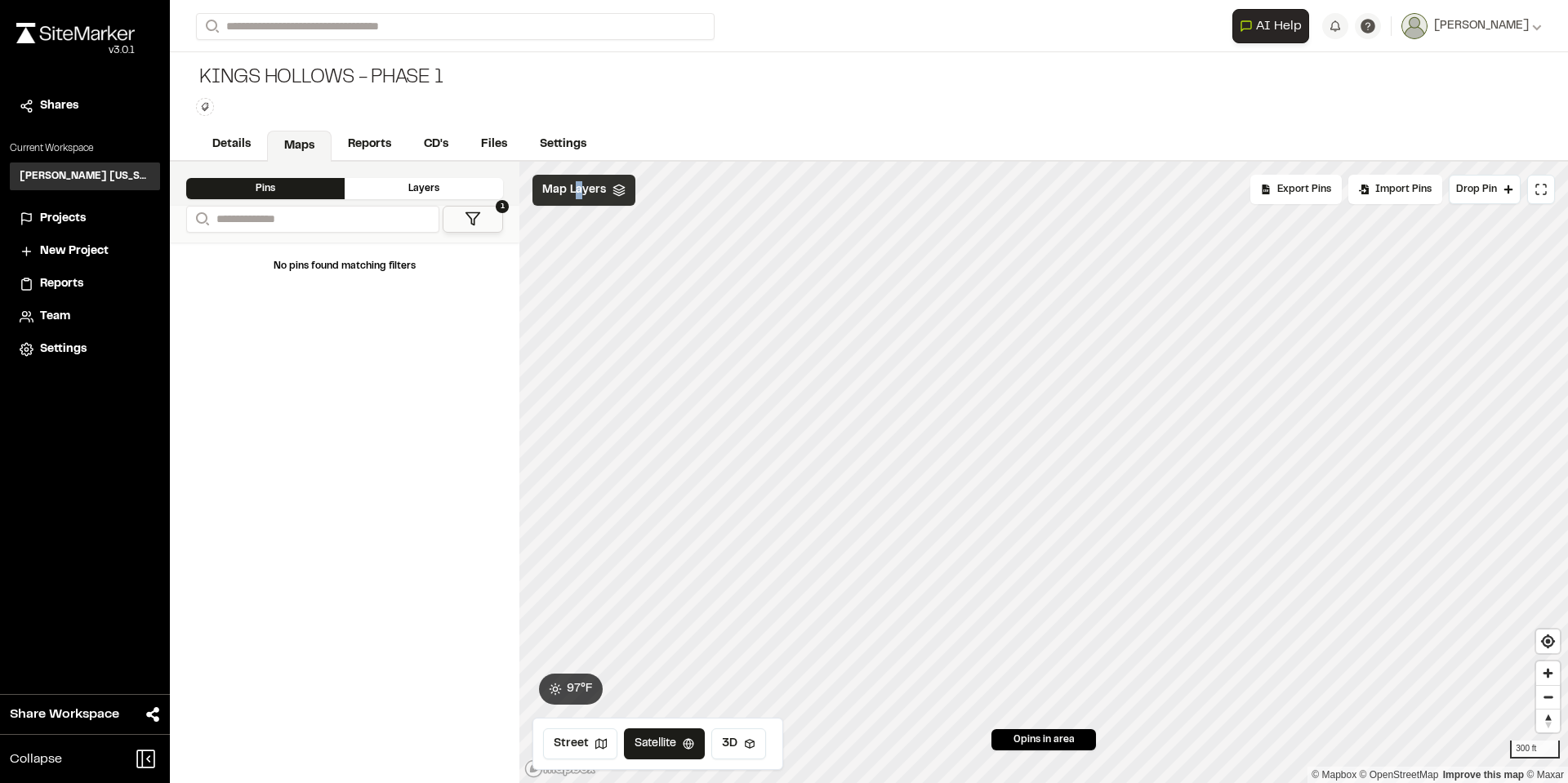click on "Map Layers" at bounding box center [574, 190] 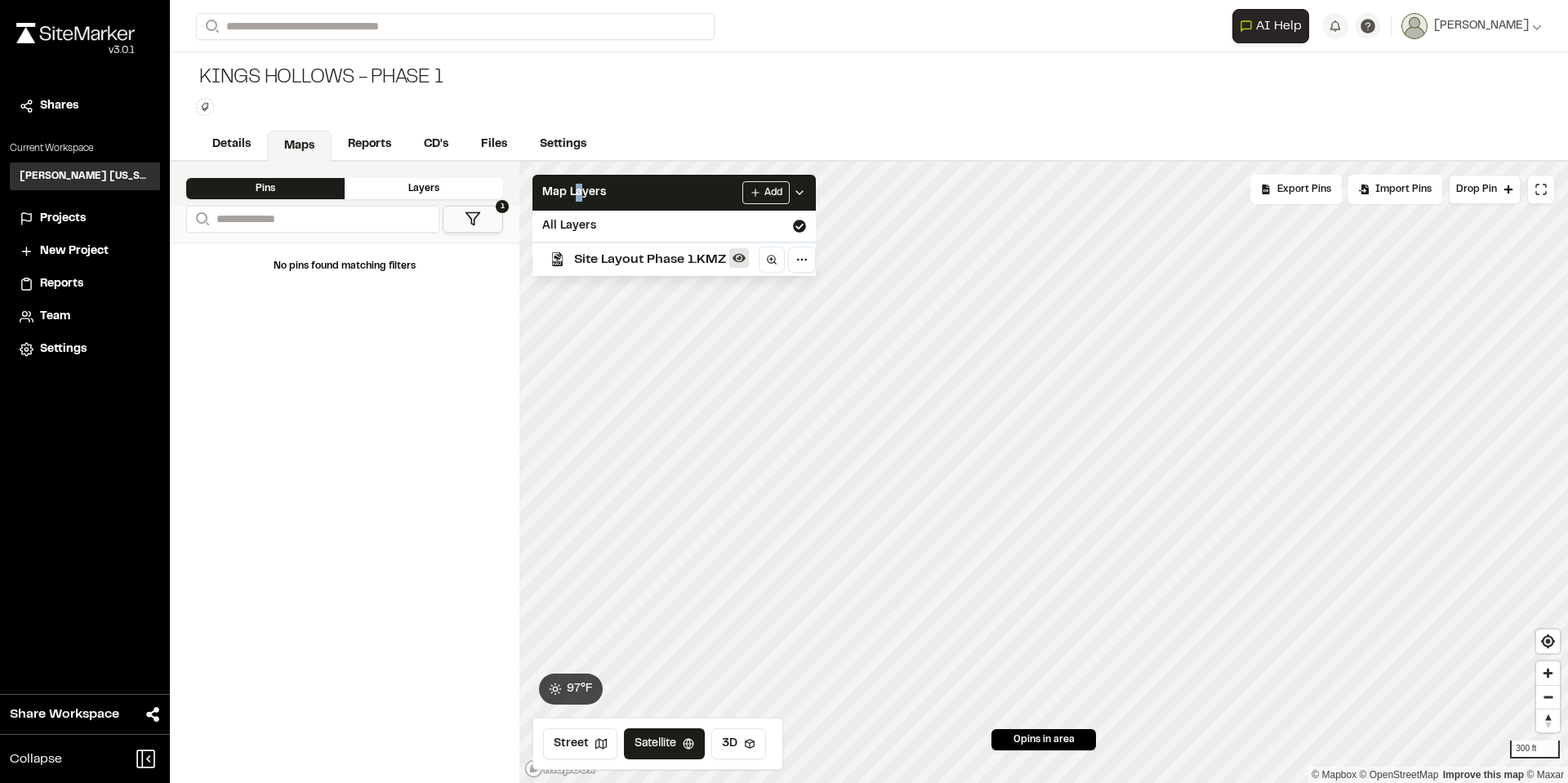 click 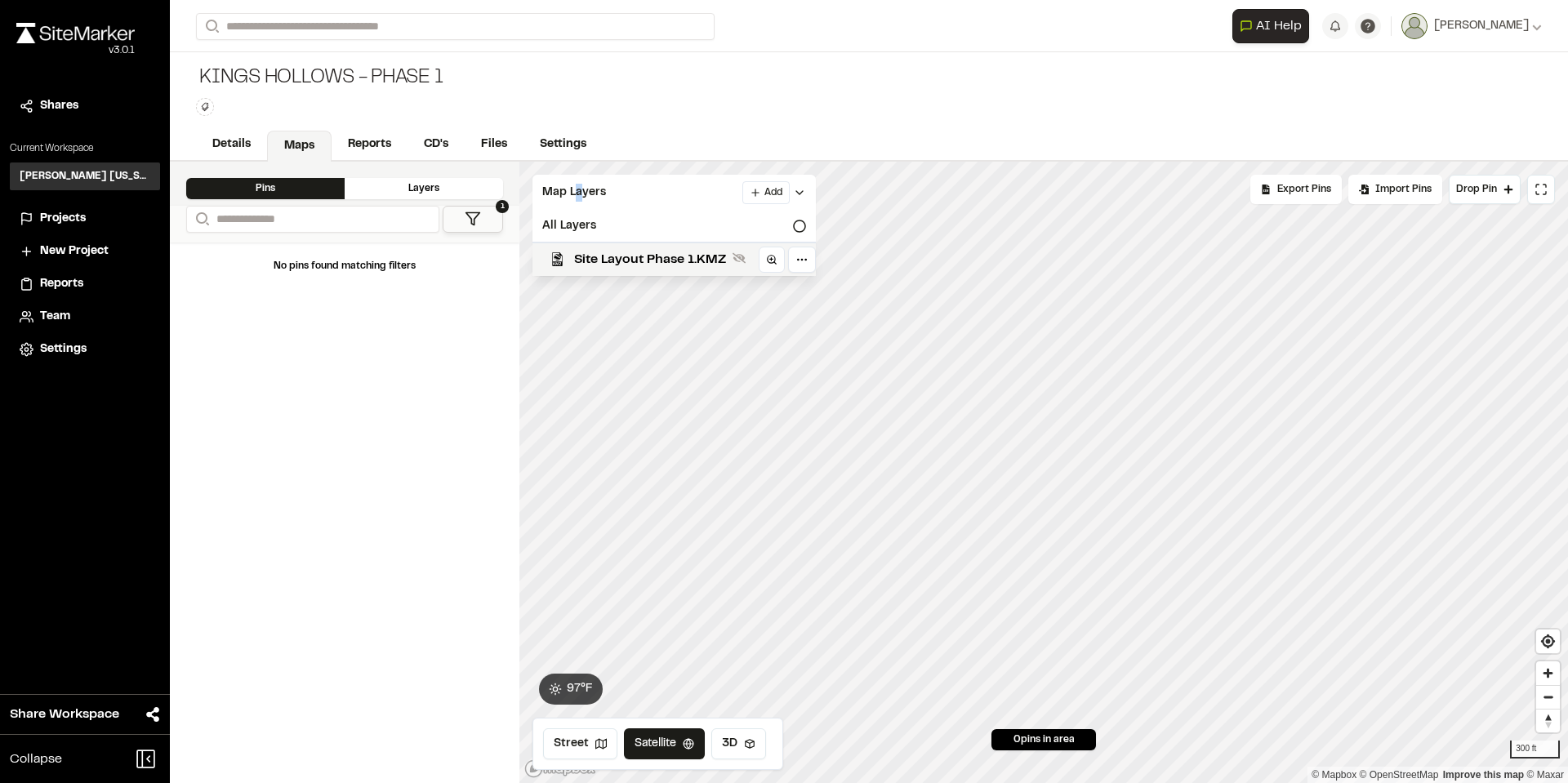 click 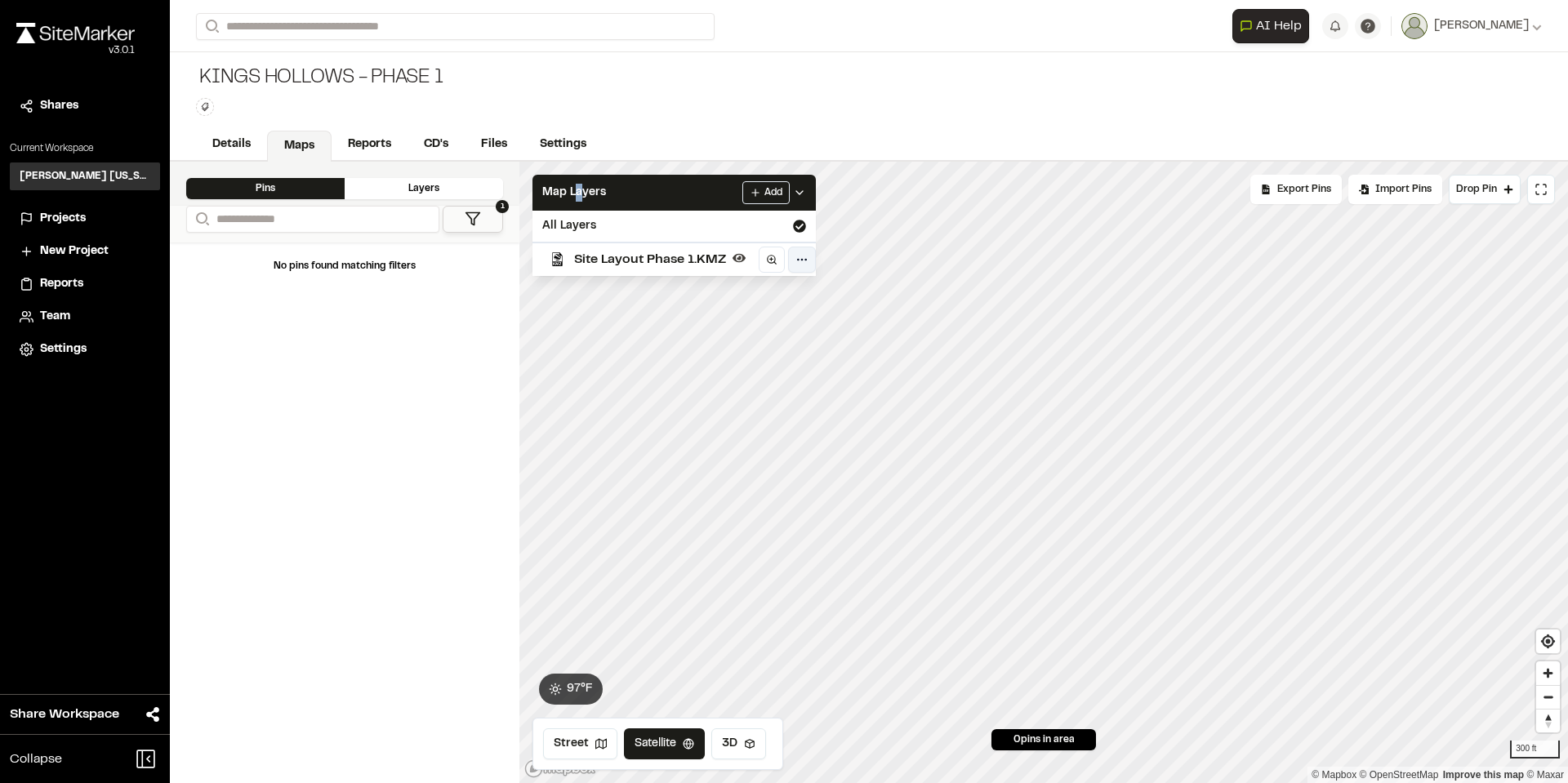 click on "**********" at bounding box center (784, 391) 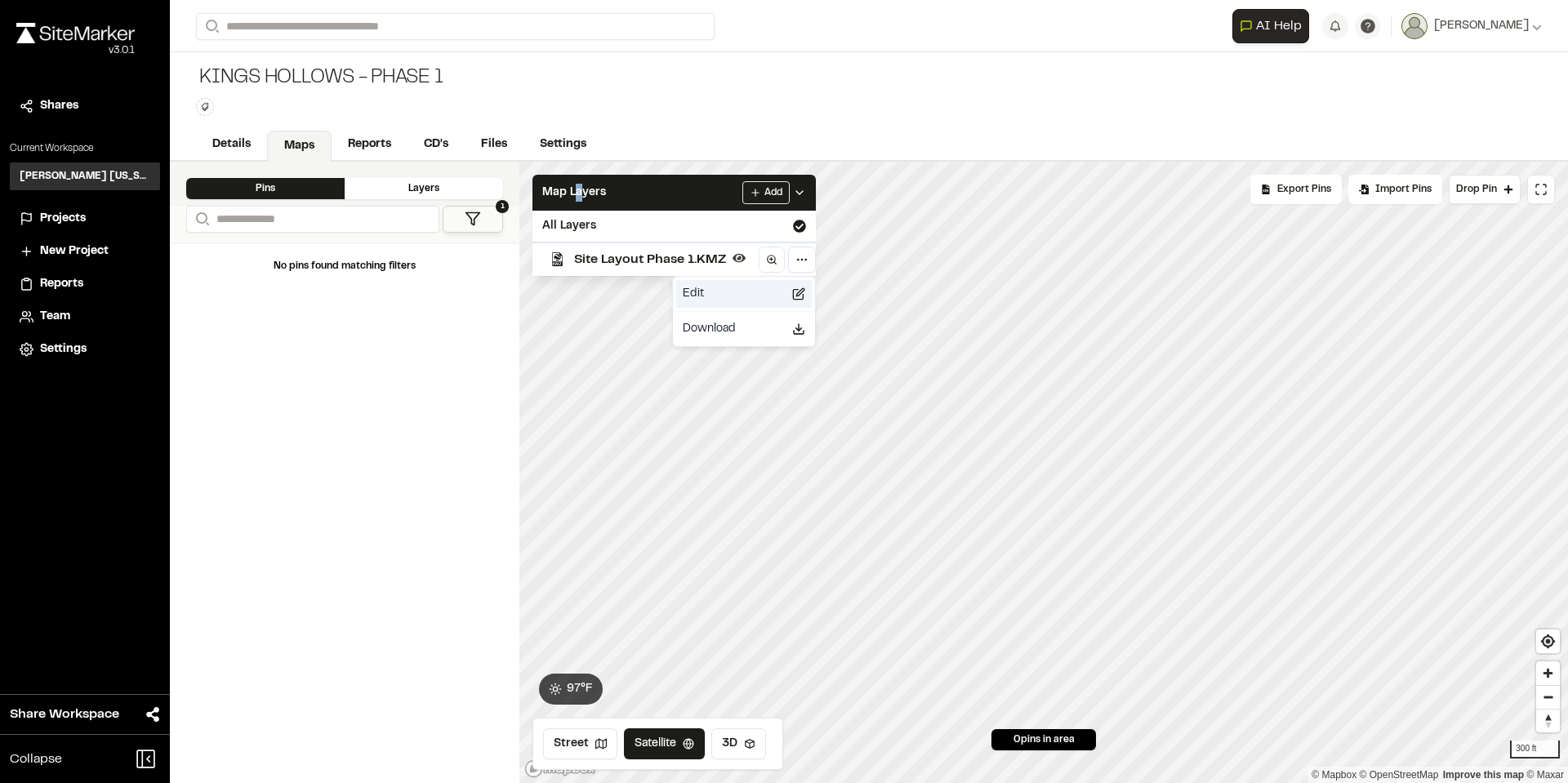 click 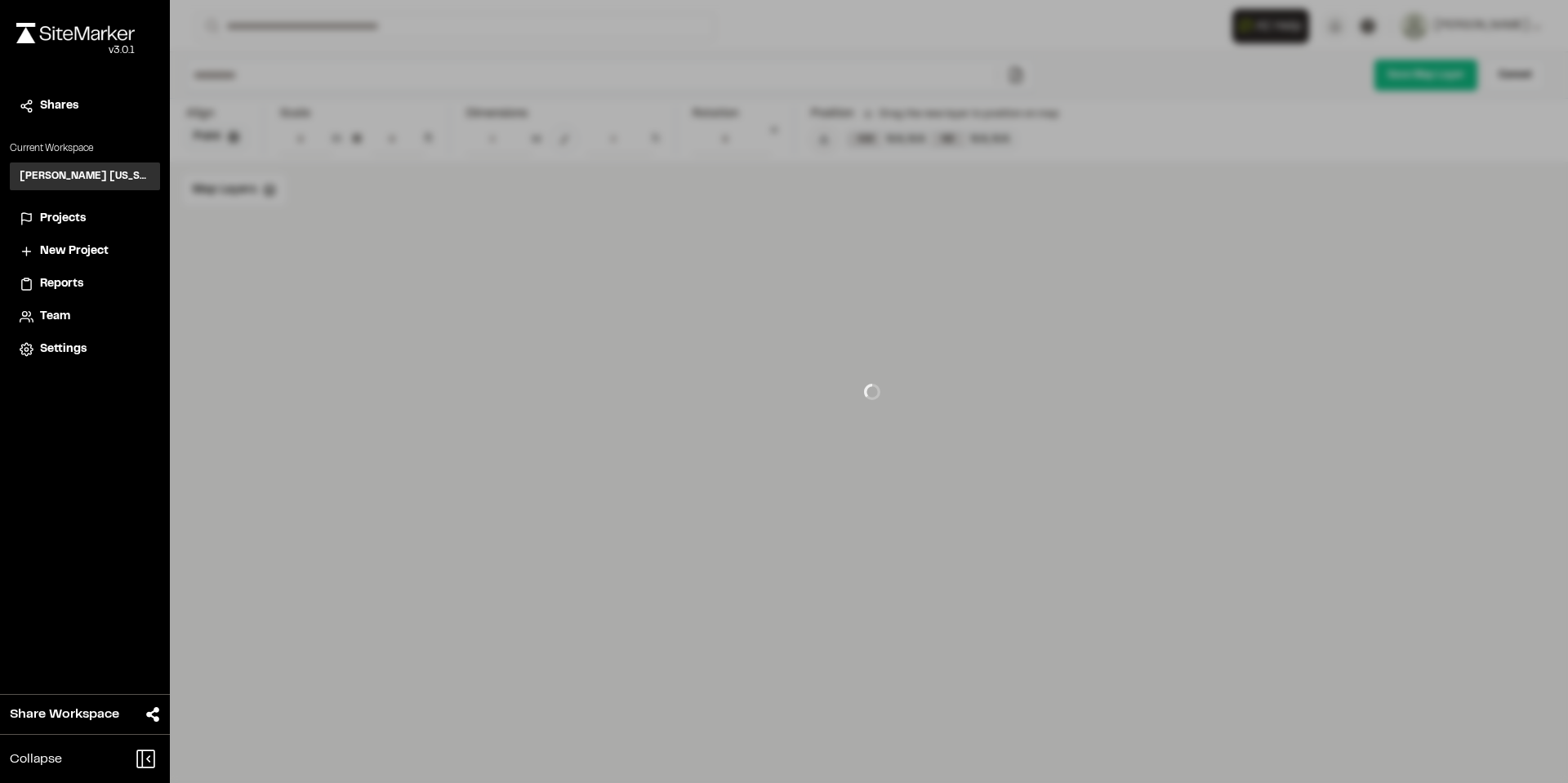 type on "**********" 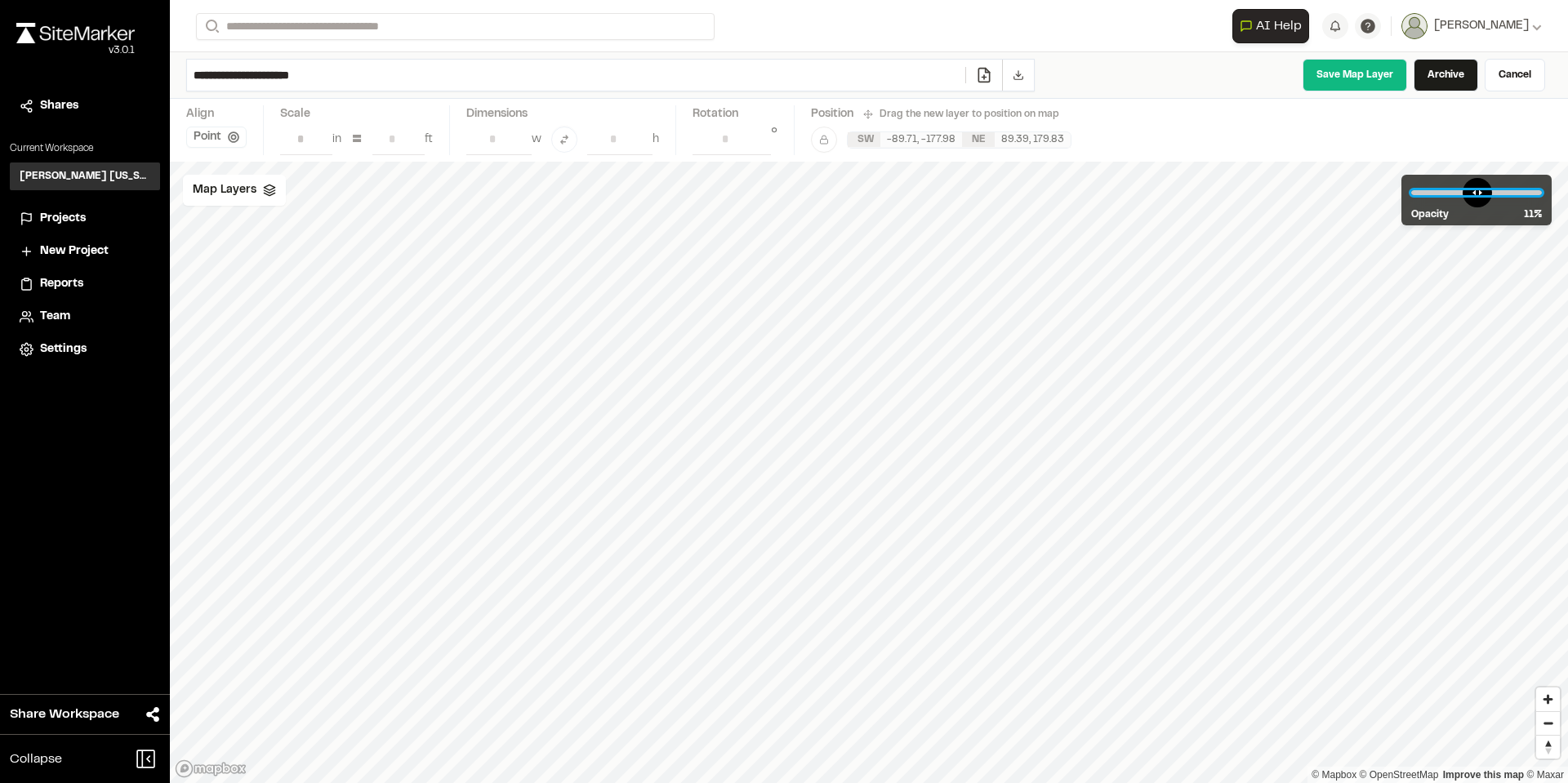 drag, startPoint x: 1459, startPoint y: 196, endPoint x: 1437, endPoint y: 202, distance: 22.80351 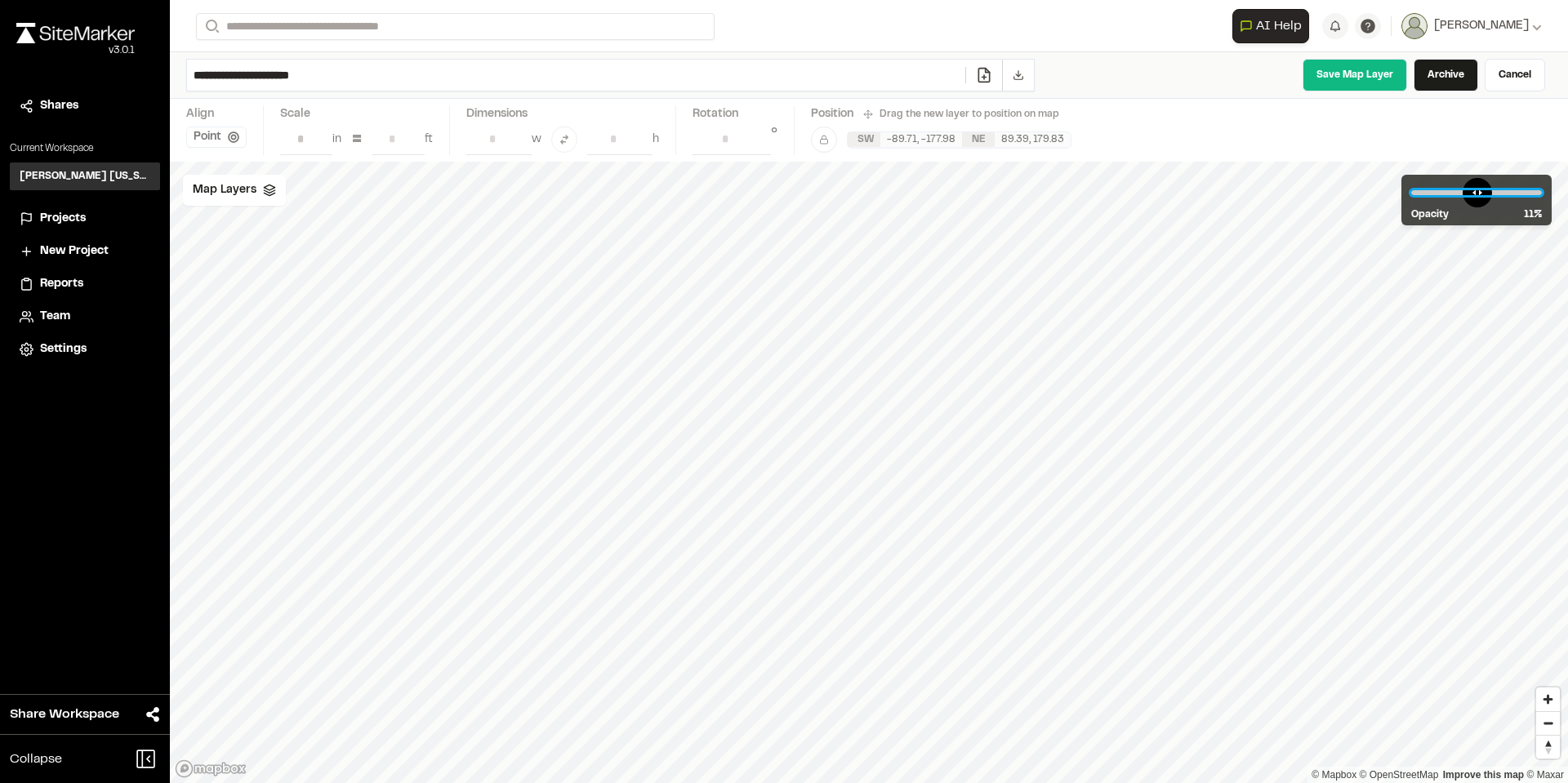 type on "**" 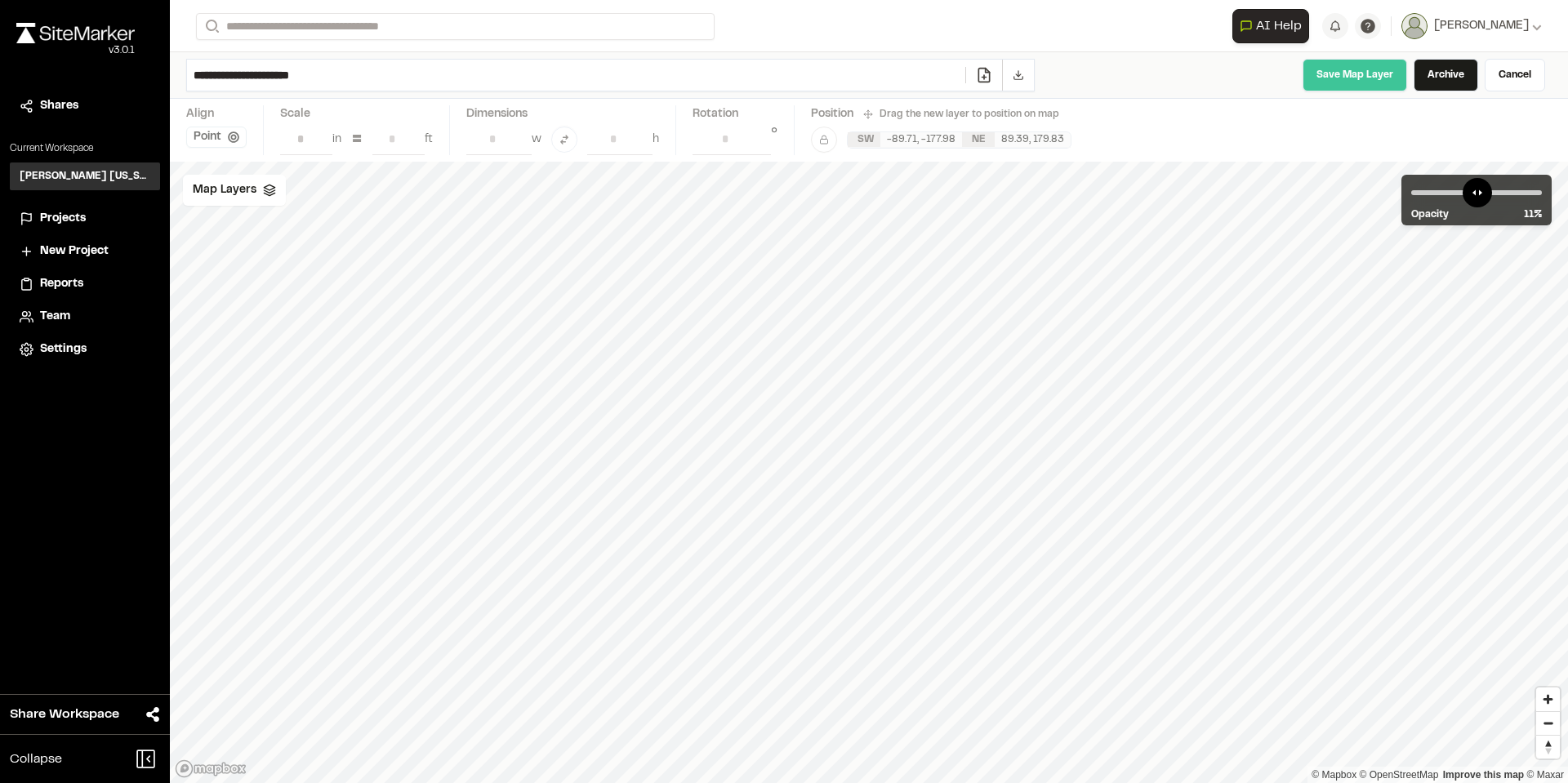 click on "Save Map Layer" at bounding box center (1355, 75) 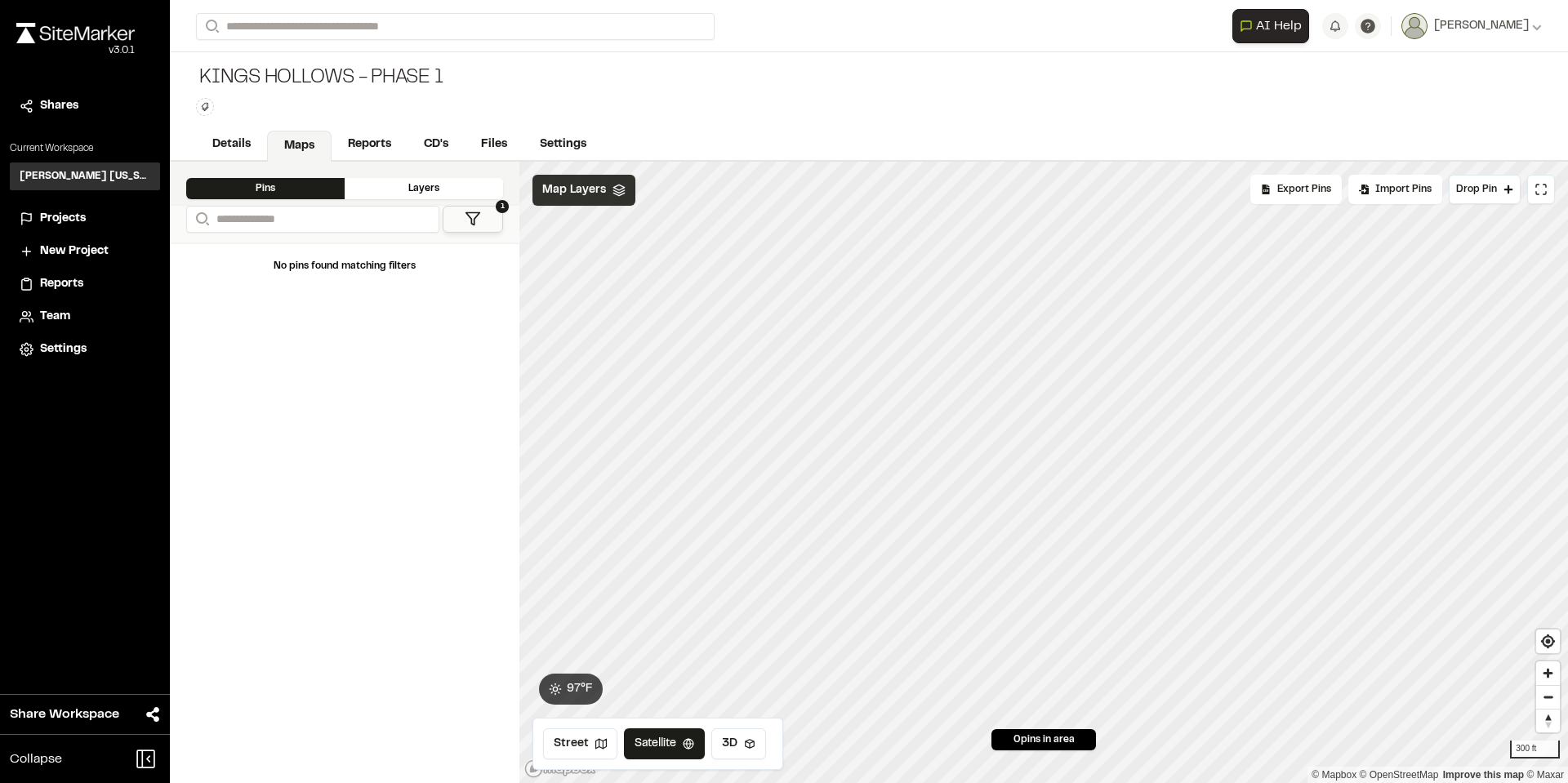 click 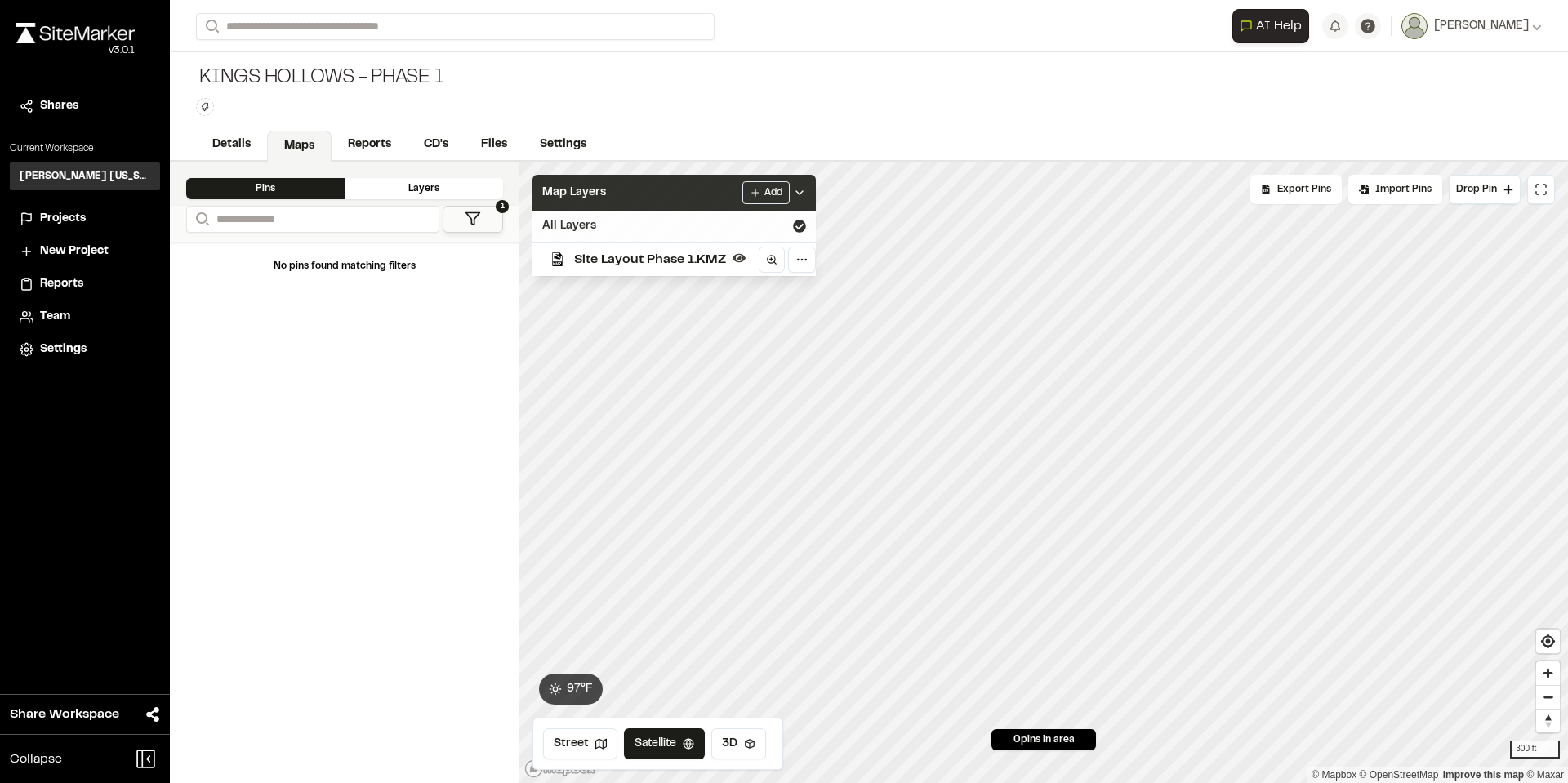 drag, startPoint x: 565, startPoint y: 262, endPoint x: 580, endPoint y: 227, distance: 38.078866 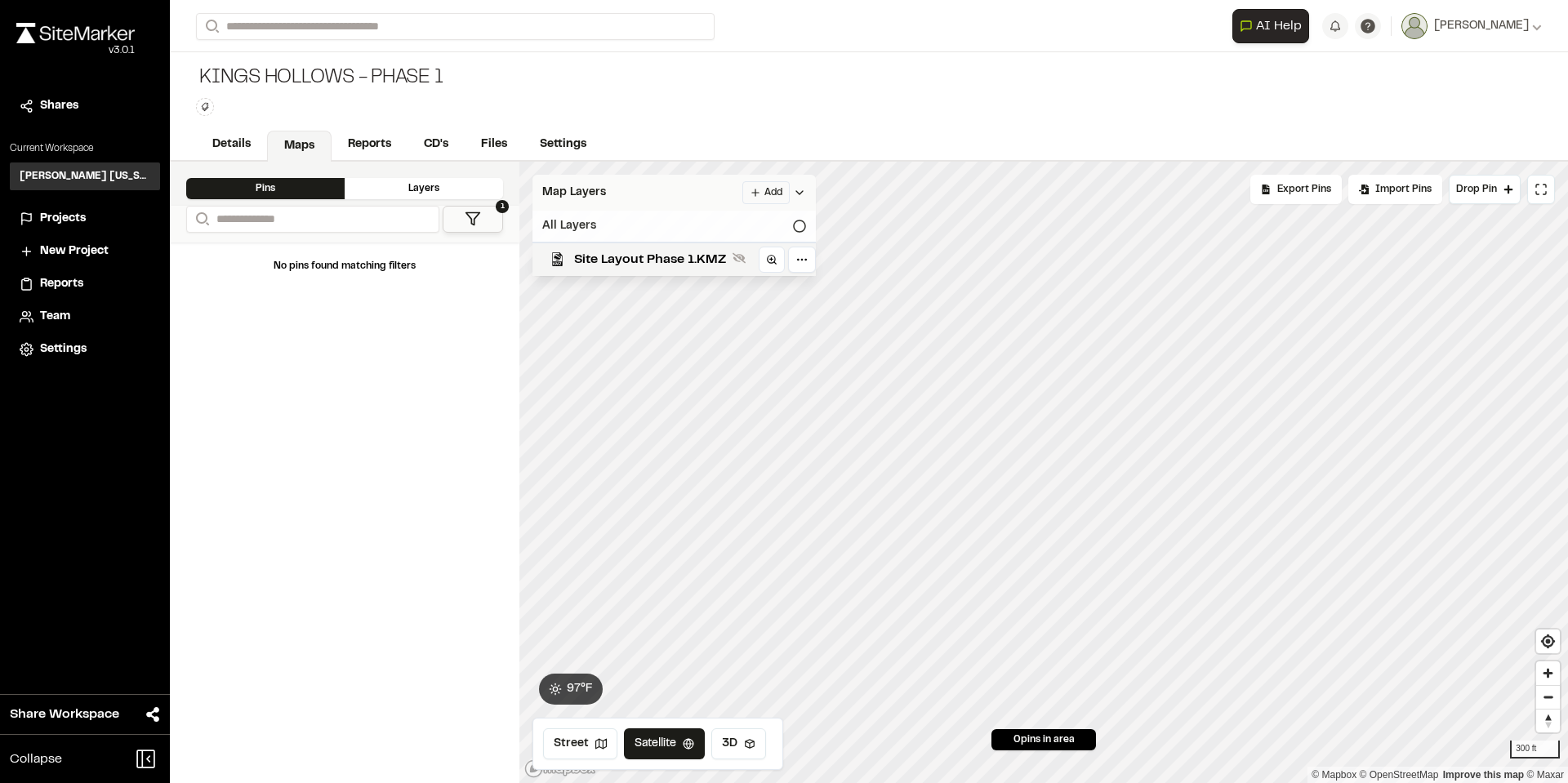 click on "All Layers" at bounding box center [674, 226] 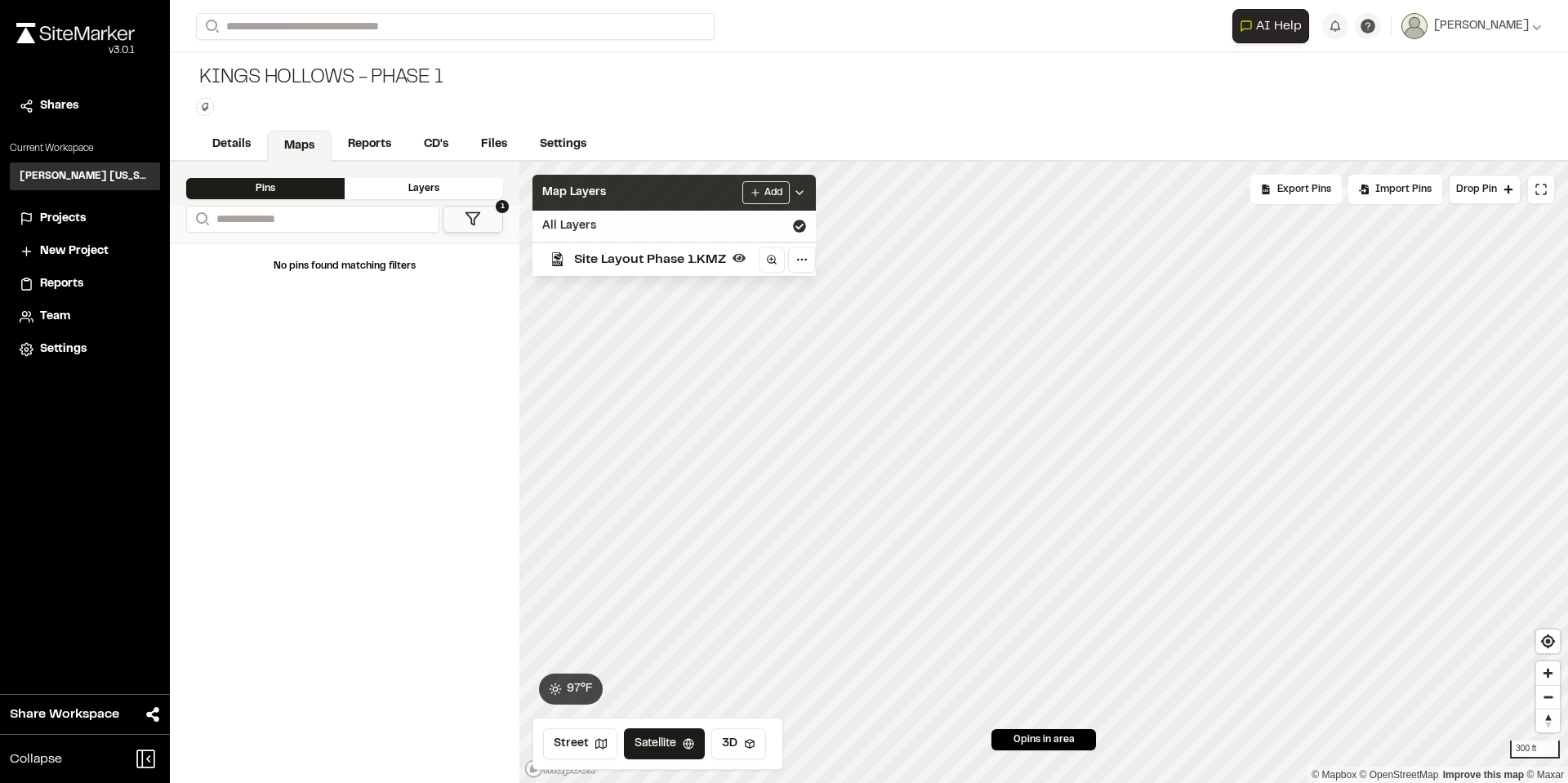 click on "All Layers" at bounding box center (674, 226) 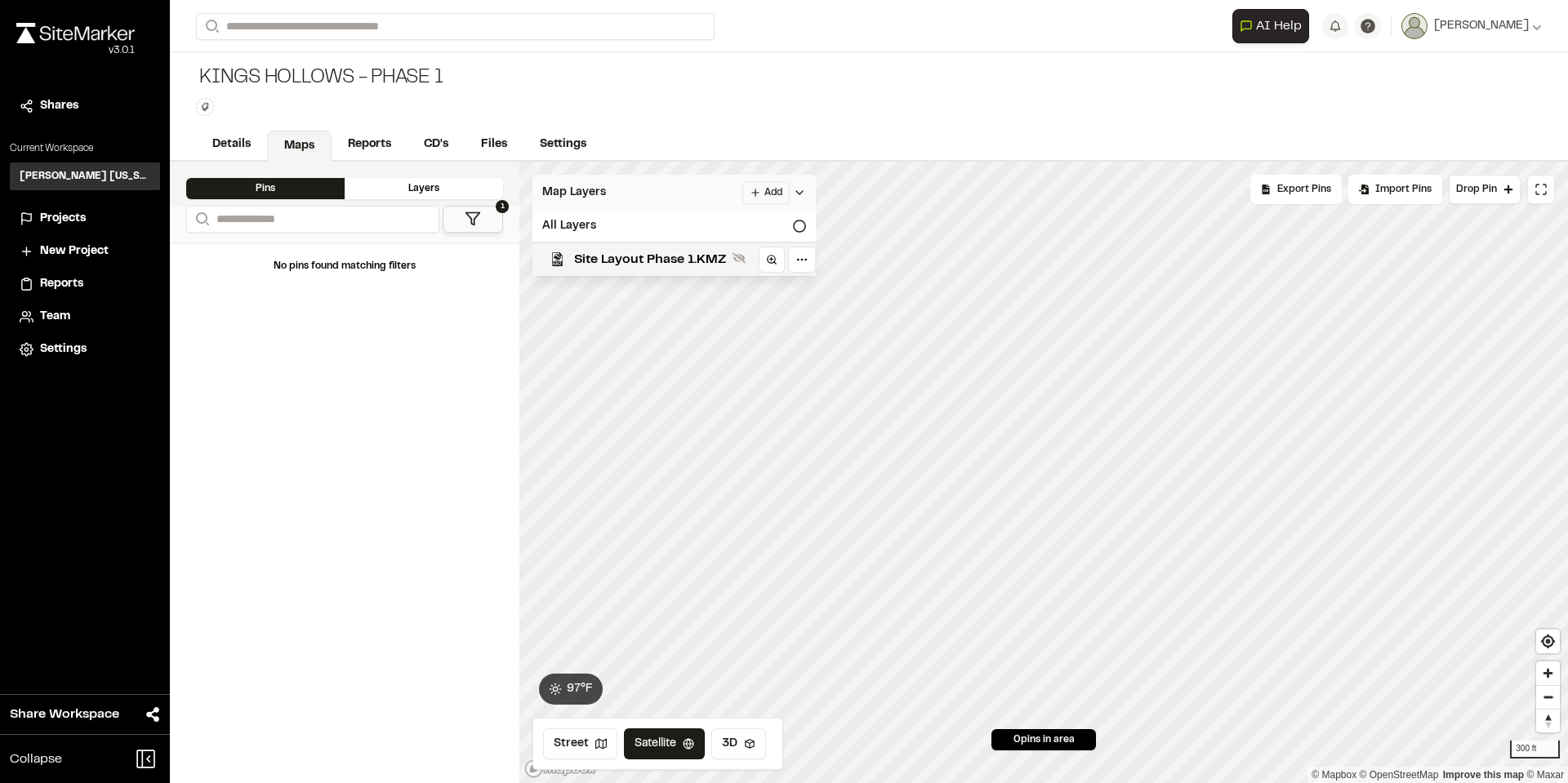 click 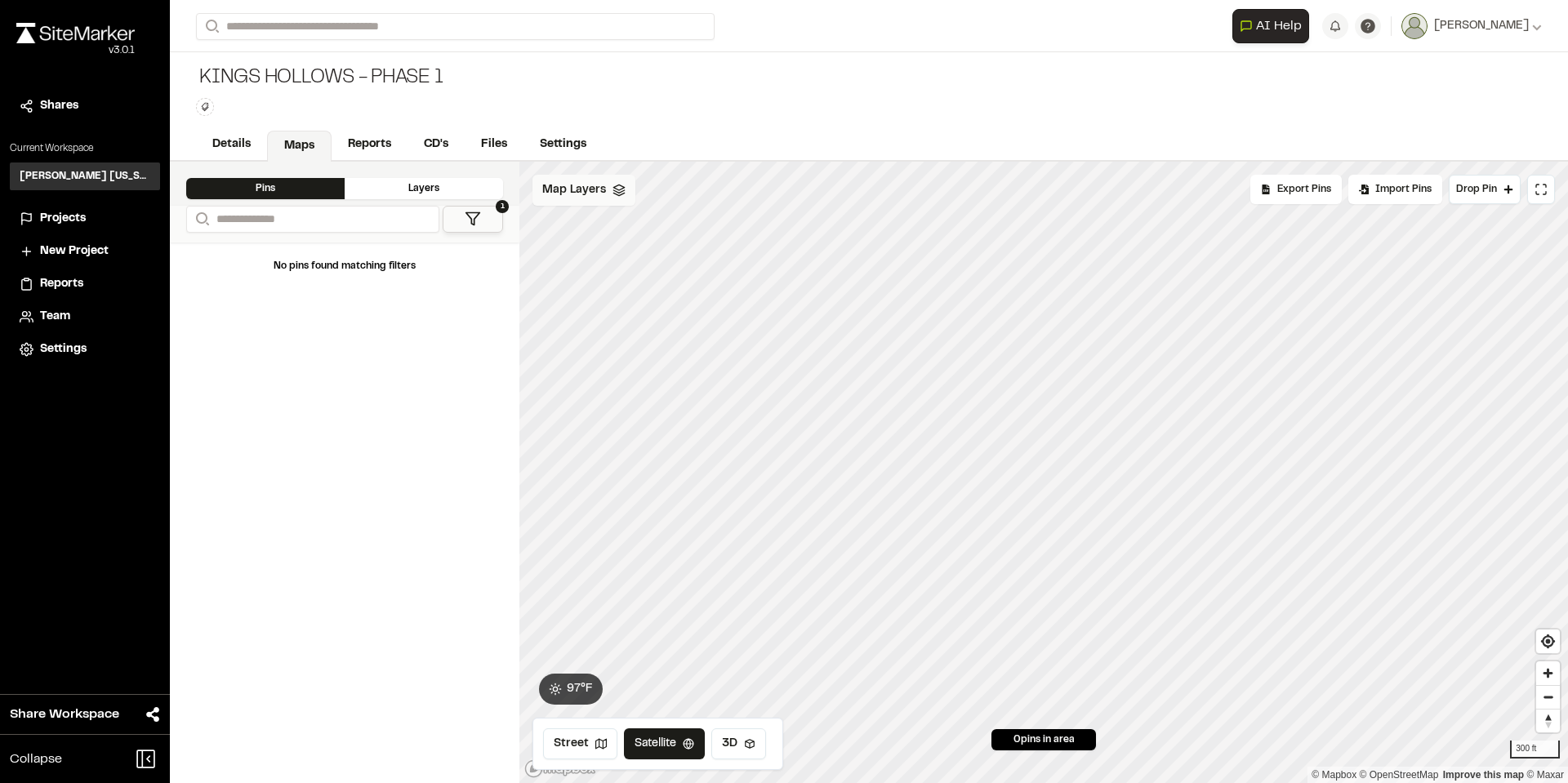 click on "Map Layers" at bounding box center (584, 190) 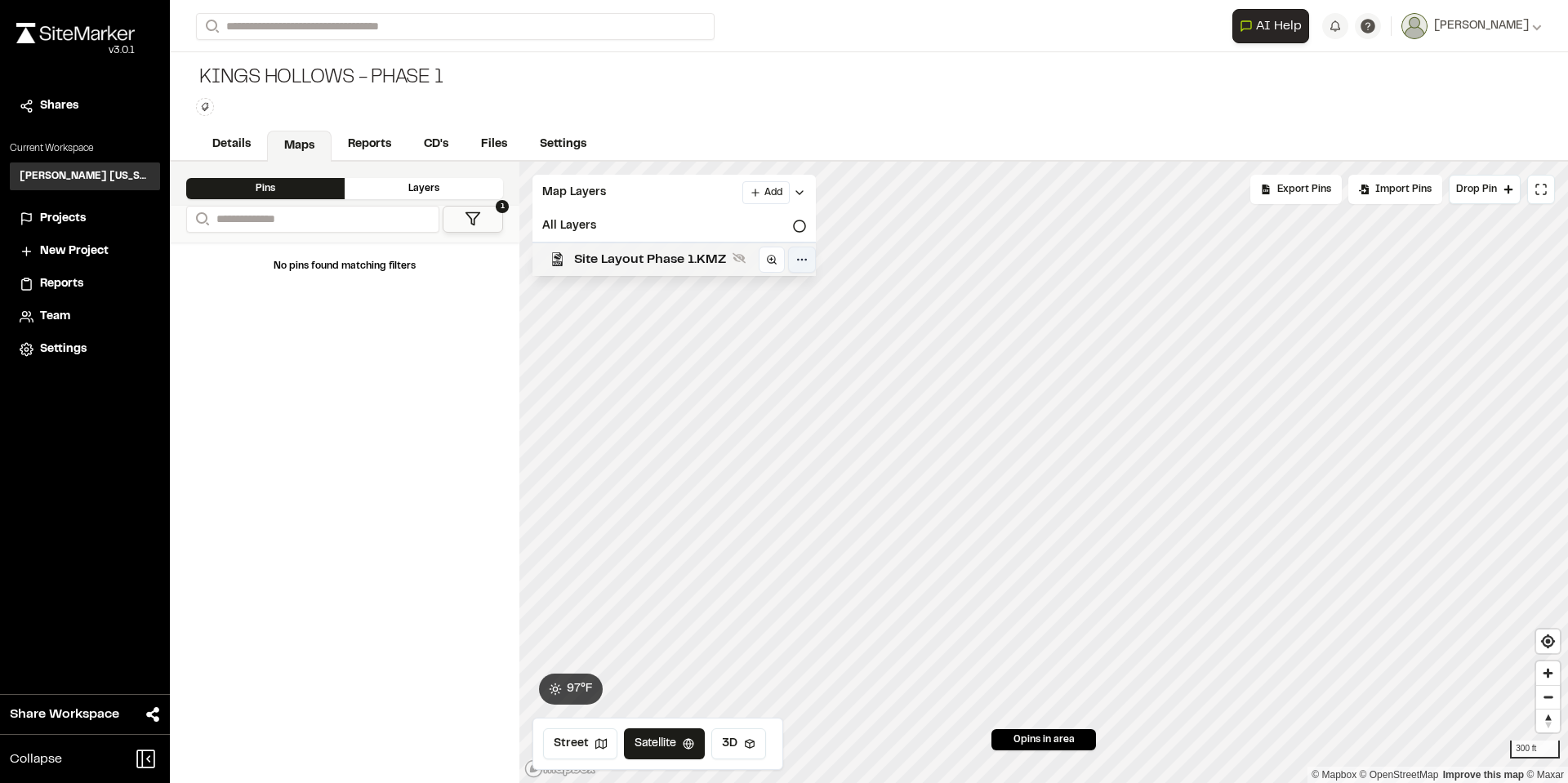 click on "**********" at bounding box center [784, 391] 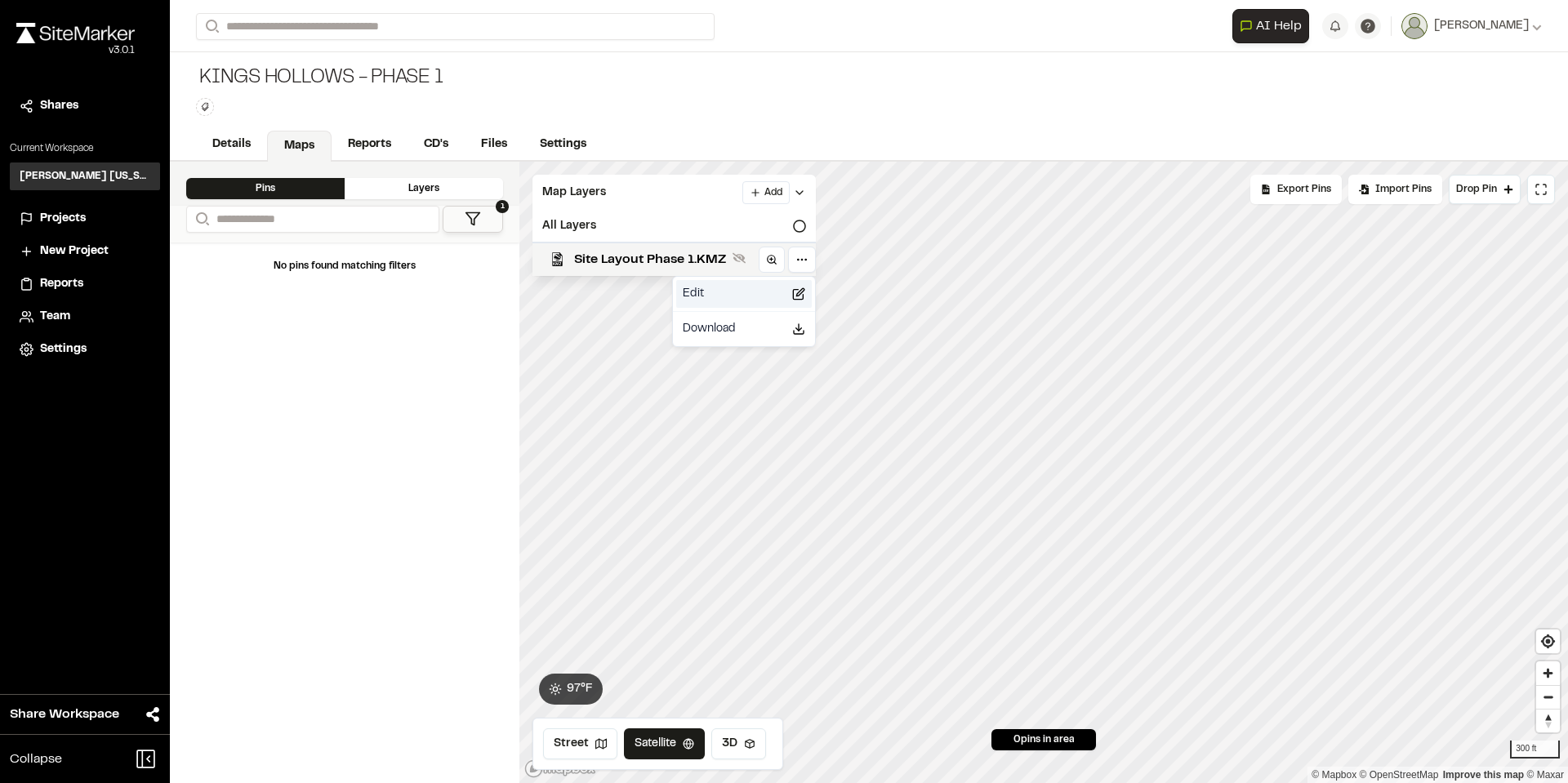 click 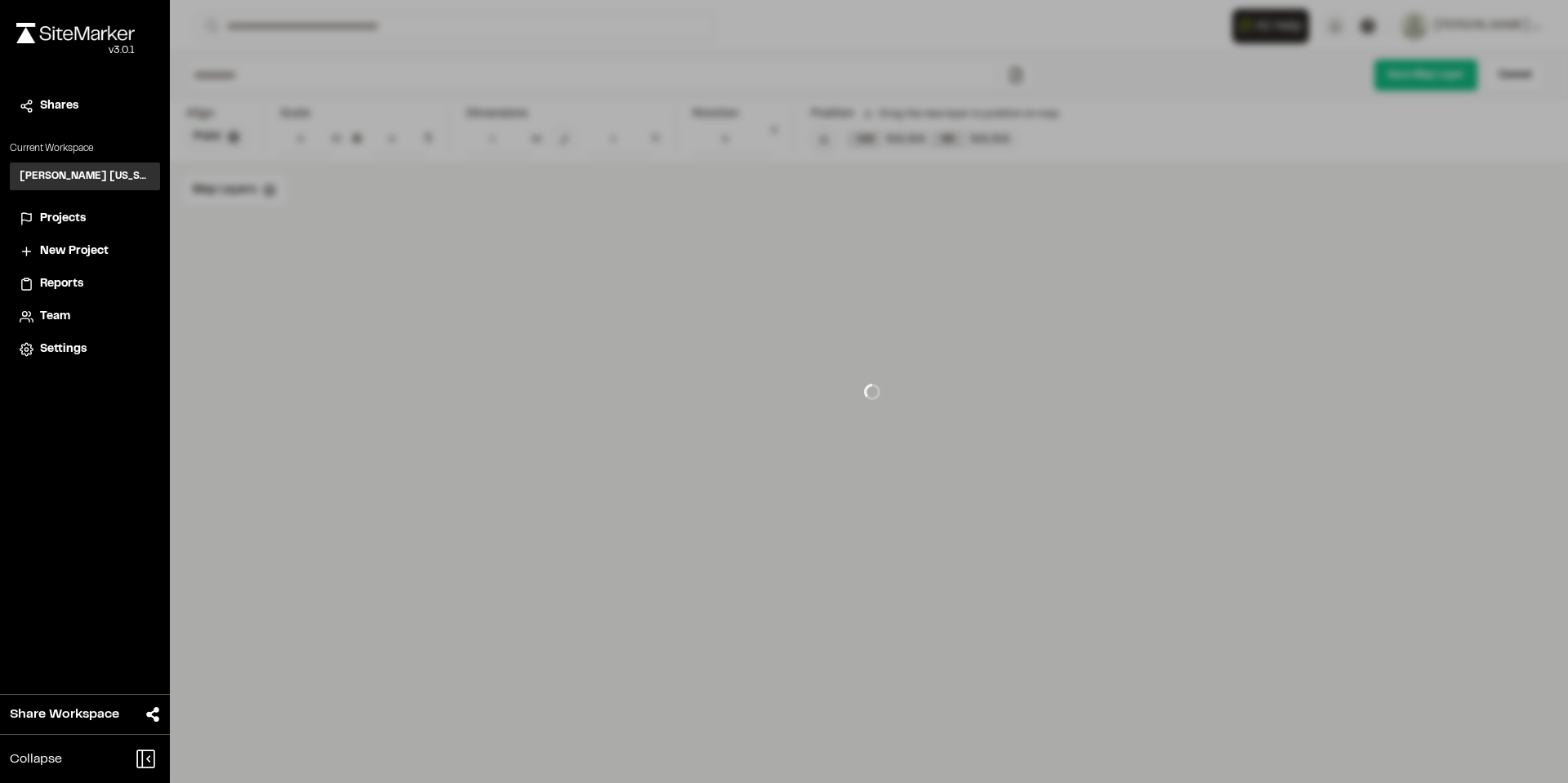 type on "**********" 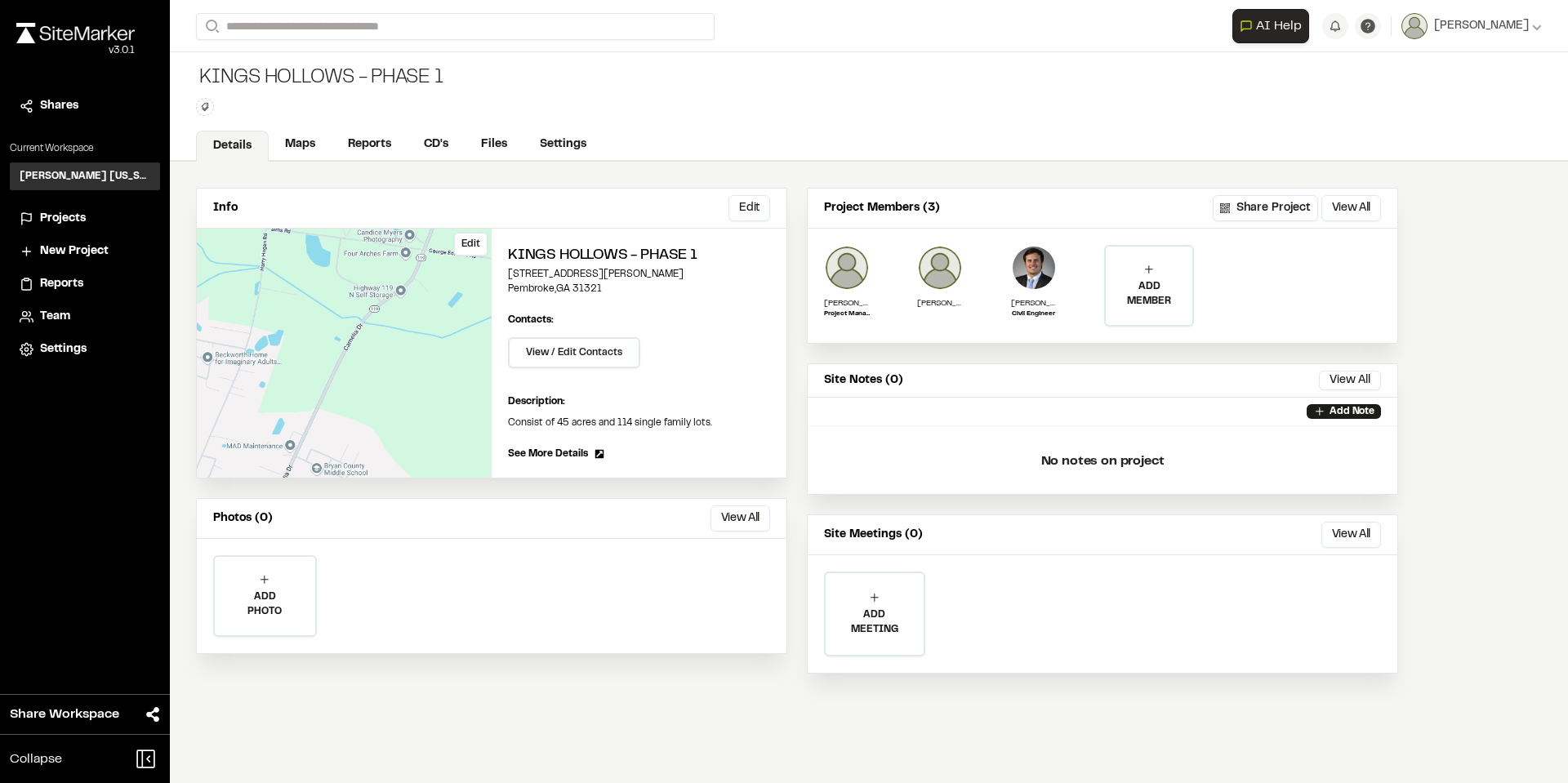 click on "Edit" at bounding box center [344, 353] 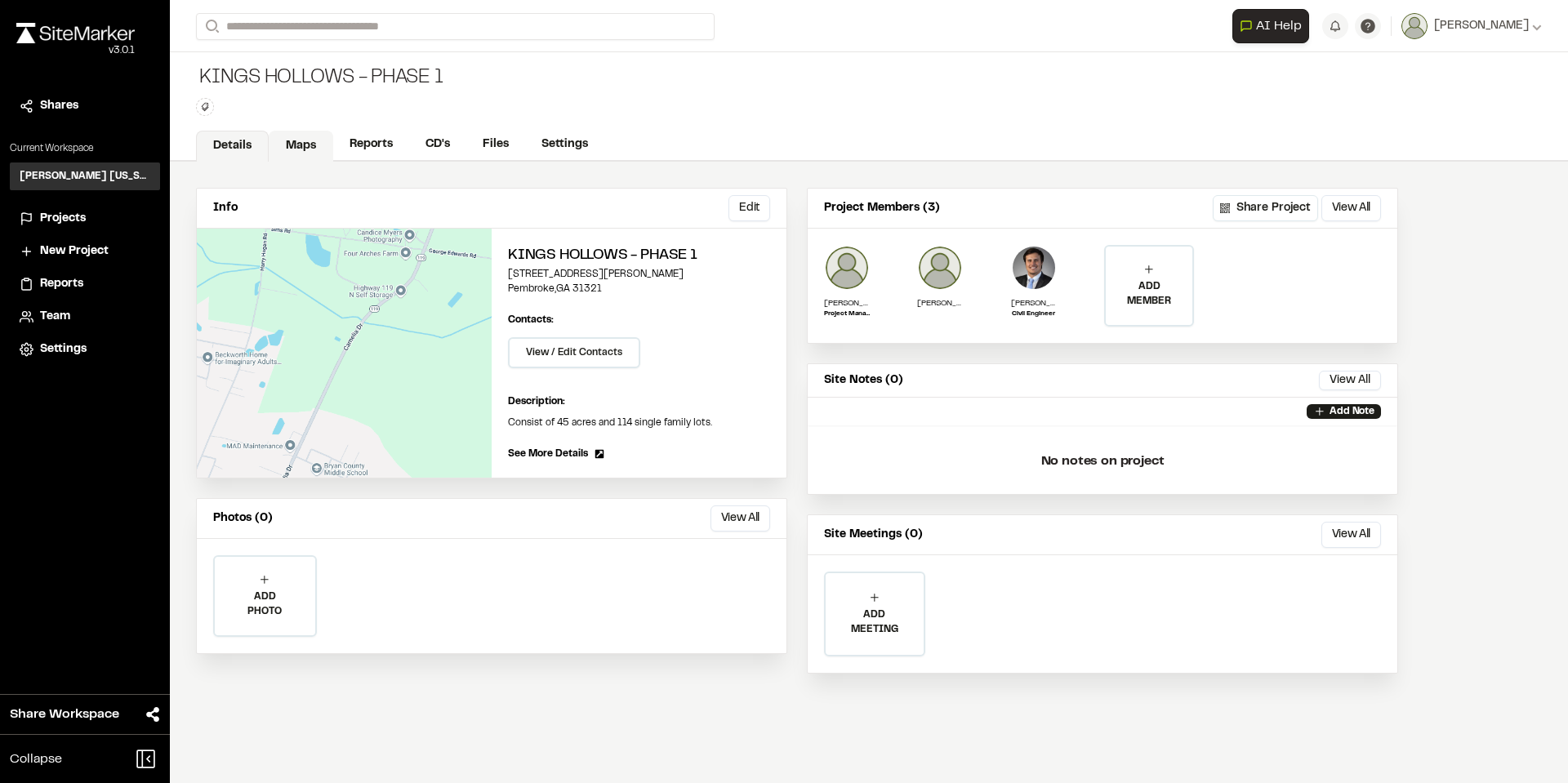 click on "Maps" at bounding box center (301, 146) 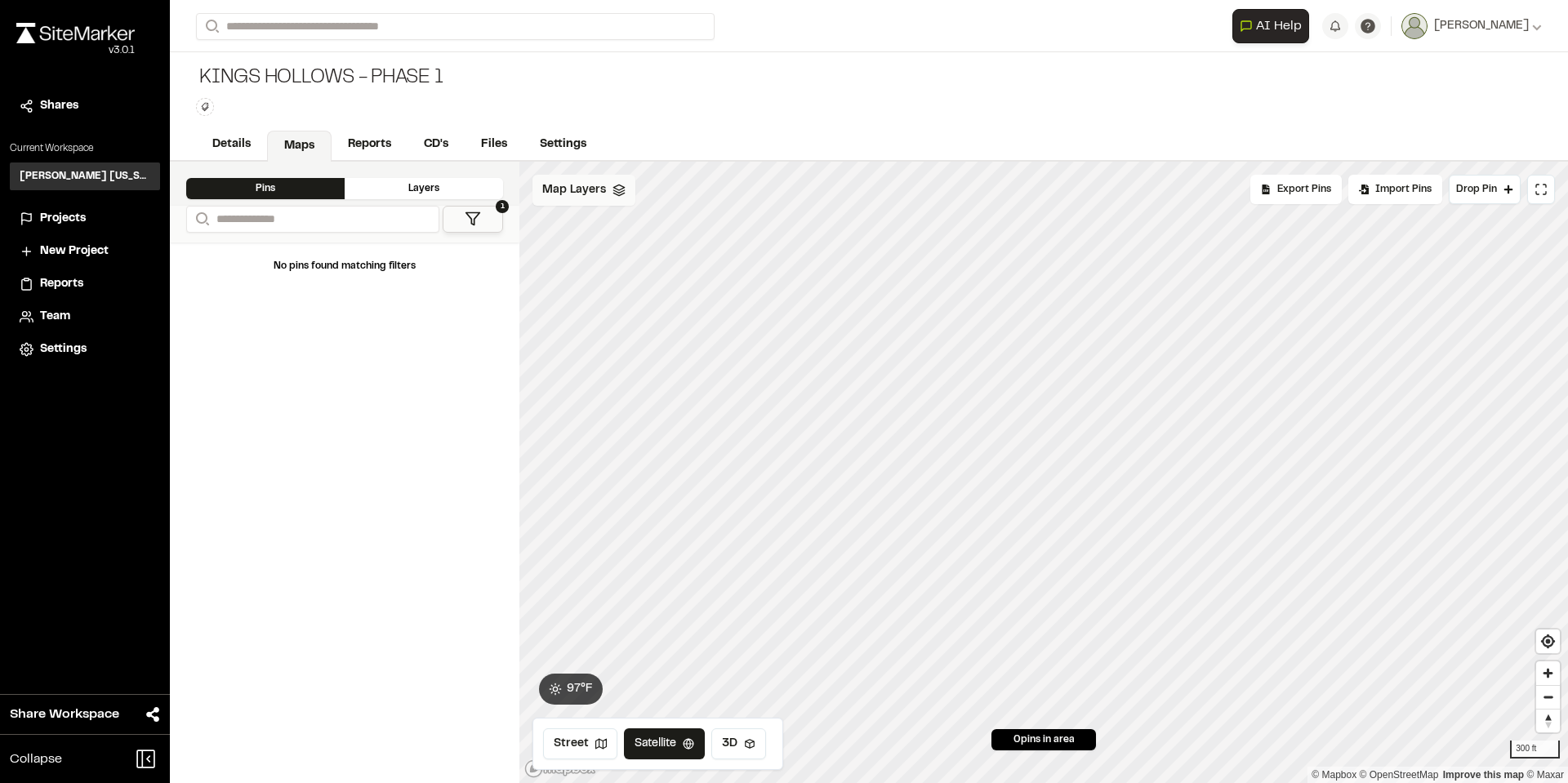 click on "Map Layers" at bounding box center (584, 190) 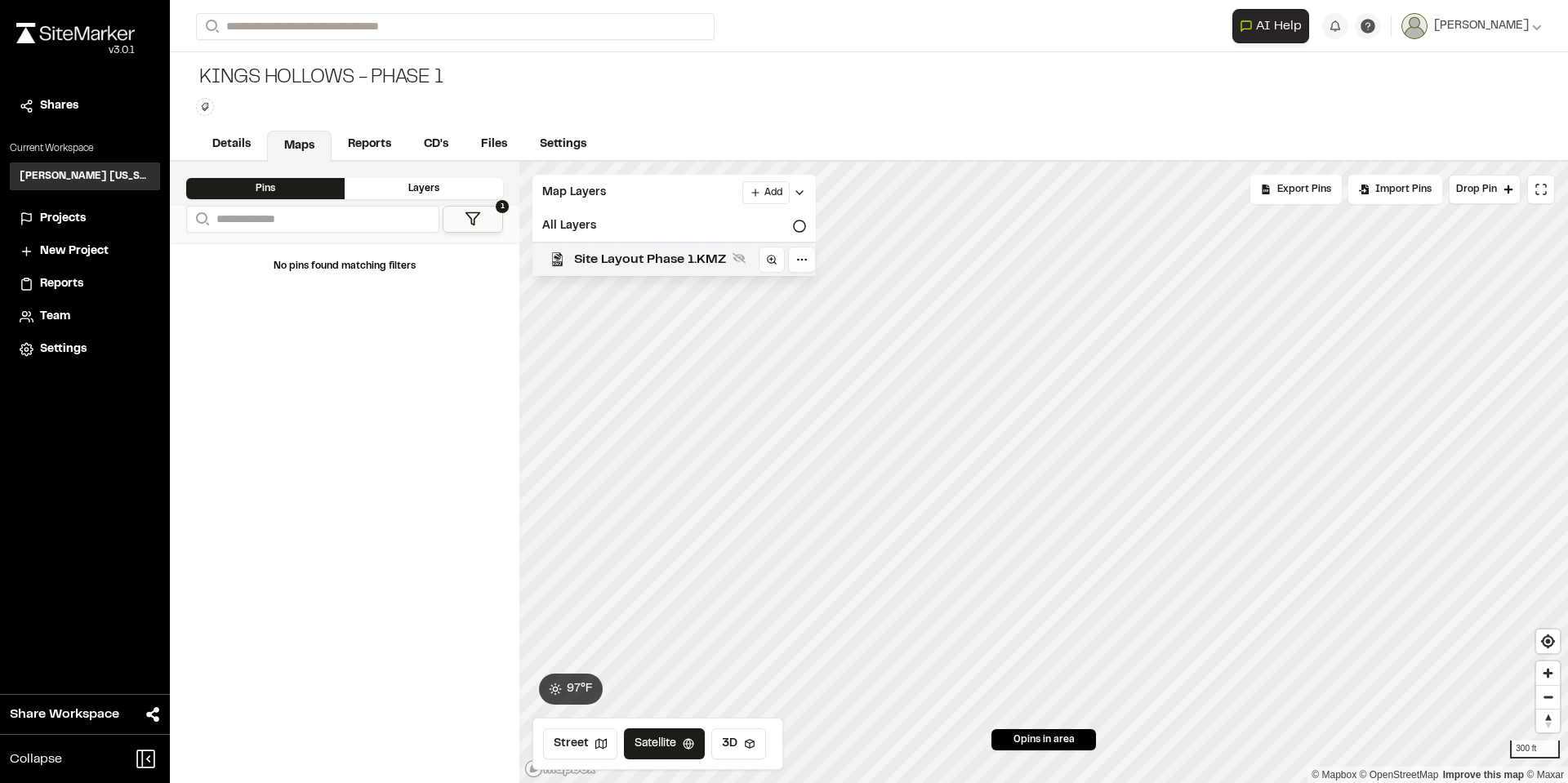 drag, startPoint x: 663, startPoint y: 256, endPoint x: 640, endPoint y: 264, distance: 24.351591 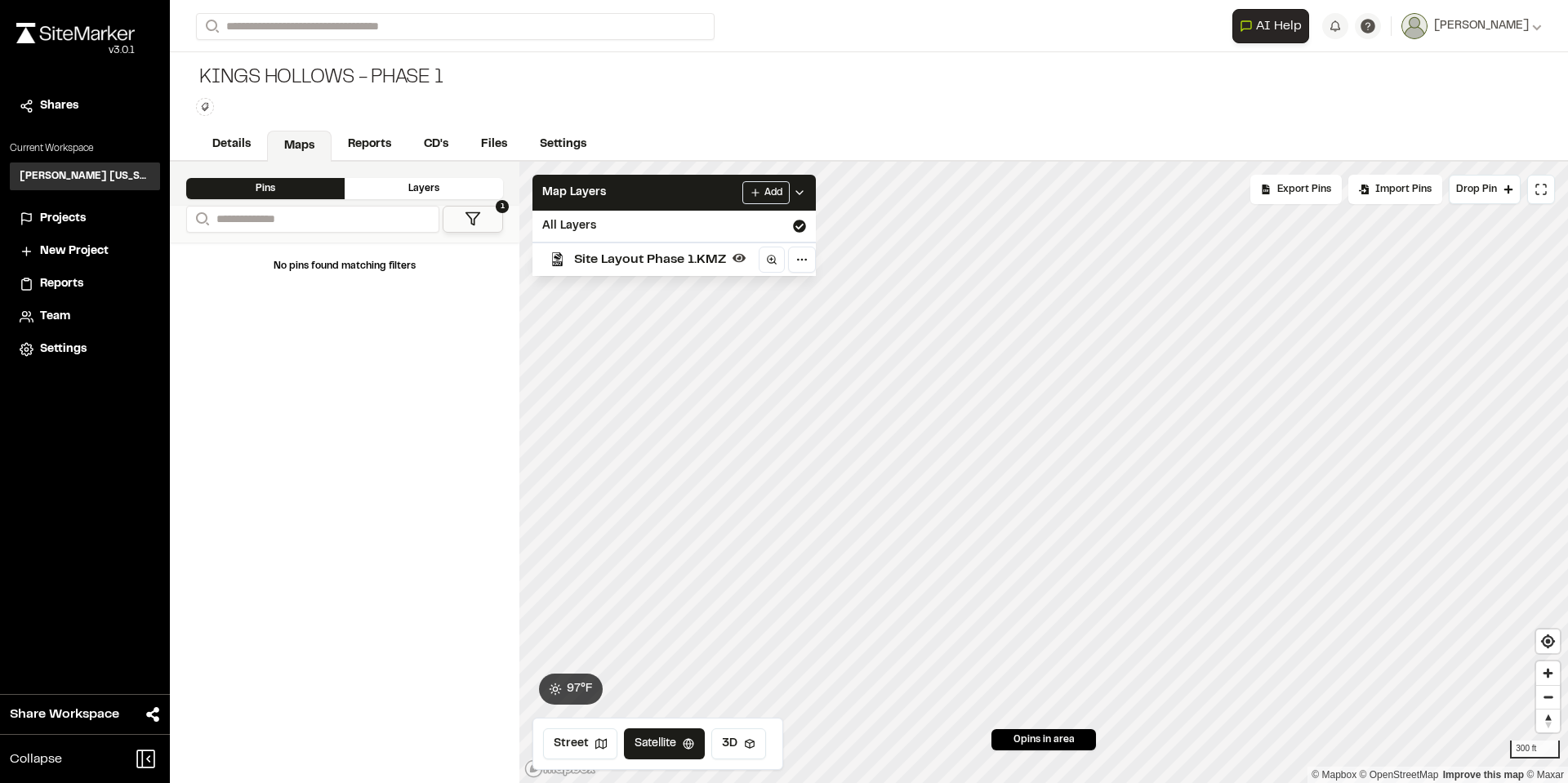 click on "Site Layout Phase 1.KMZ" at bounding box center (650, 260) 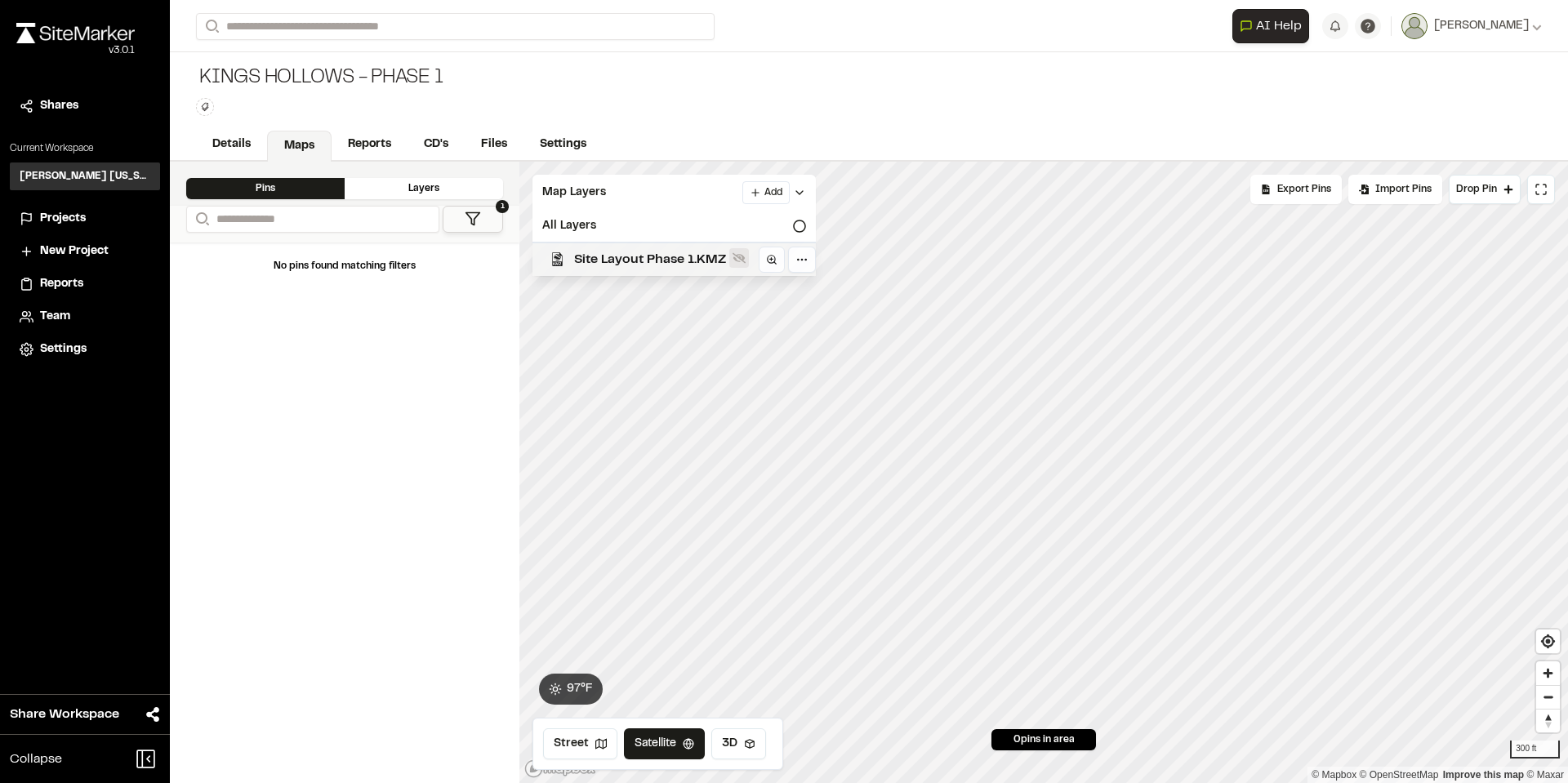 click 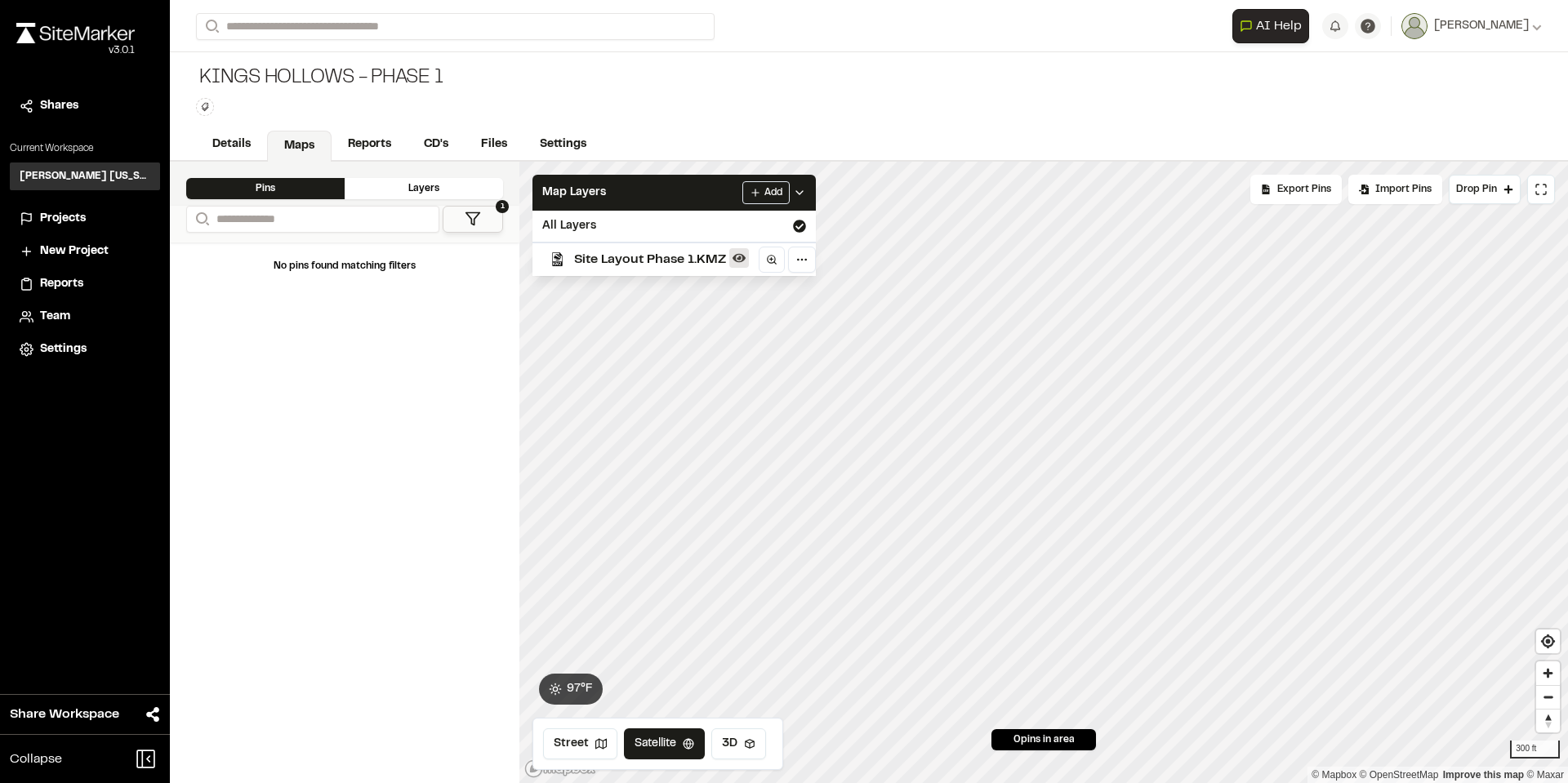 click 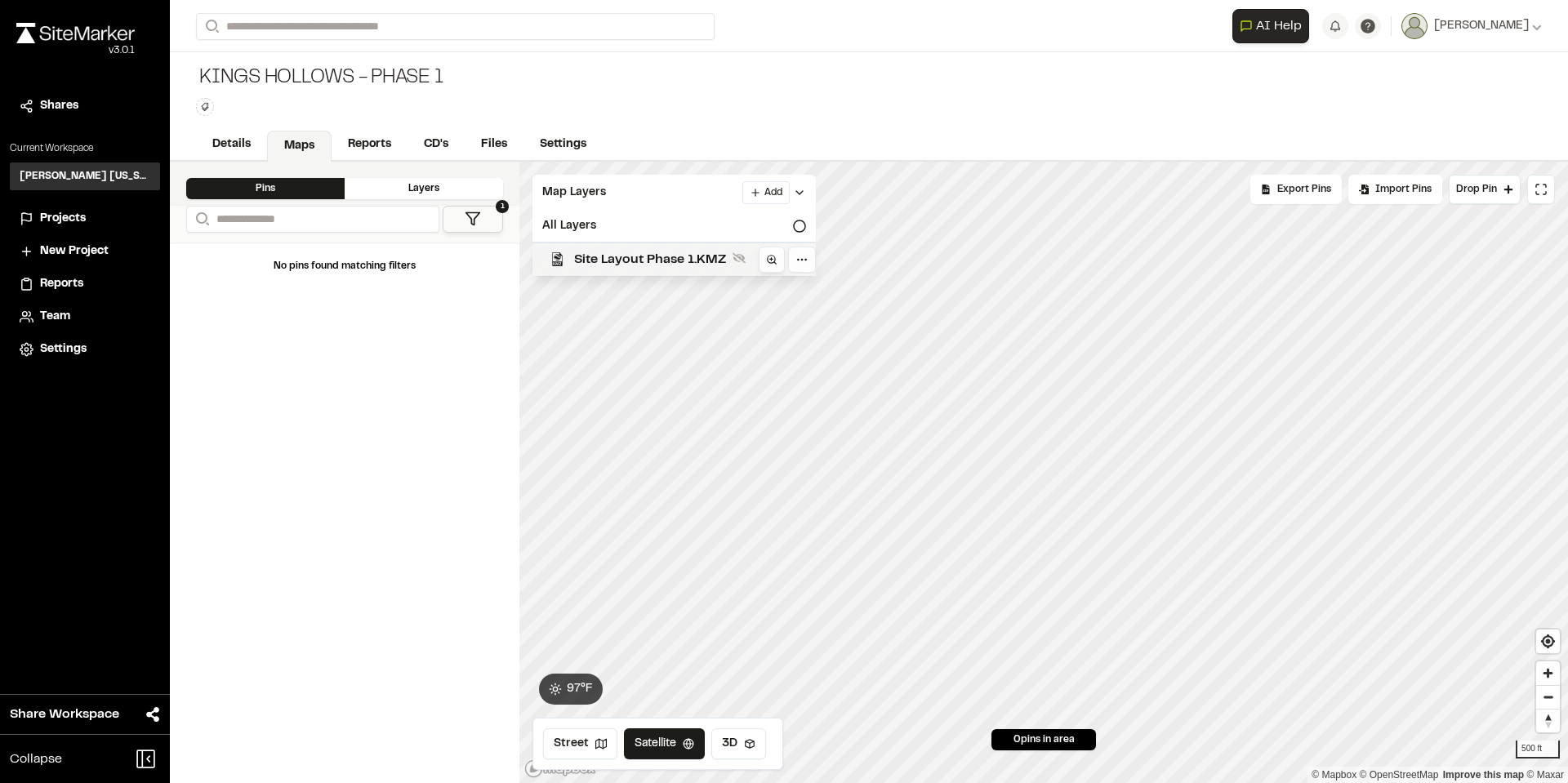 click 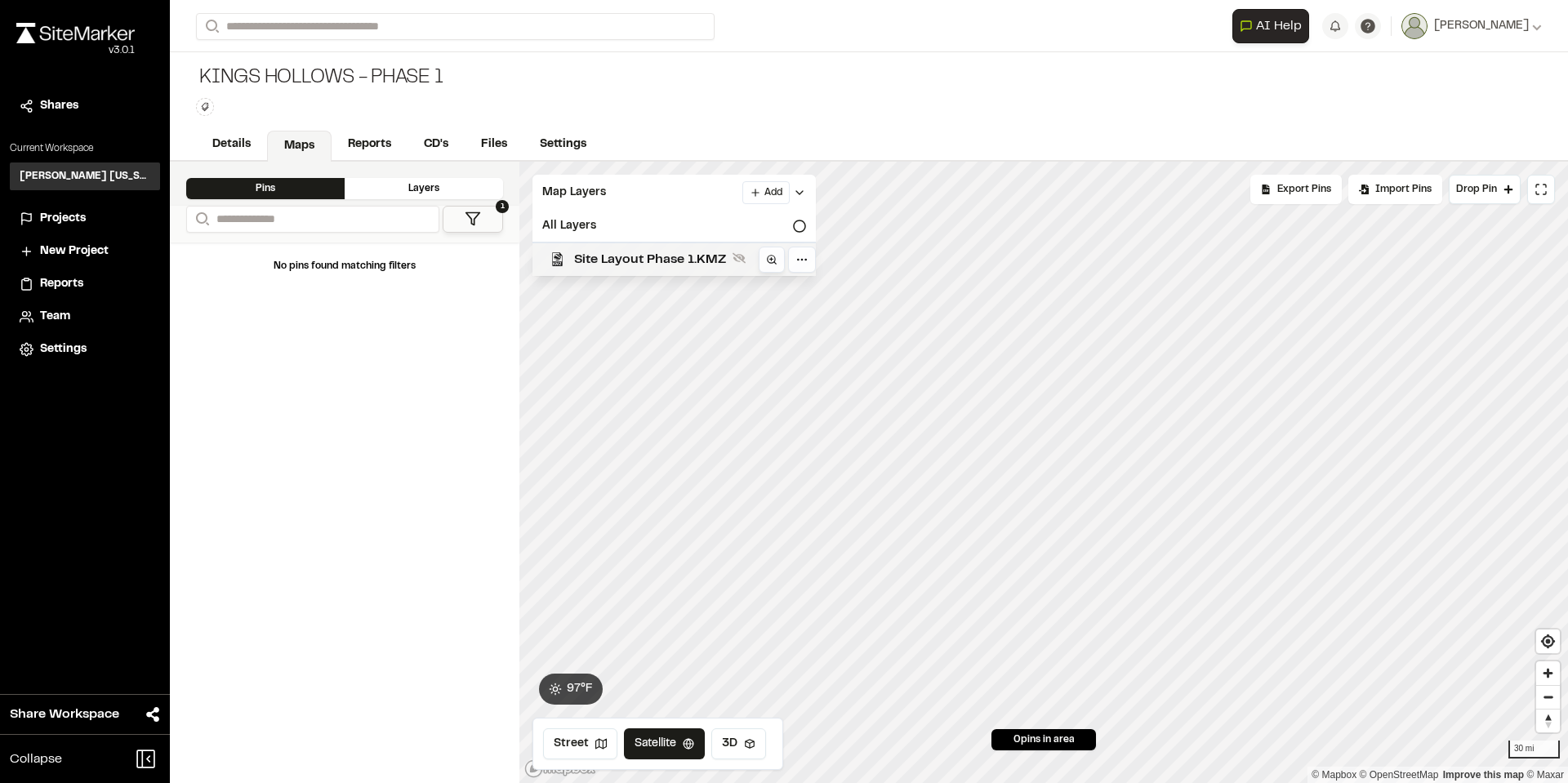 click at bounding box center [772, 260] 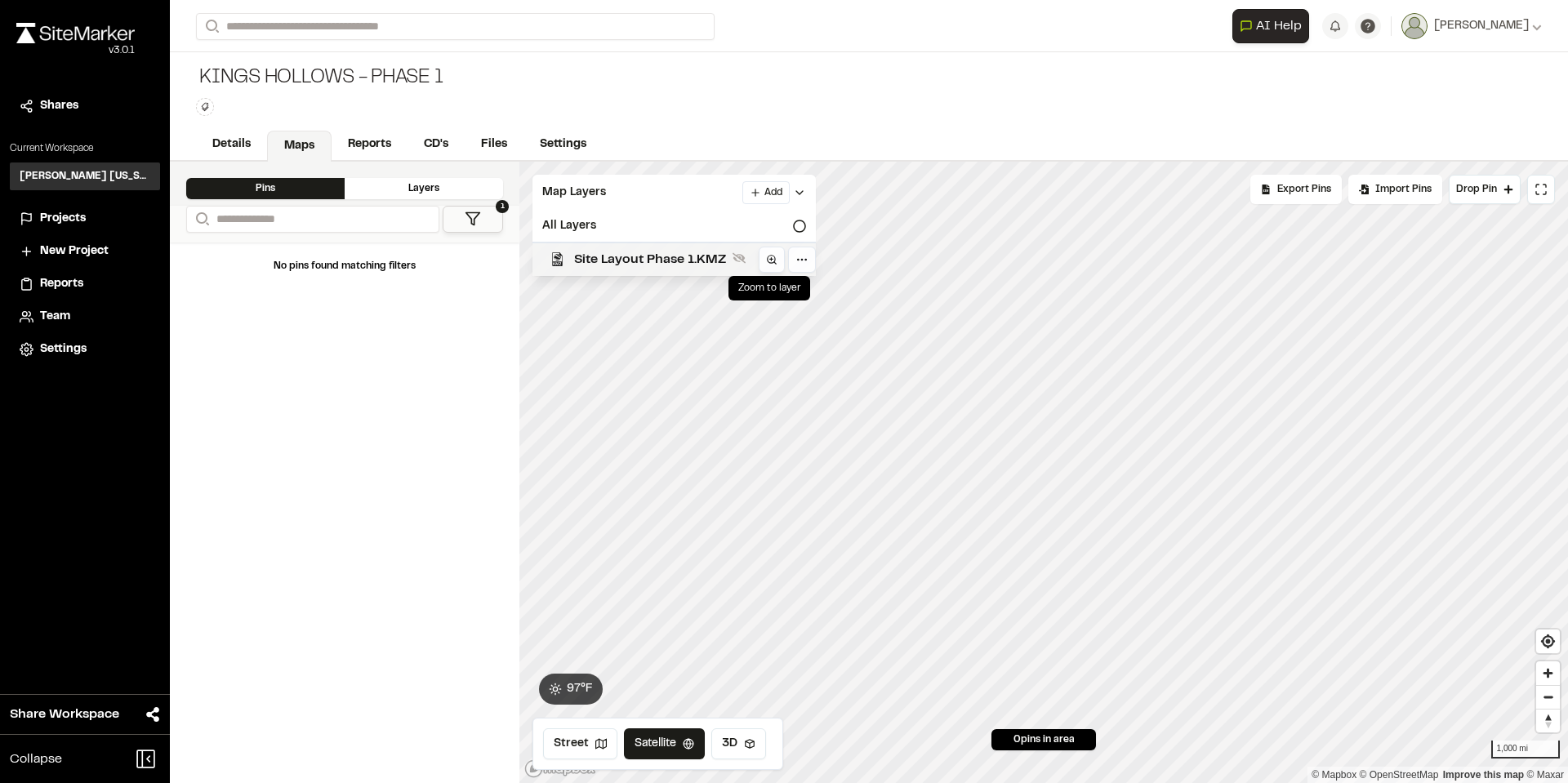 click at bounding box center [772, 260] 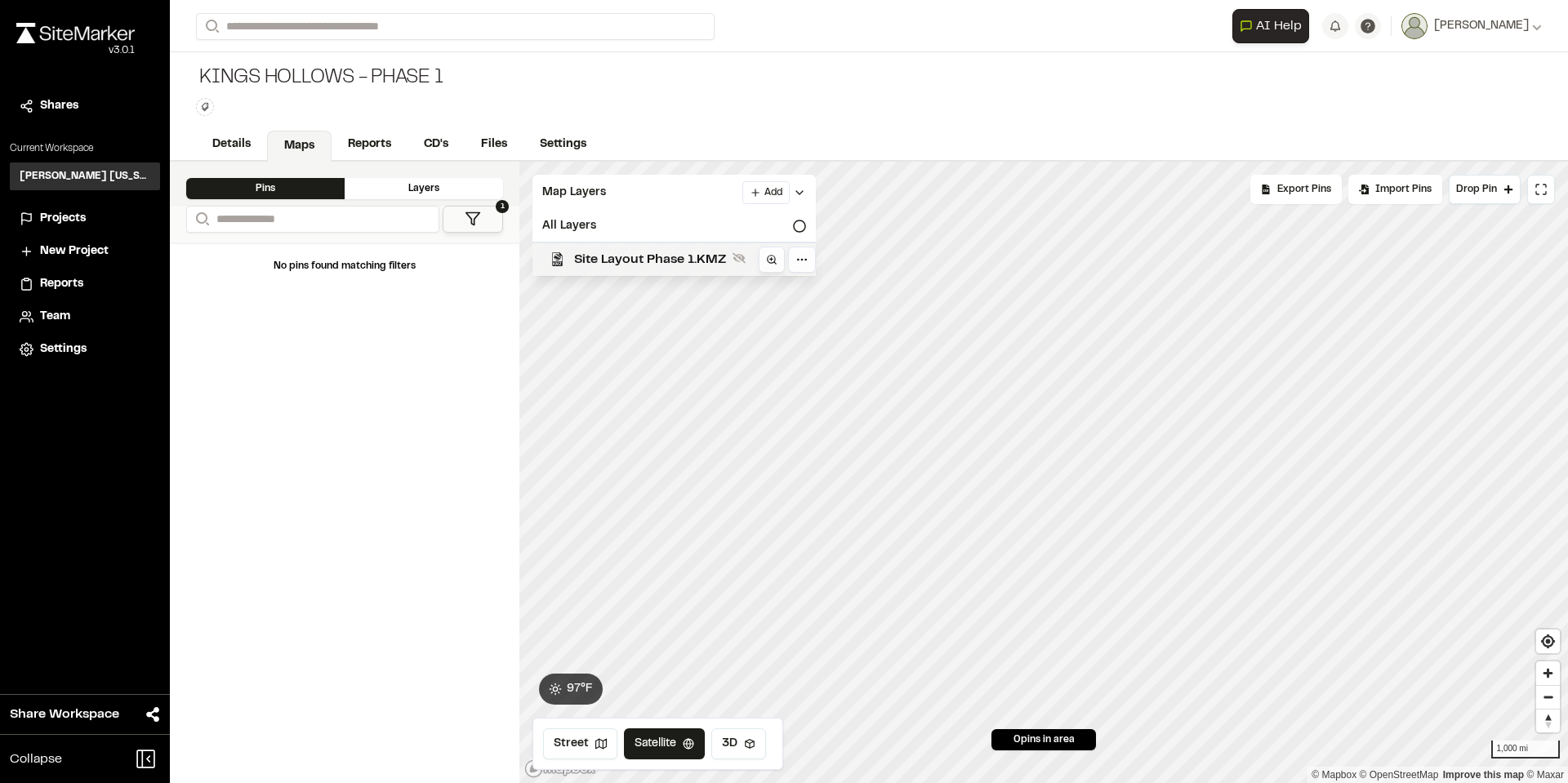click 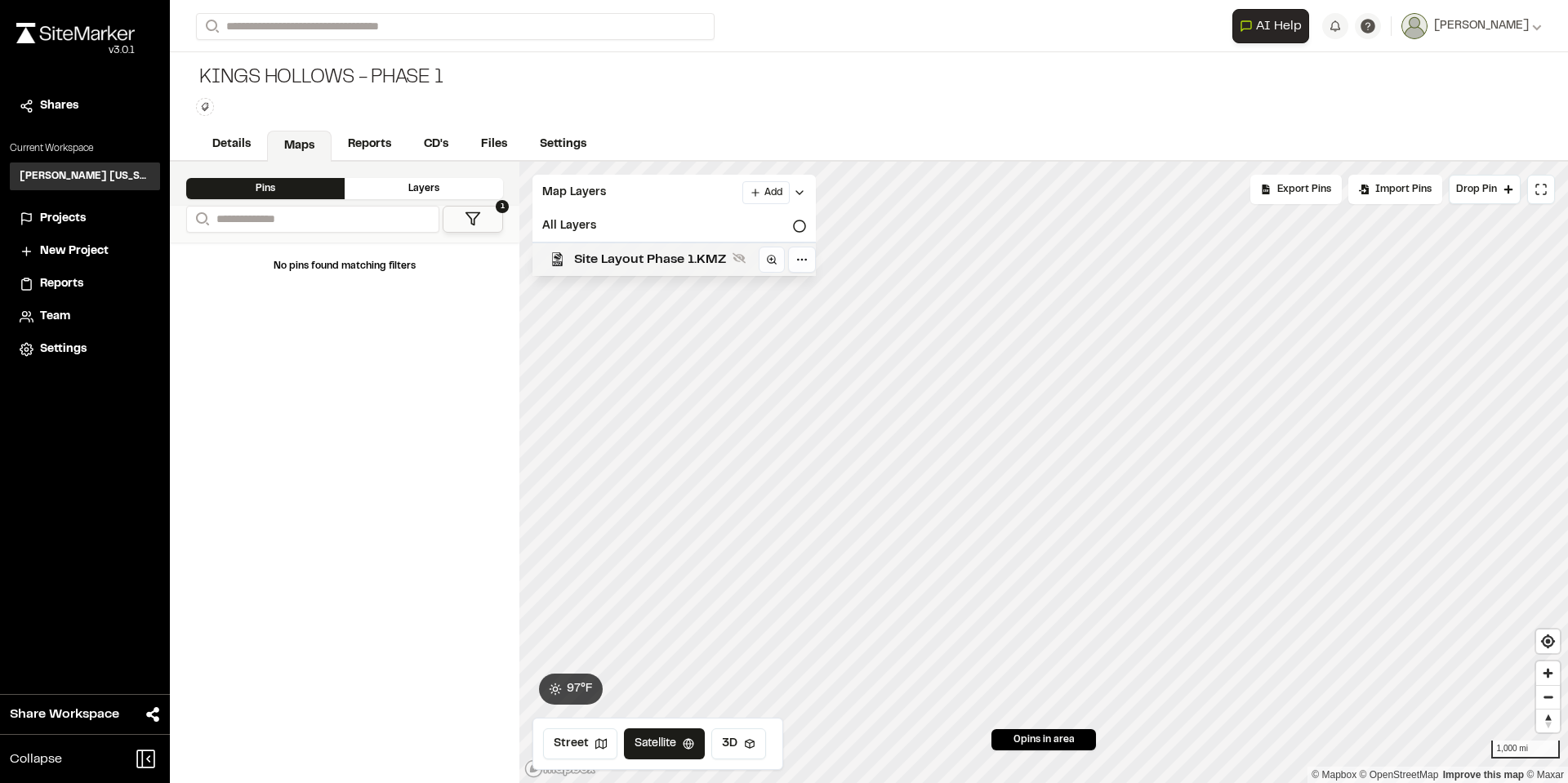 click on "Site Layout Phase 1.KMZ" at bounding box center (667, 259) 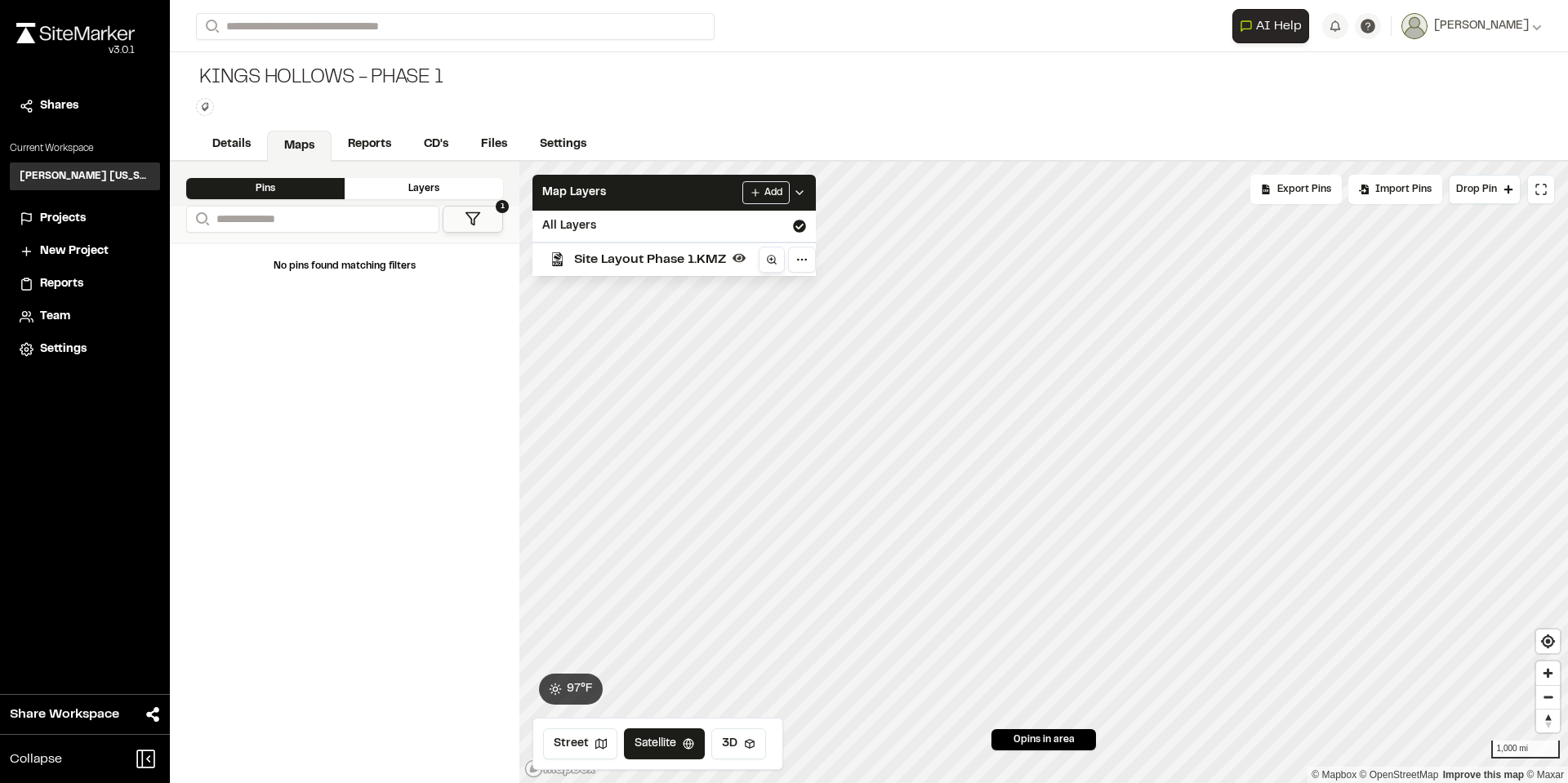 click 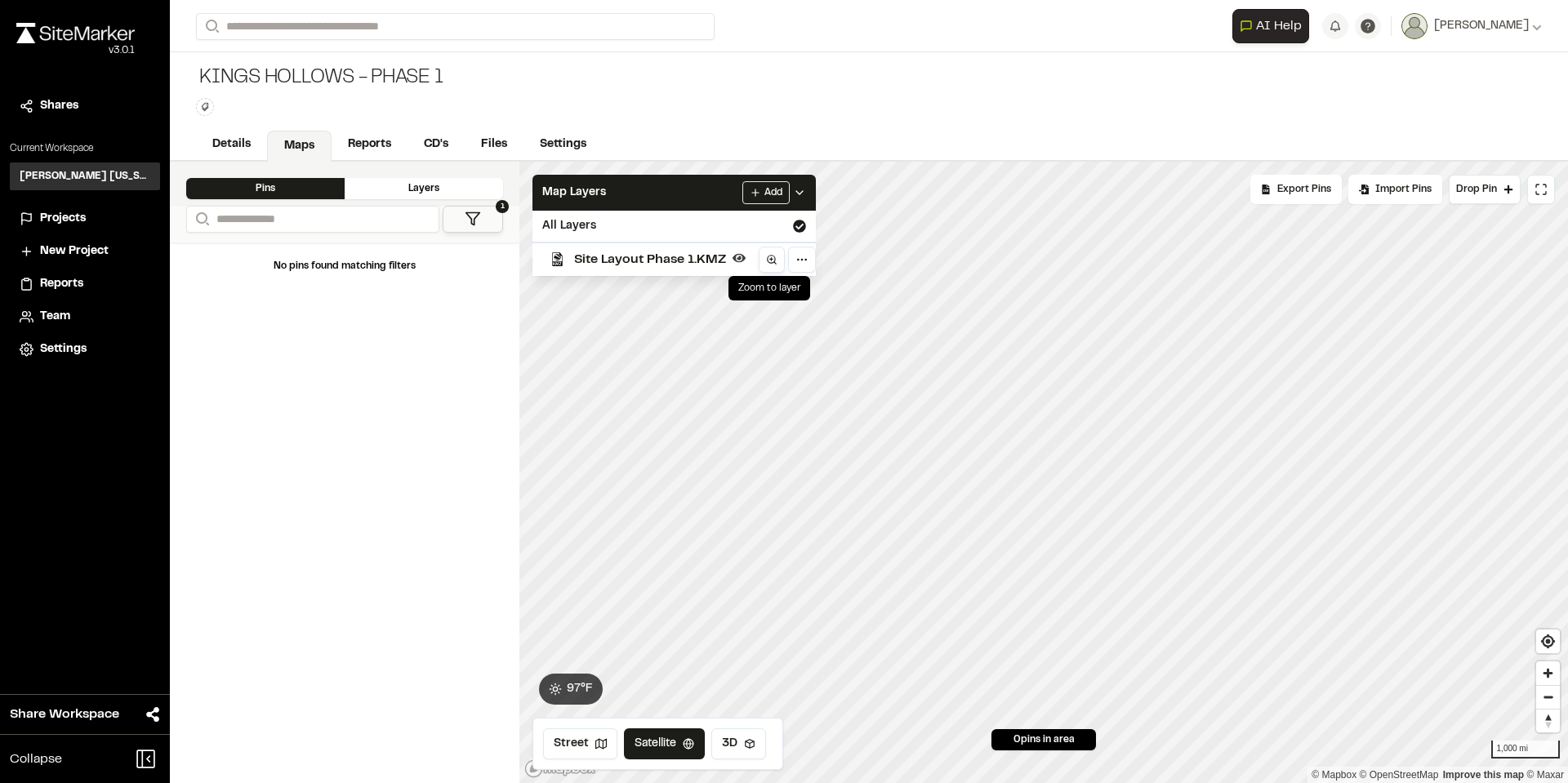click 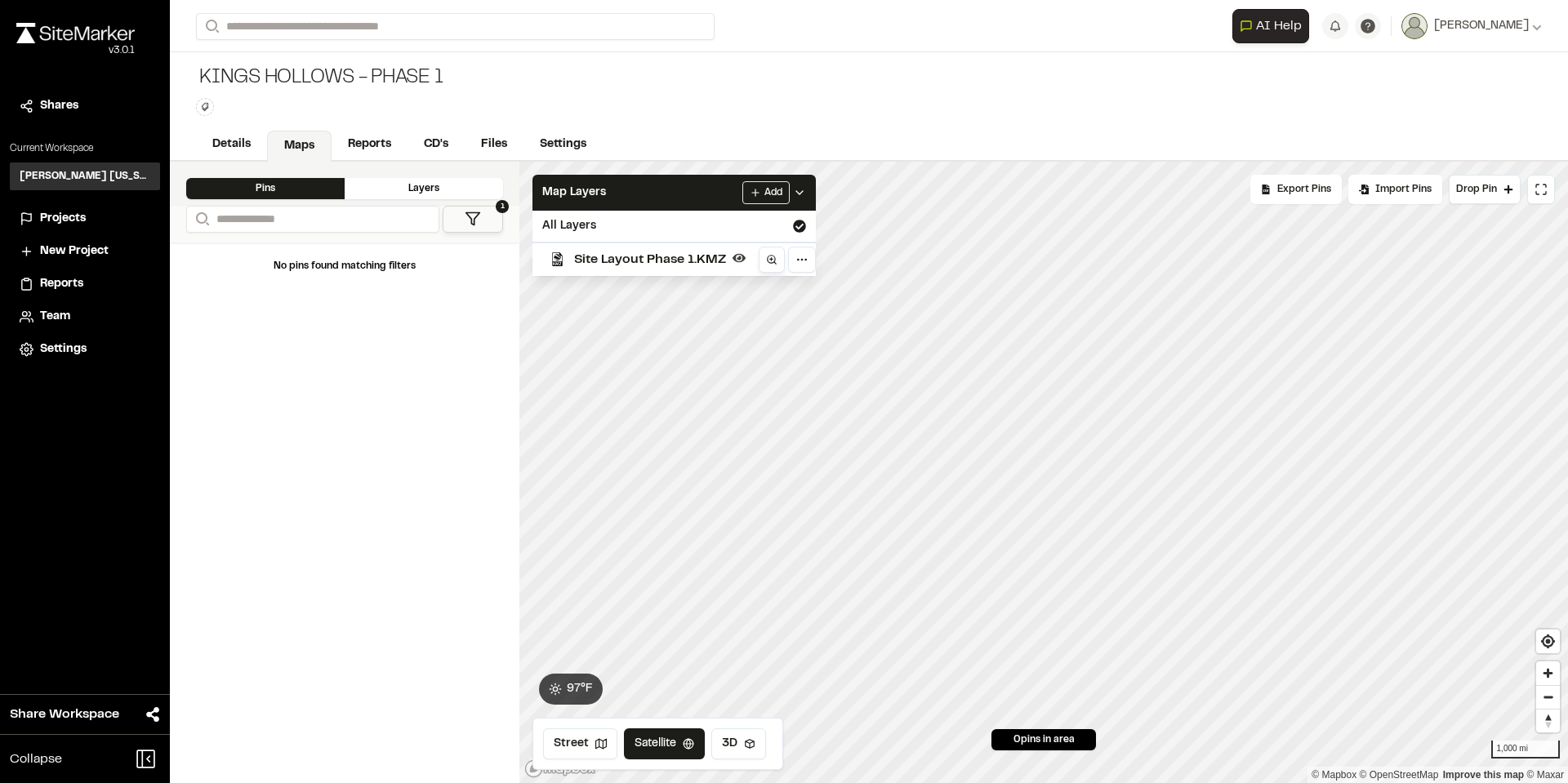 click 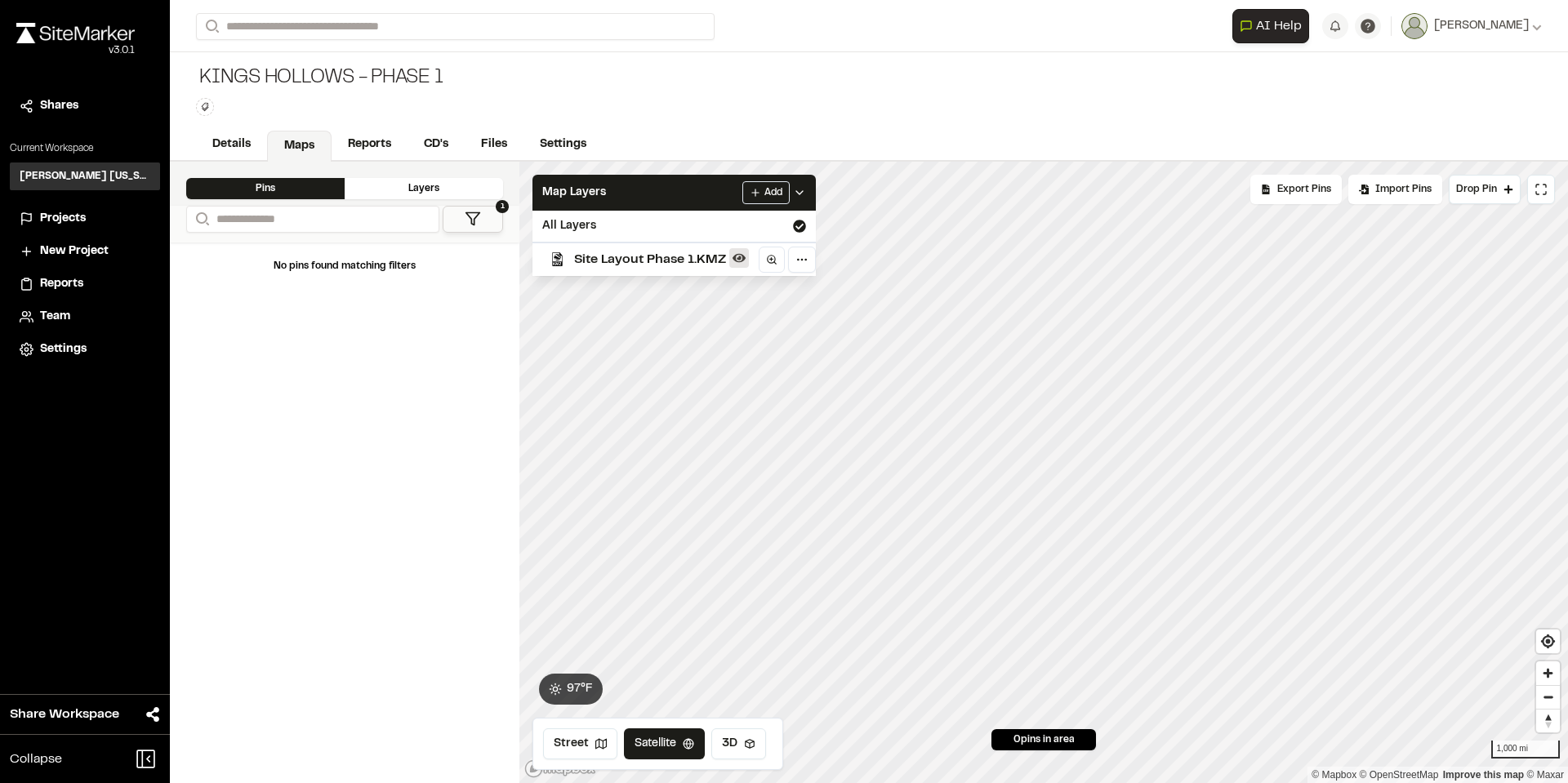 click at bounding box center (739, 258) 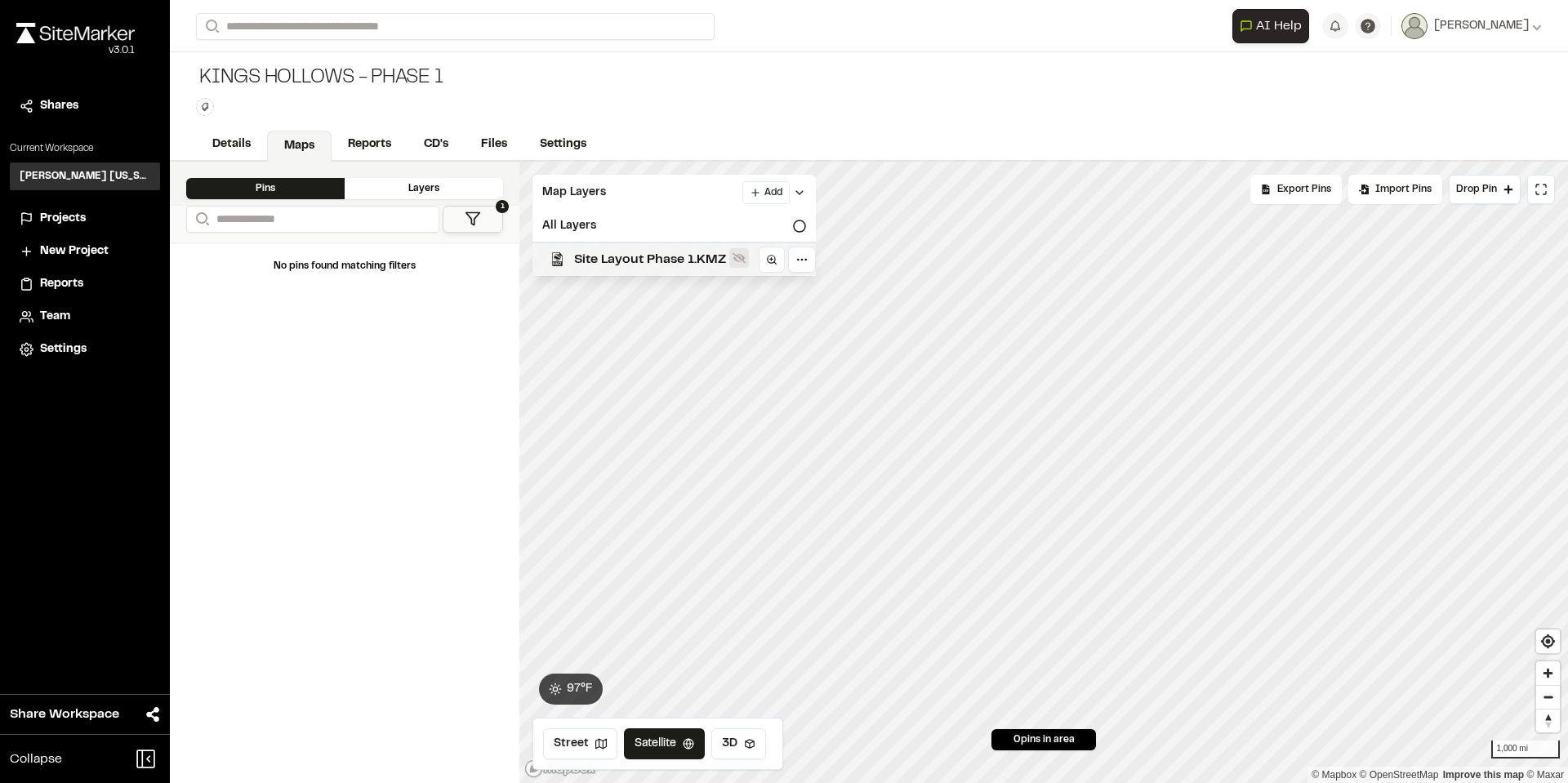 click 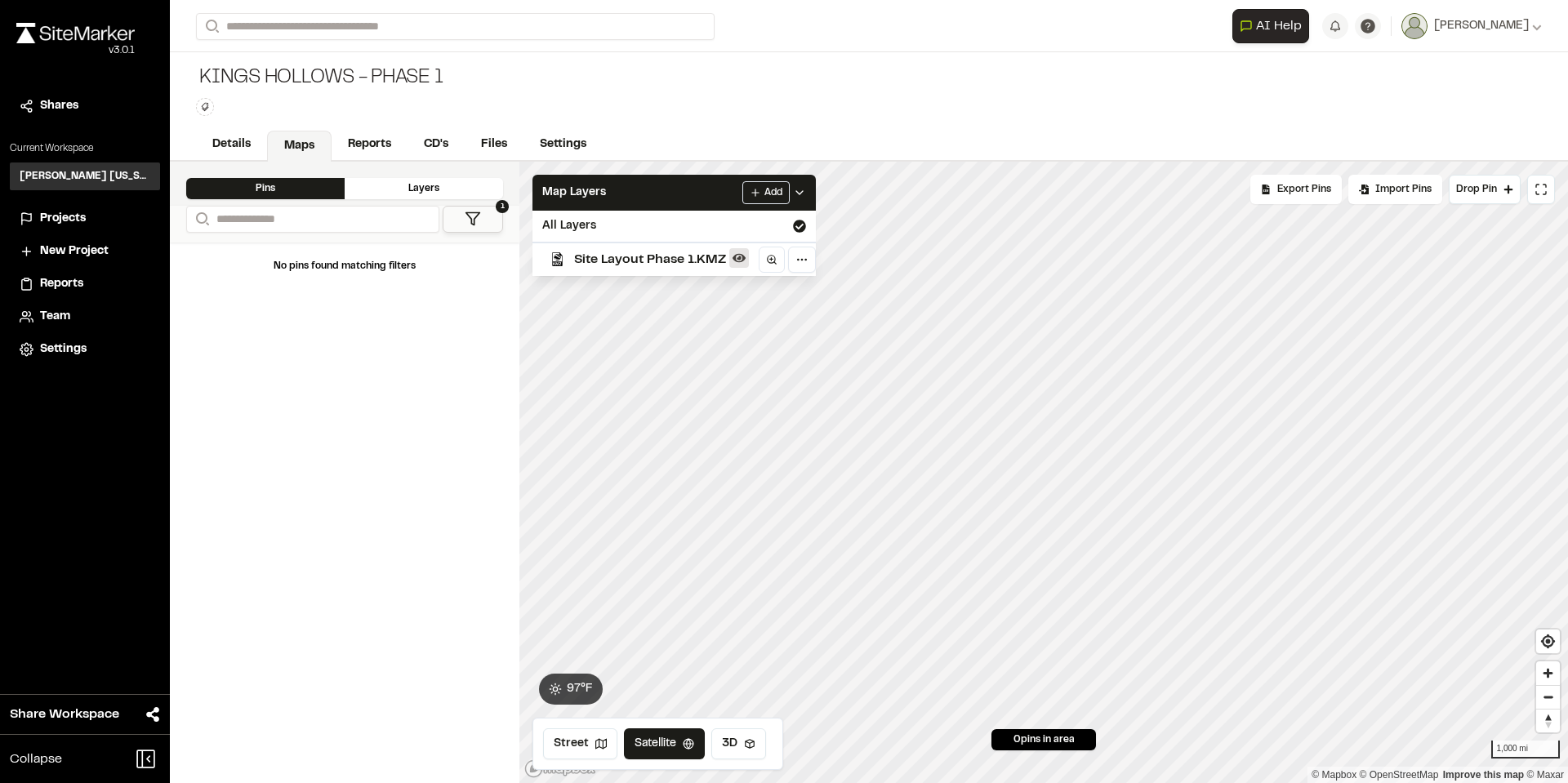 click 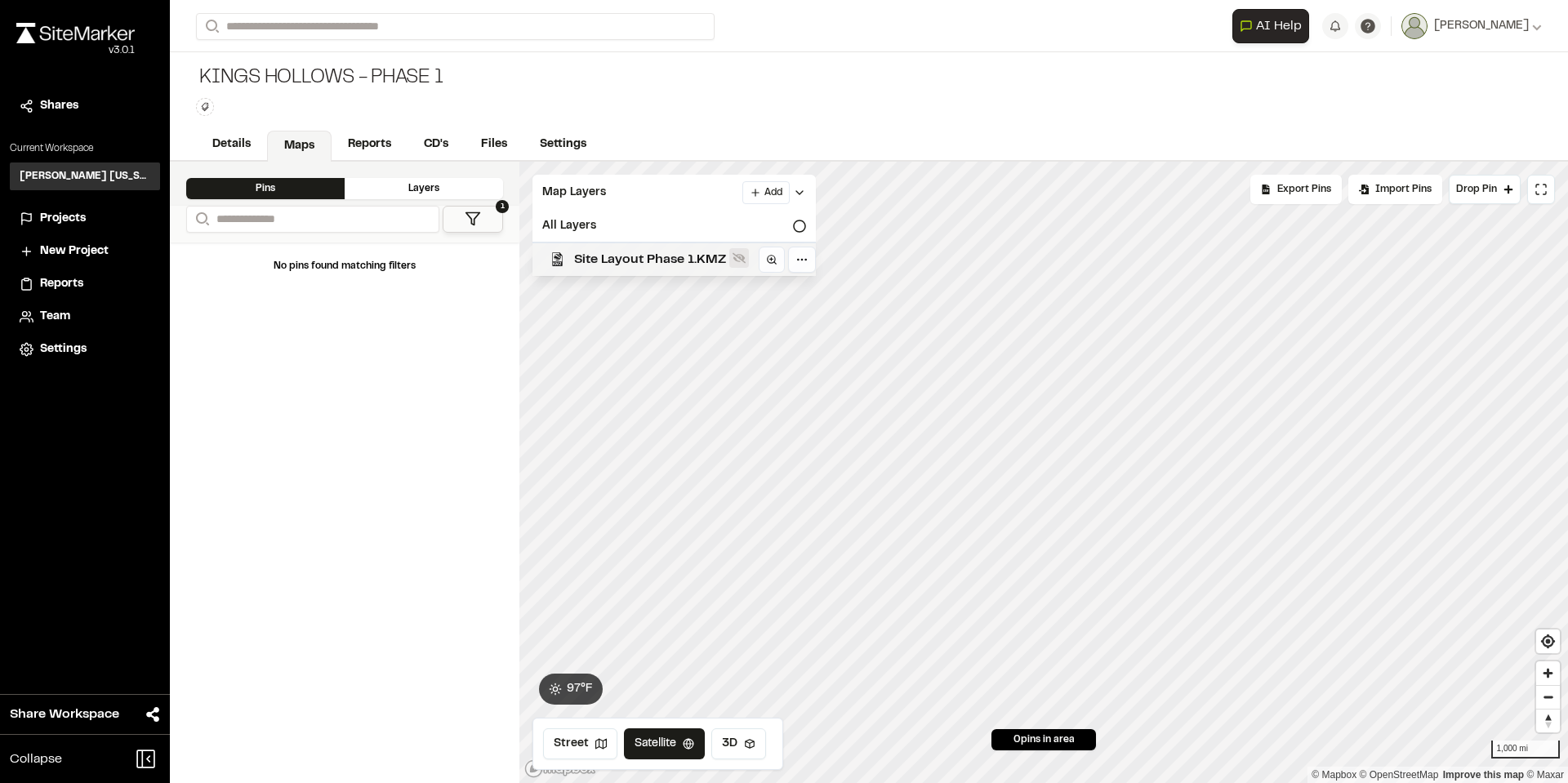 click 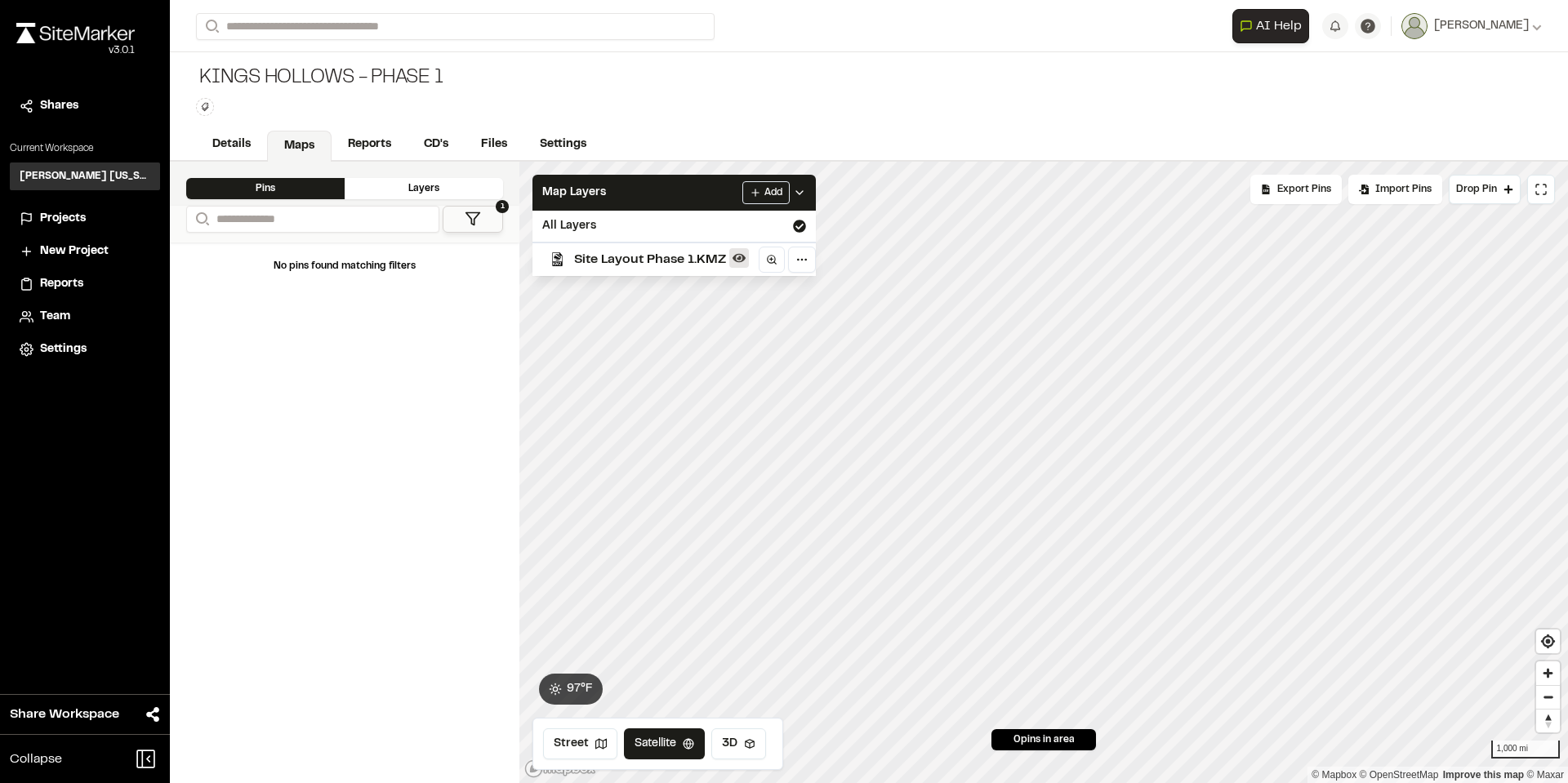 click 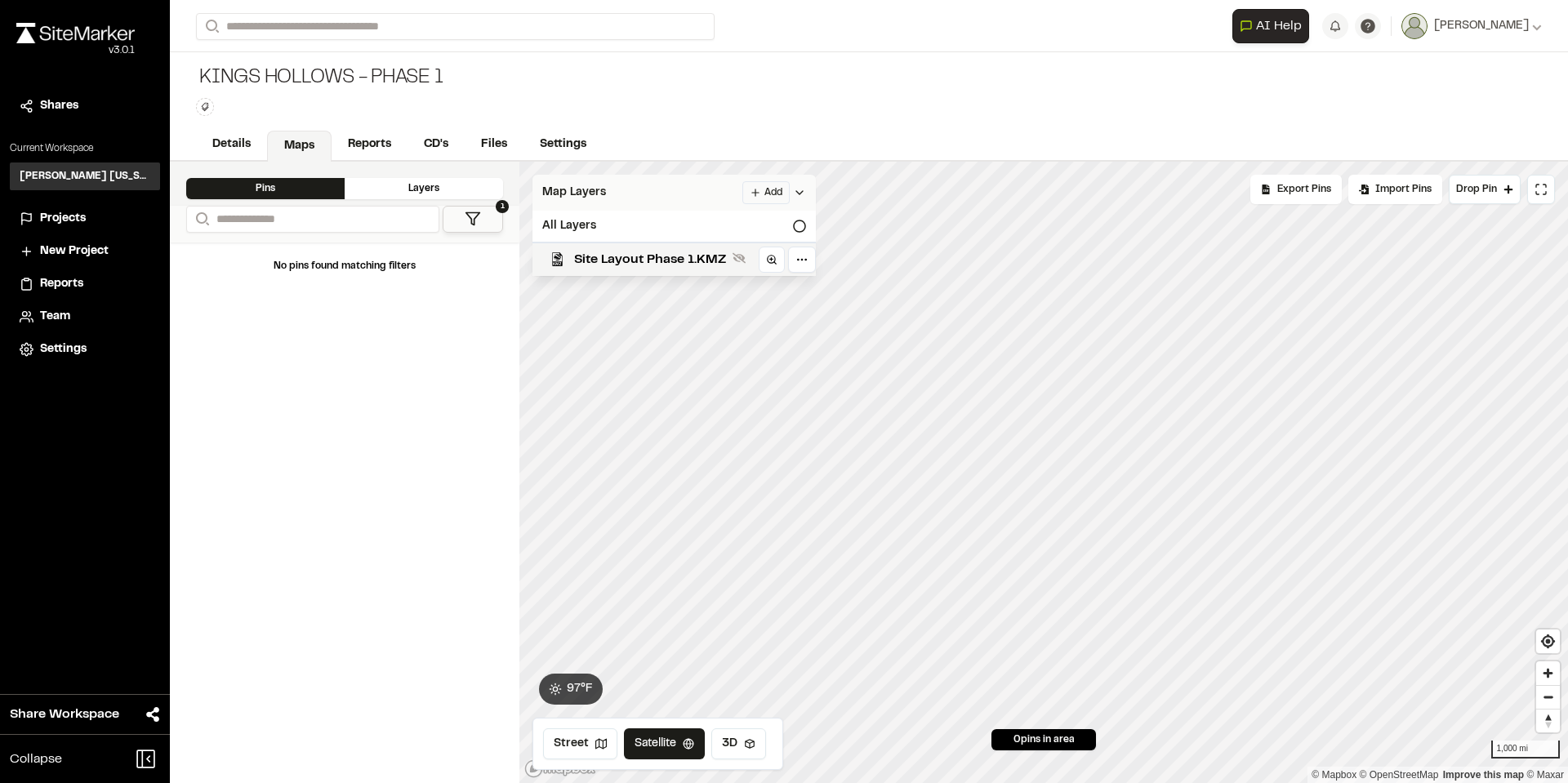 click on "Map Layers Add" at bounding box center [674, 193] 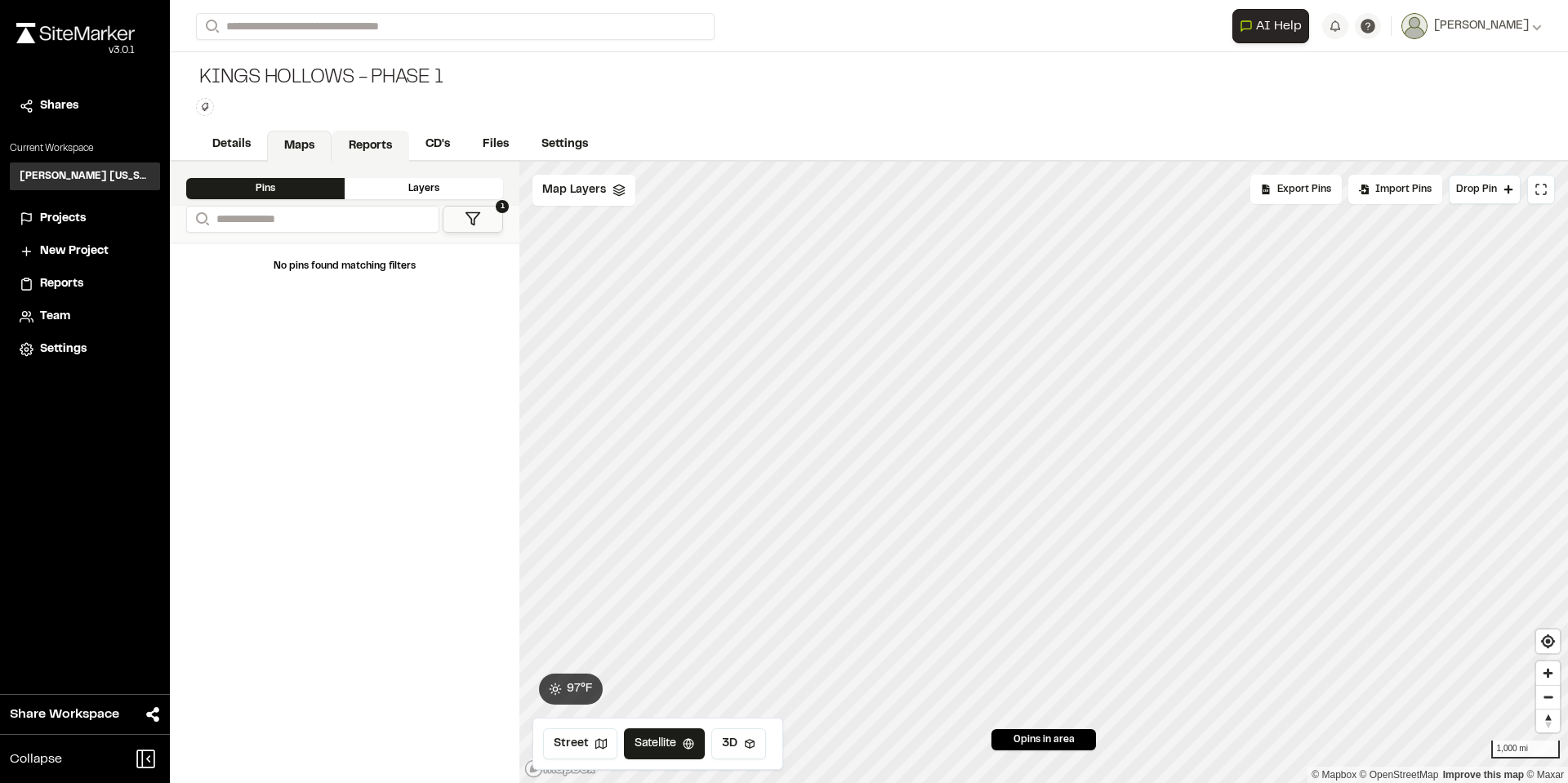 click on "Reports" at bounding box center (370, 146) 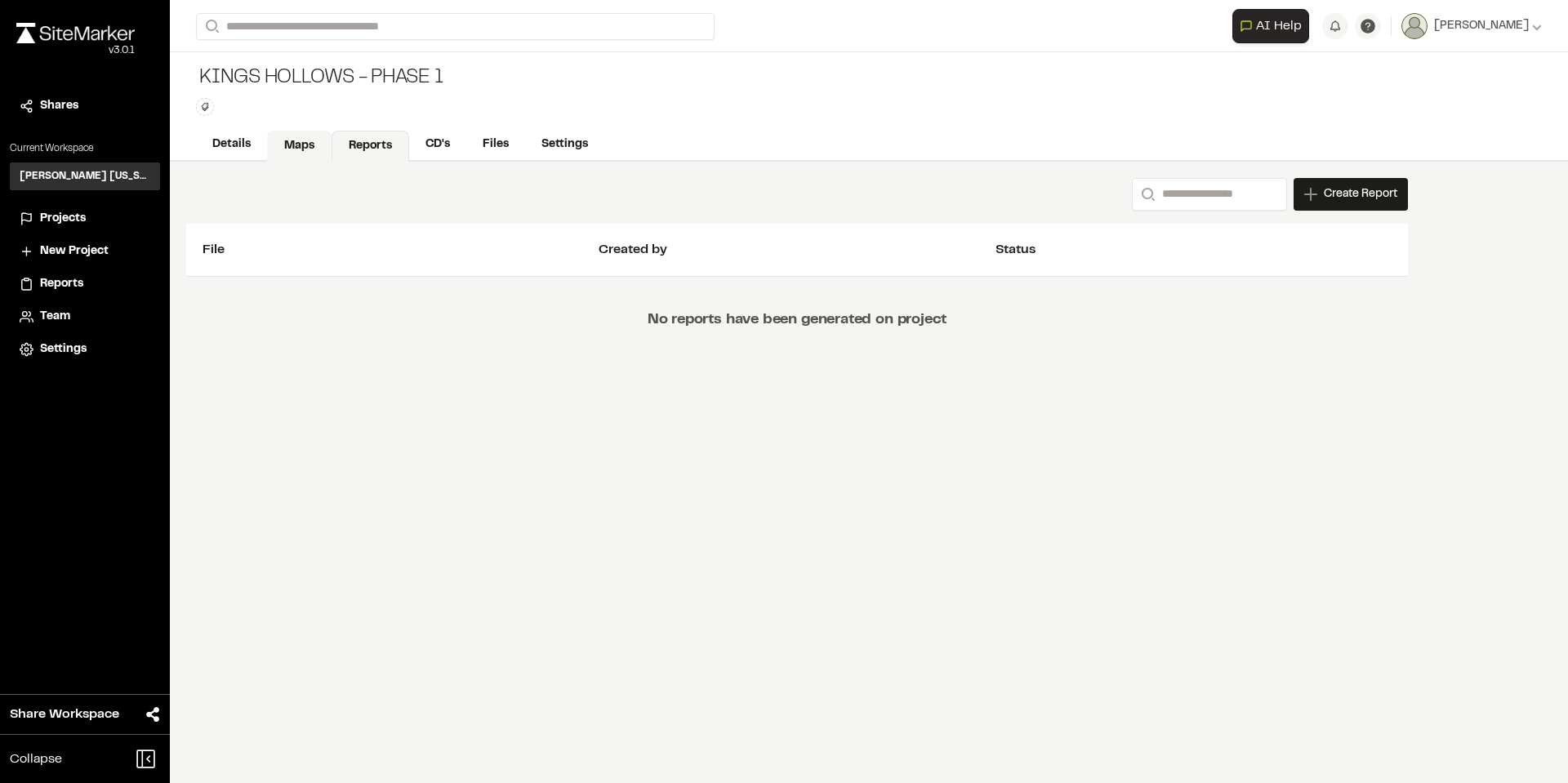 click on "Maps" at bounding box center (299, 146) 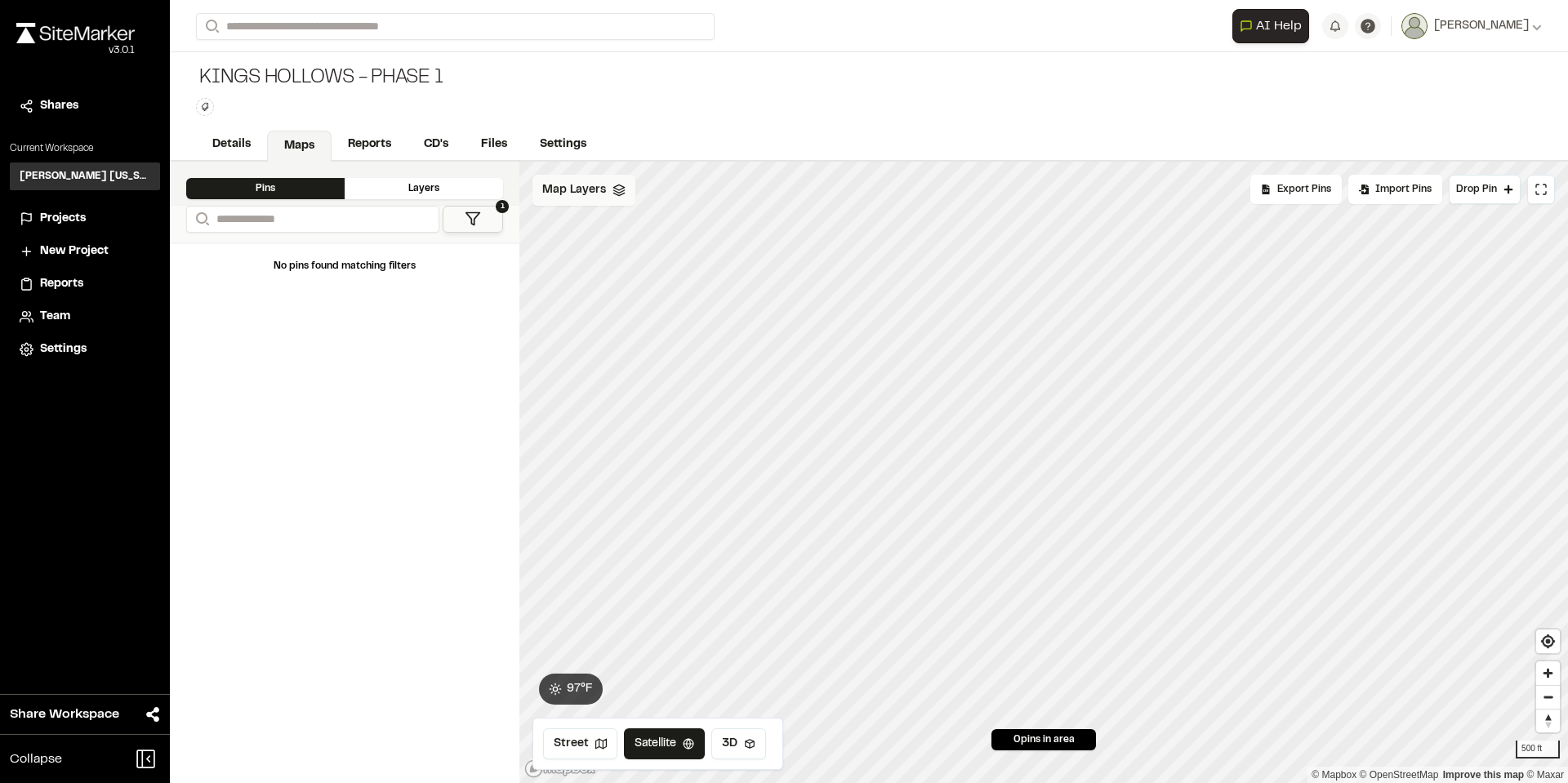 click on "Map Layers" at bounding box center [584, 190] 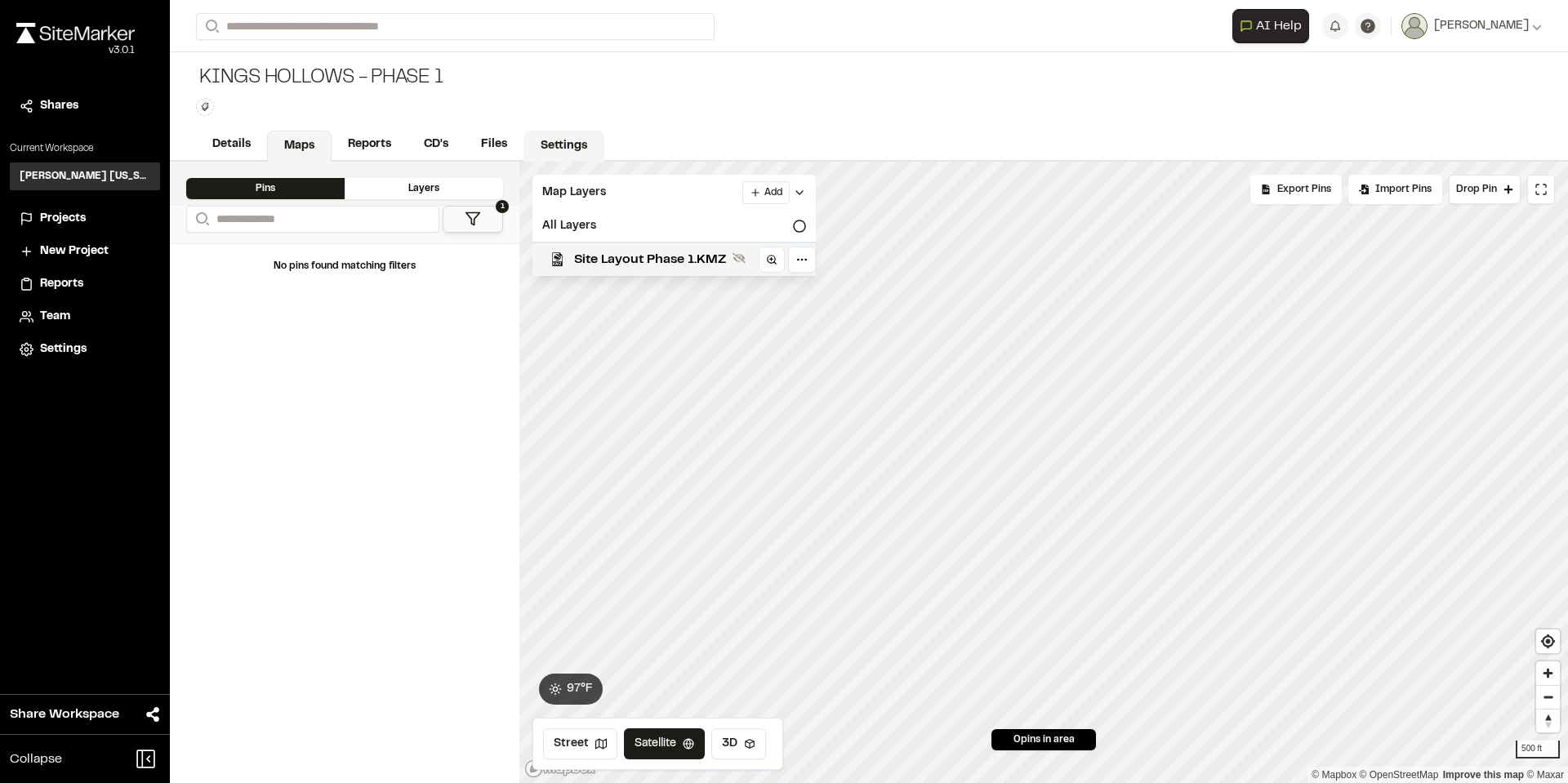 click on "Settings" at bounding box center (564, 146) 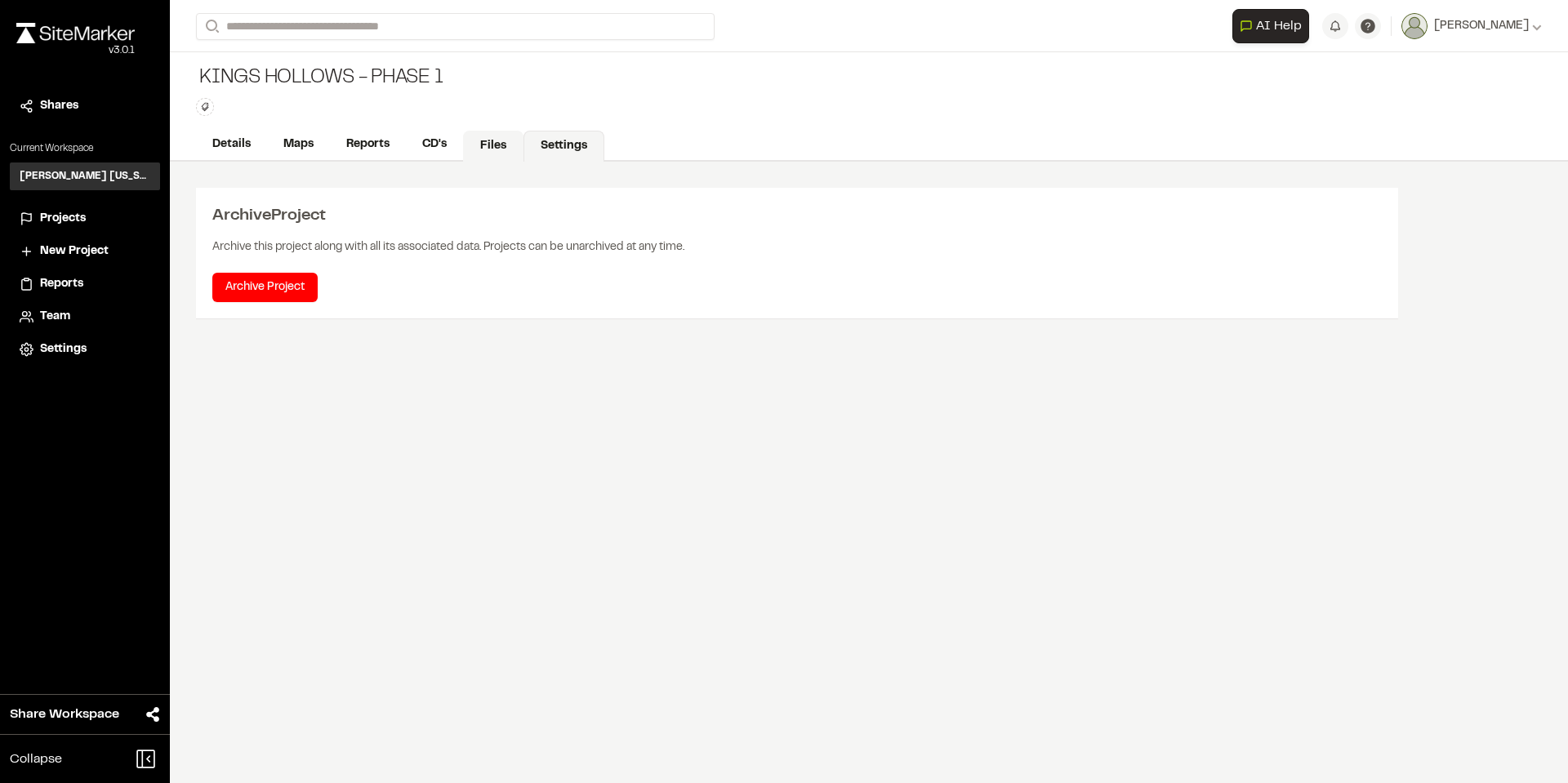 click on "Files" at bounding box center [493, 146] 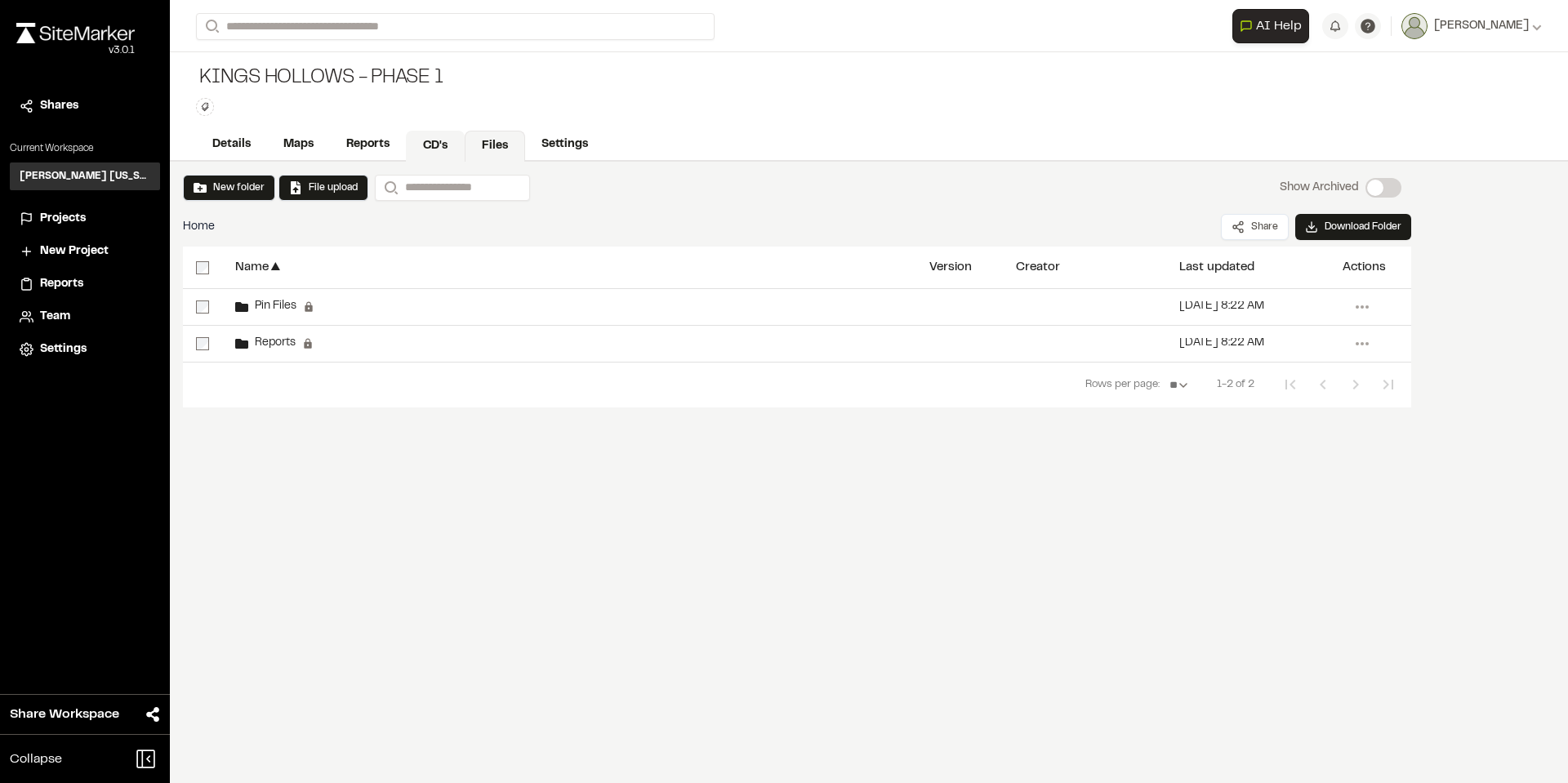 click on "CD's" at bounding box center [435, 146] 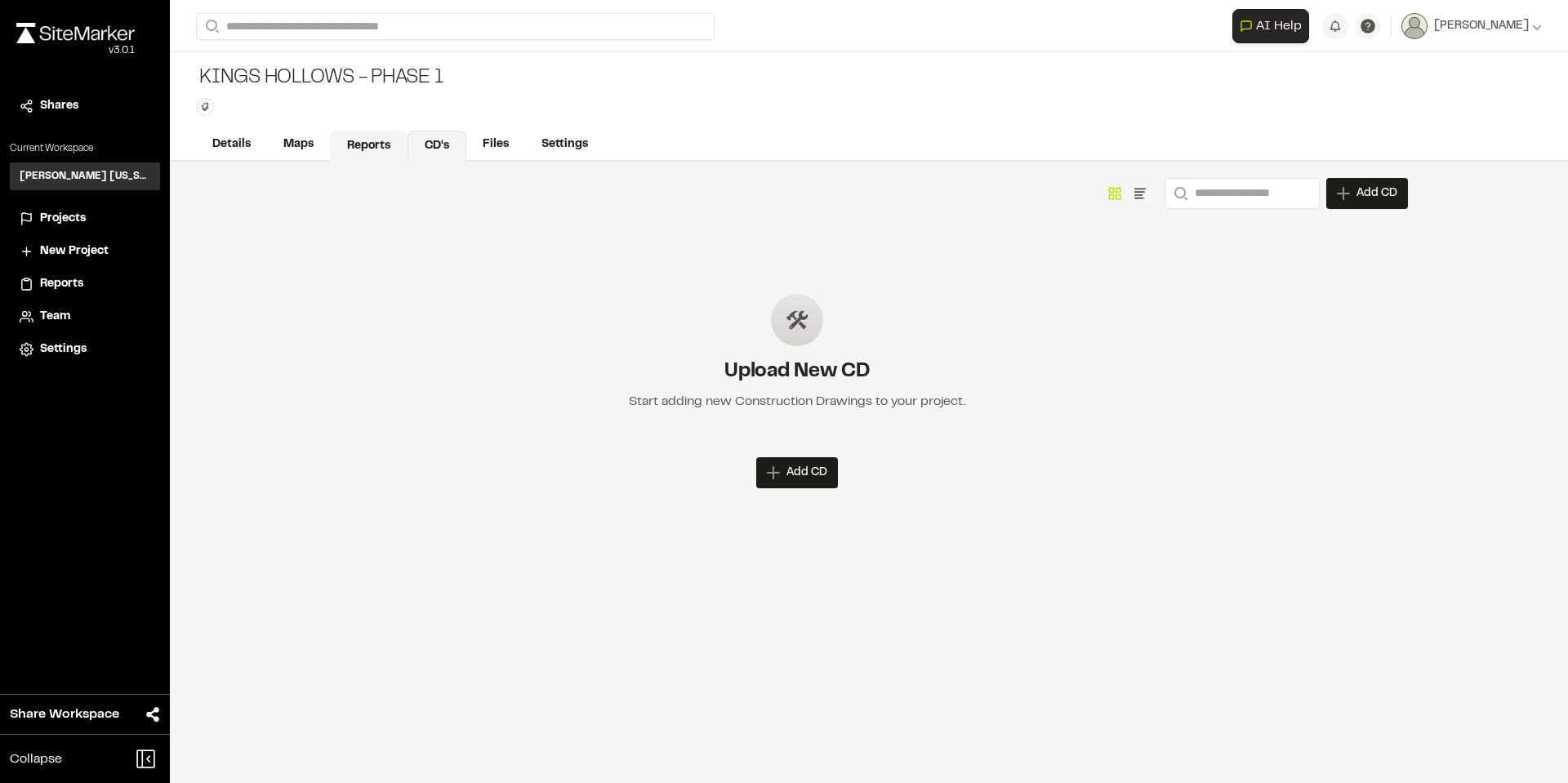 click on "Reports" at bounding box center (368, 146) 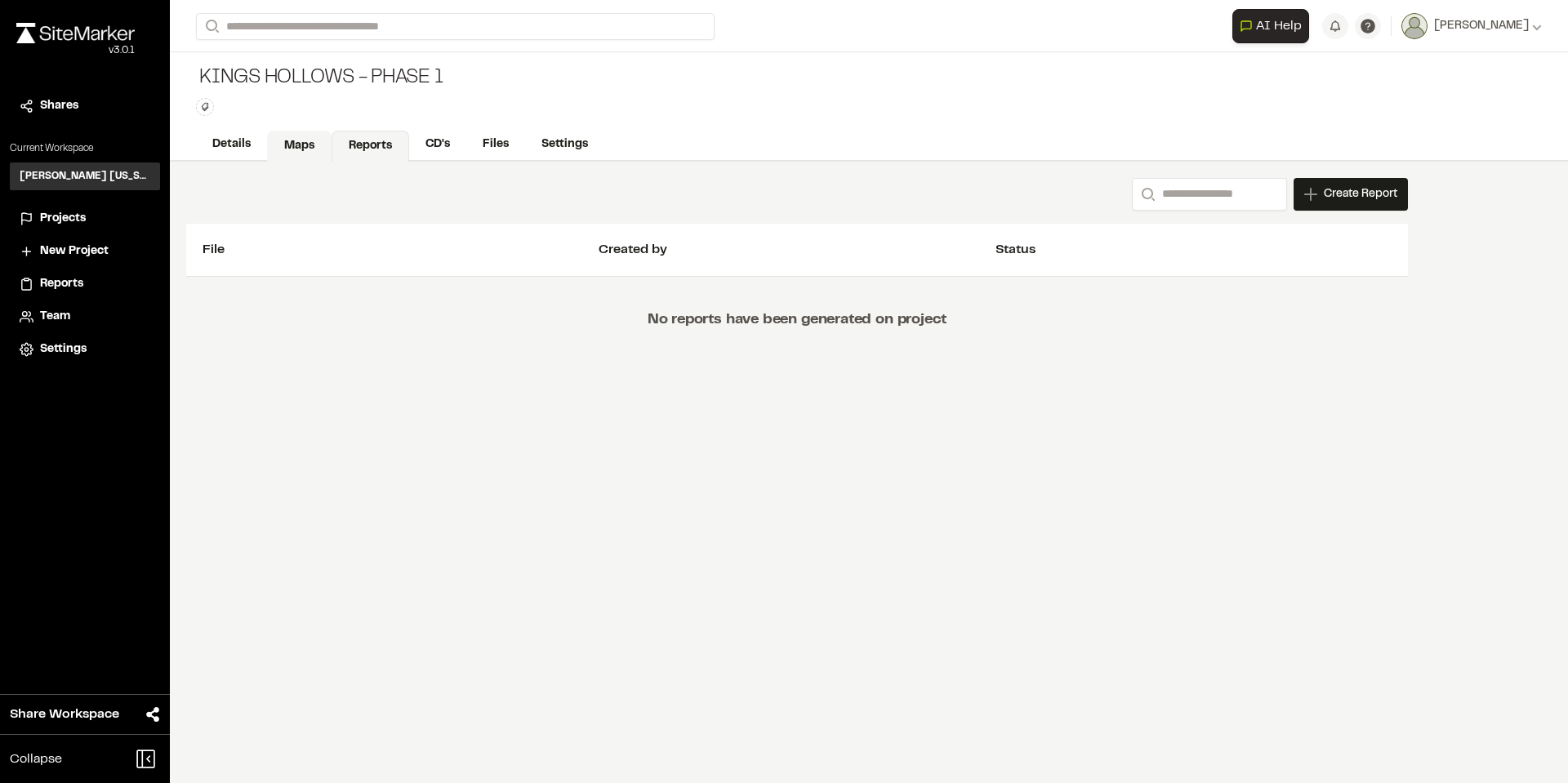 click on "Maps" at bounding box center (299, 146) 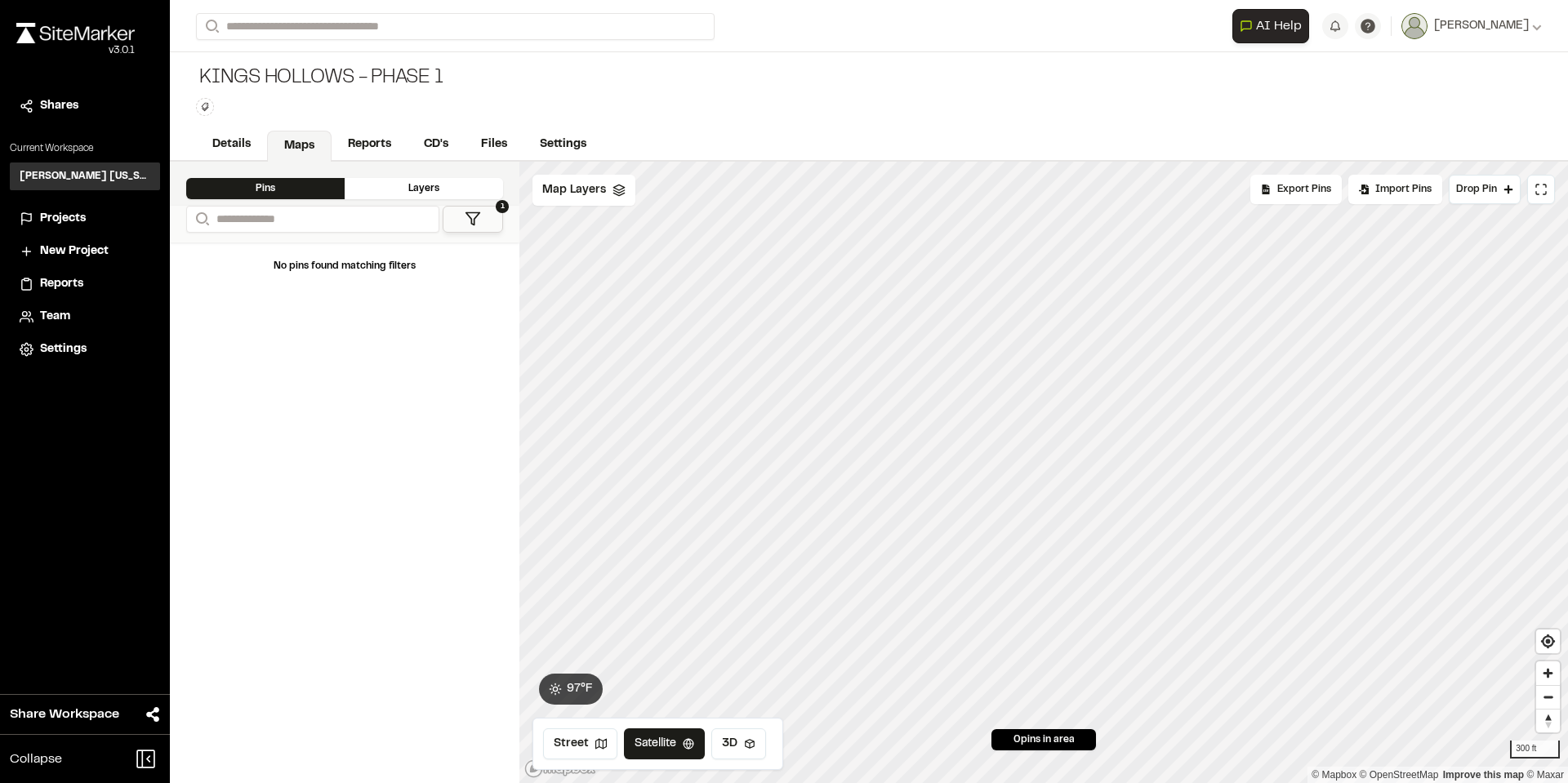 click on "Layers" at bounding box center [424, 189] 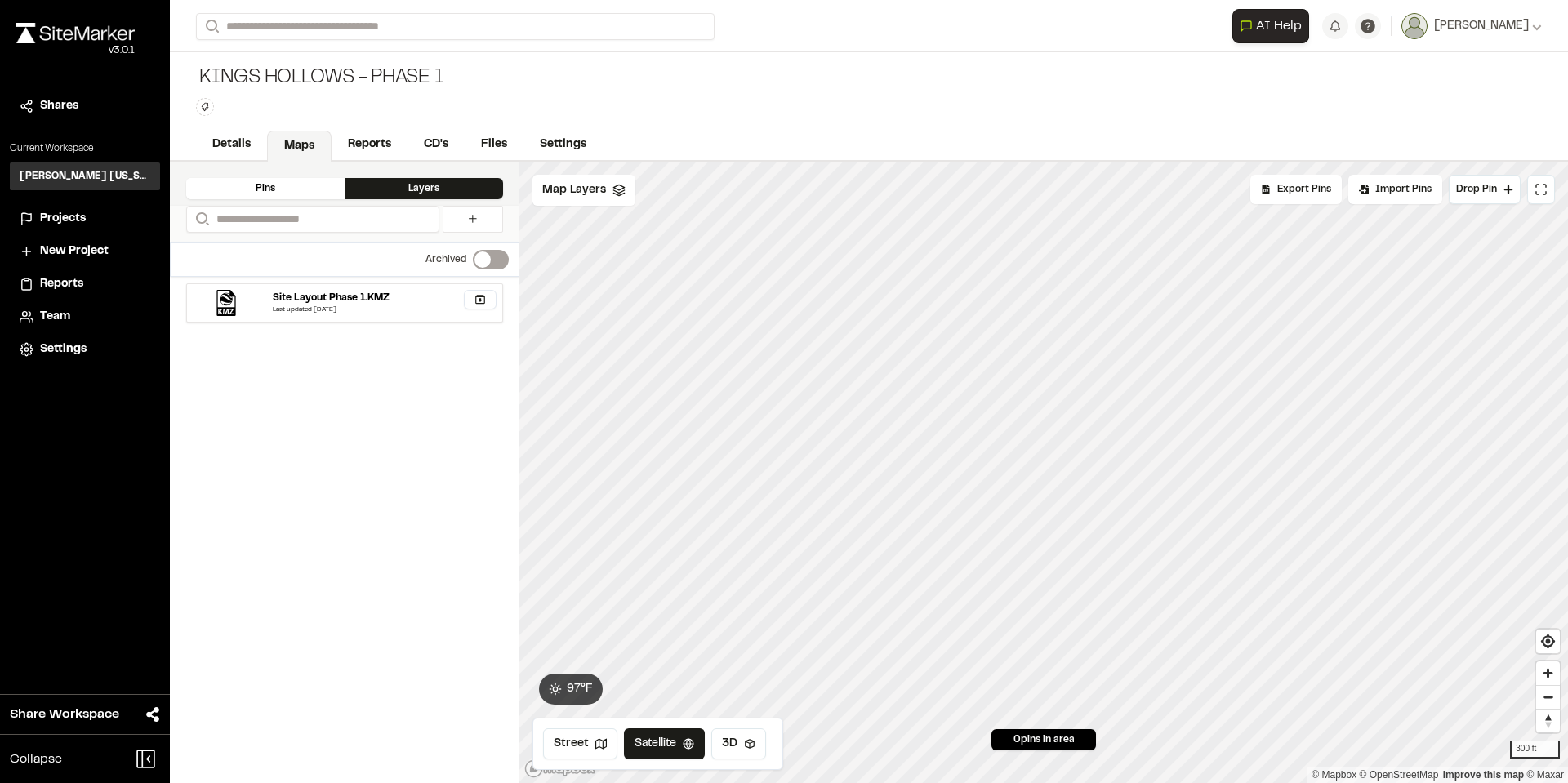 drag, startPoint x: 404, startPoint y: 302, endPoint x: 328, endPoint y: 305, distance: 76.05919 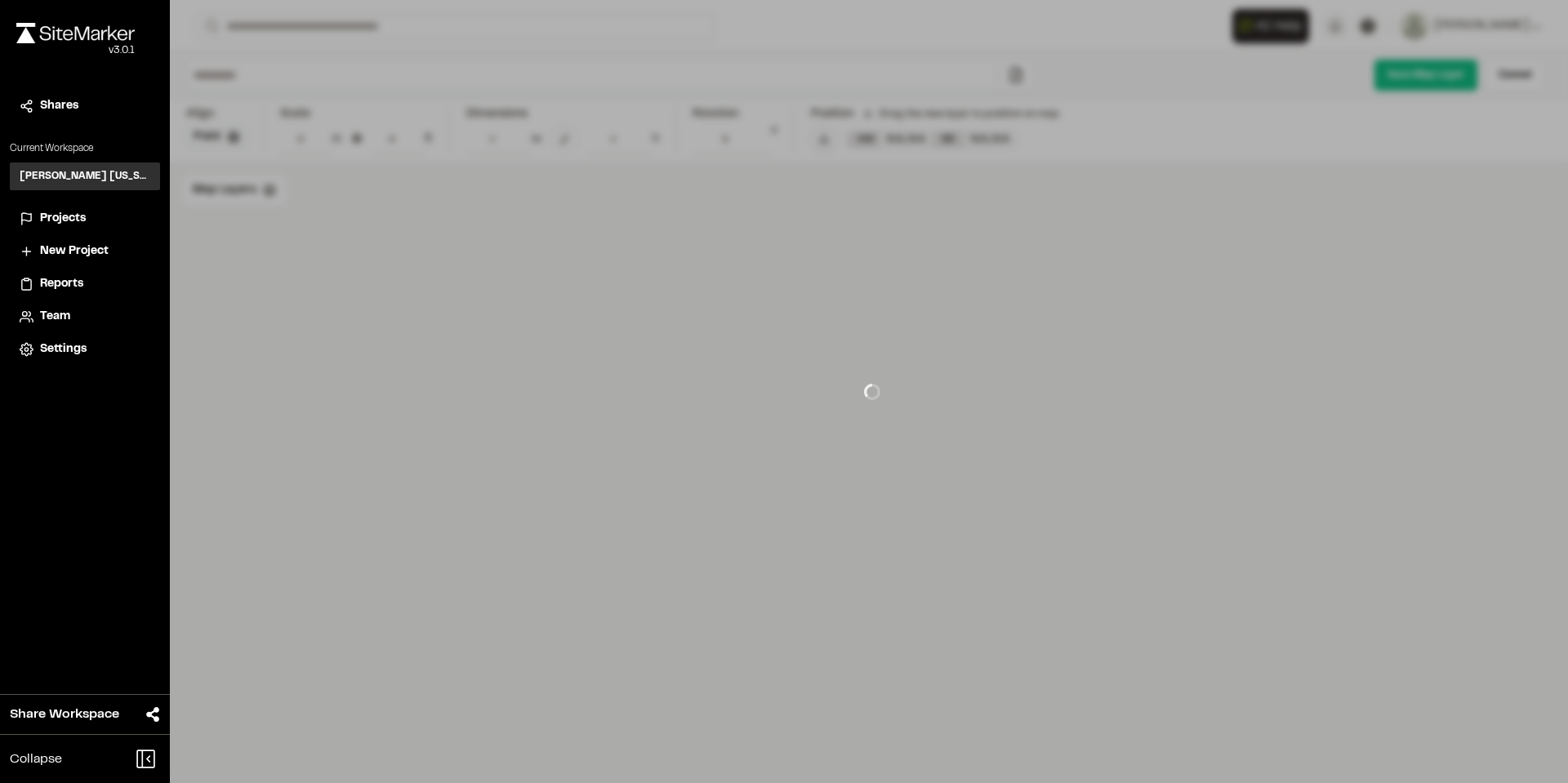 type on "**********" 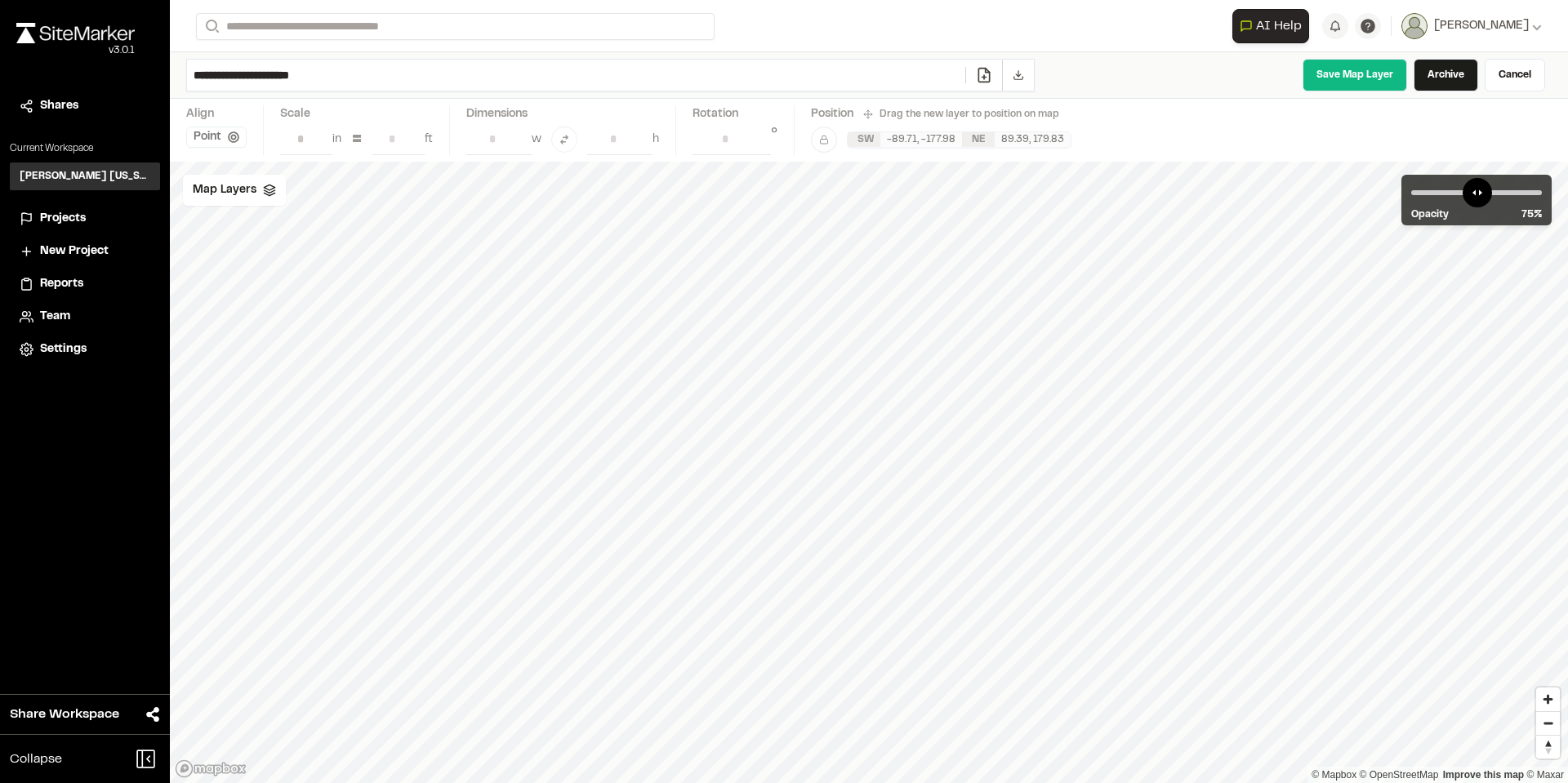 click on "Save Map Layer Archive Archive Map layer? Are you sure you want to  archive  ' Site Layout Phase 1.KMZ ' map layer? This will completely hide map layer from use on project. Archive [PERSON_NAME]" at bounding box center (1299, 75) 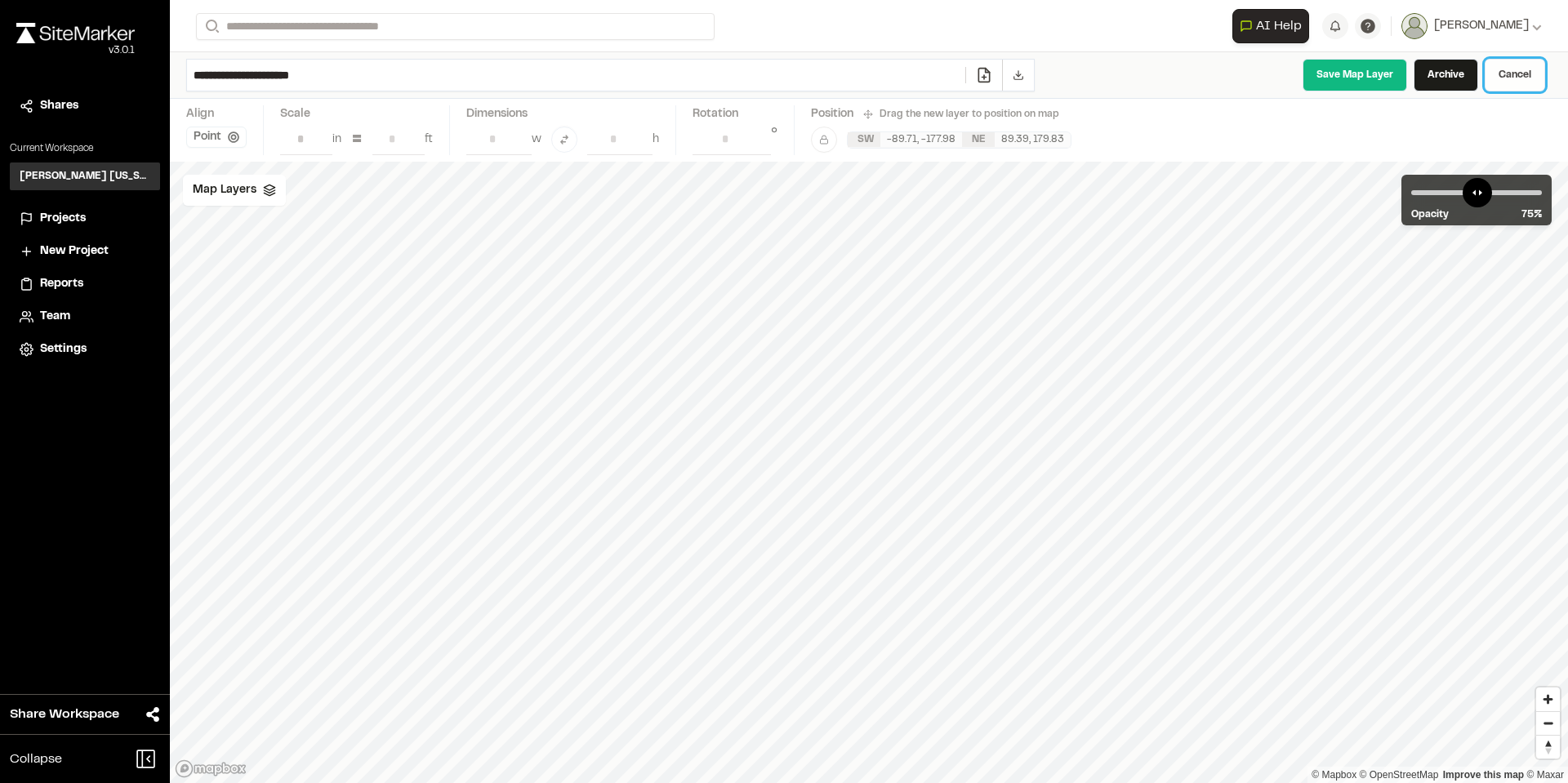 click on "Cancel" at bounding box center (1515, 75) 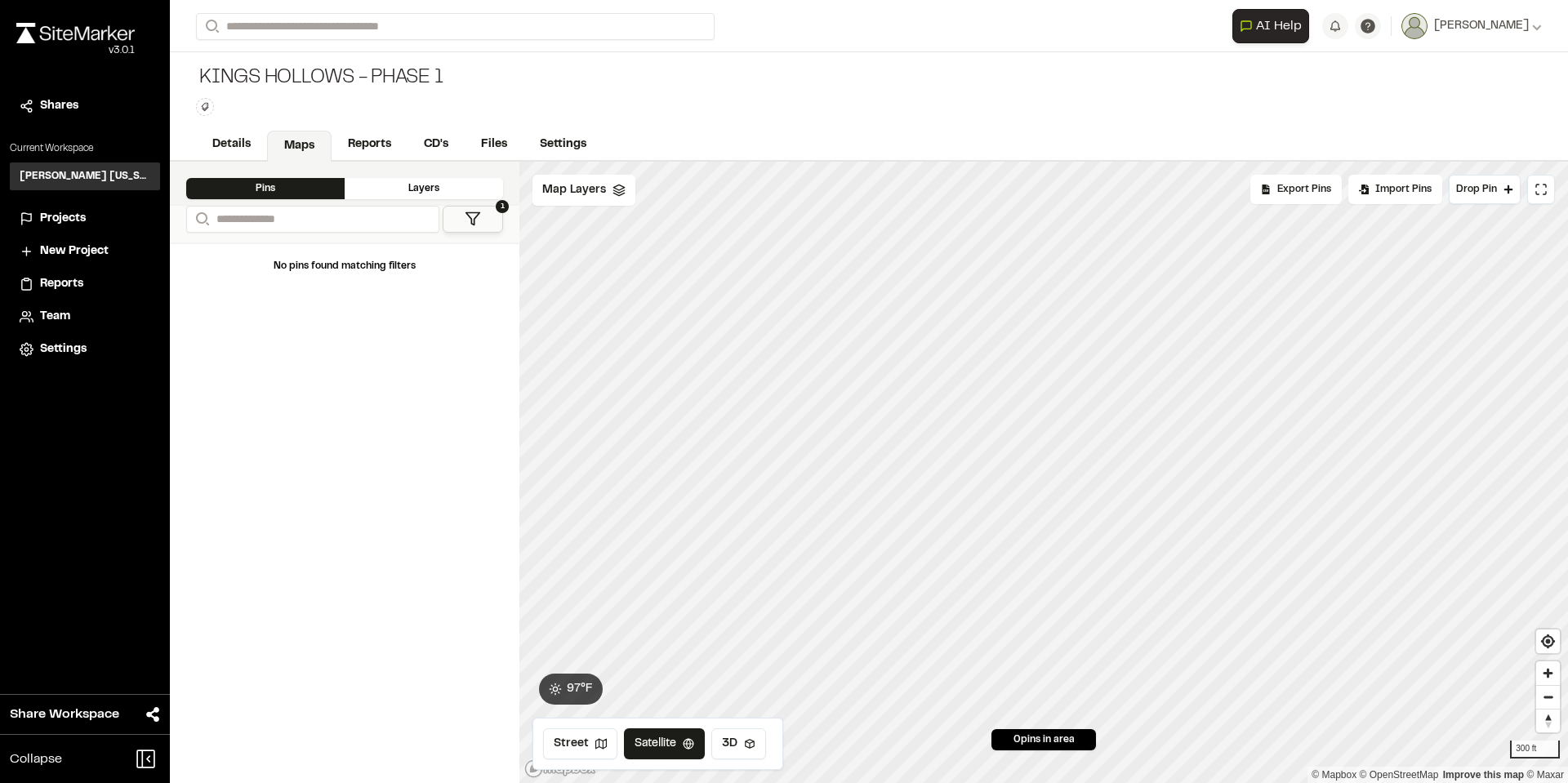 click 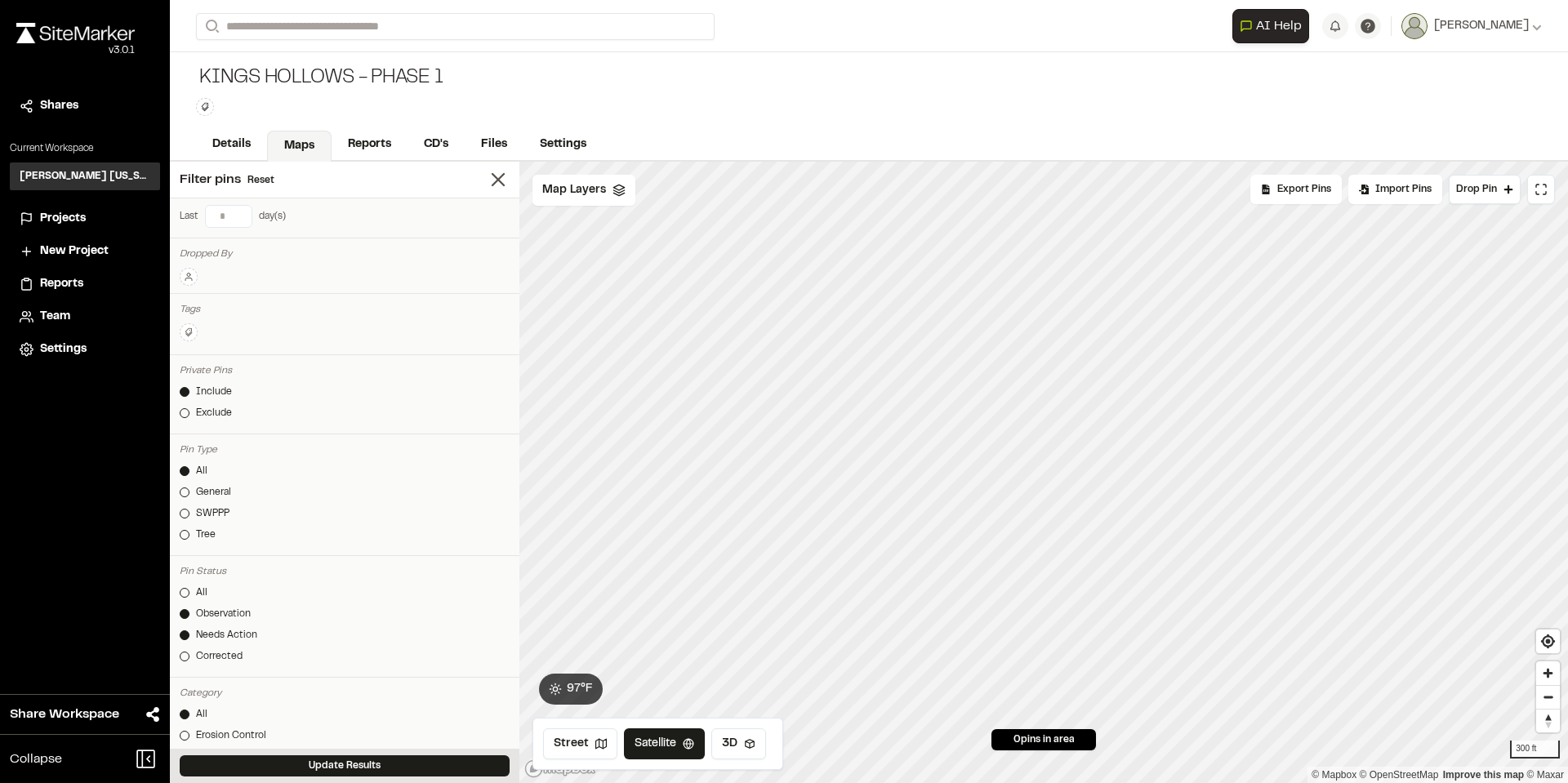 scroll, scrollTop: 0, scrollLeft: 0, axis: both 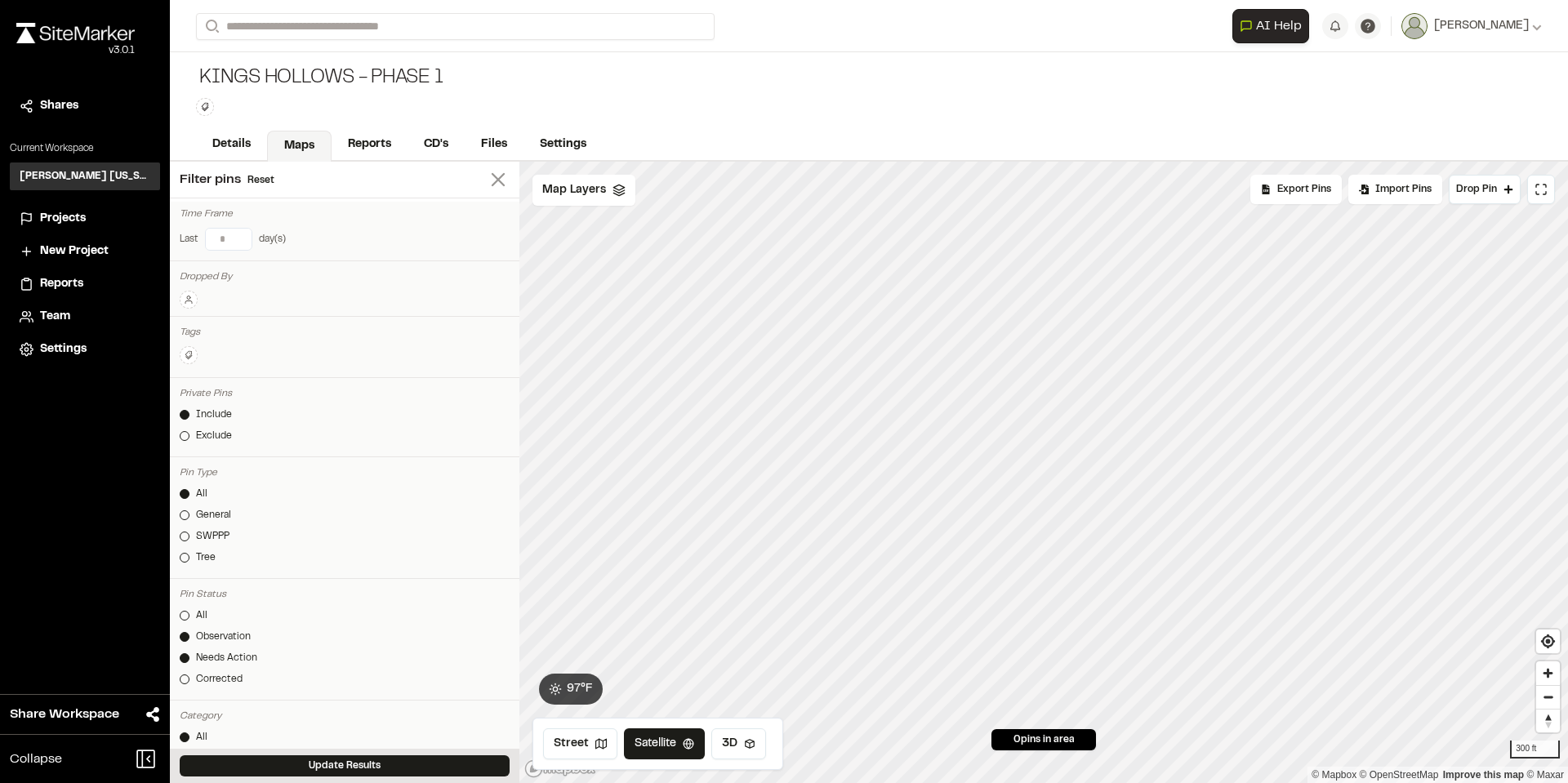 click 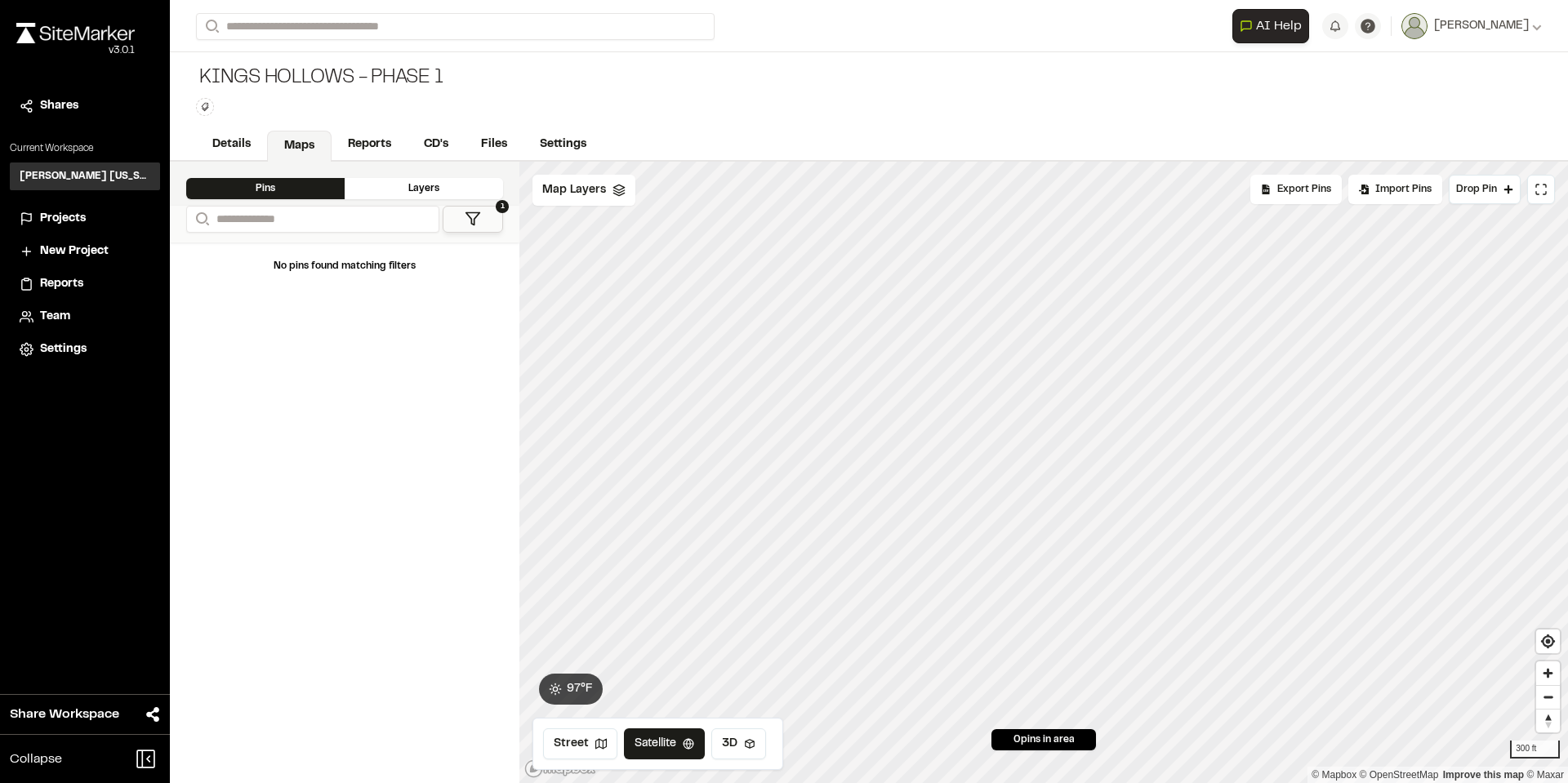 click on "Layers" at bounding box center (424, 189) 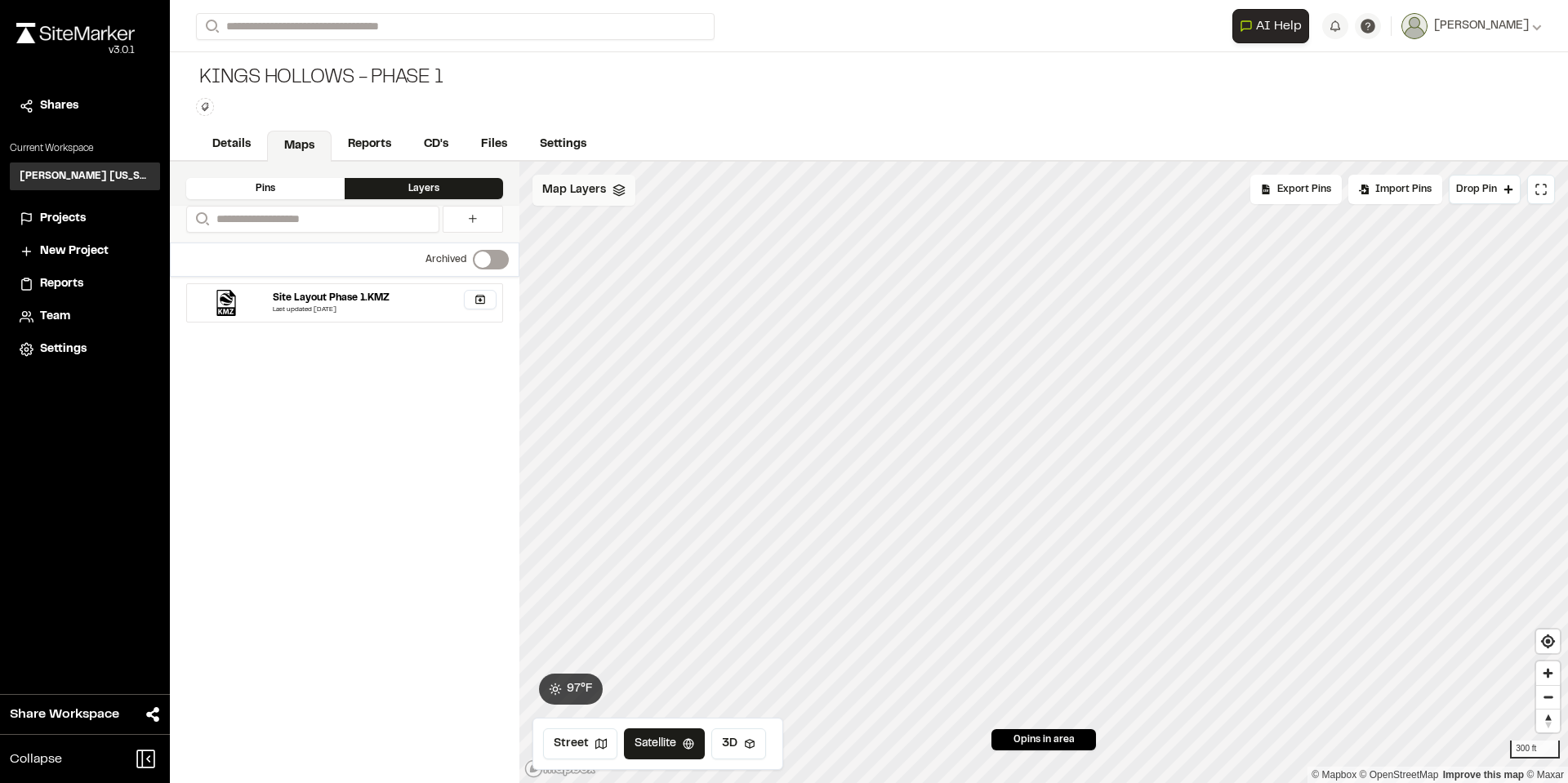 click on "Map Layers" at bounding box center (574, 190) 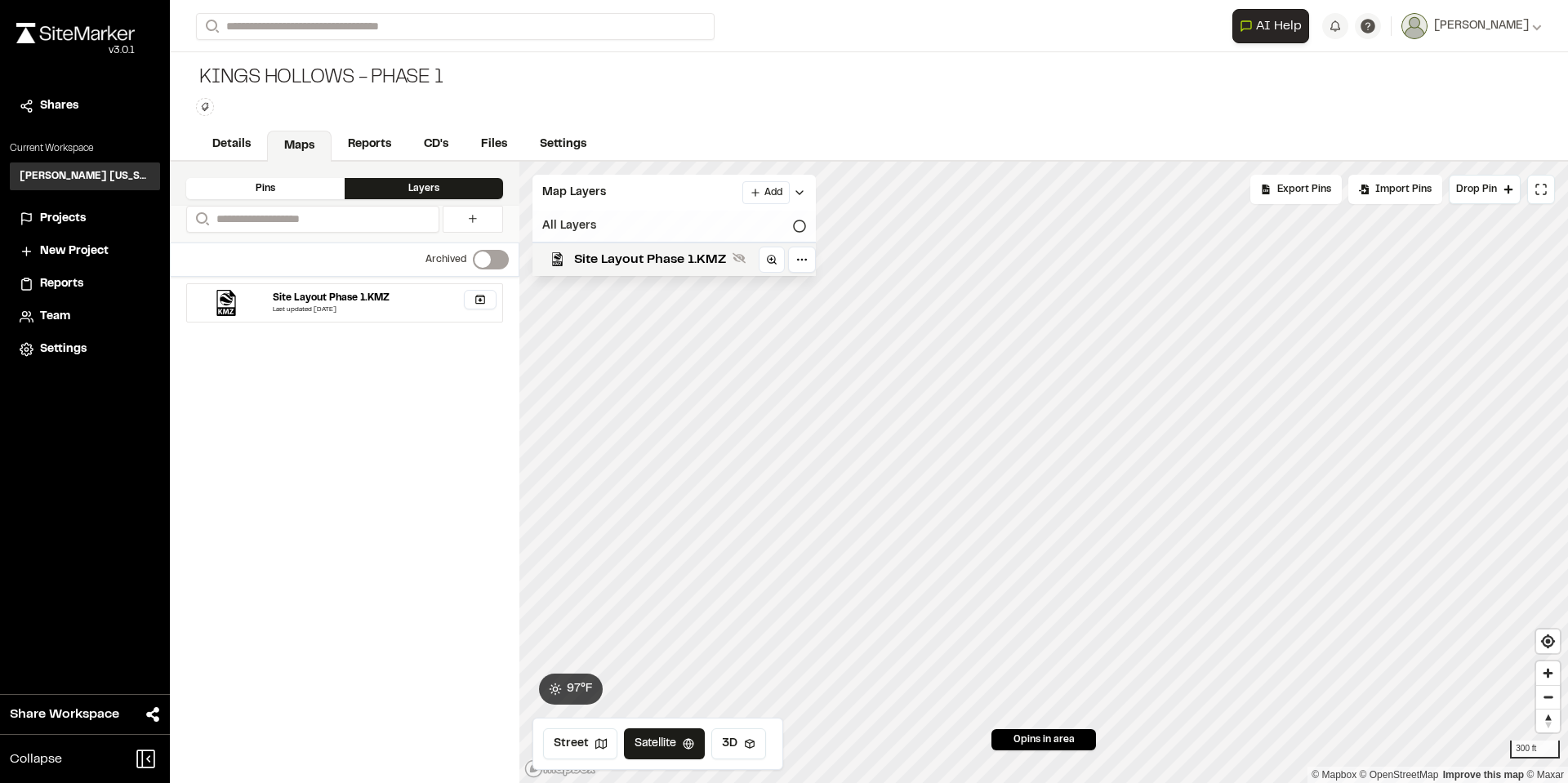 click 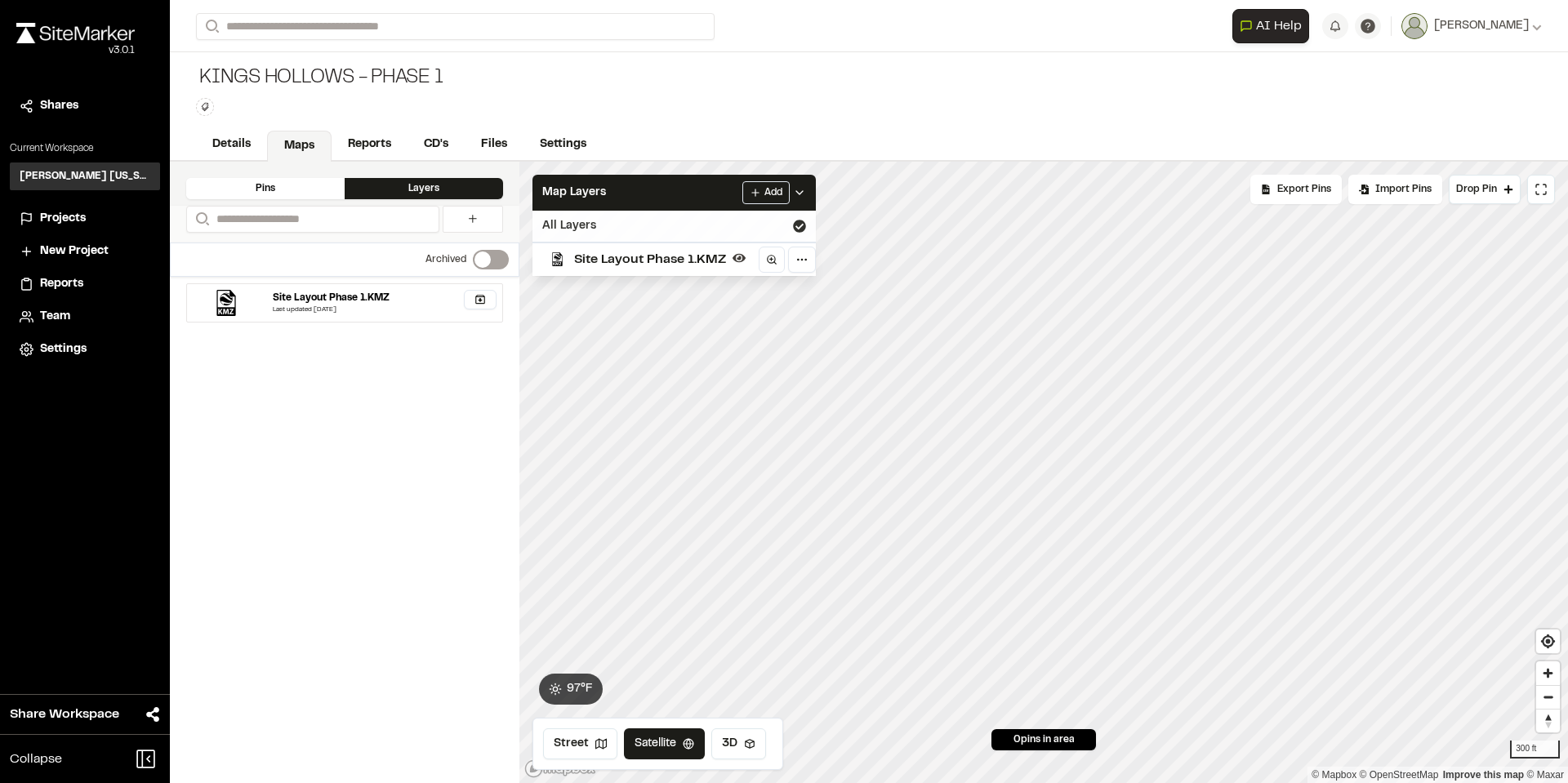 click 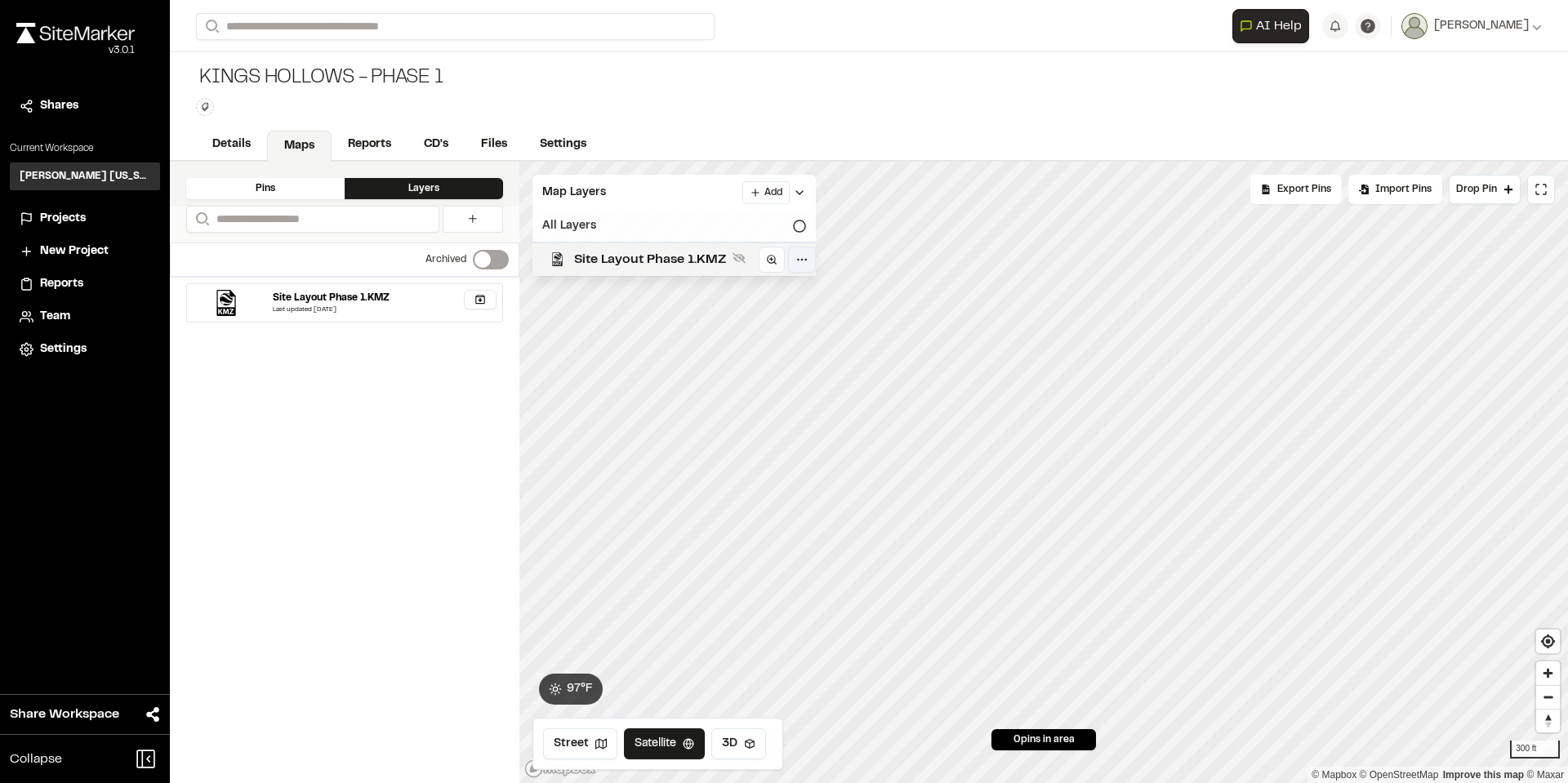 click on "**********" at bounding box center [784, 391] 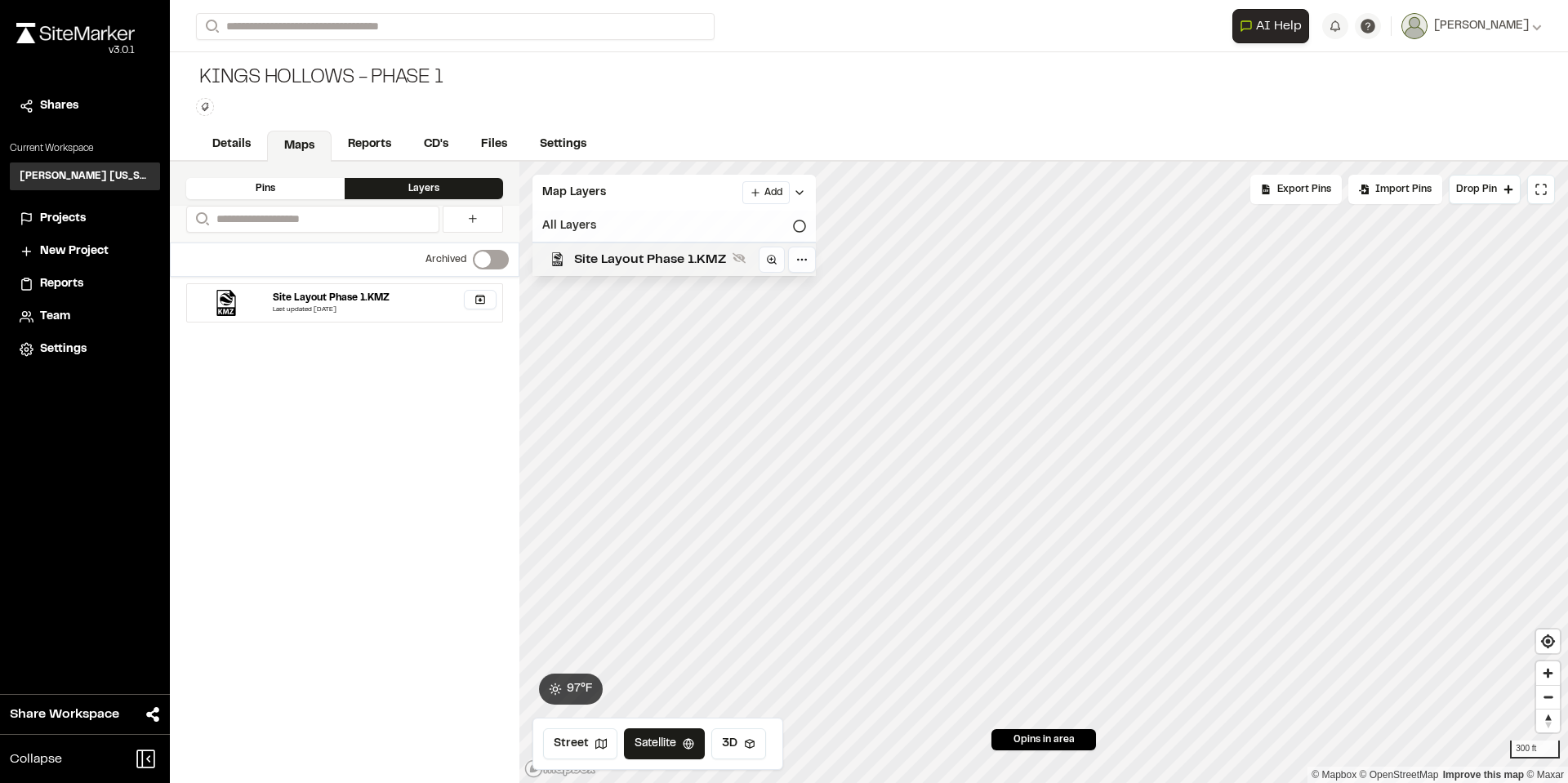 click on "Site Layout Phase 1.KMZ" at bounding box center [650, 260] 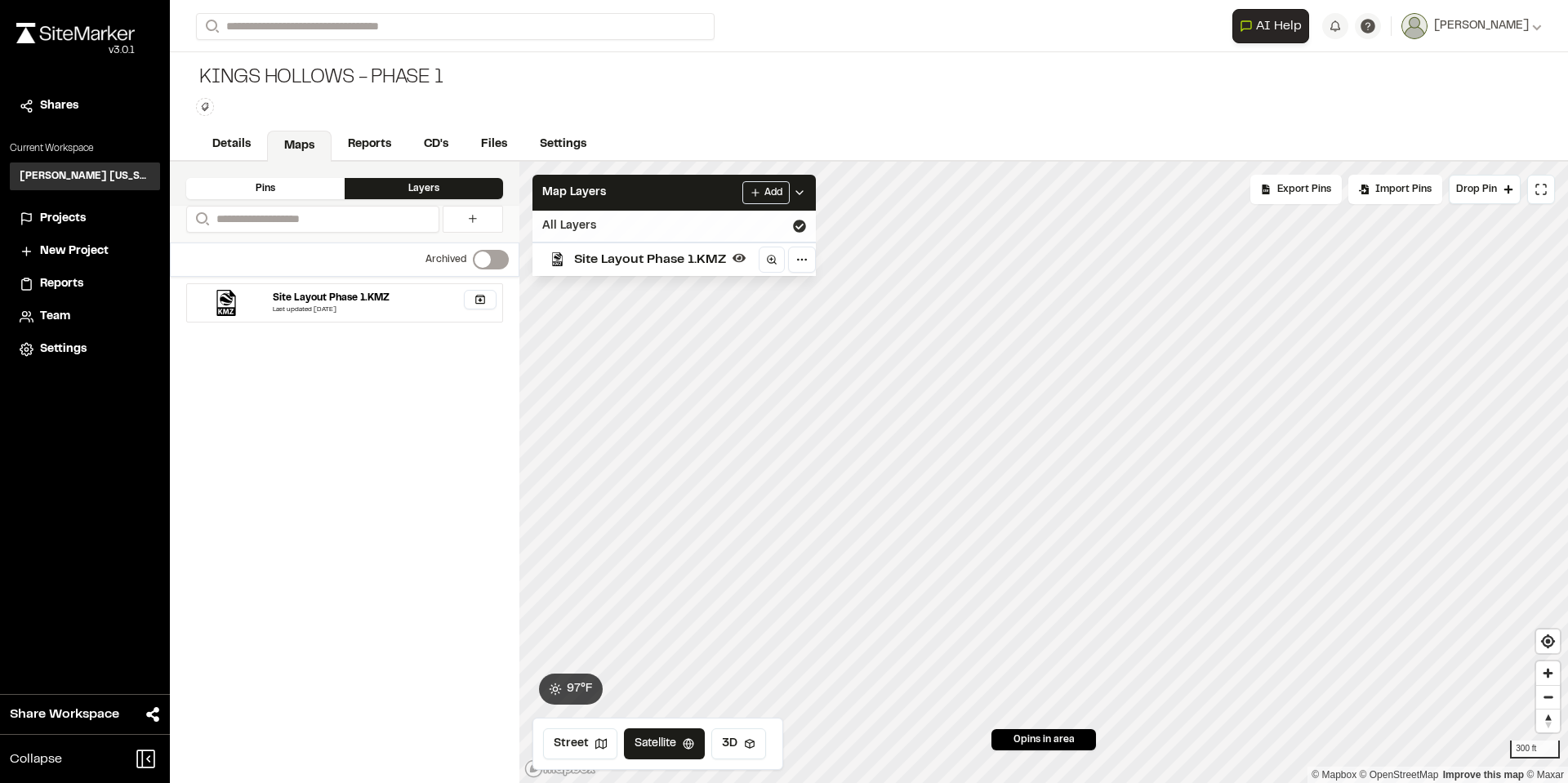 click on "Site Layout Phase 1.KMZ" at bounding box center [650, 260] 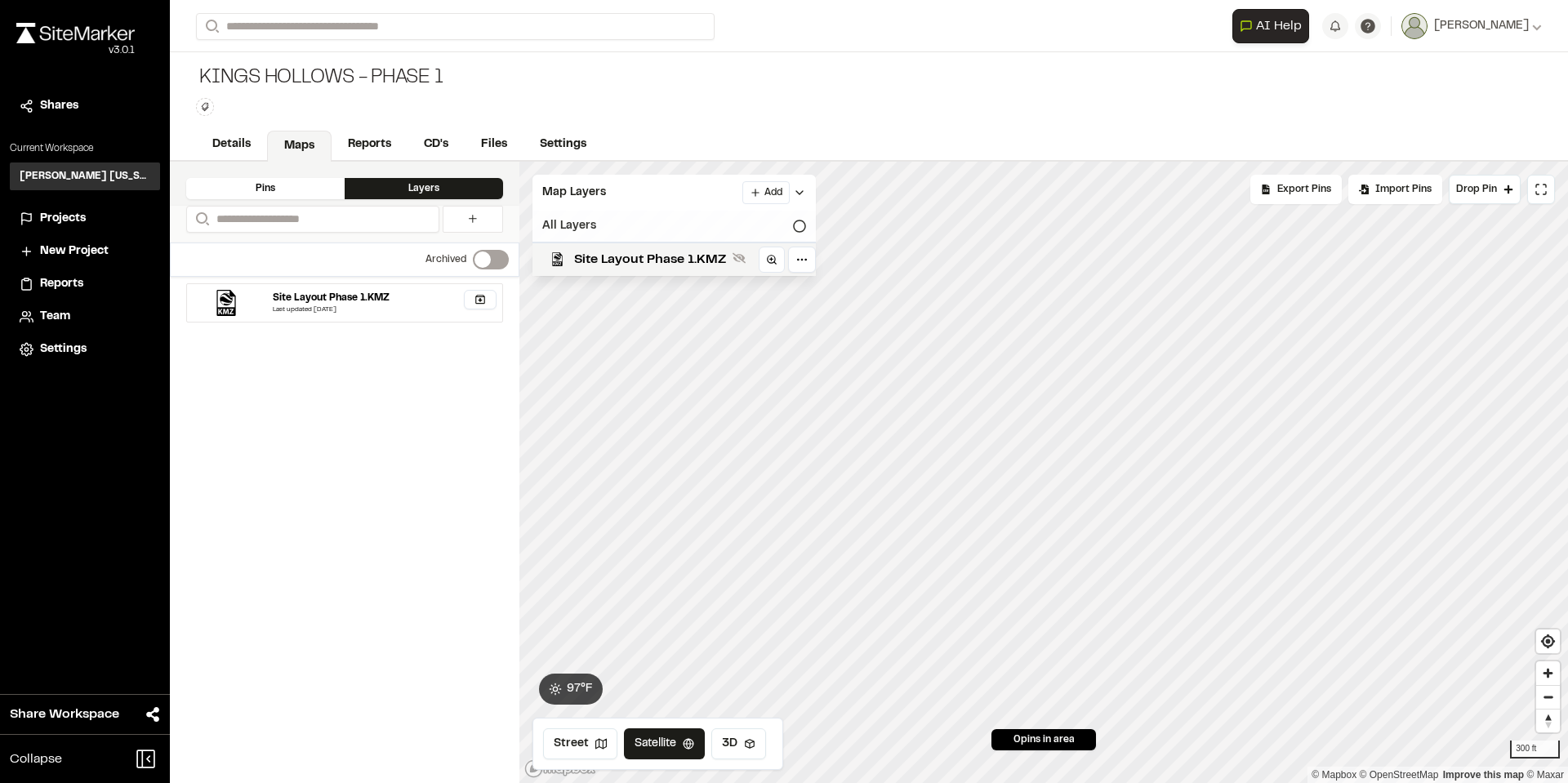 click on "Site Layout Phase 1.KMZ" at bounding box center (650, 260) 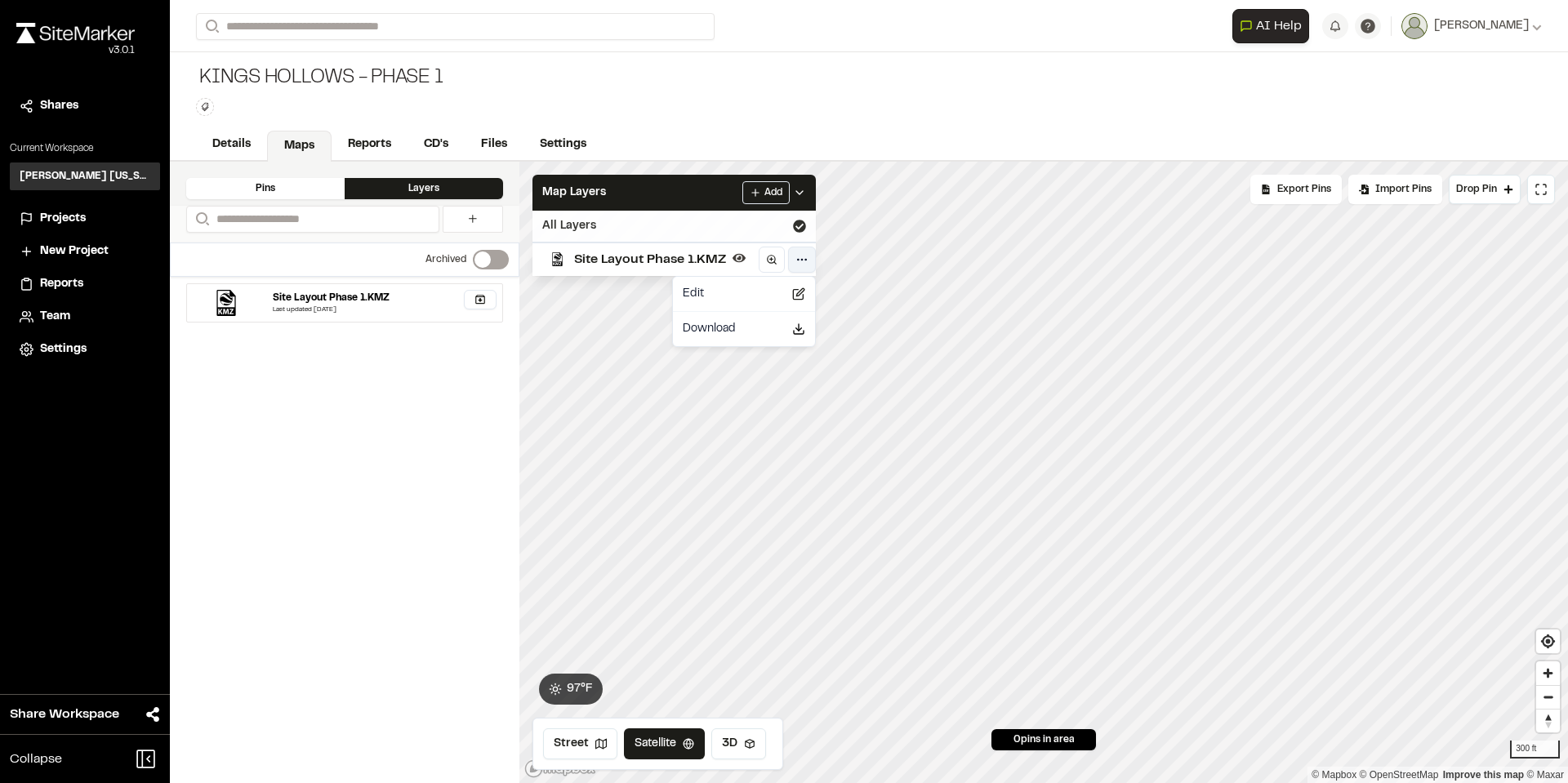 click on "**********" at bounding box center [784, 391] 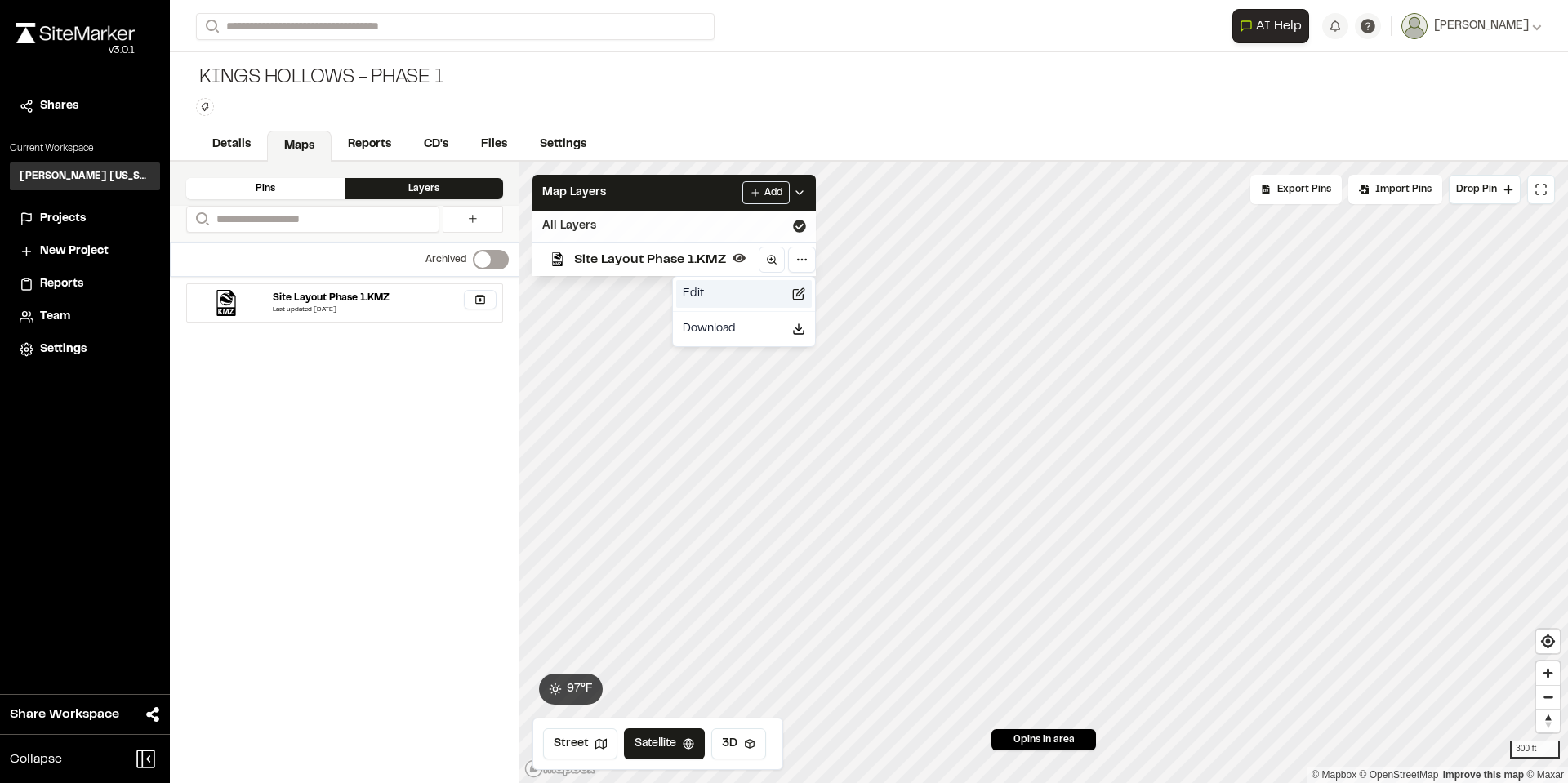 click 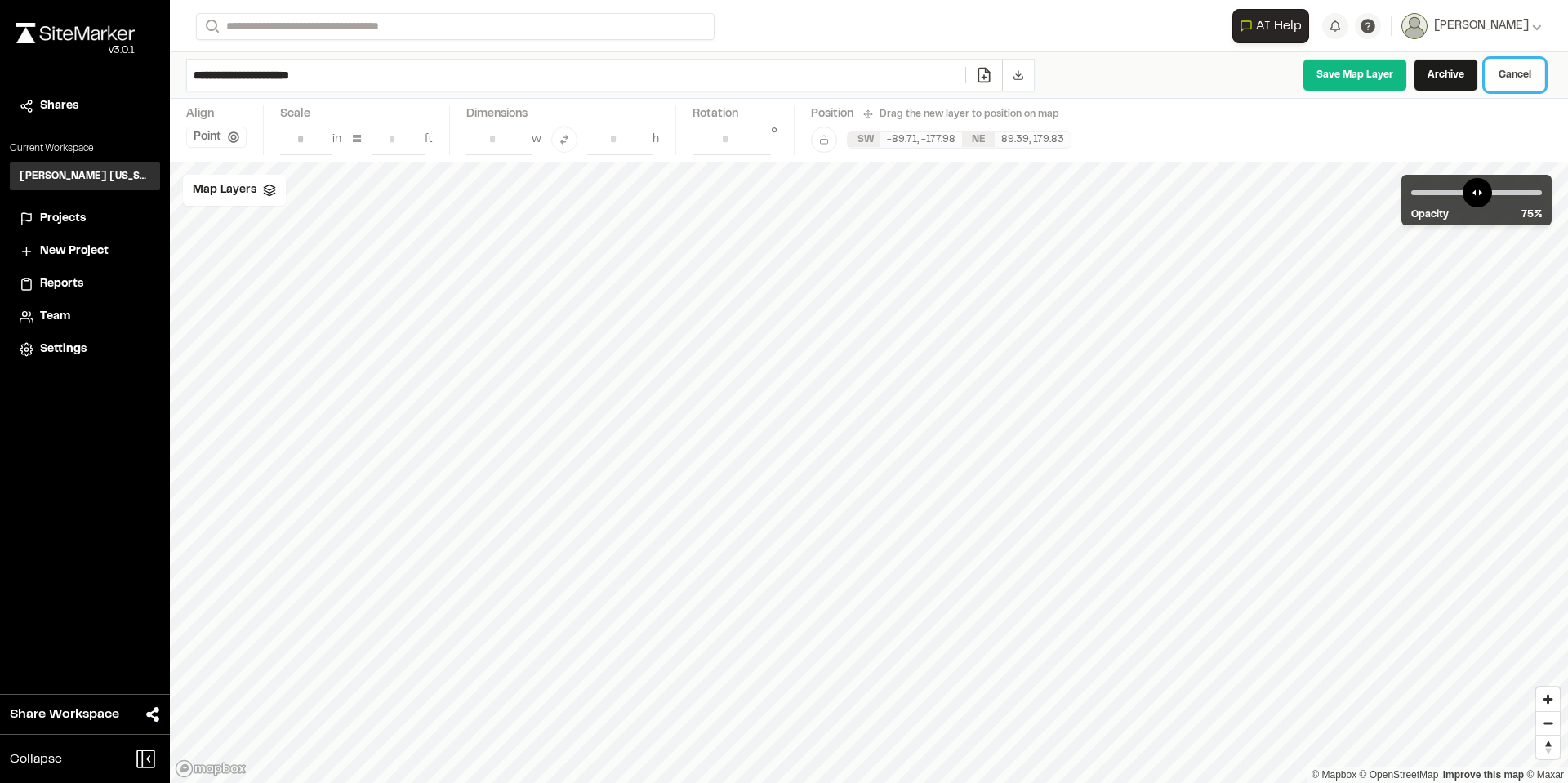 click on "Cancel" at bounding box center [1515, 75] 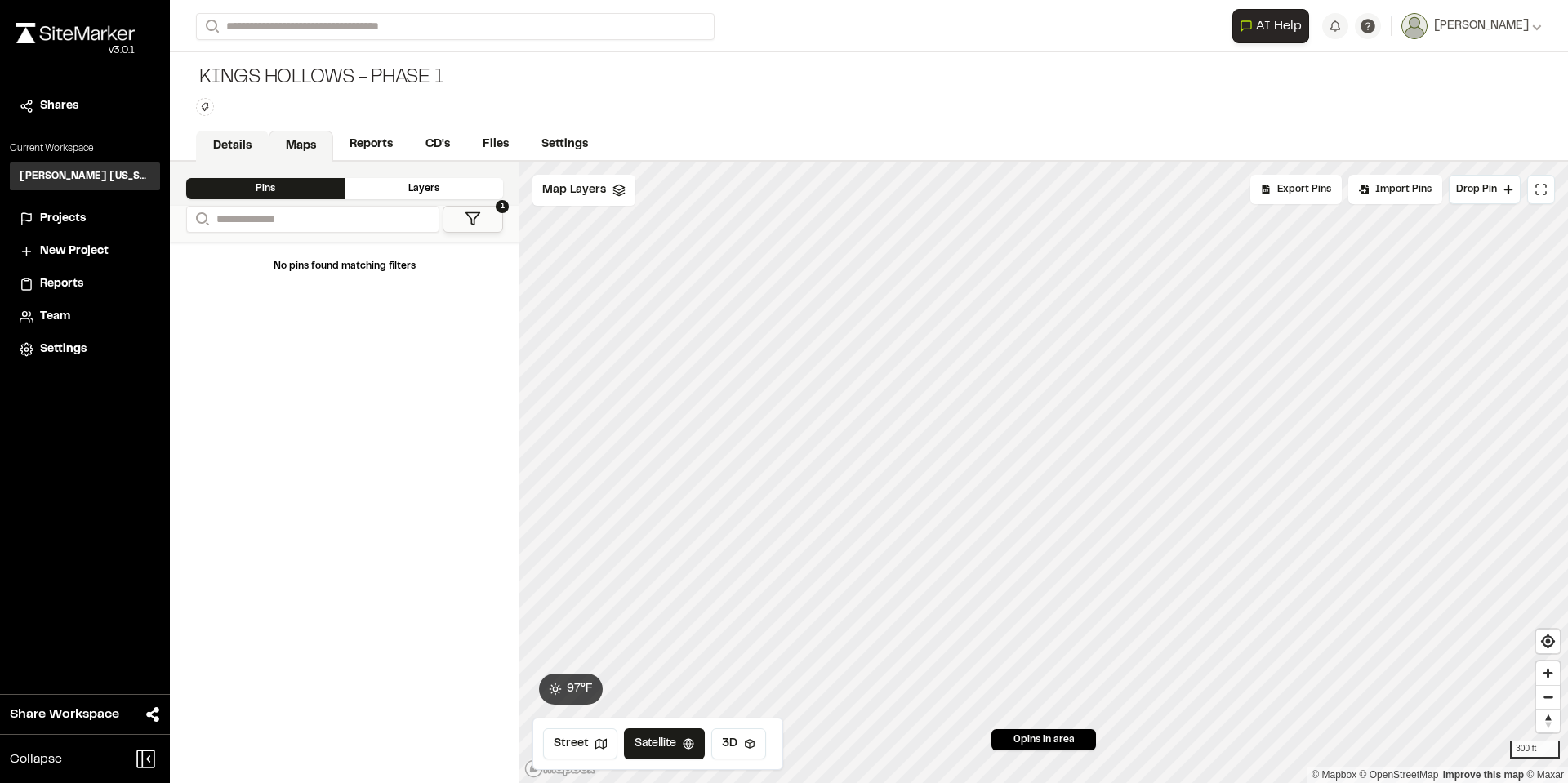 click on "Details" at bounding box center [232, 146] 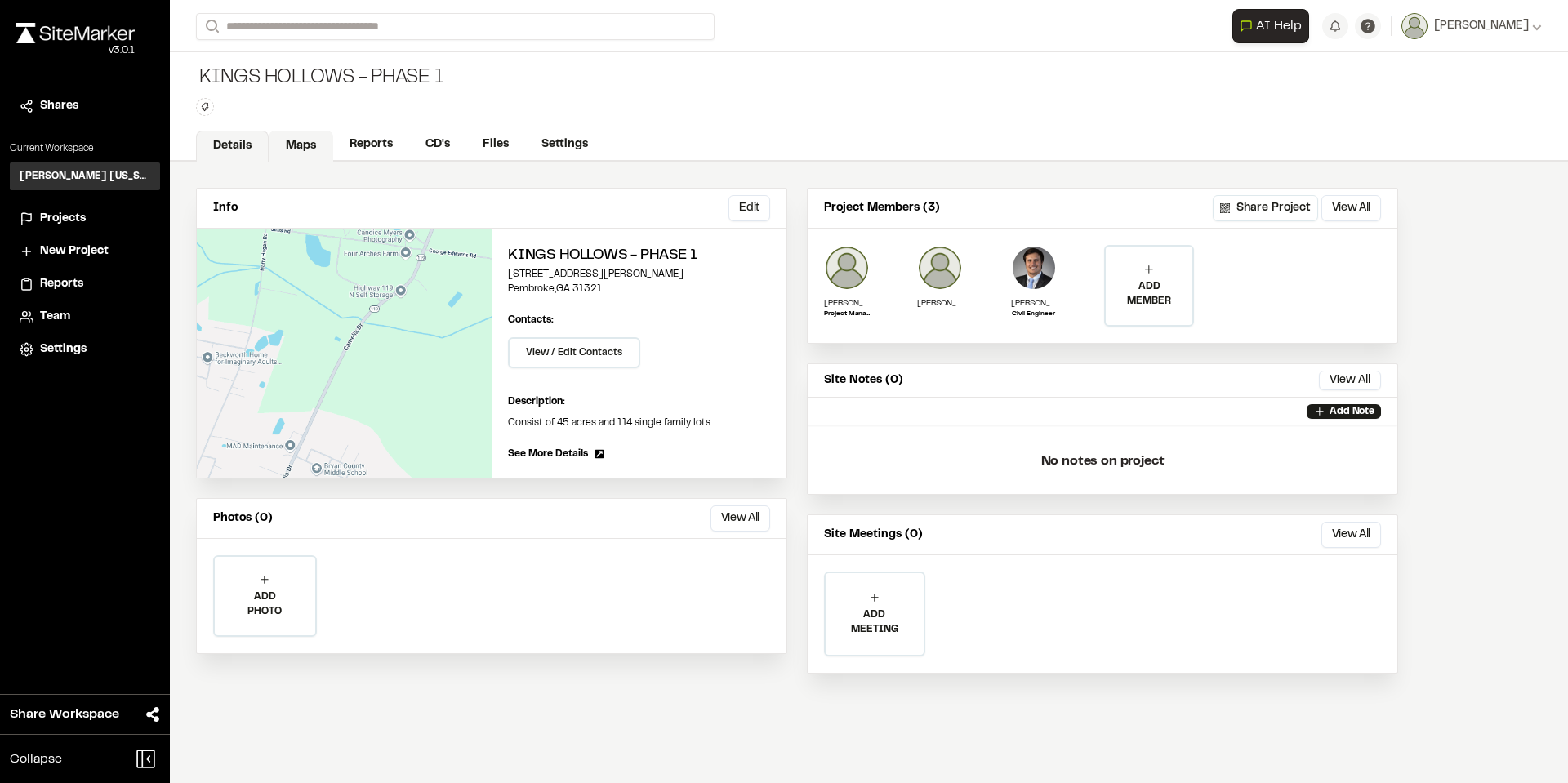 click on "Maps" at bounding box center (301, 146) 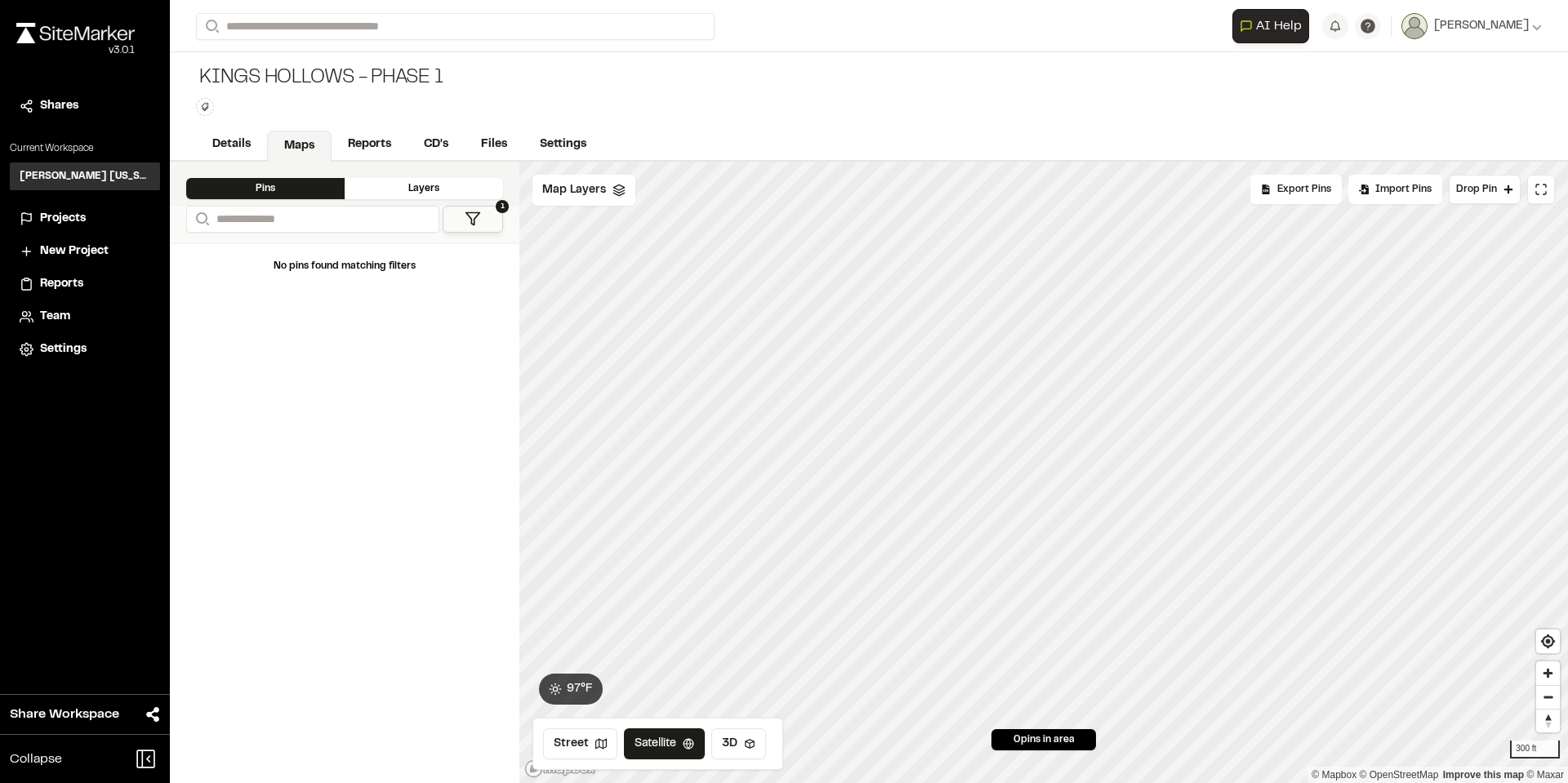 click on "Layers" at bounding box center [424, 189] 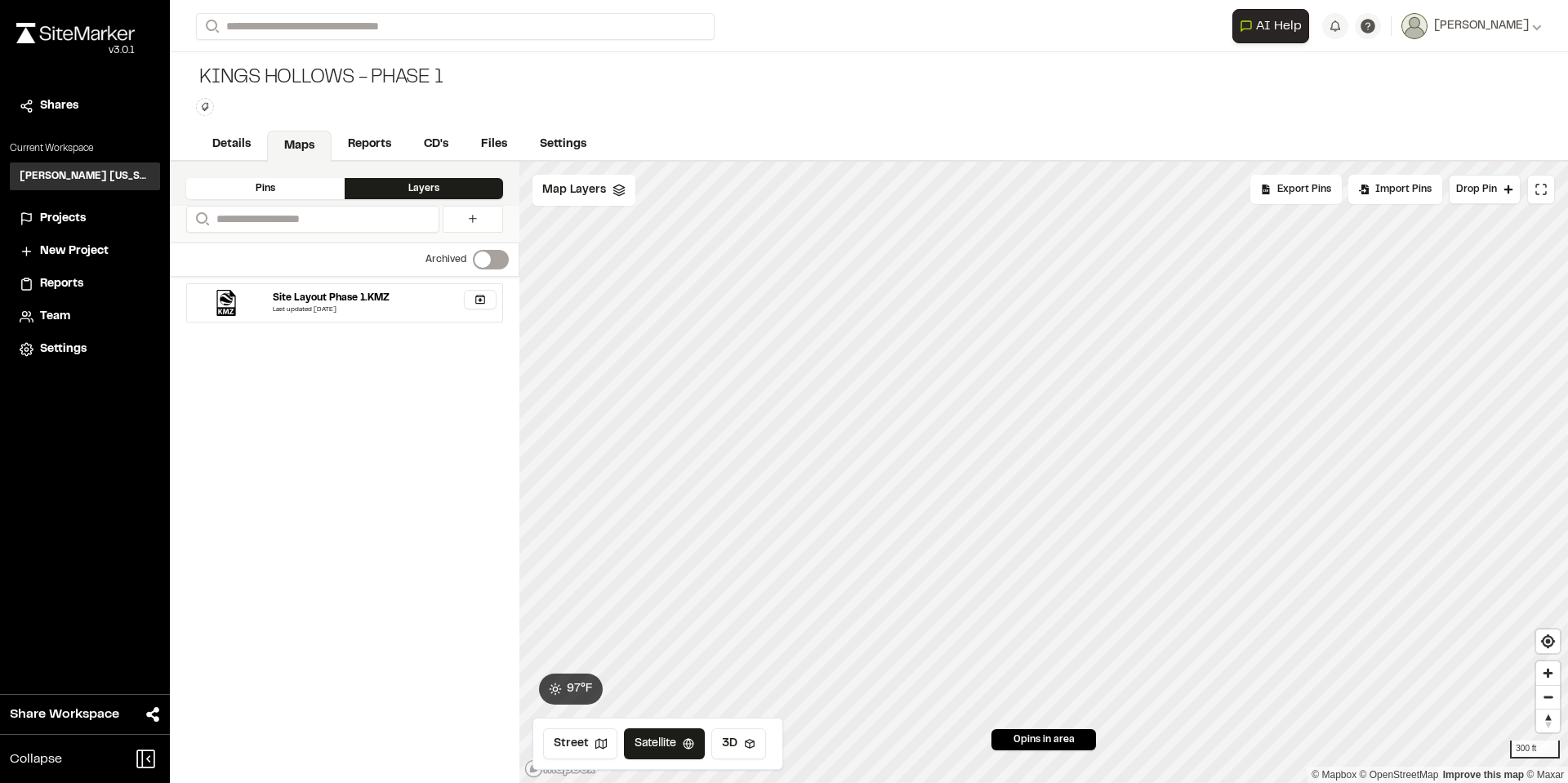 drag, startPoint x: 411, startPoint y: 301, endPoint x: 300, endPoint y: 401, distance: 149.40214 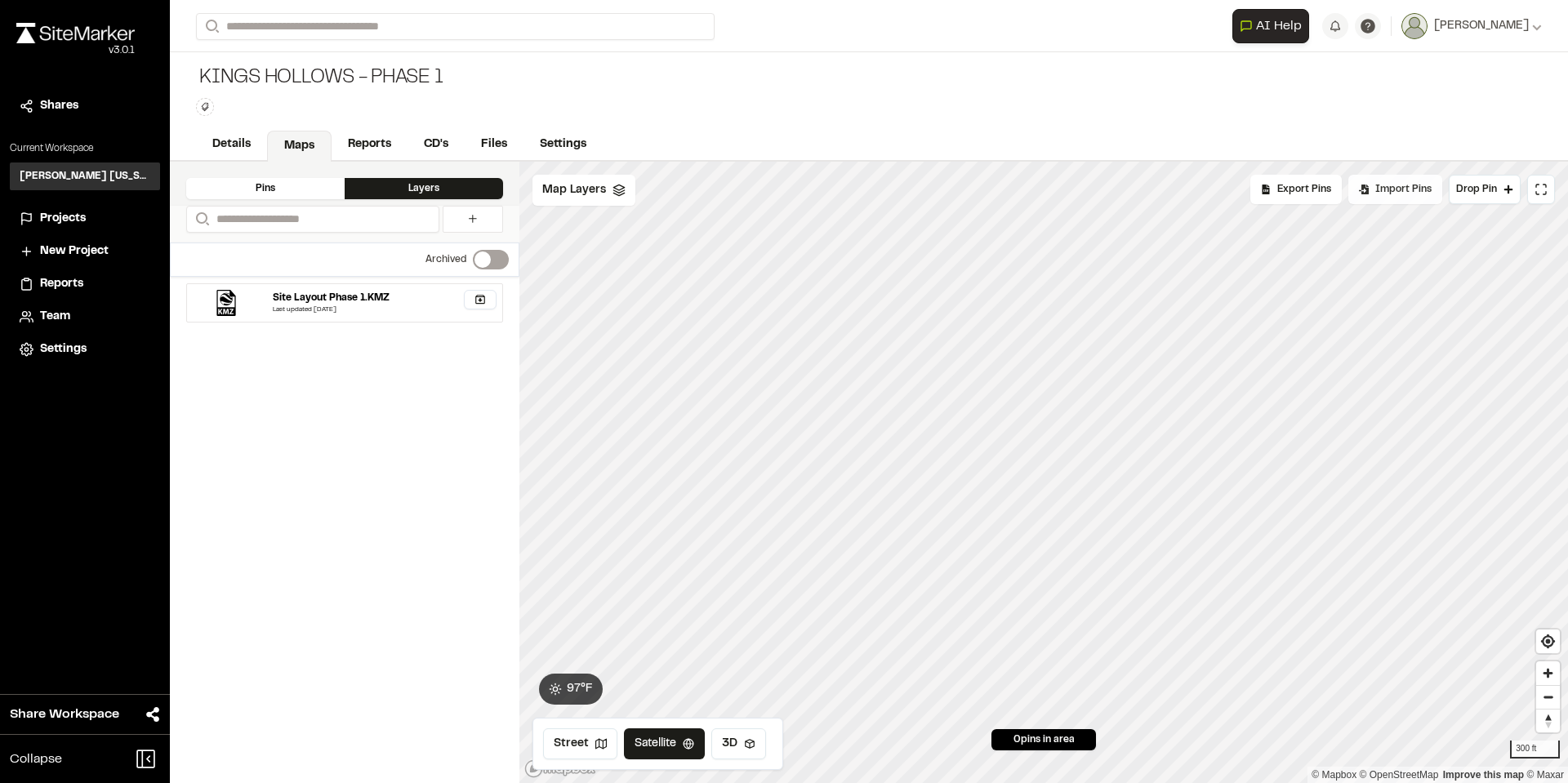 click on "Import Pins" at bounding box center (1403, 189) 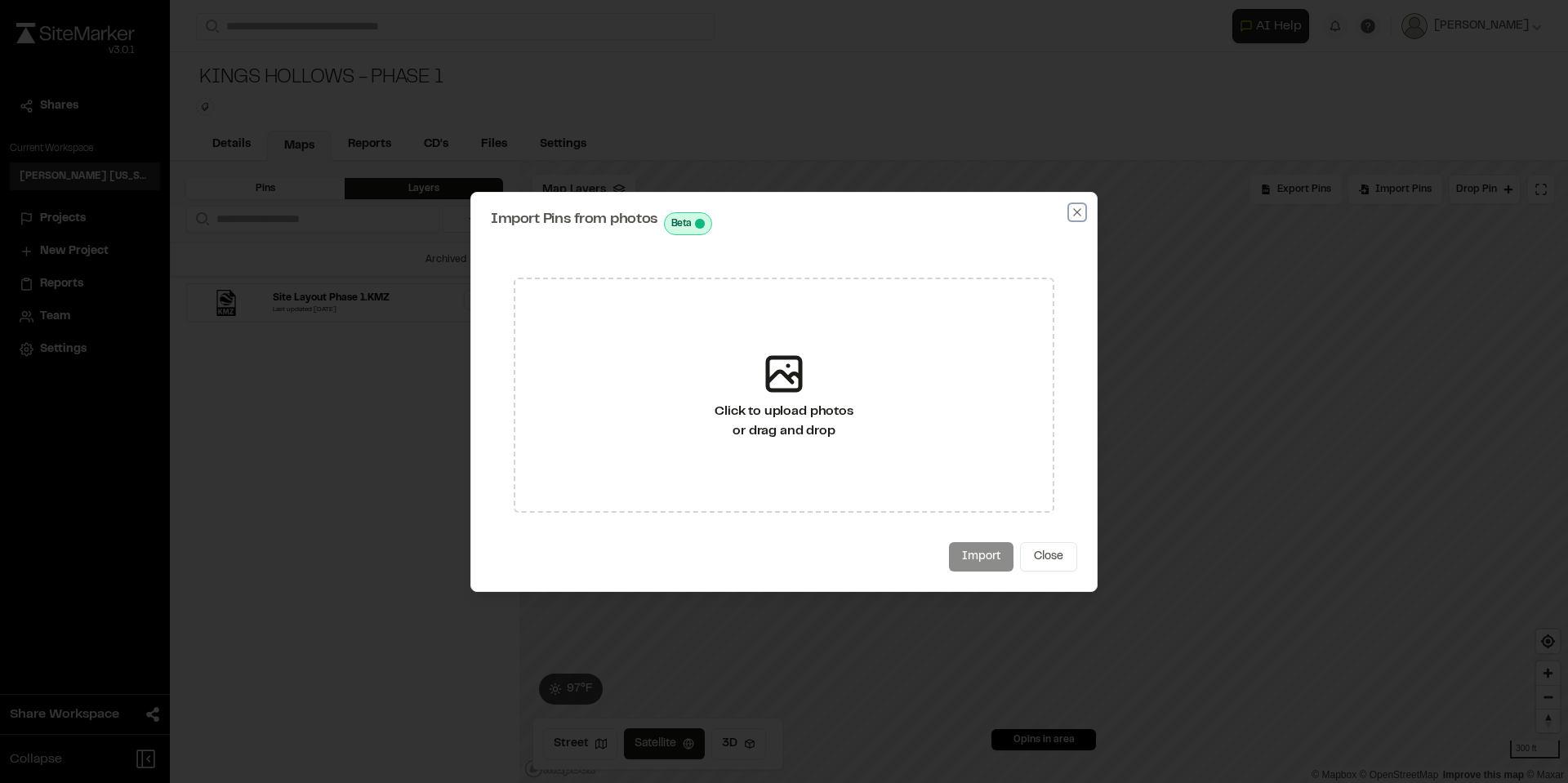 click 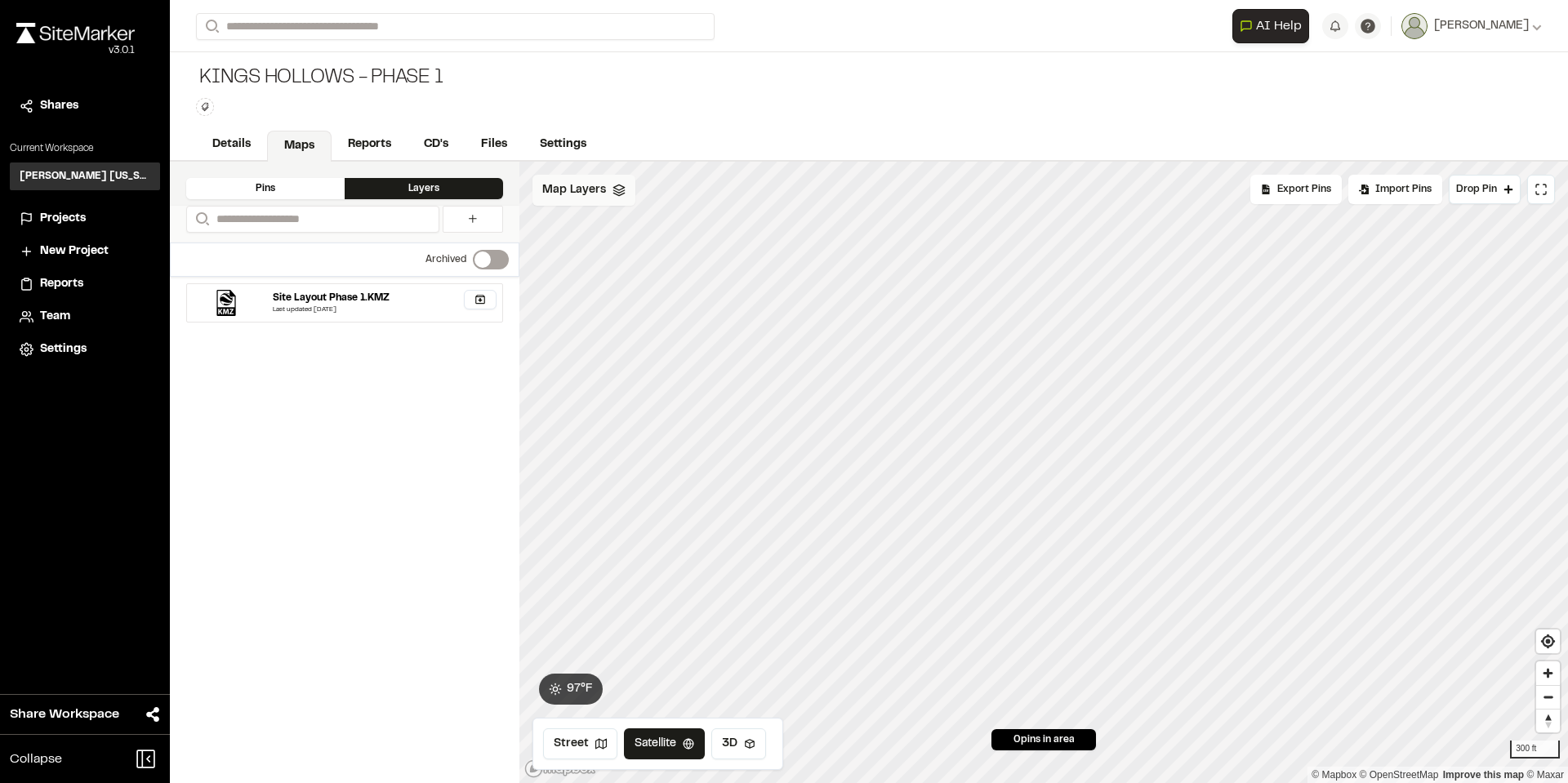 click on "Map Layers" at bounding box center (584, 190) 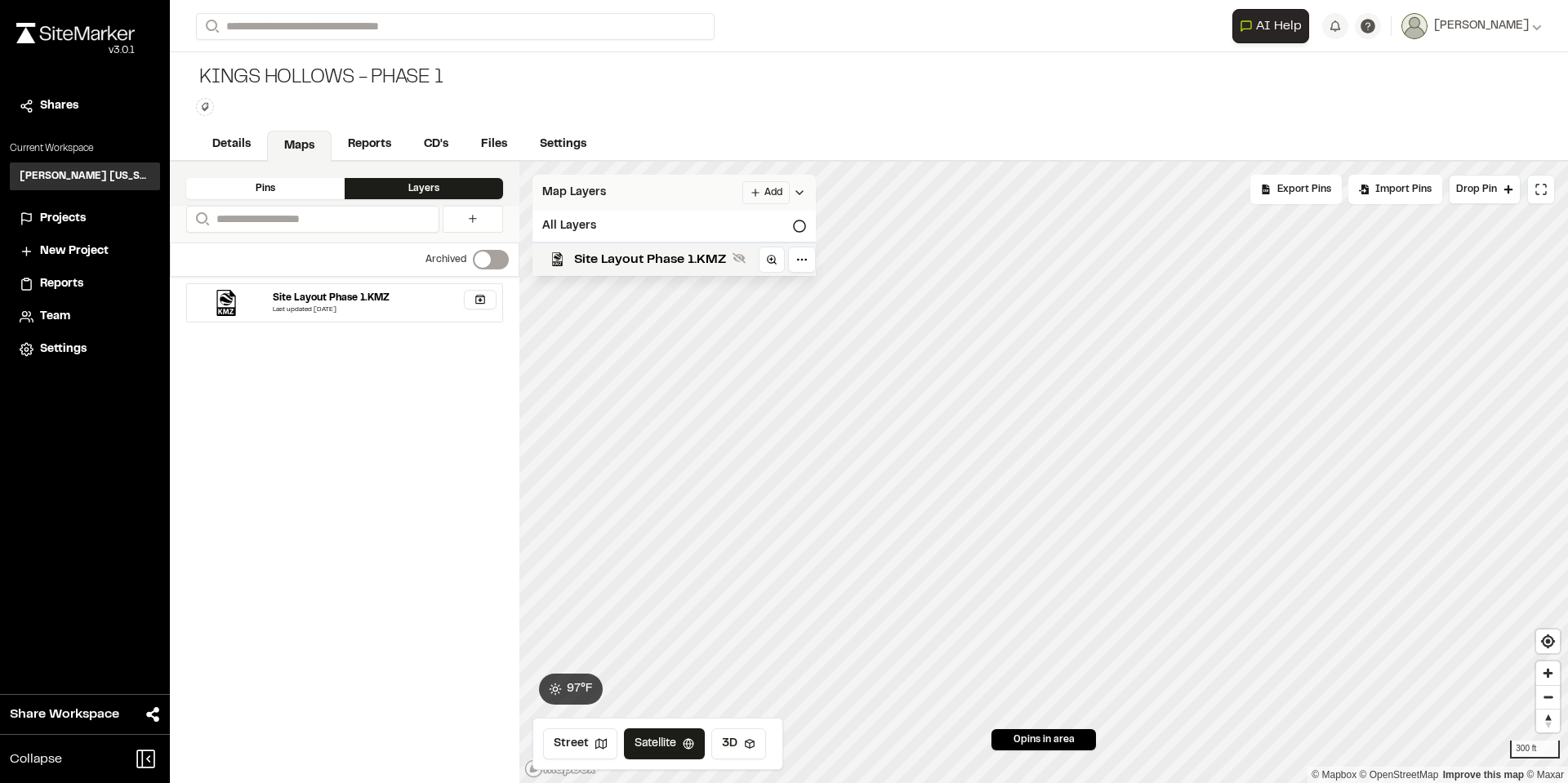 click on "**********" at bounding box center [784, 391] 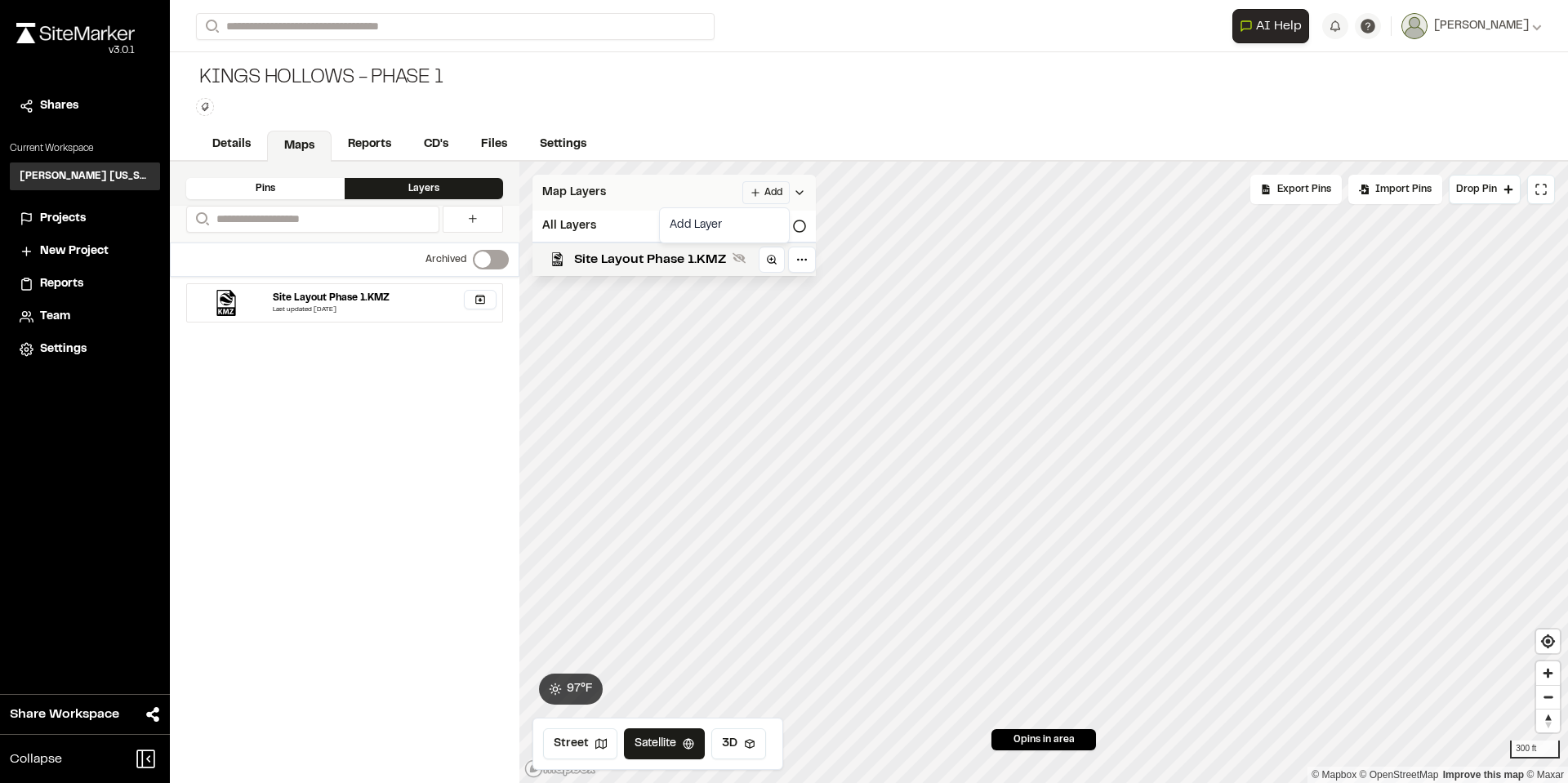 drag, startPoint x: 696, startPoint y: 191, endPoint x: 736, endPoint y: 189, distance: 40.05 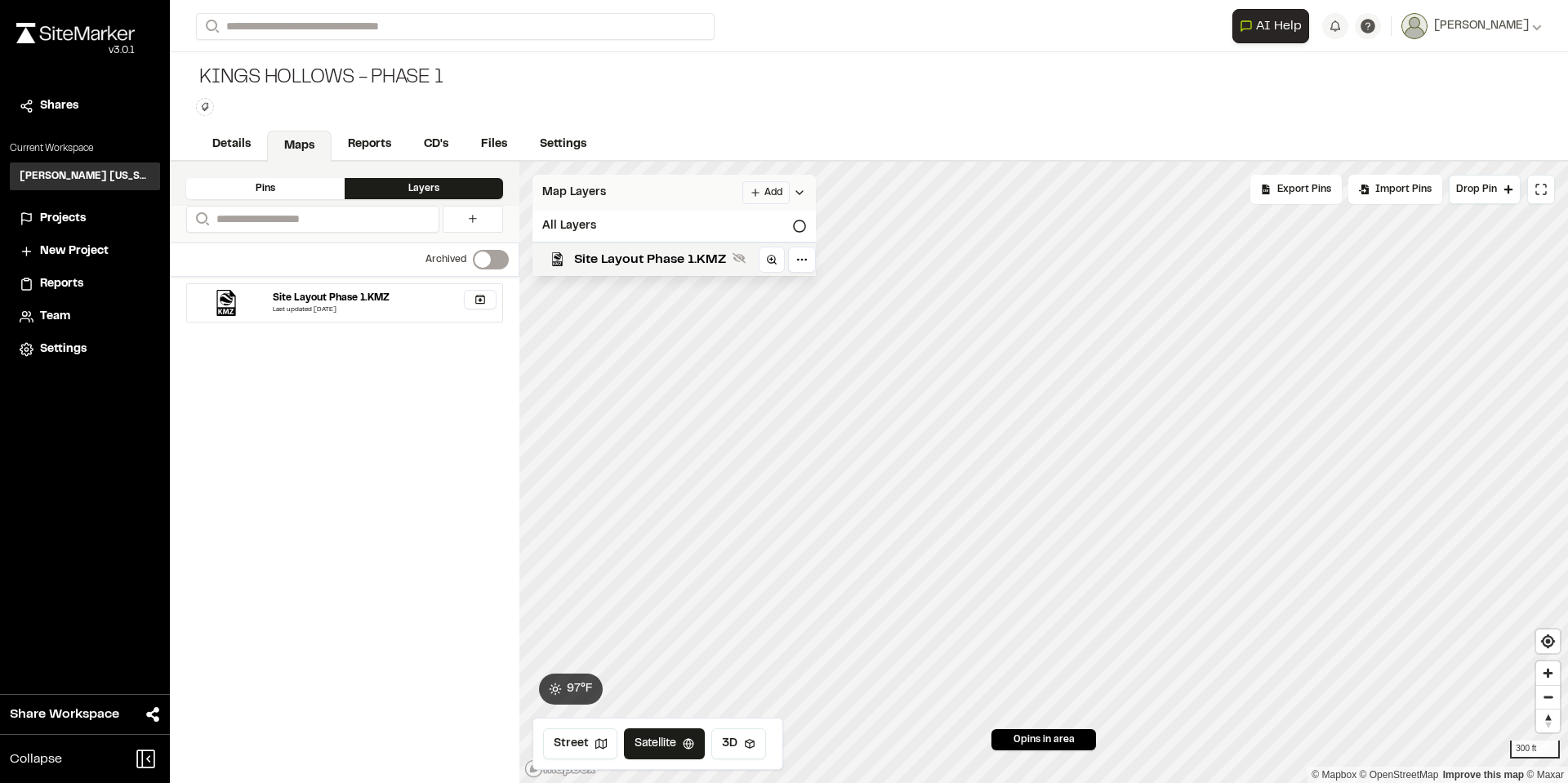 click on "**********" at bounding box center (784, 391) 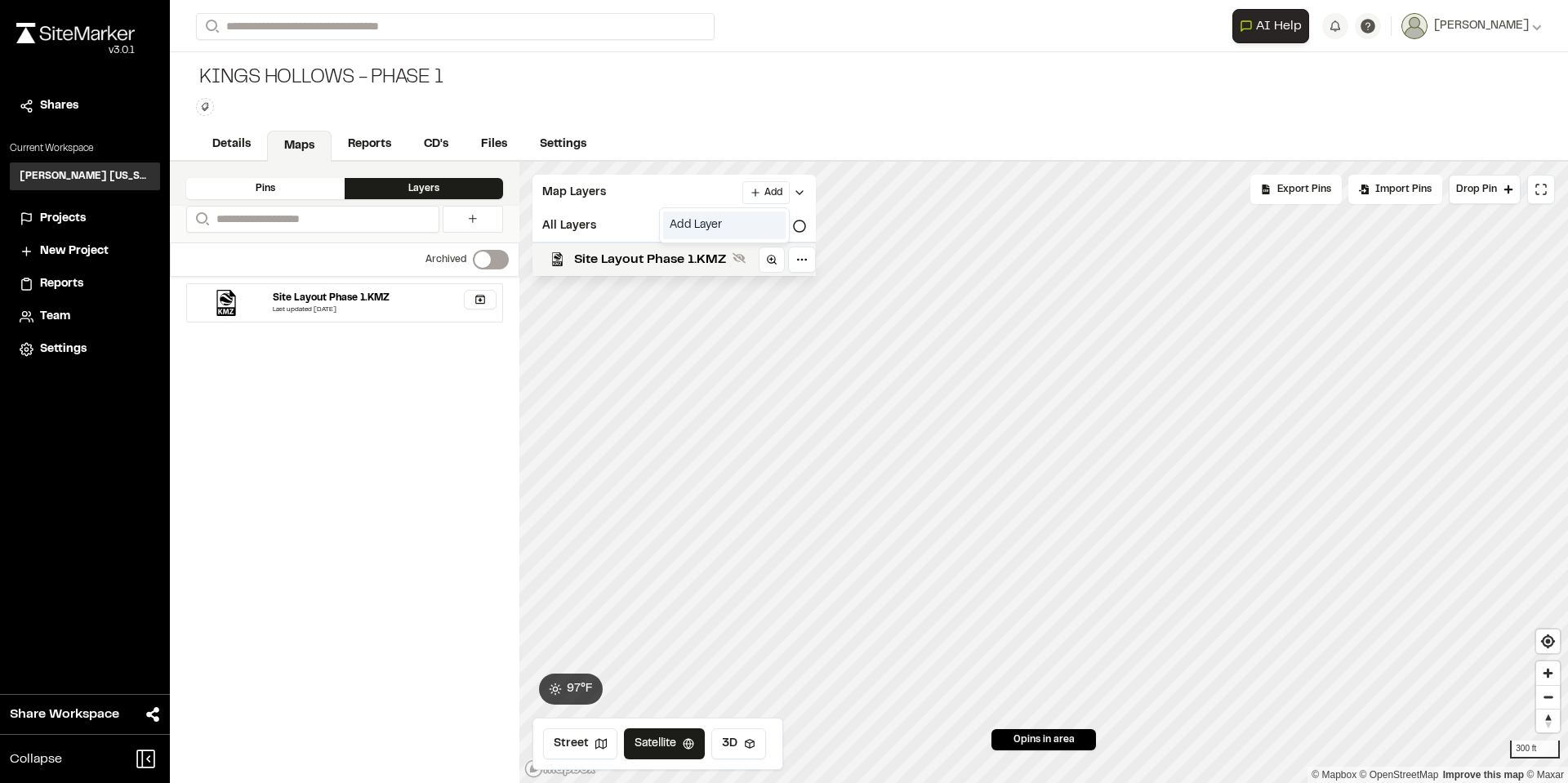 click on "Add Layer" at bounding box center [724, 225] 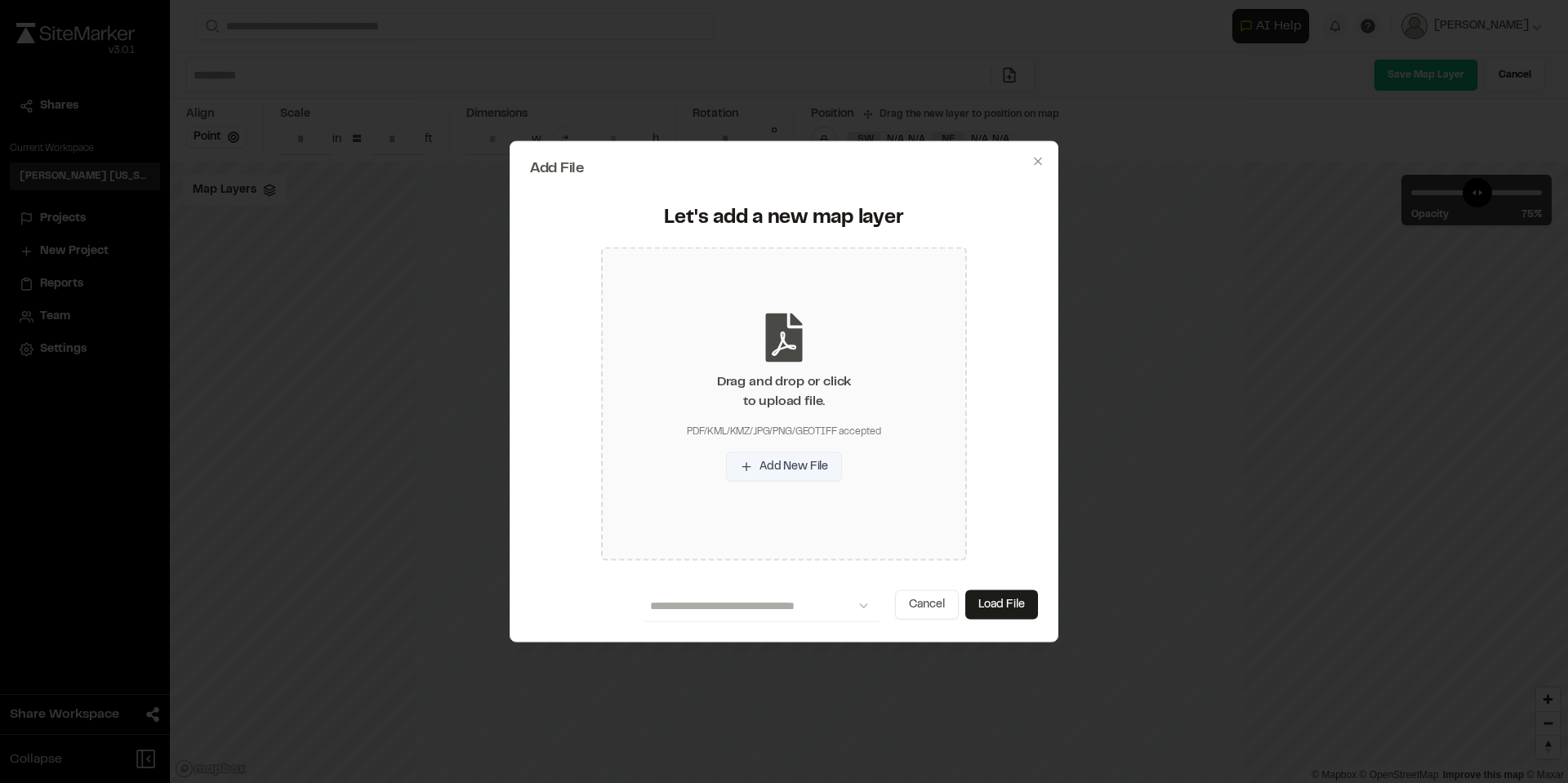click on "Add New File" at bounding box center (784, 467) 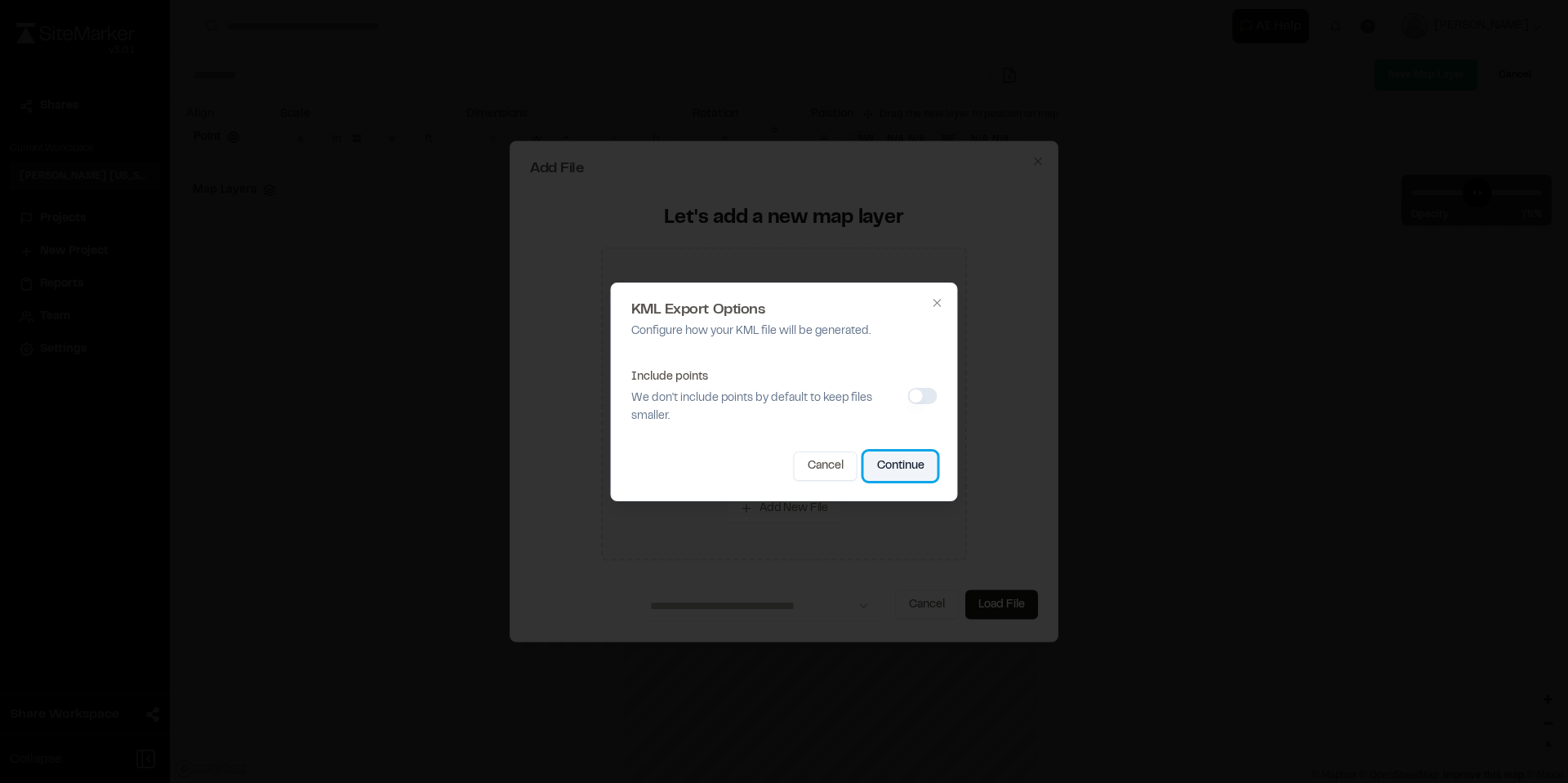 click on "Continue" at bounding box center [901, 466] 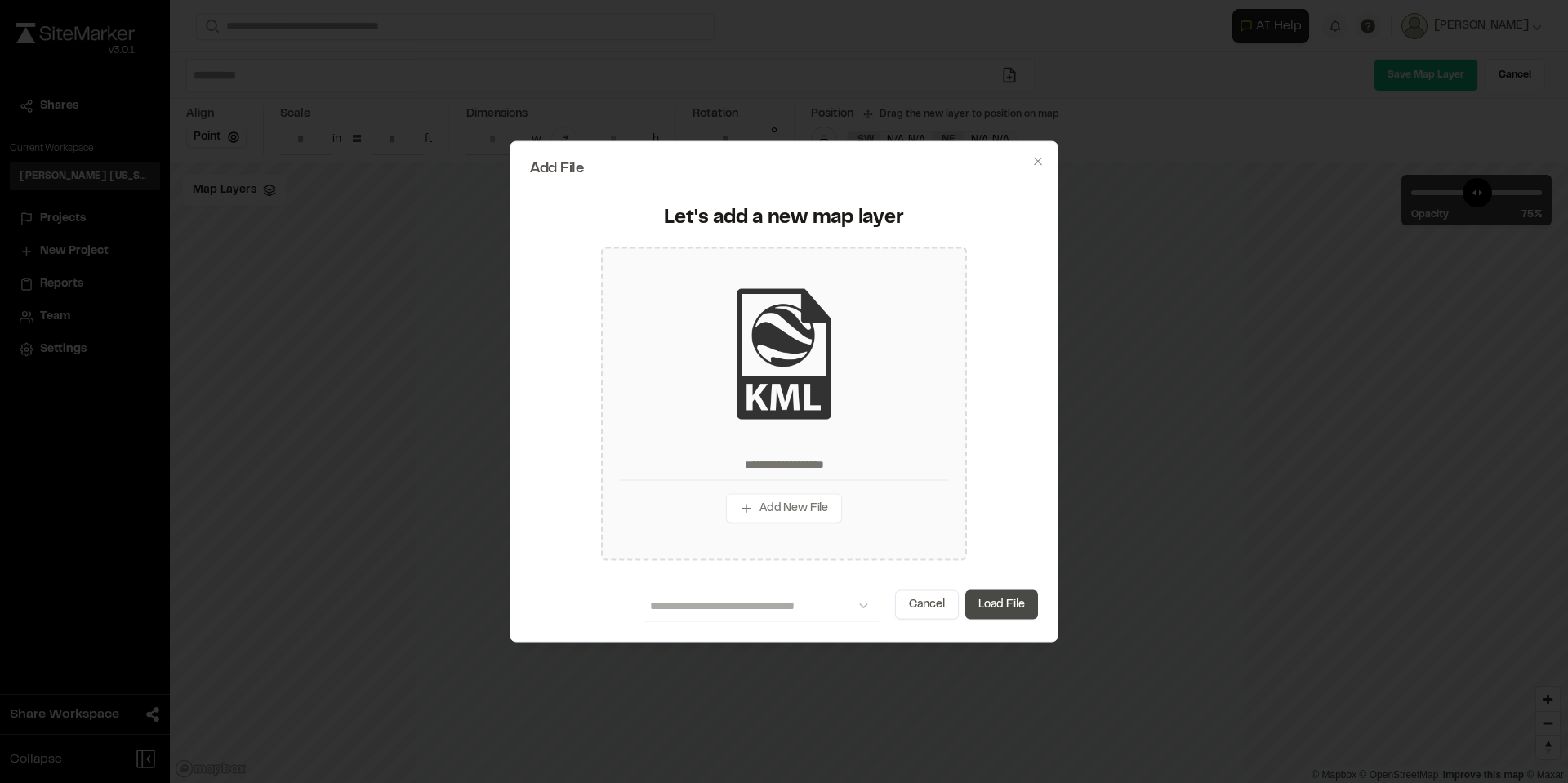 click on "Load File" at bounding box center [1001, 605] 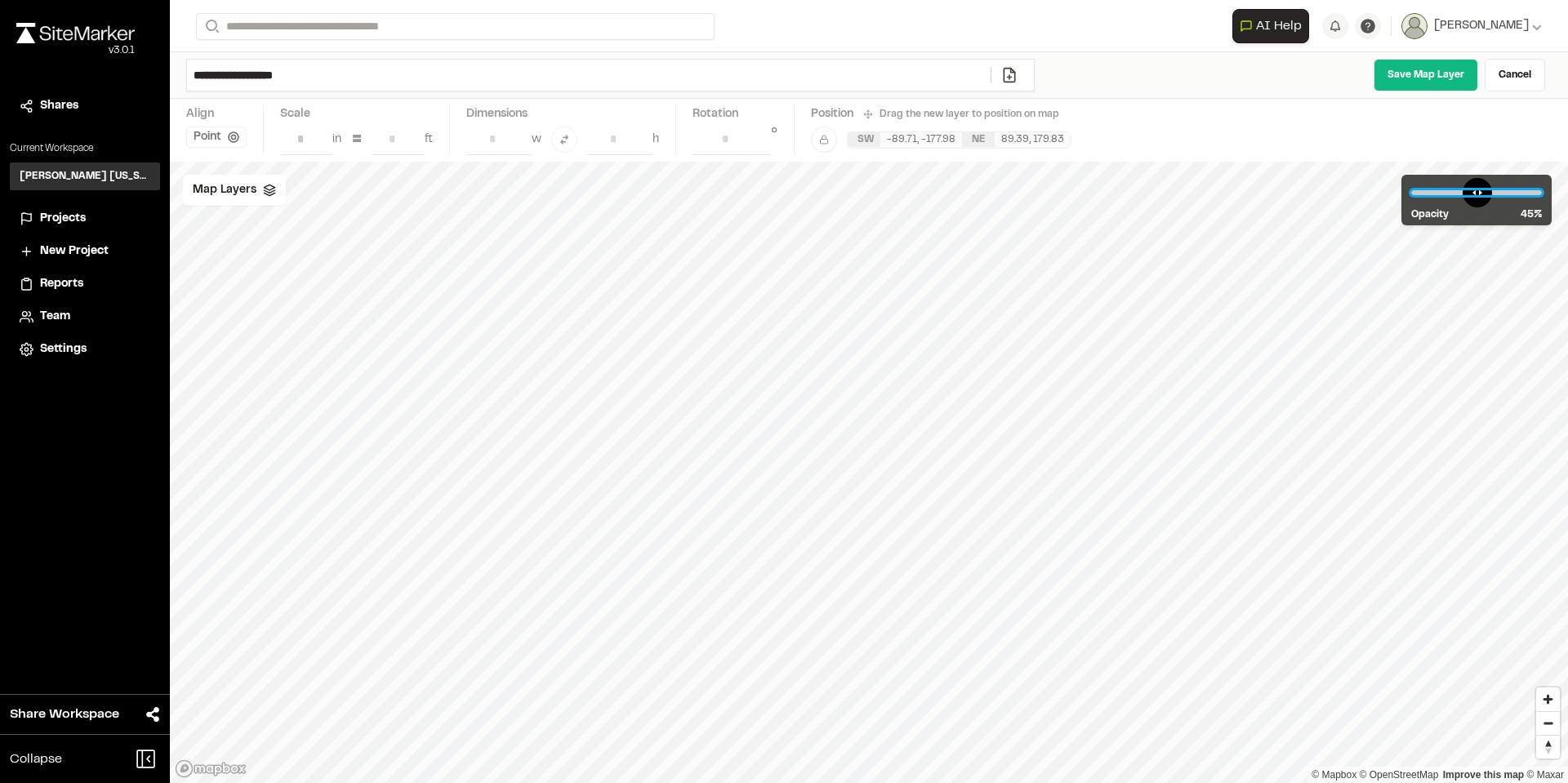 drag, startPoint x: 1507, startPoint y: 190, endPoint x: 1471, endPoint y: 197, distance: 36.67424 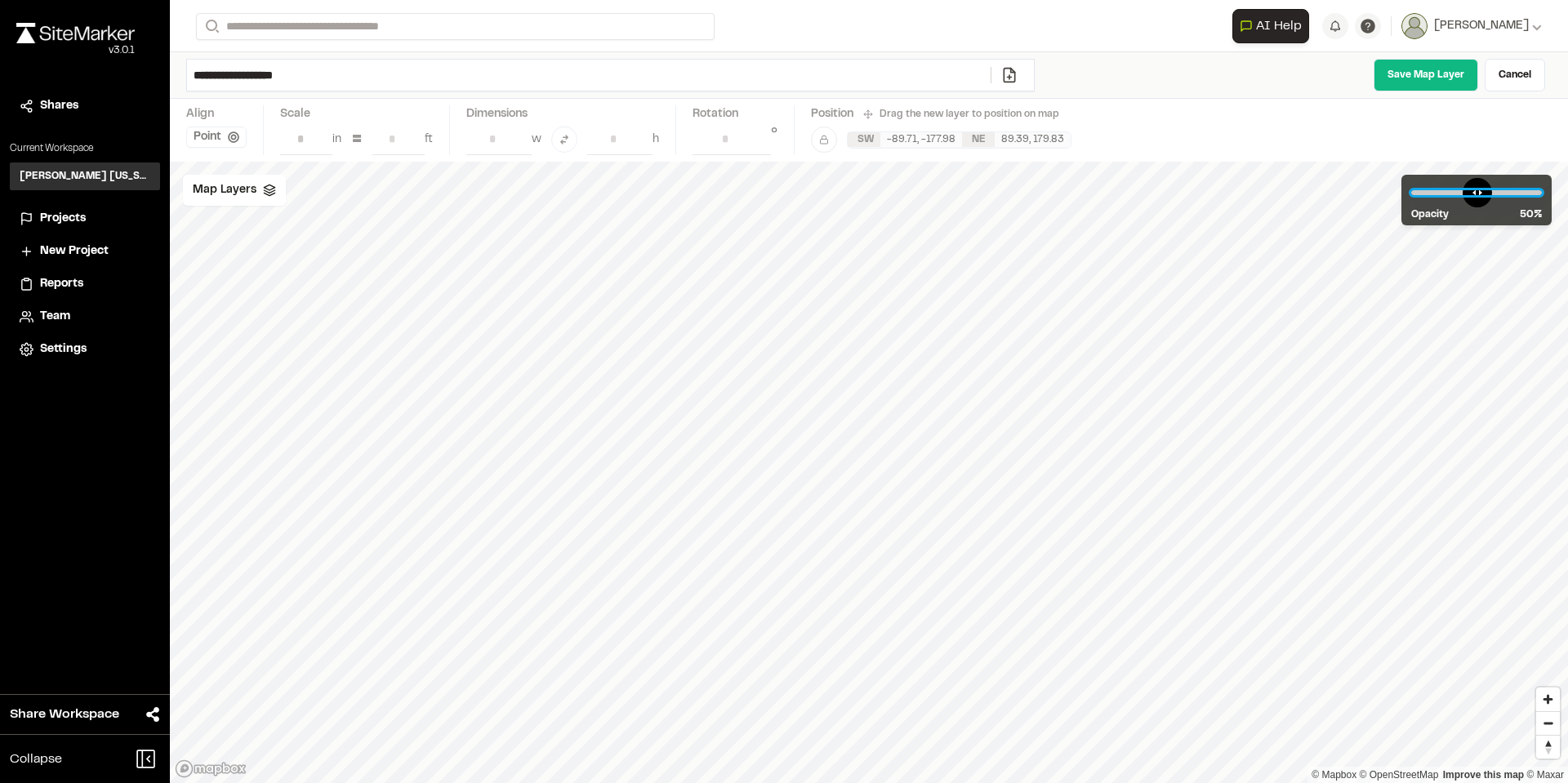 drag, startPoint x: 1472, startPoint y: 187, endPoint x: 1476, endPoint y: 195, distance: 8.94427 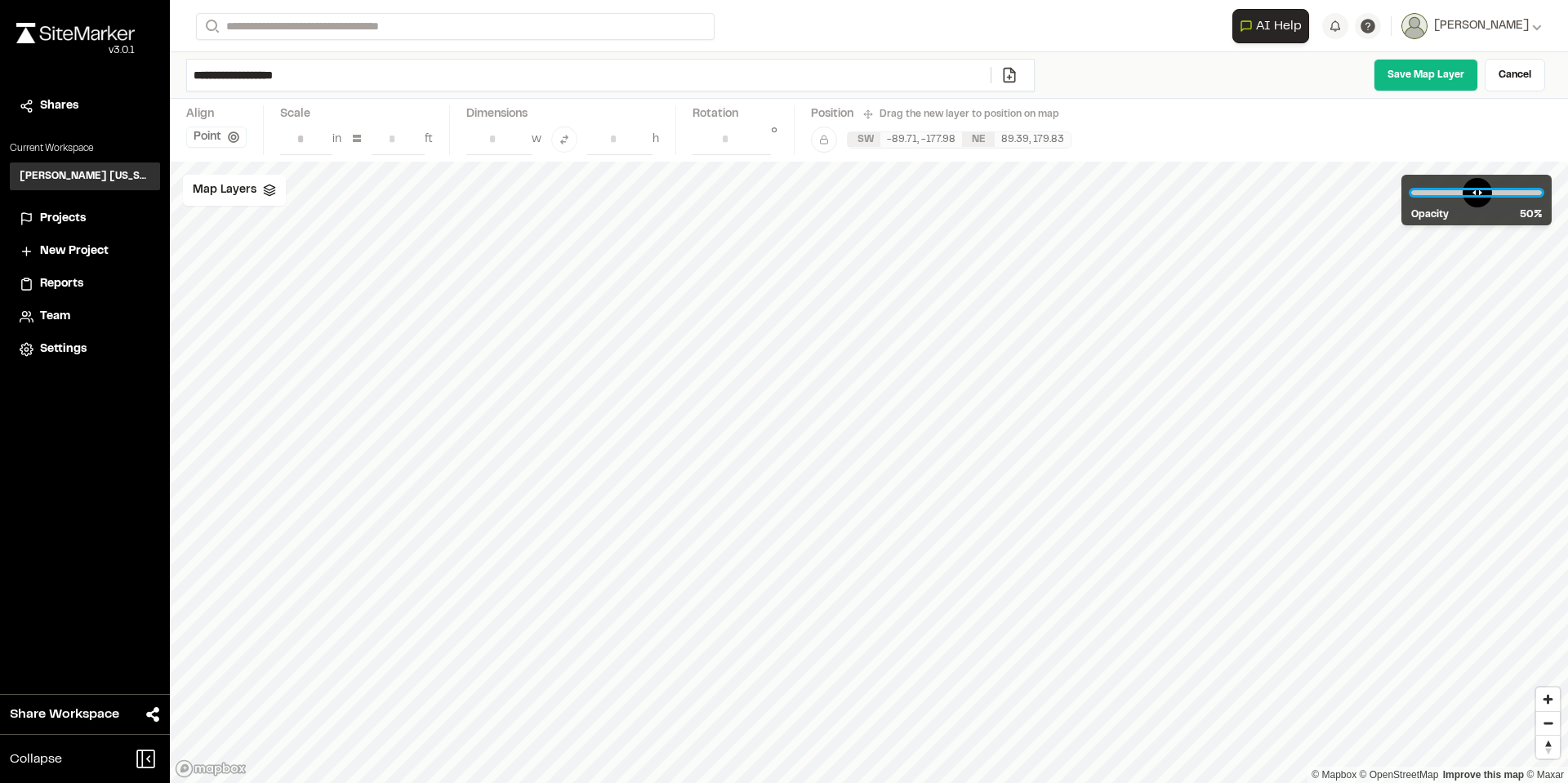type on "**" 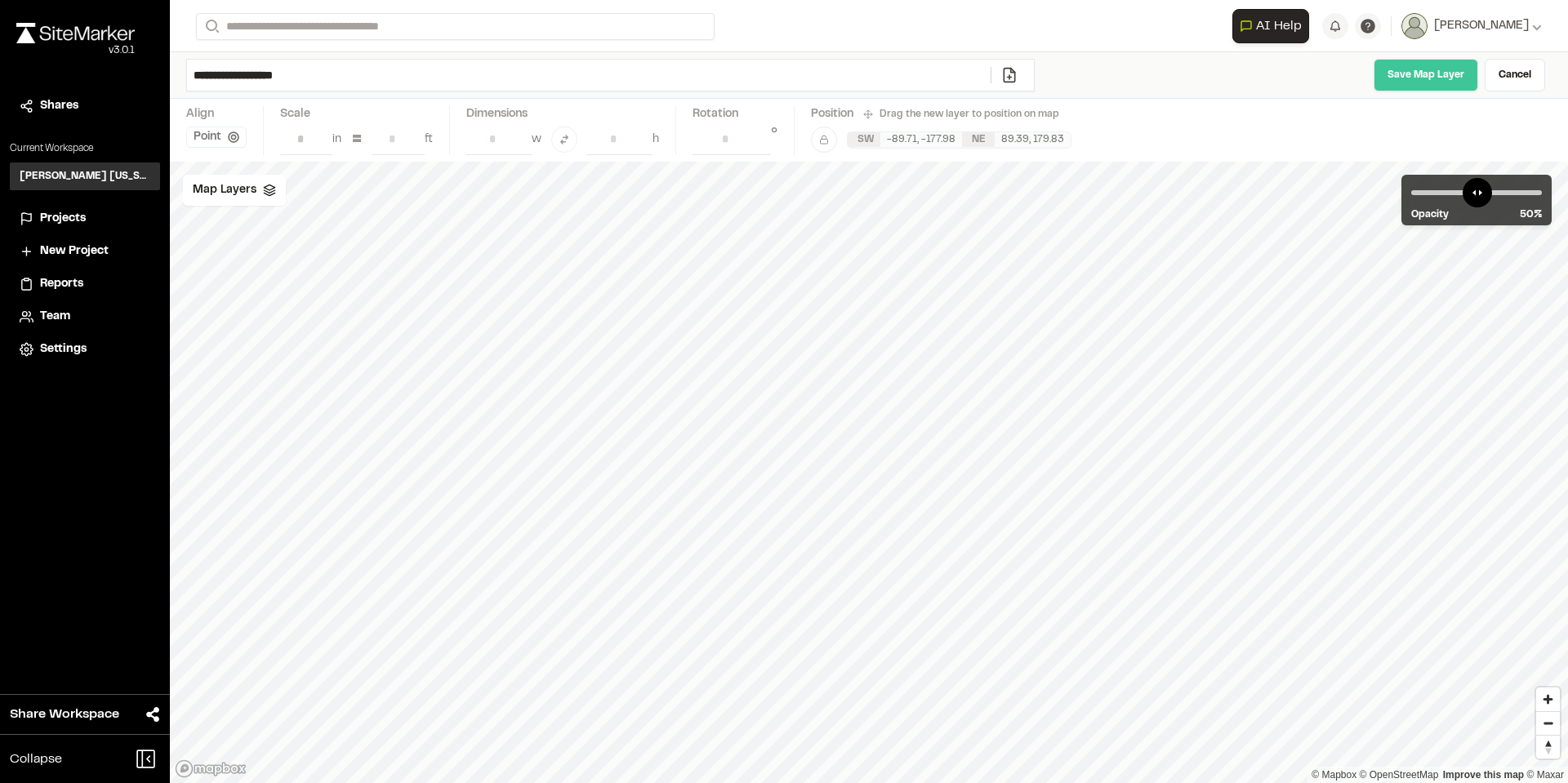 click on "Save Map Layer" at bounding box center [1426, 75] 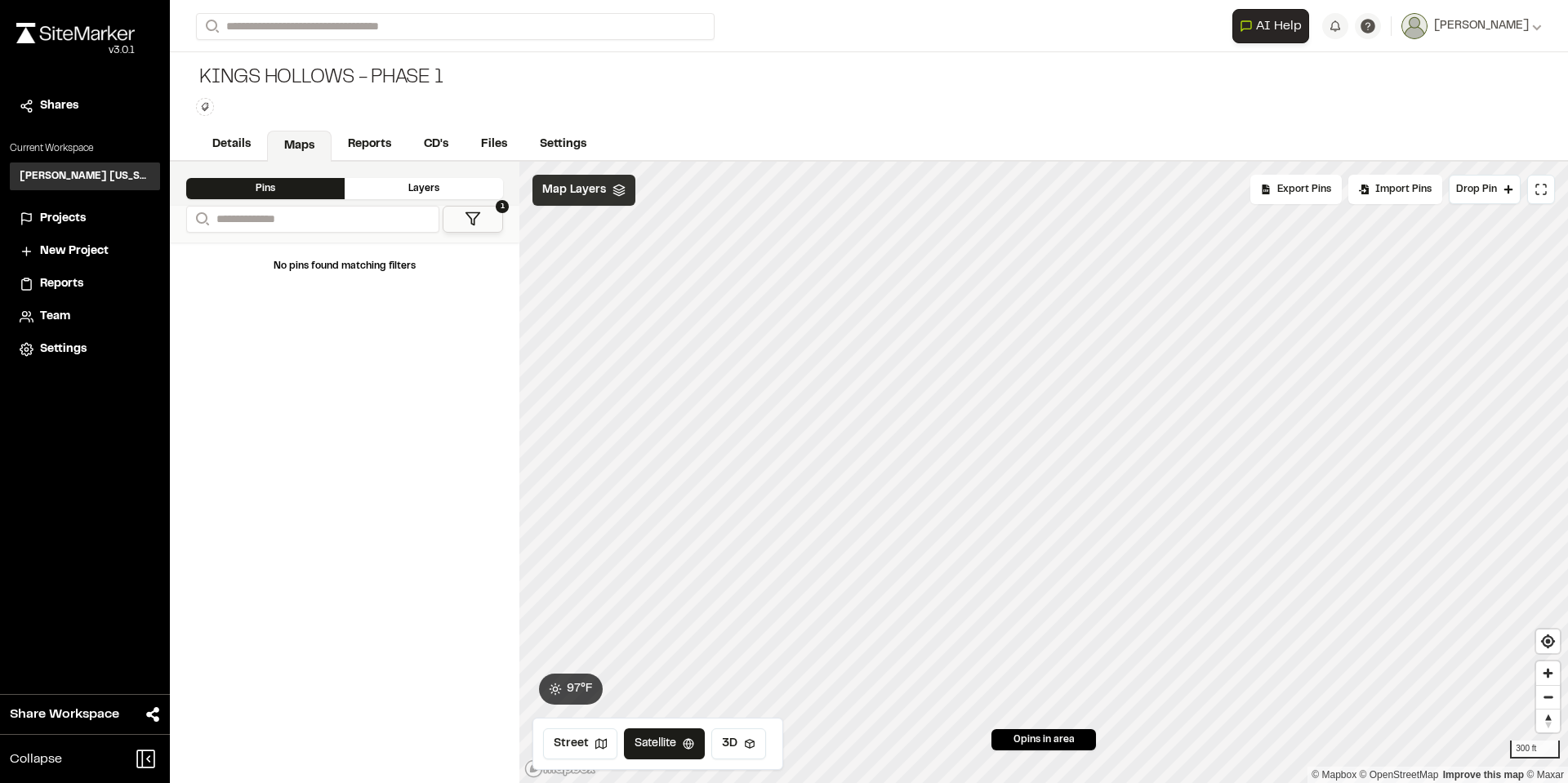 click on "Map Layers" at bounding box center [584, 190] 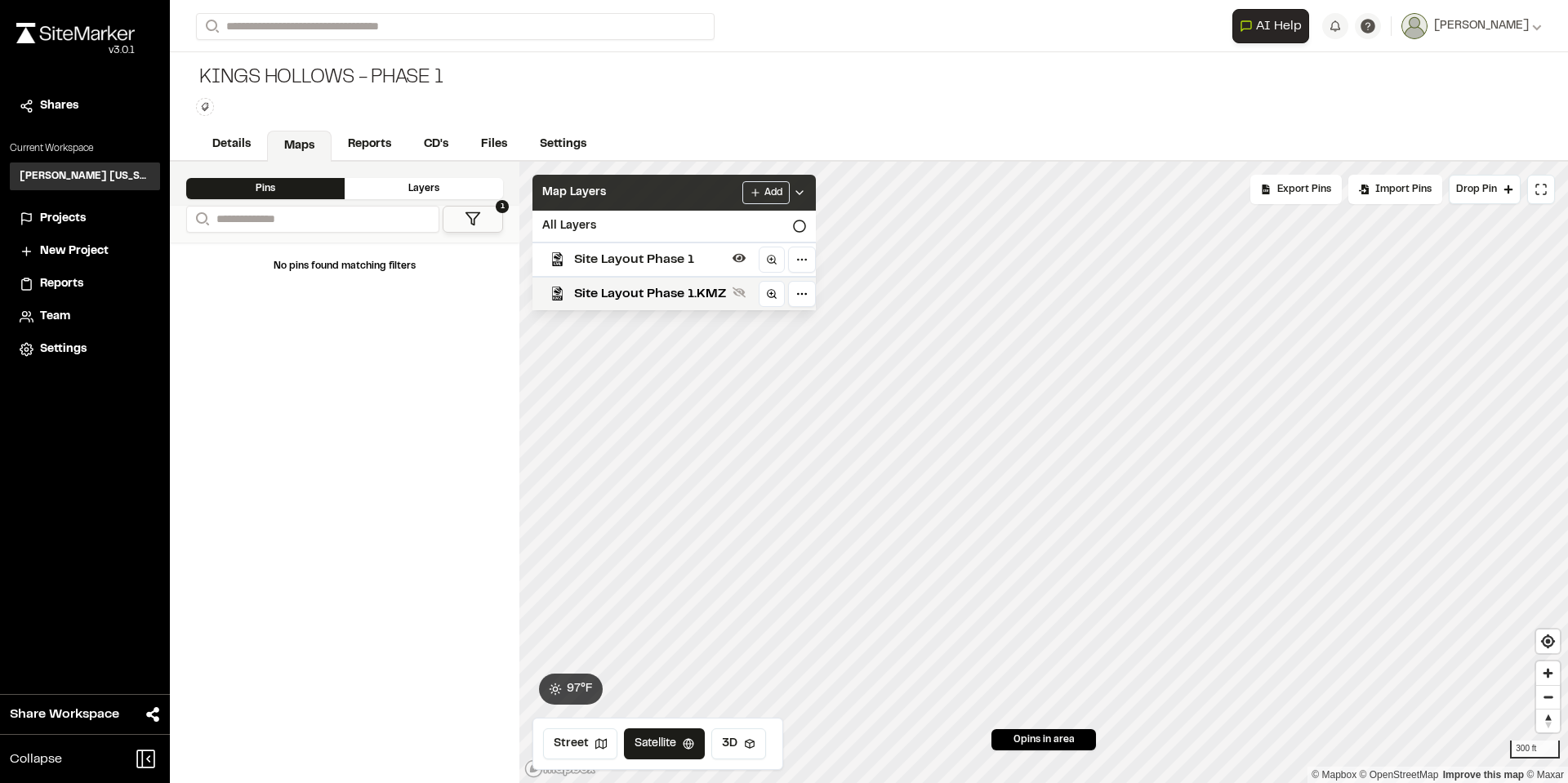 click on "Map Layers Add" at bounding box center (674, 193) 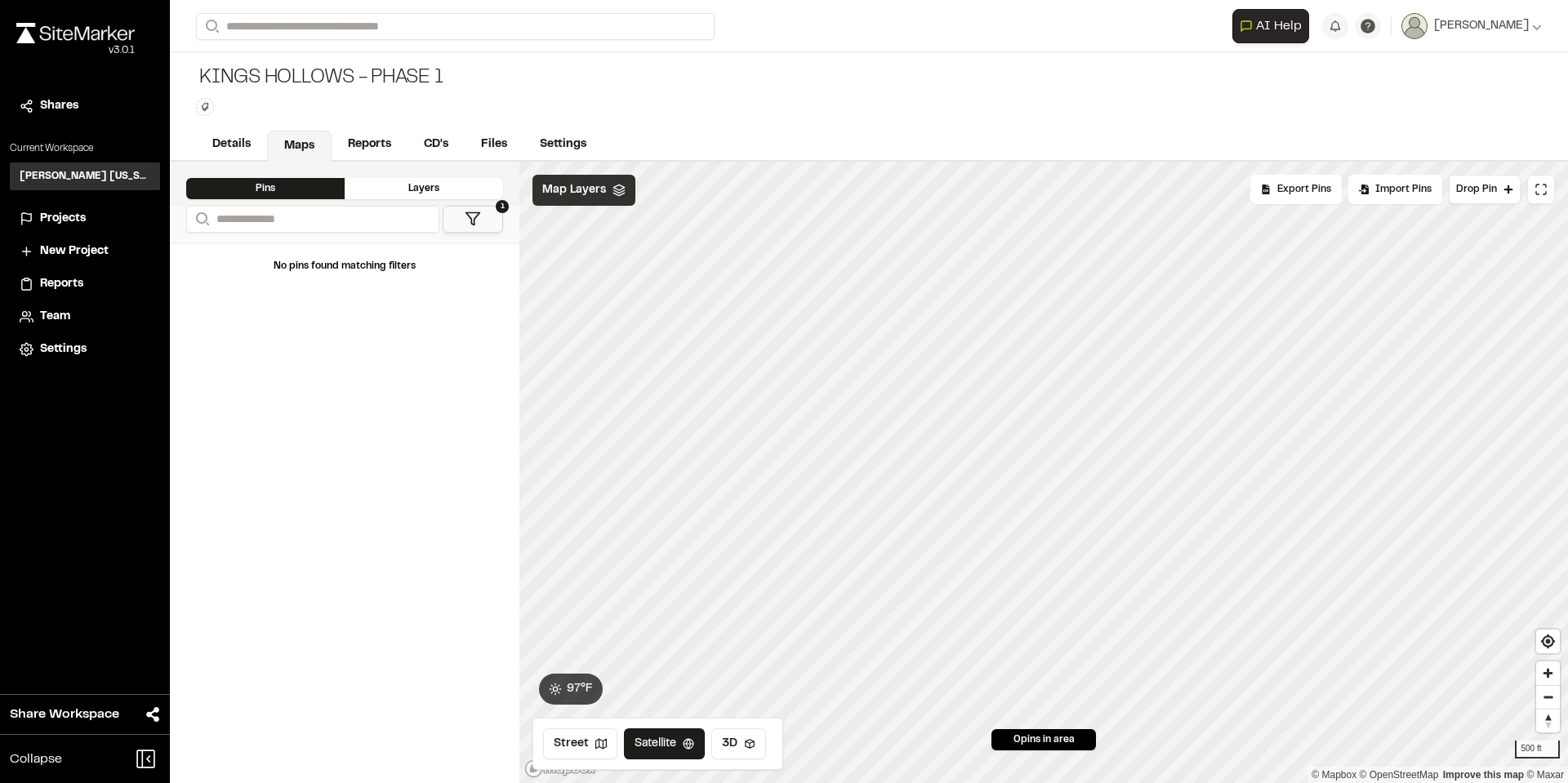 click on "Map Layers" at bounding box center (584, 190) 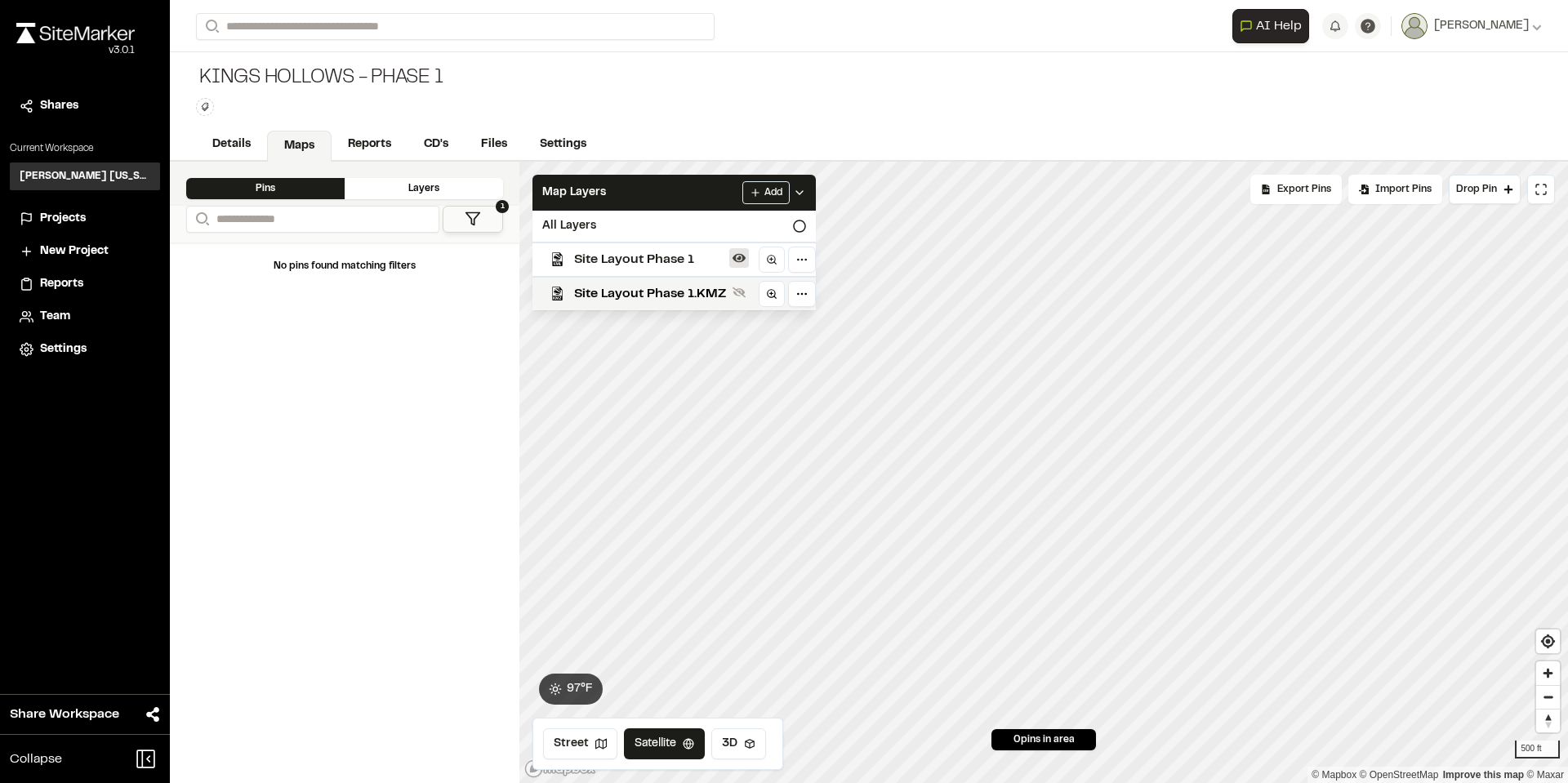 click 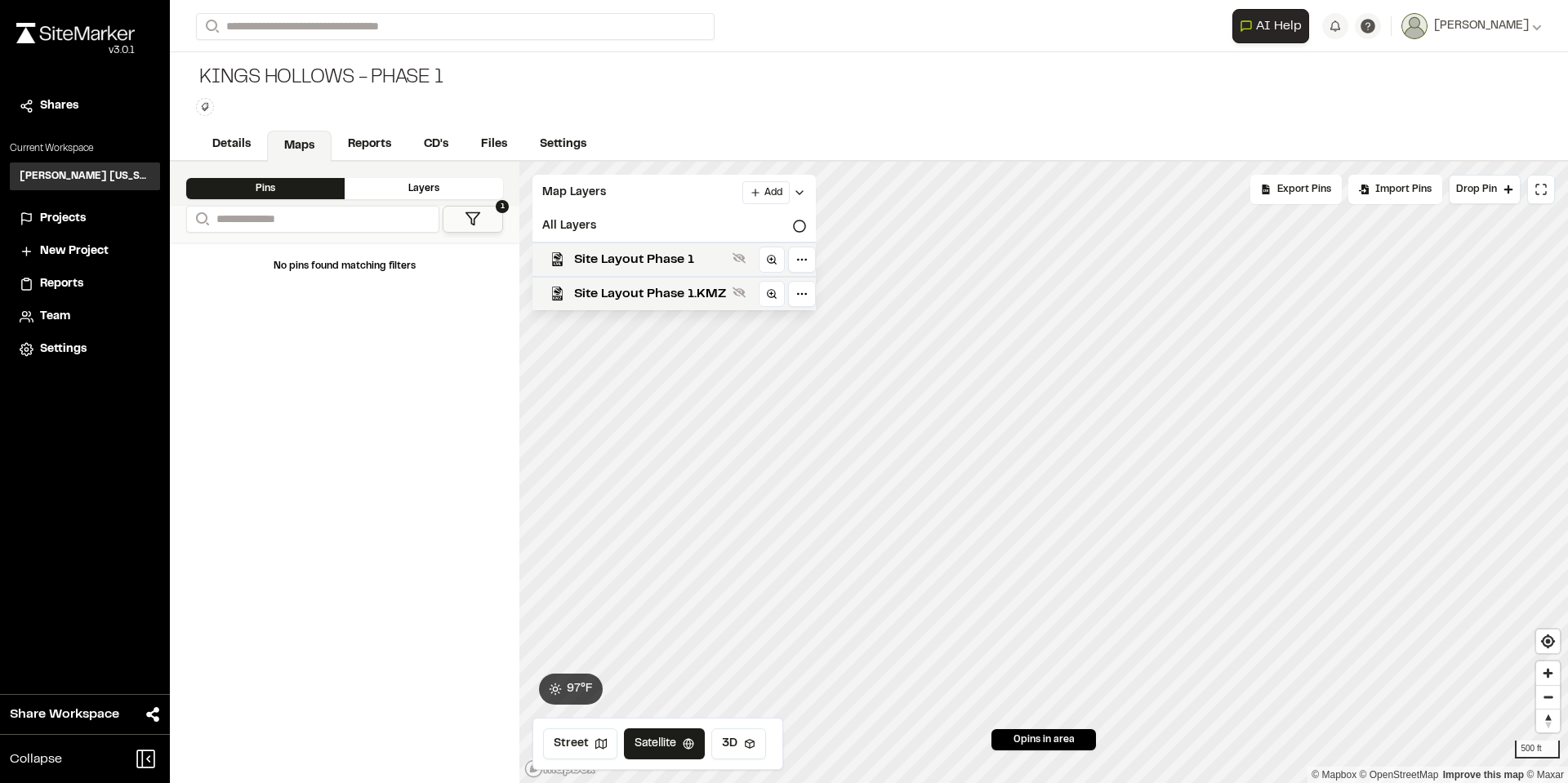 click 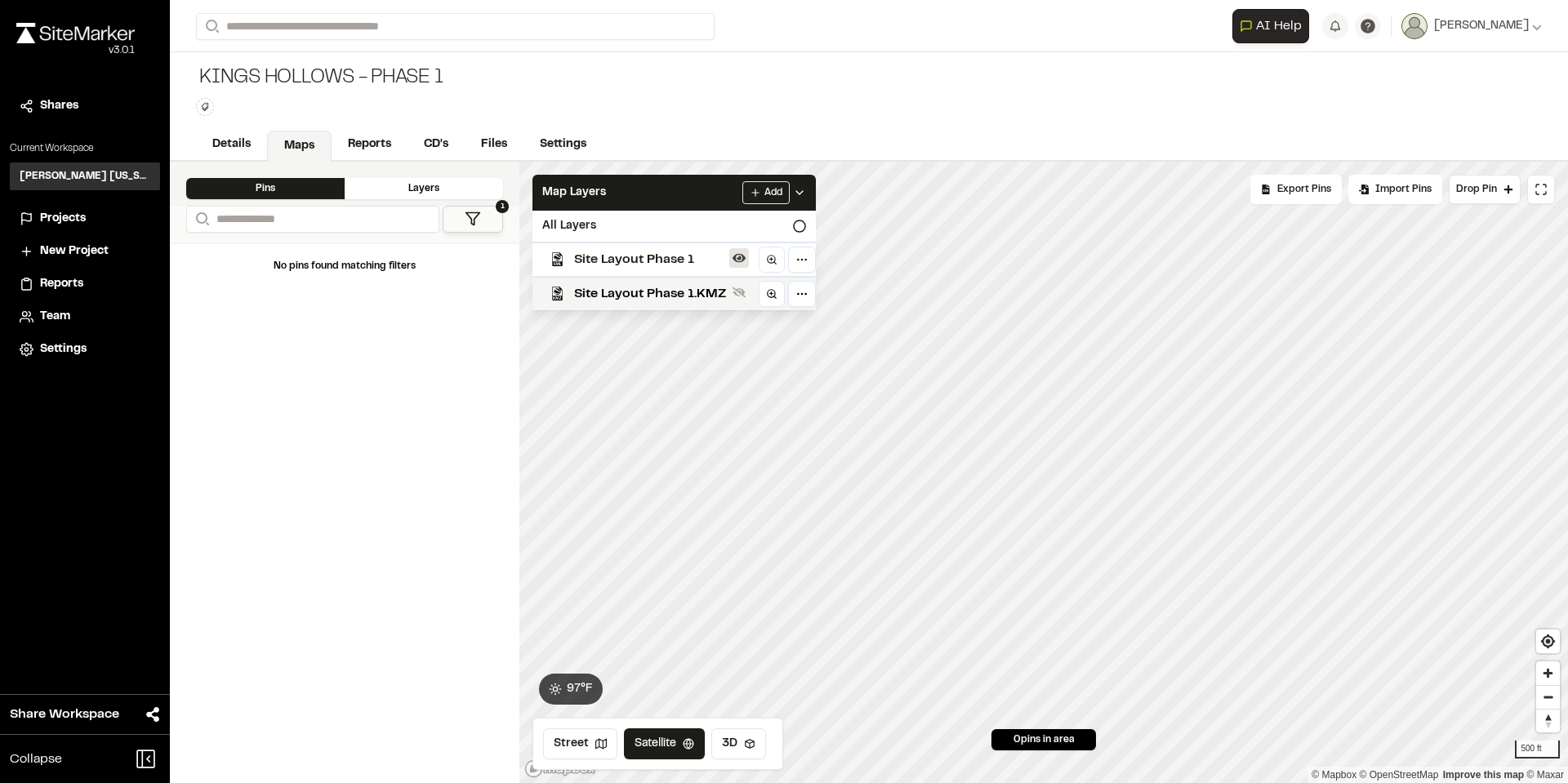 click 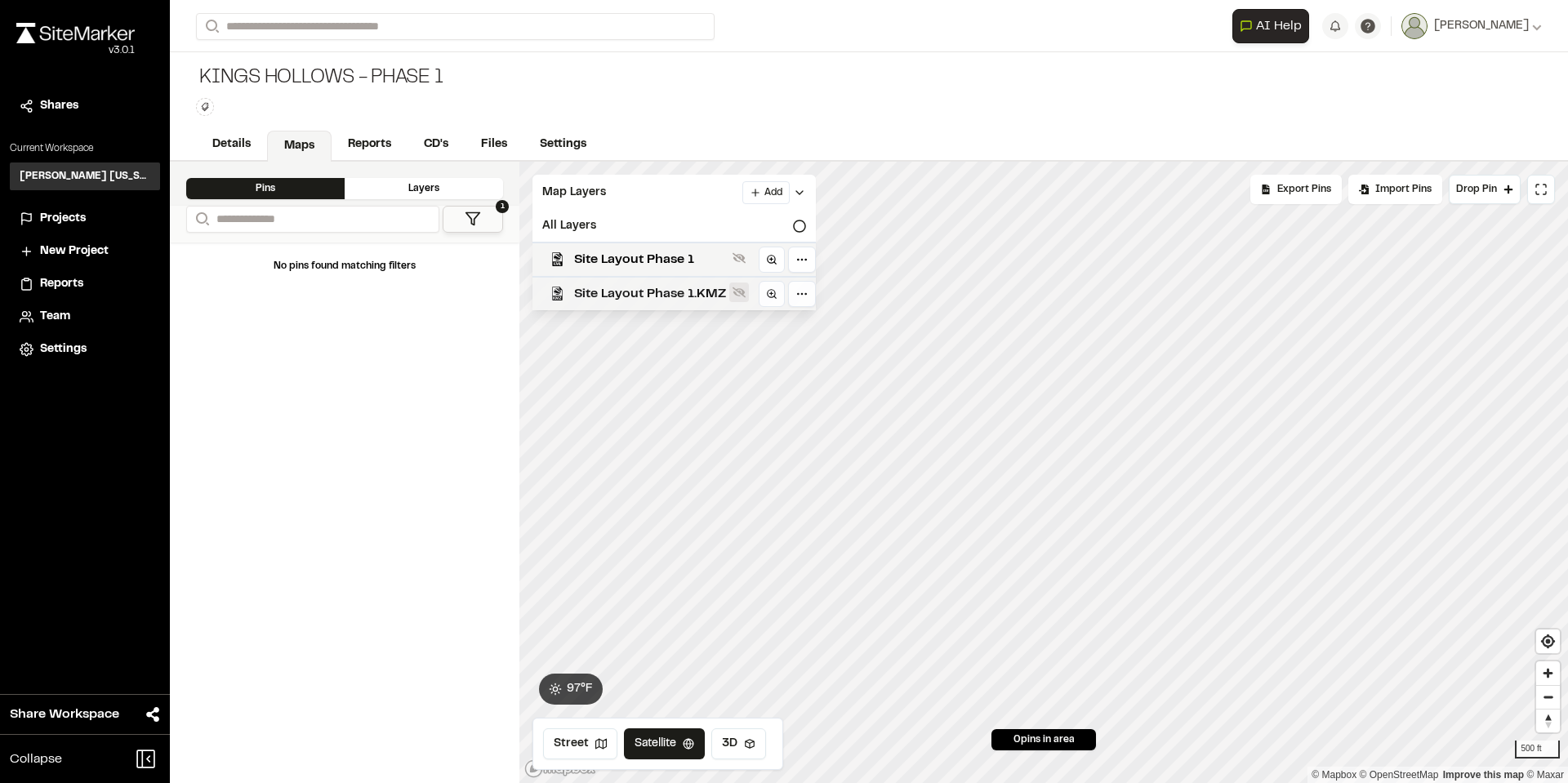 click 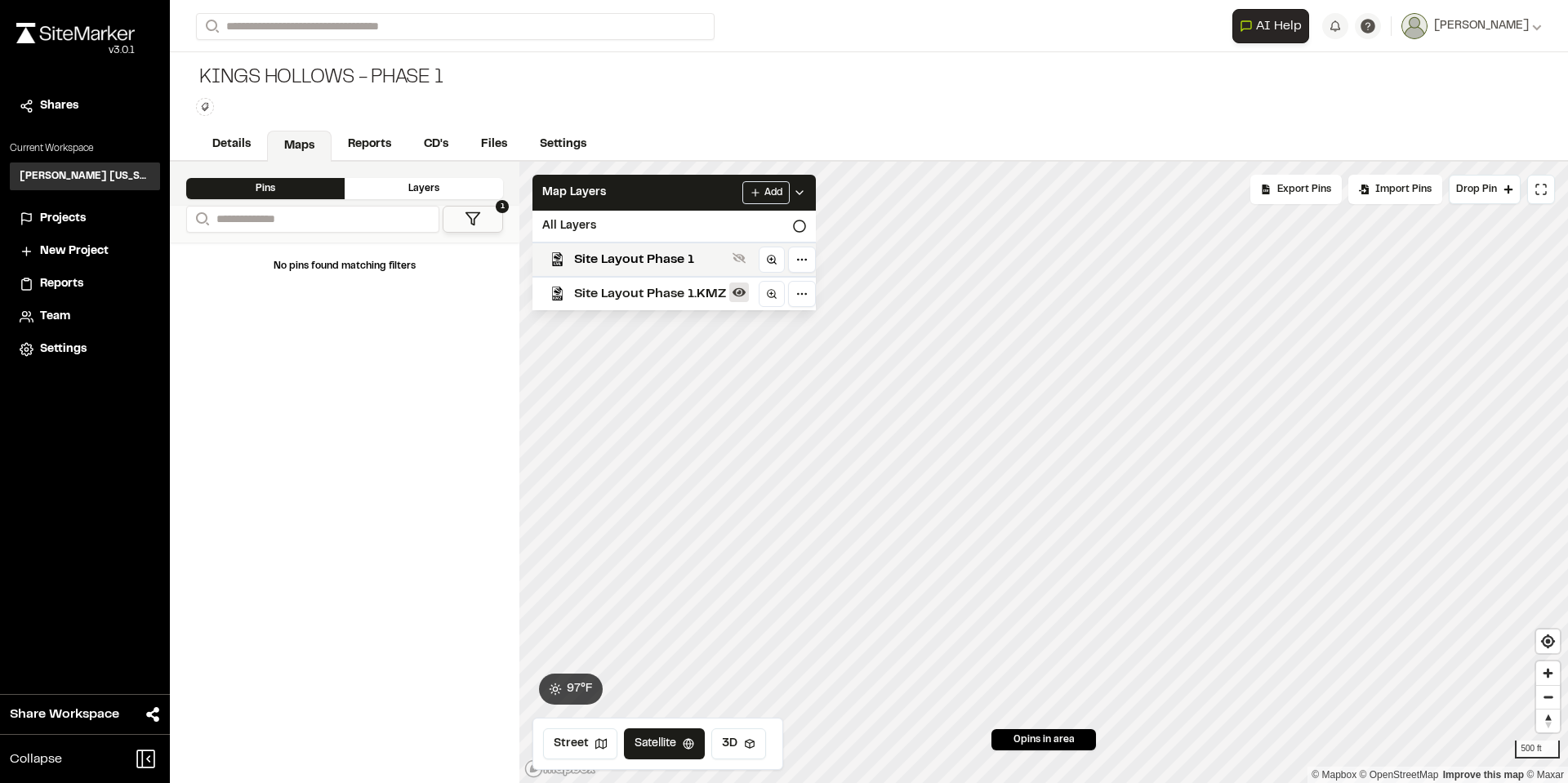 click 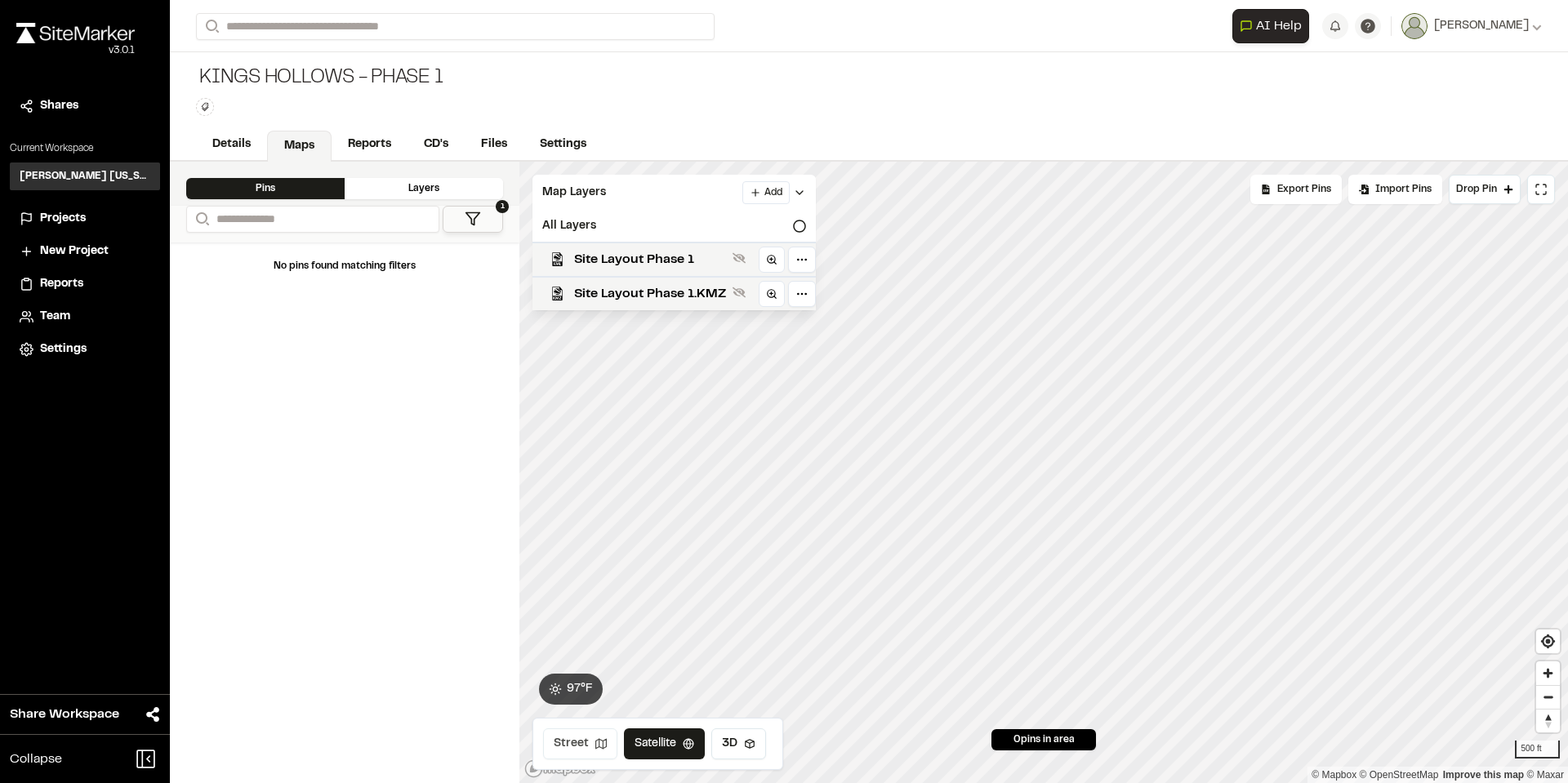 click on "Street" at bounding box center (580, 744) 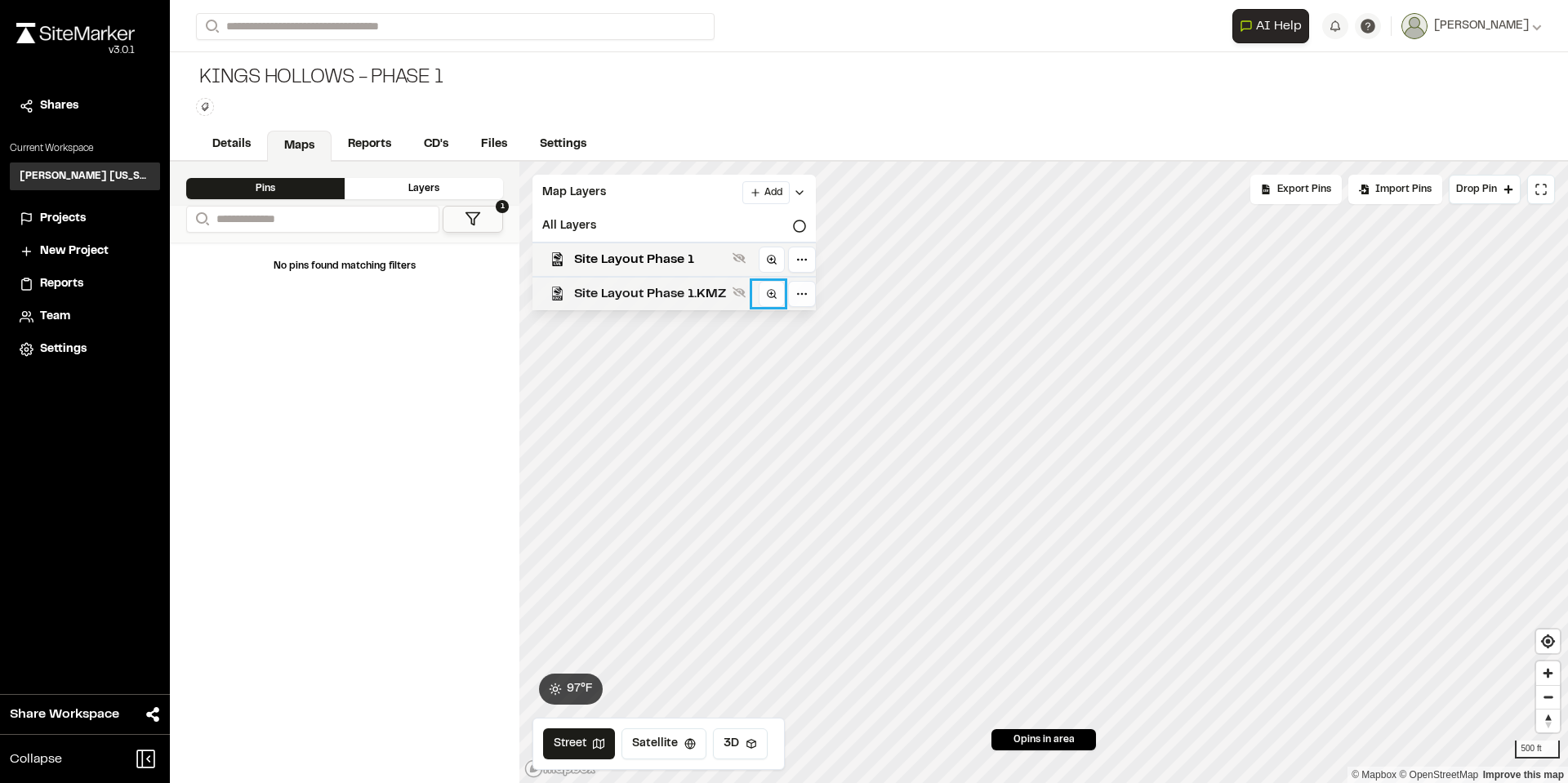 click at bounding box center [768, 294] 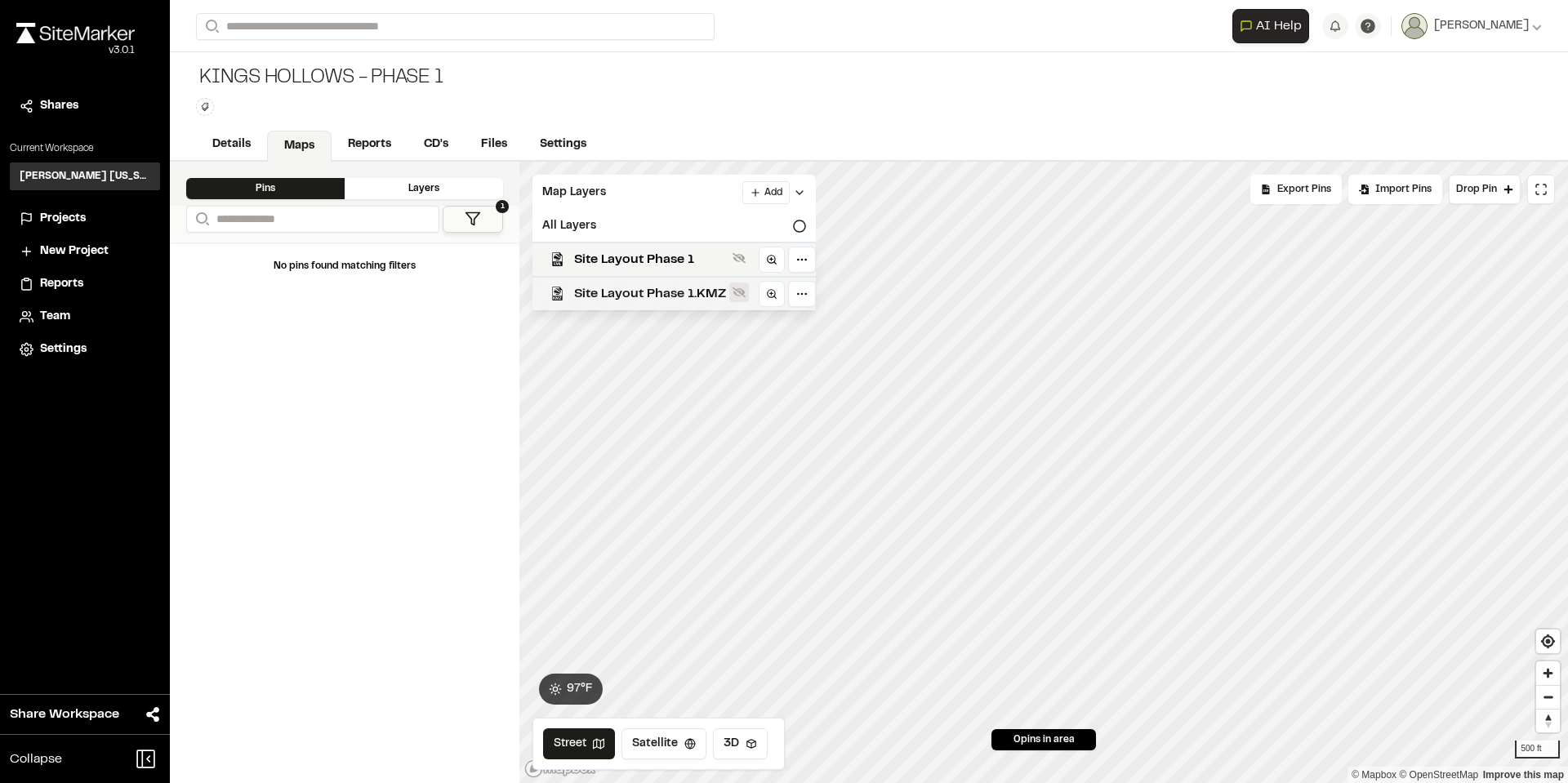 click 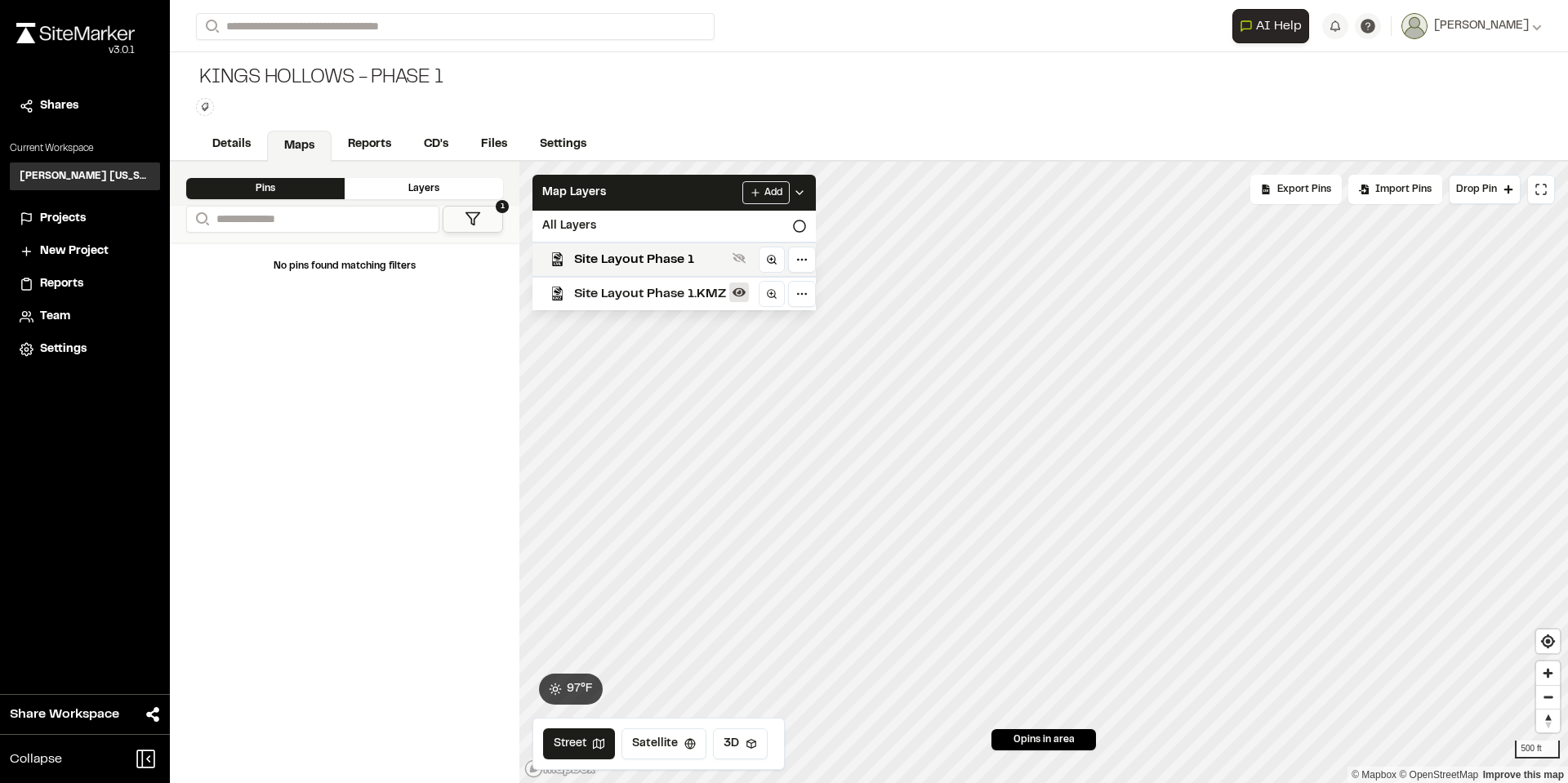 click 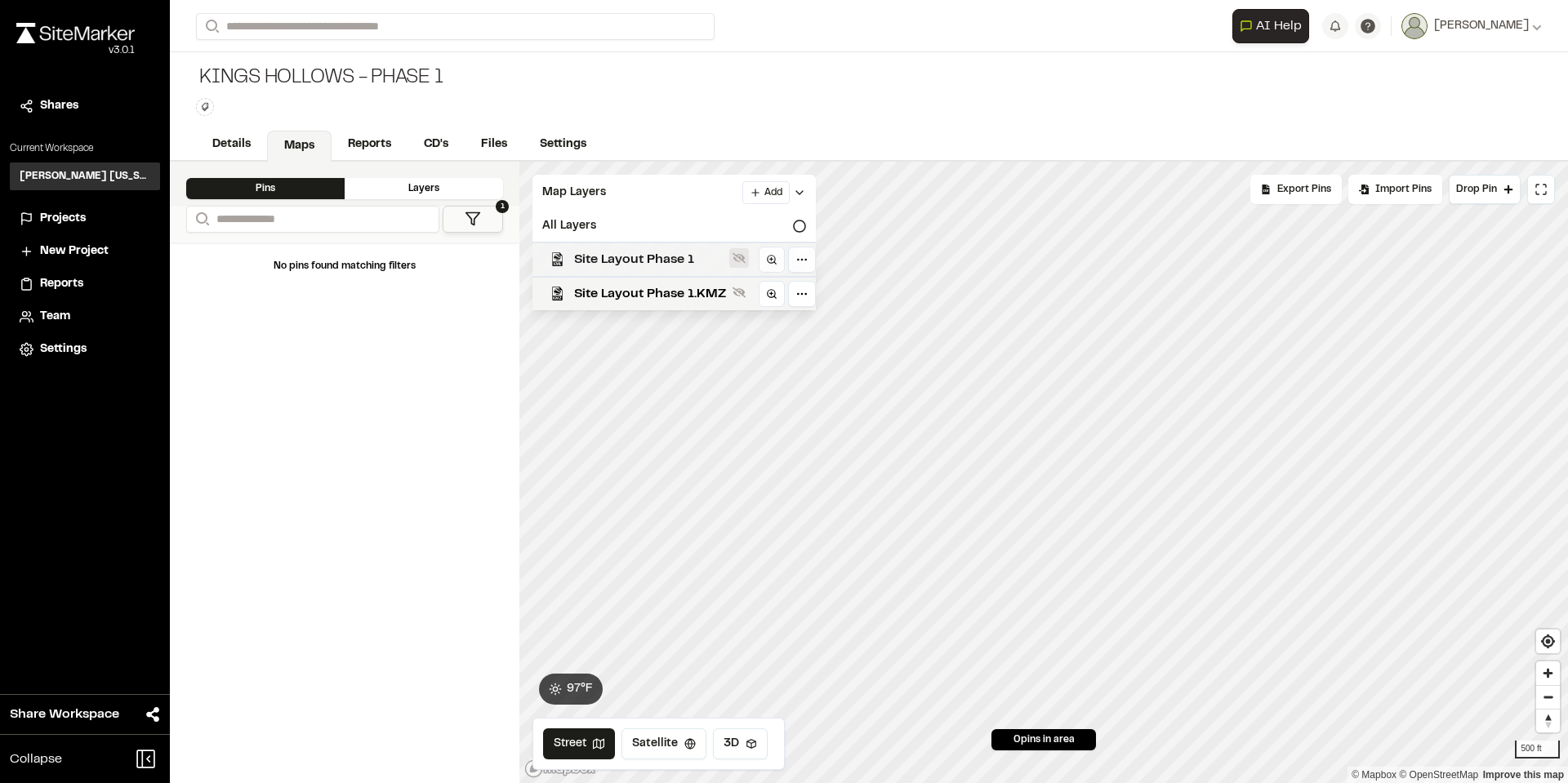 click at bounding box center [739, 258] 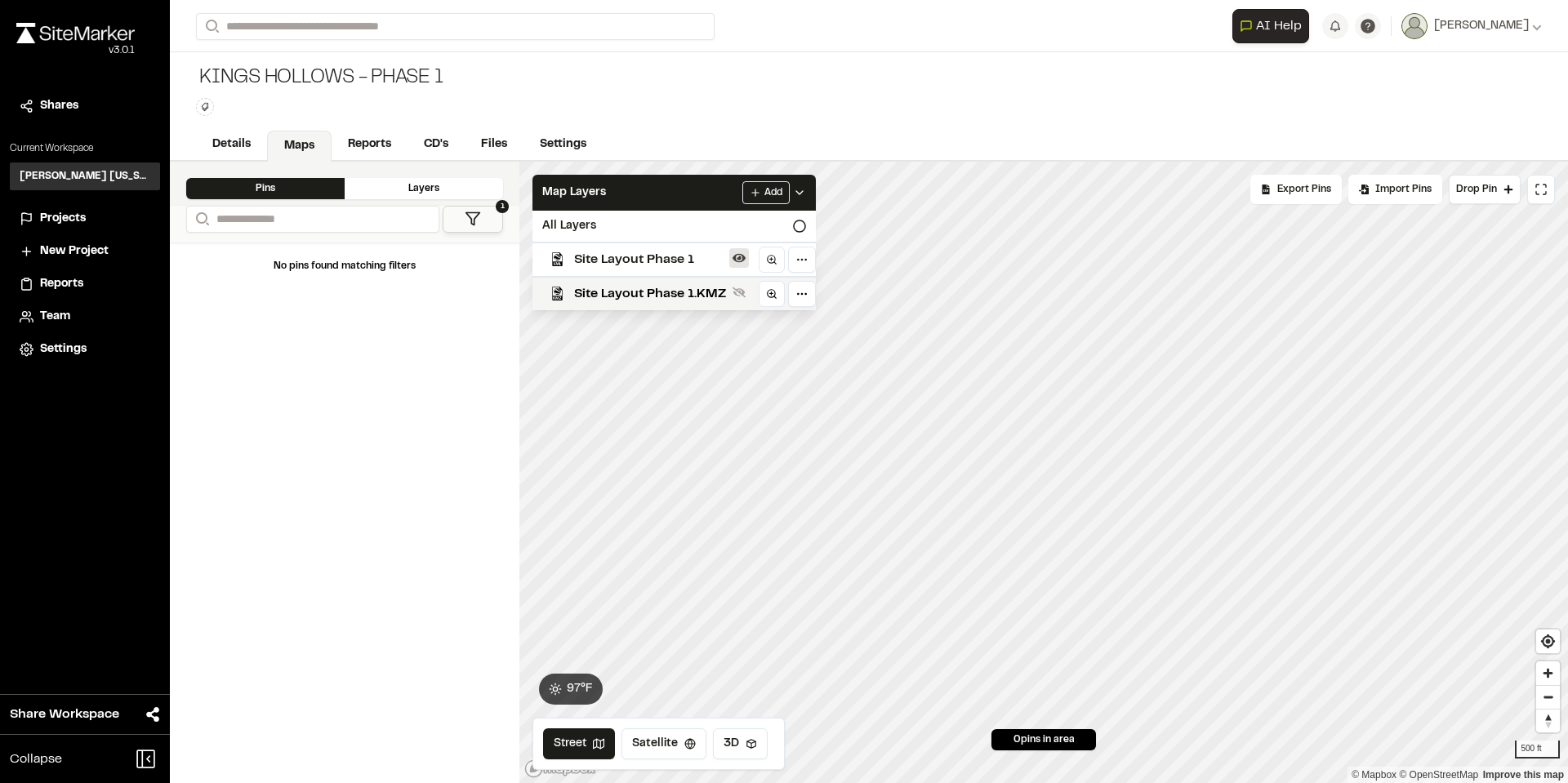 click 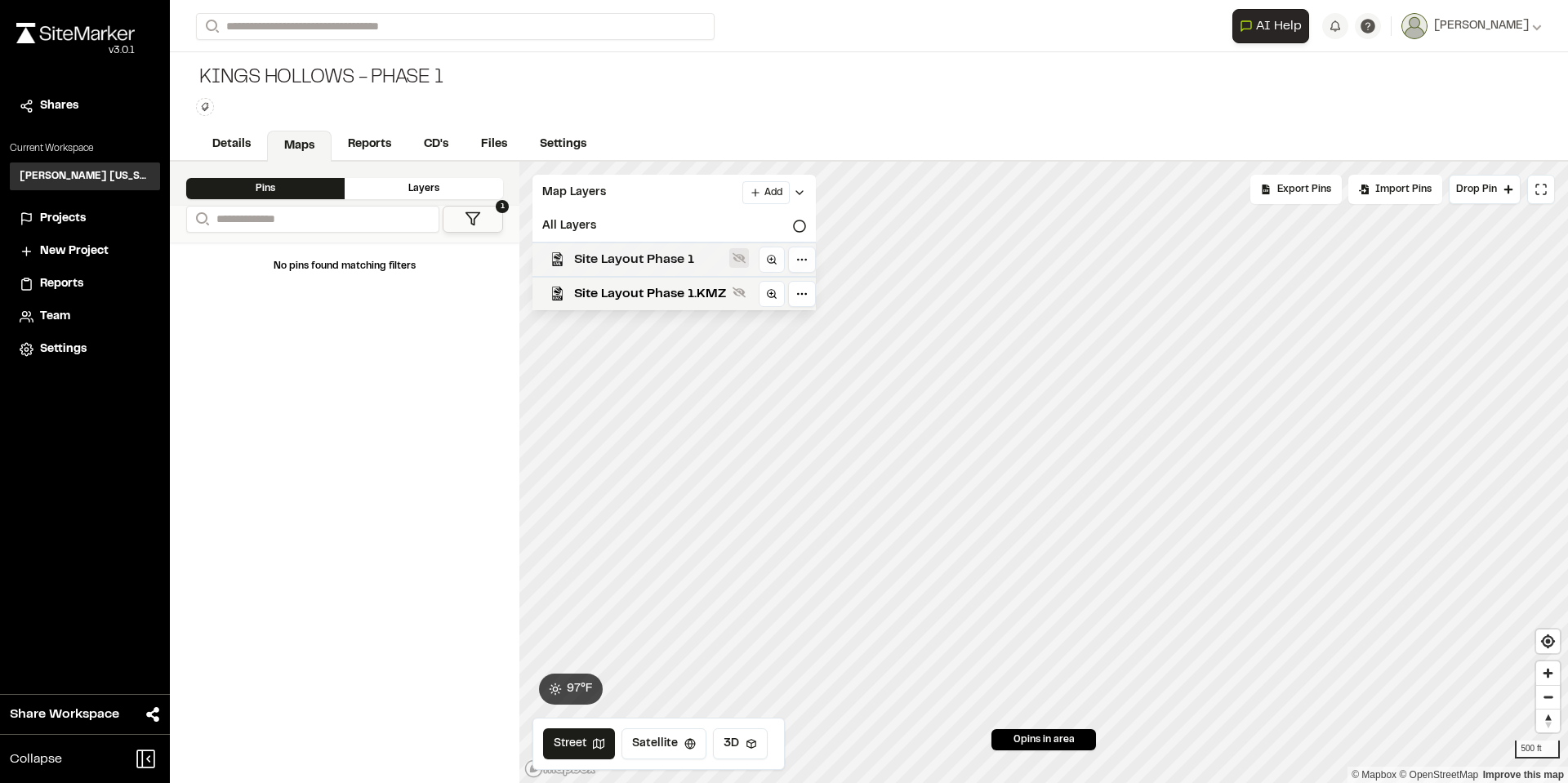 click 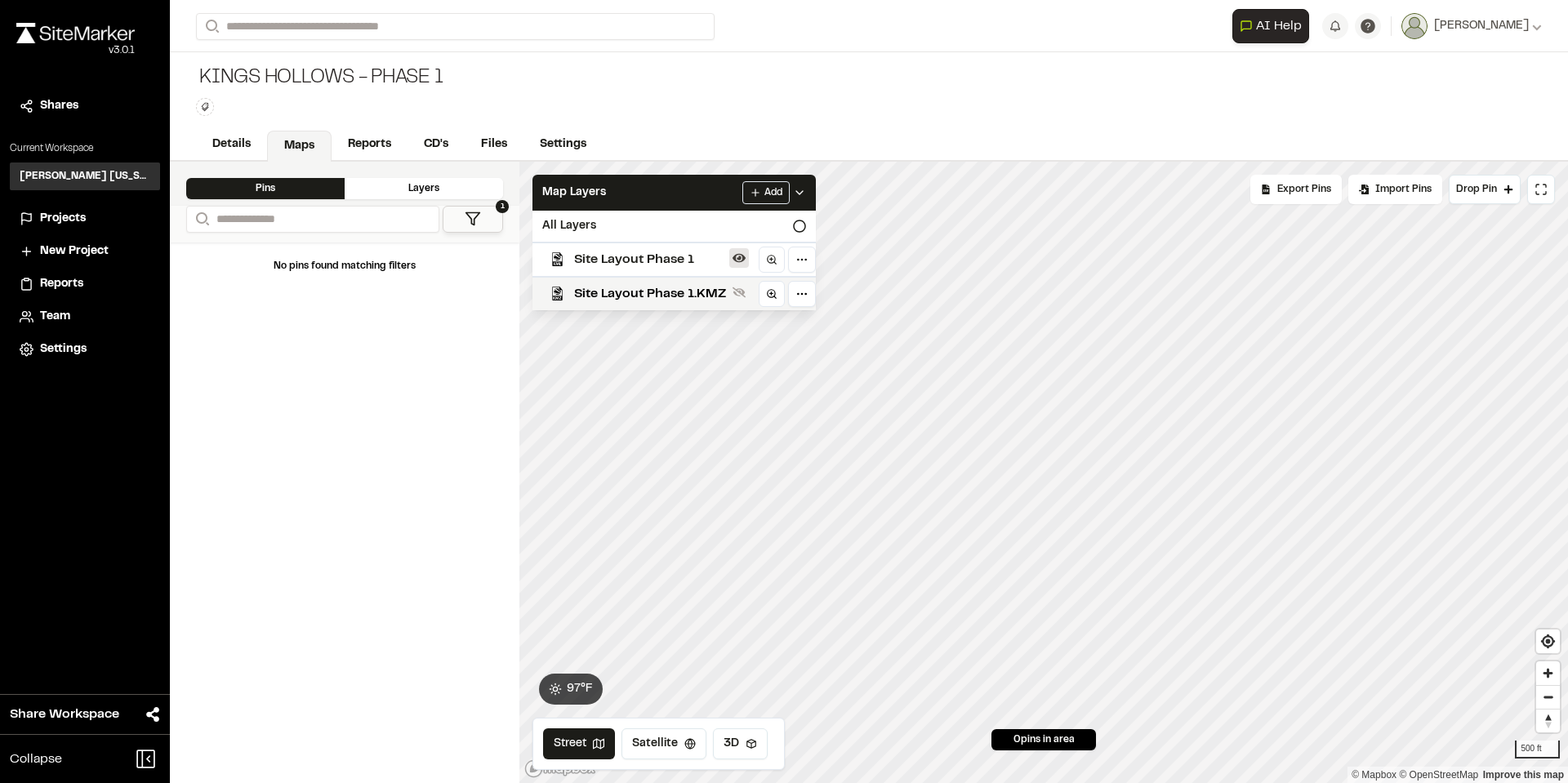 click at bounding box center [739, 258] 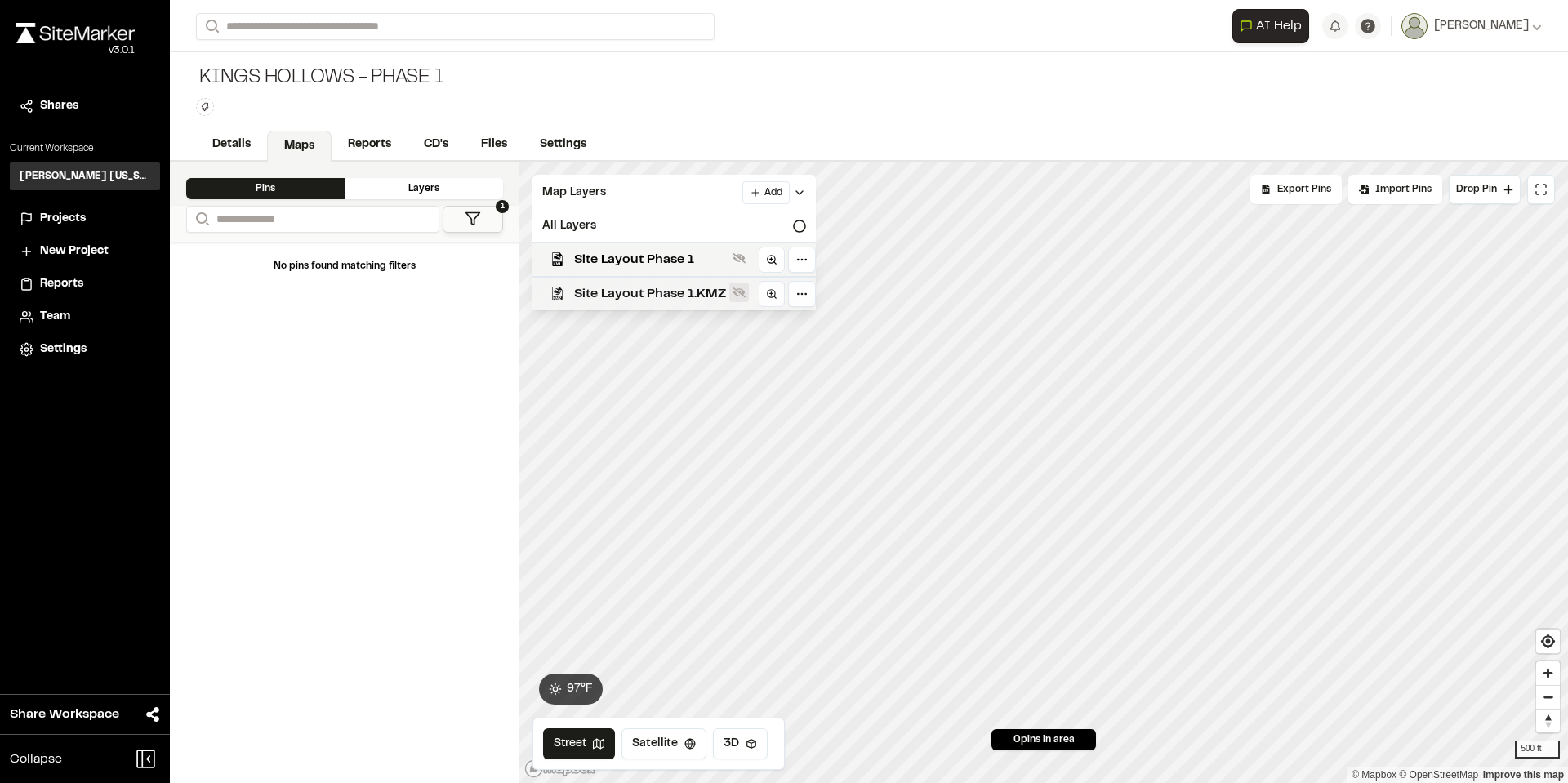 click at bounding box center (739, 292) 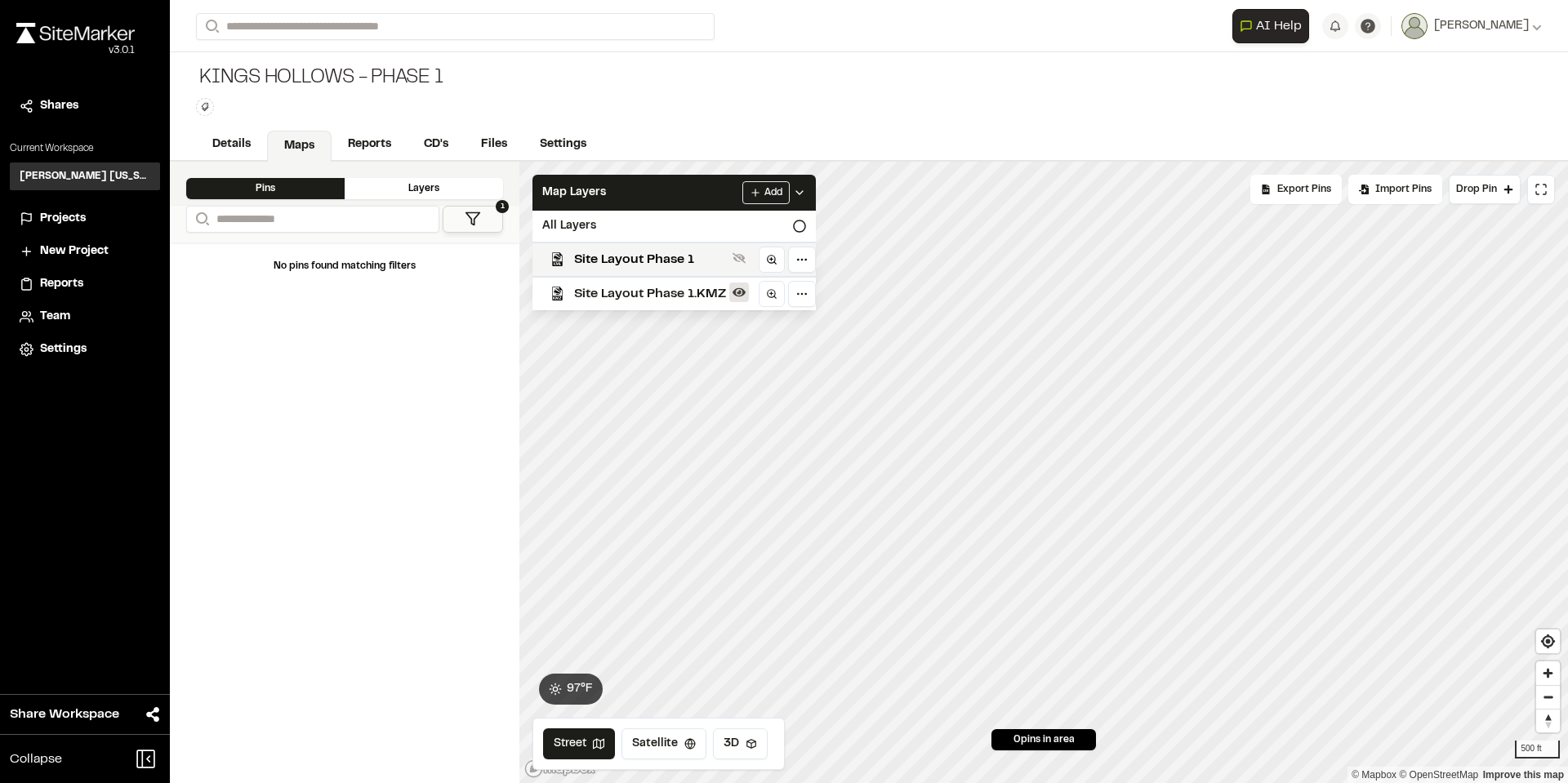 click 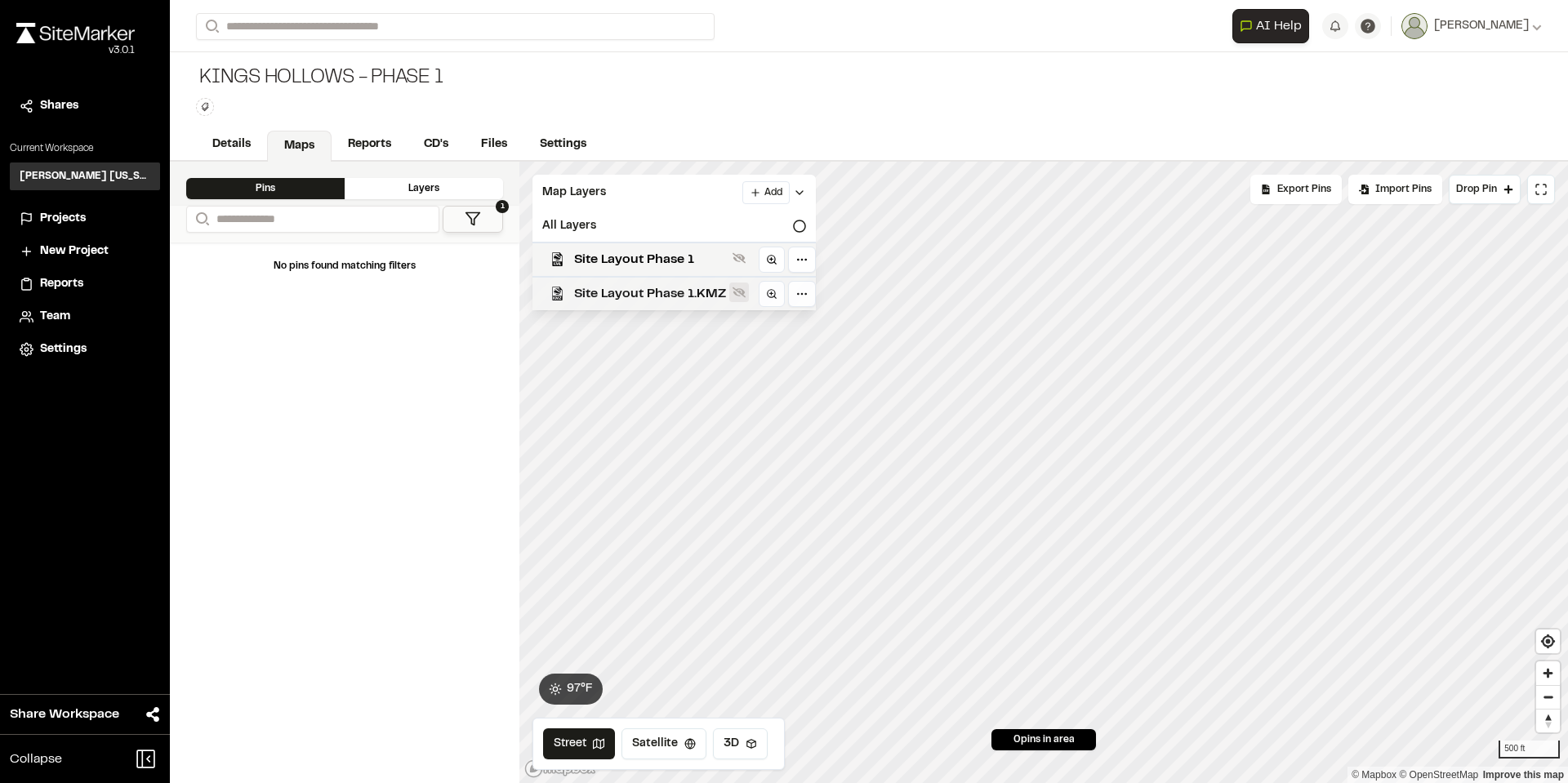 click 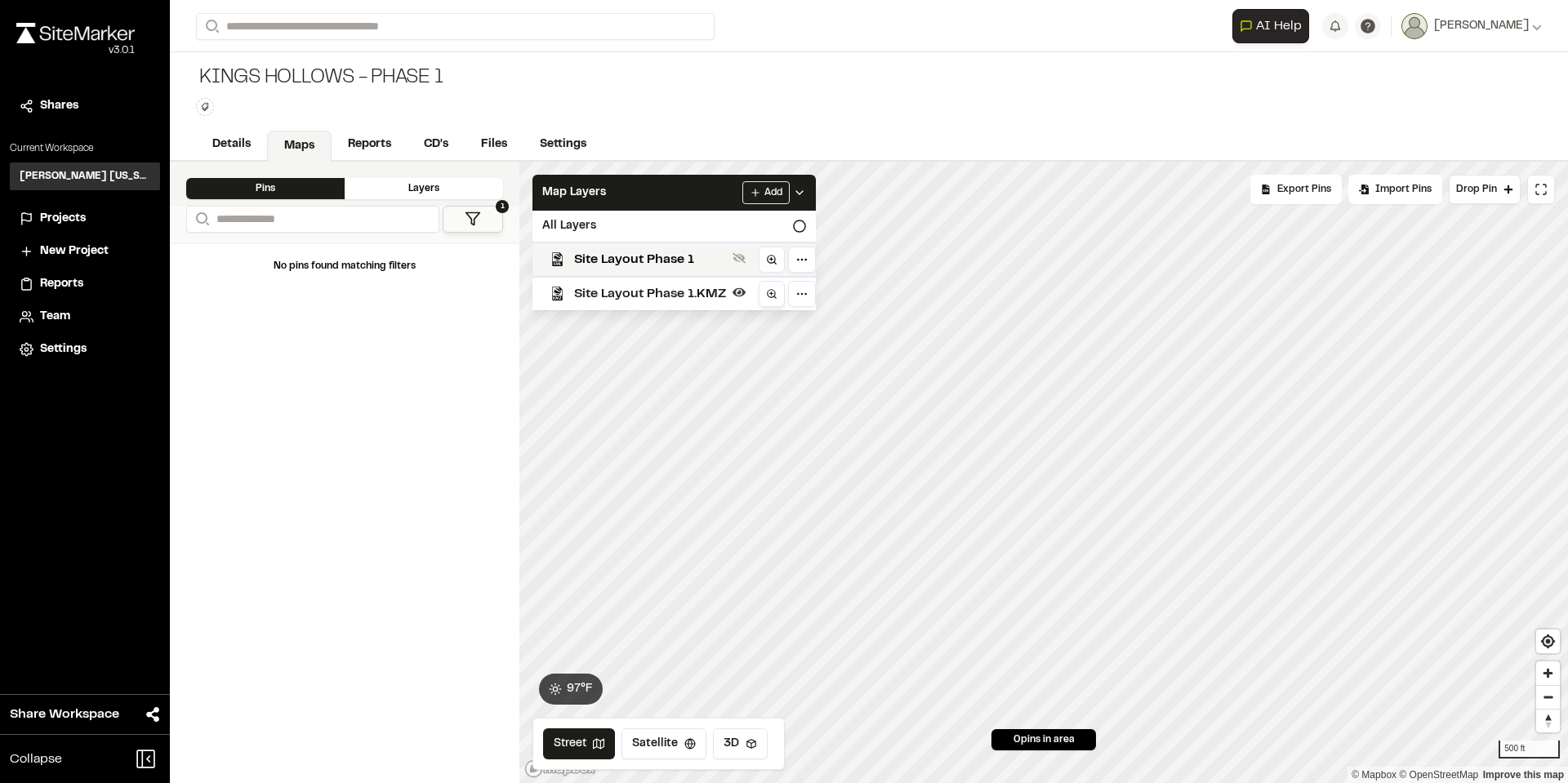 click 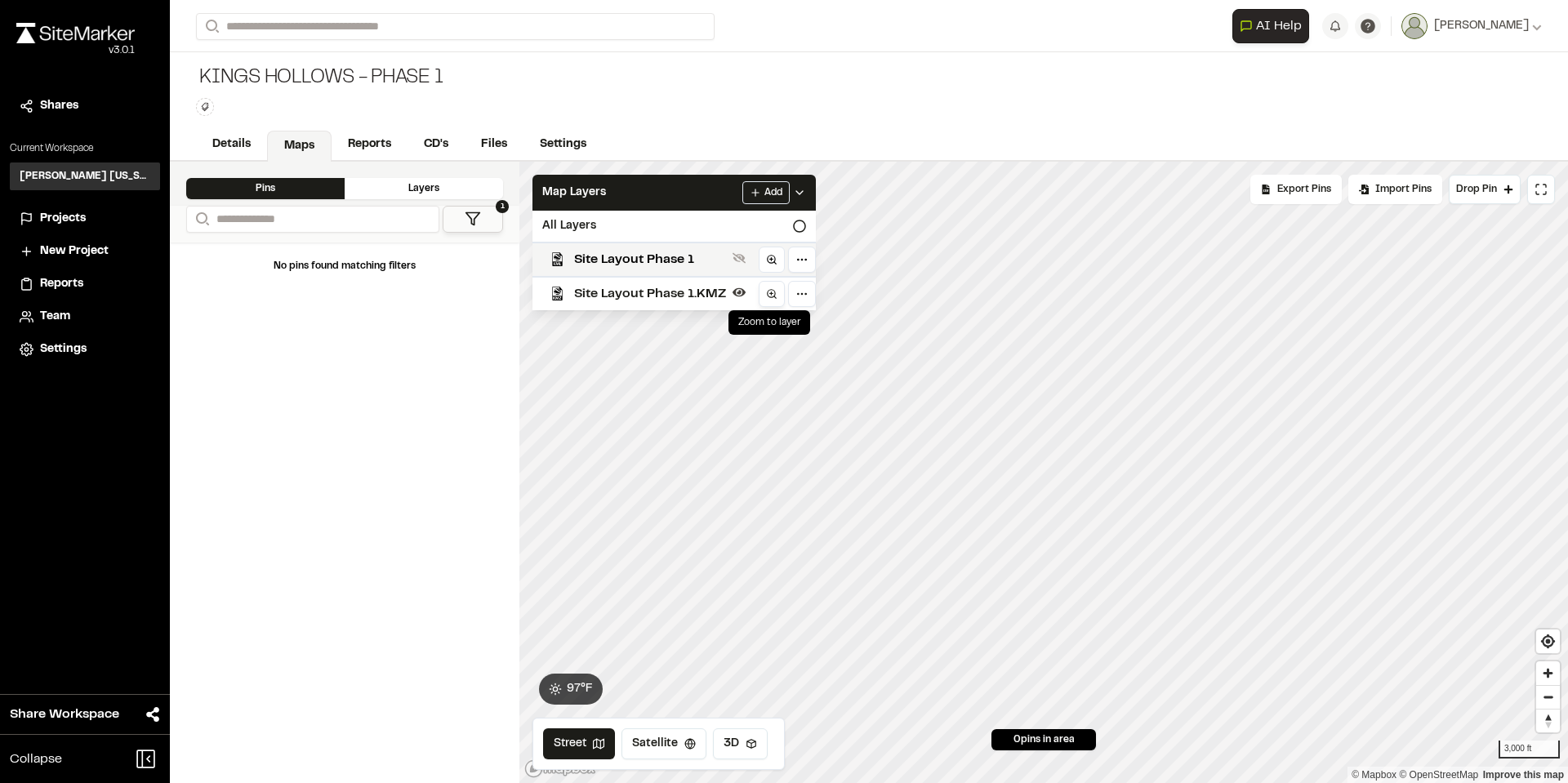 click 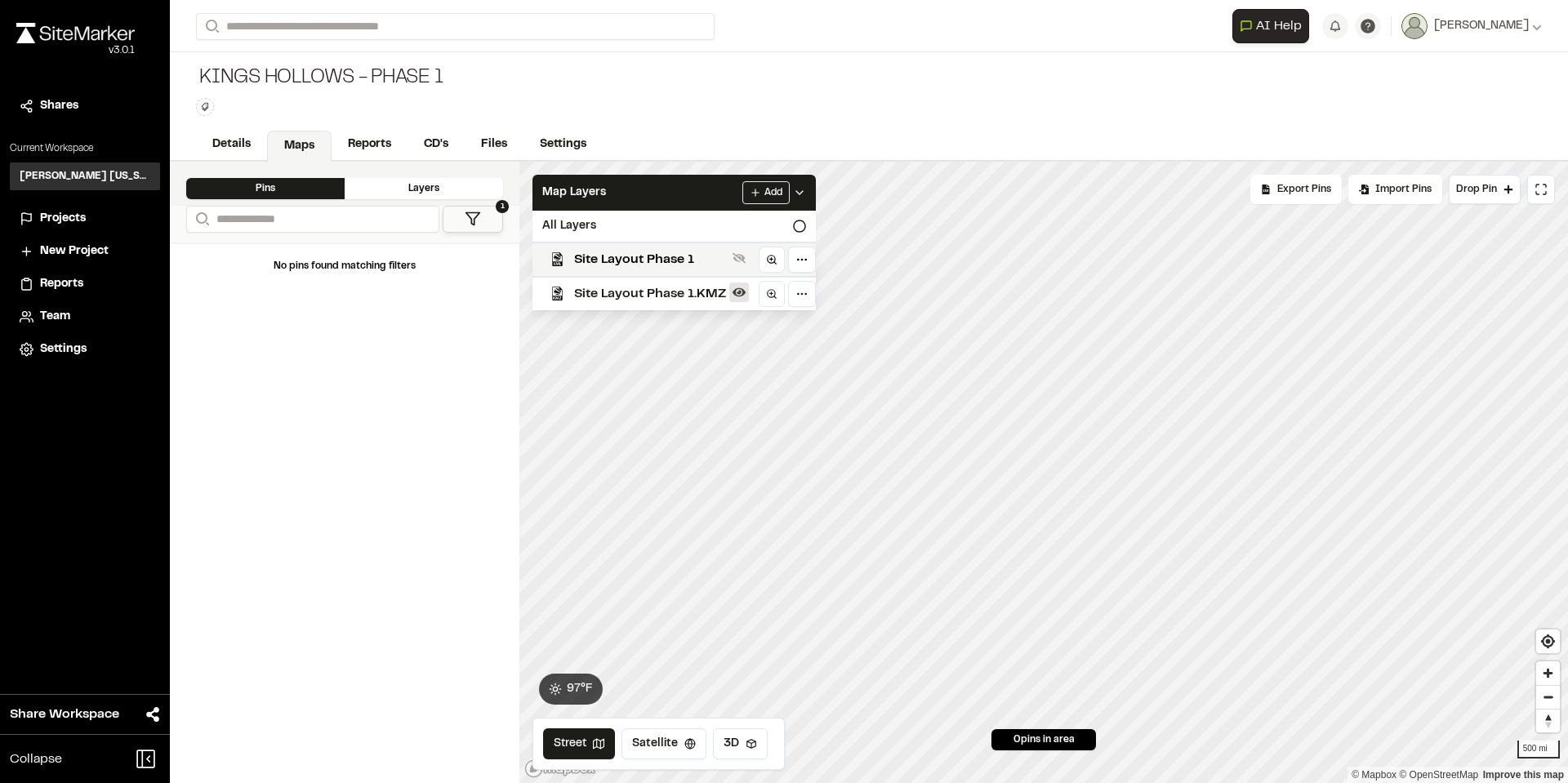 click 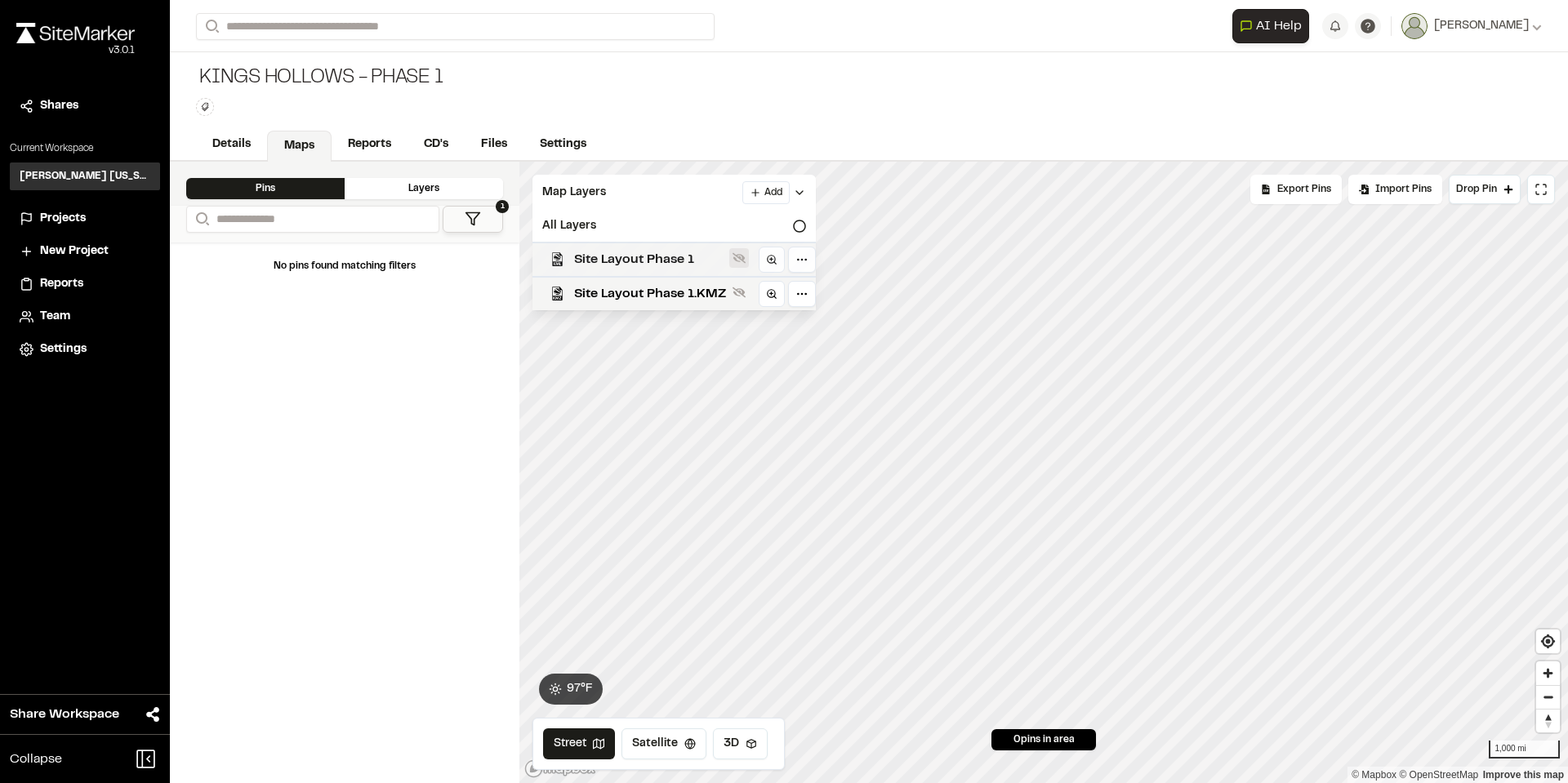 click 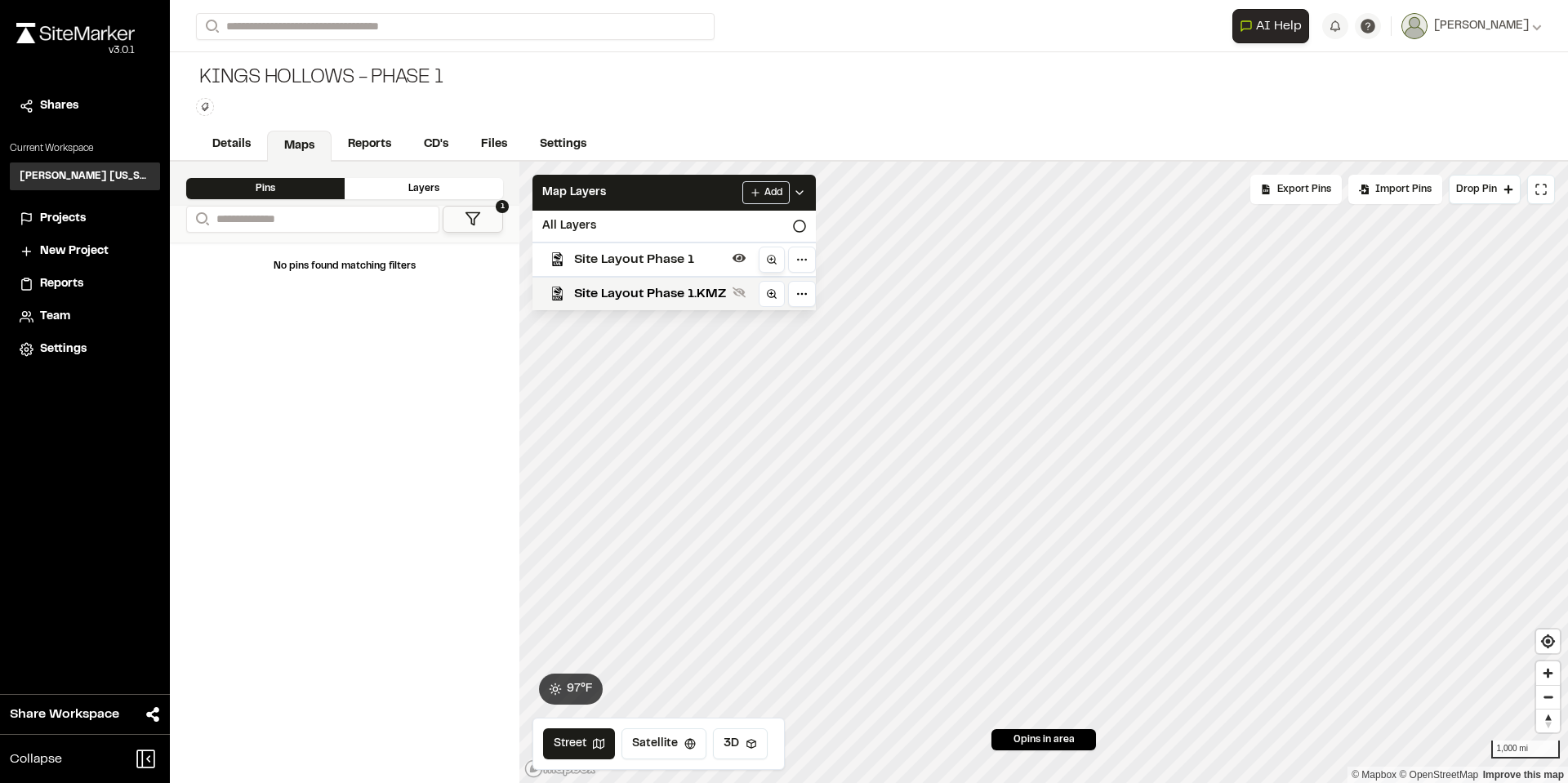 click 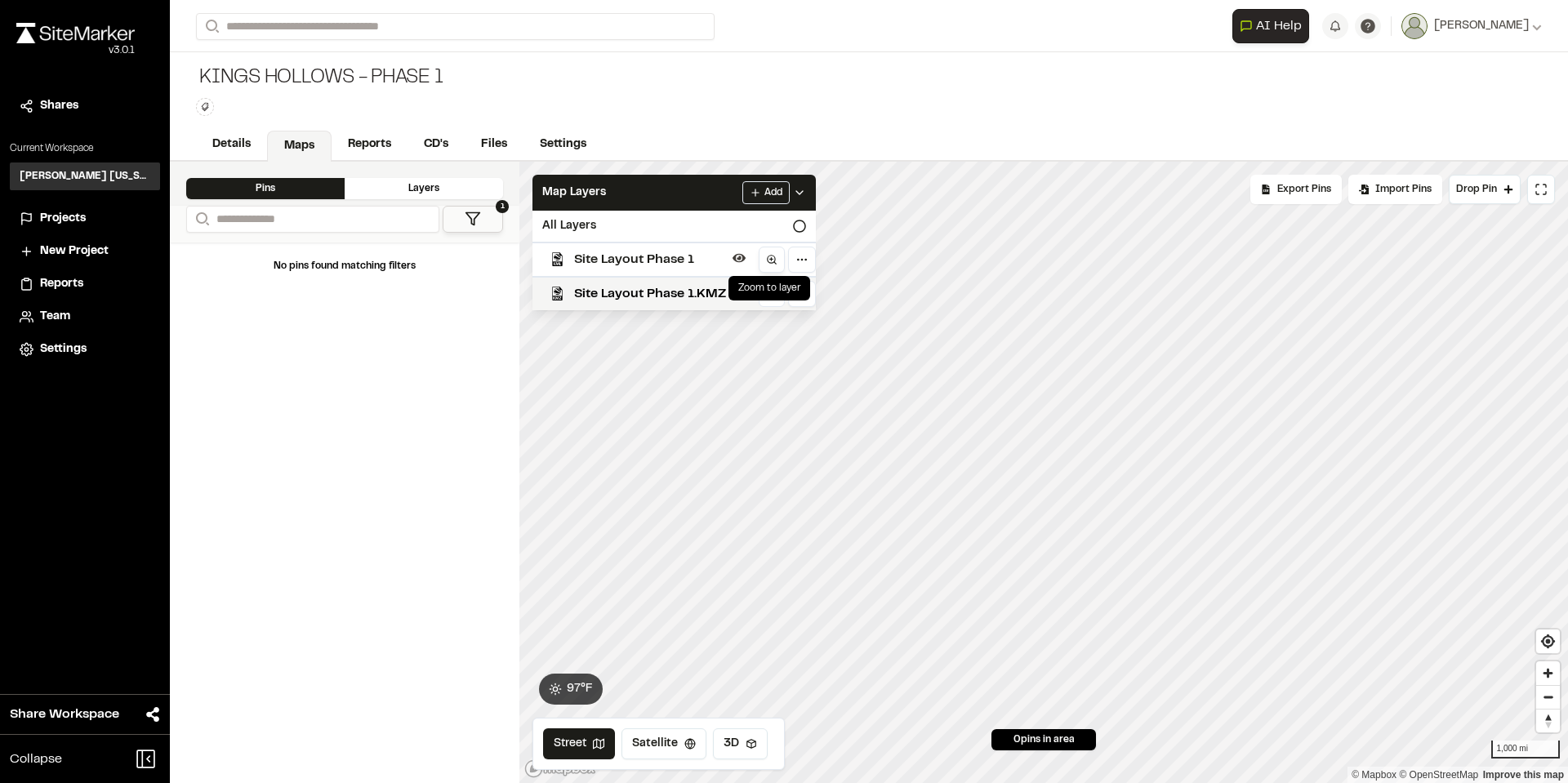 click 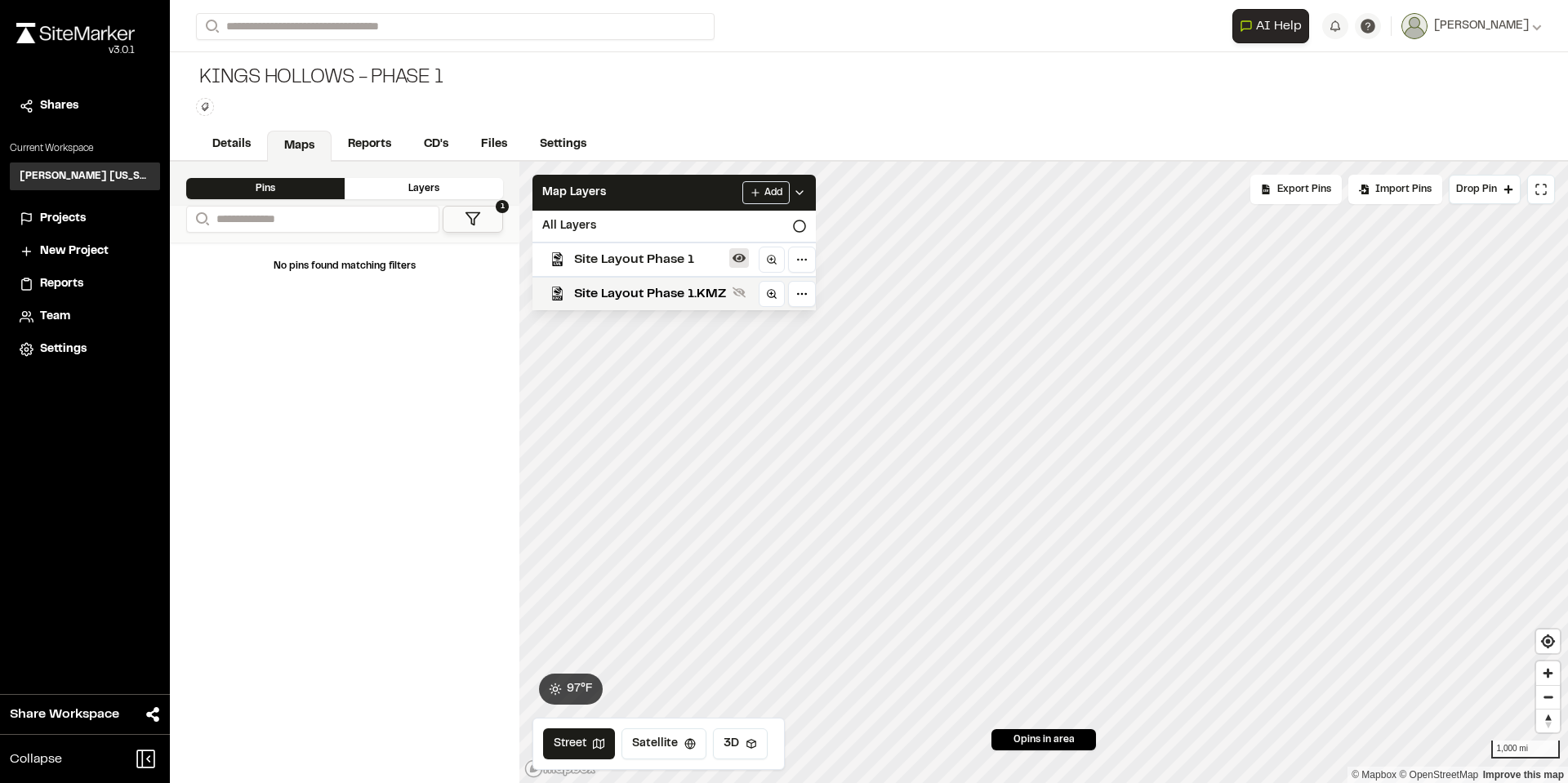 click 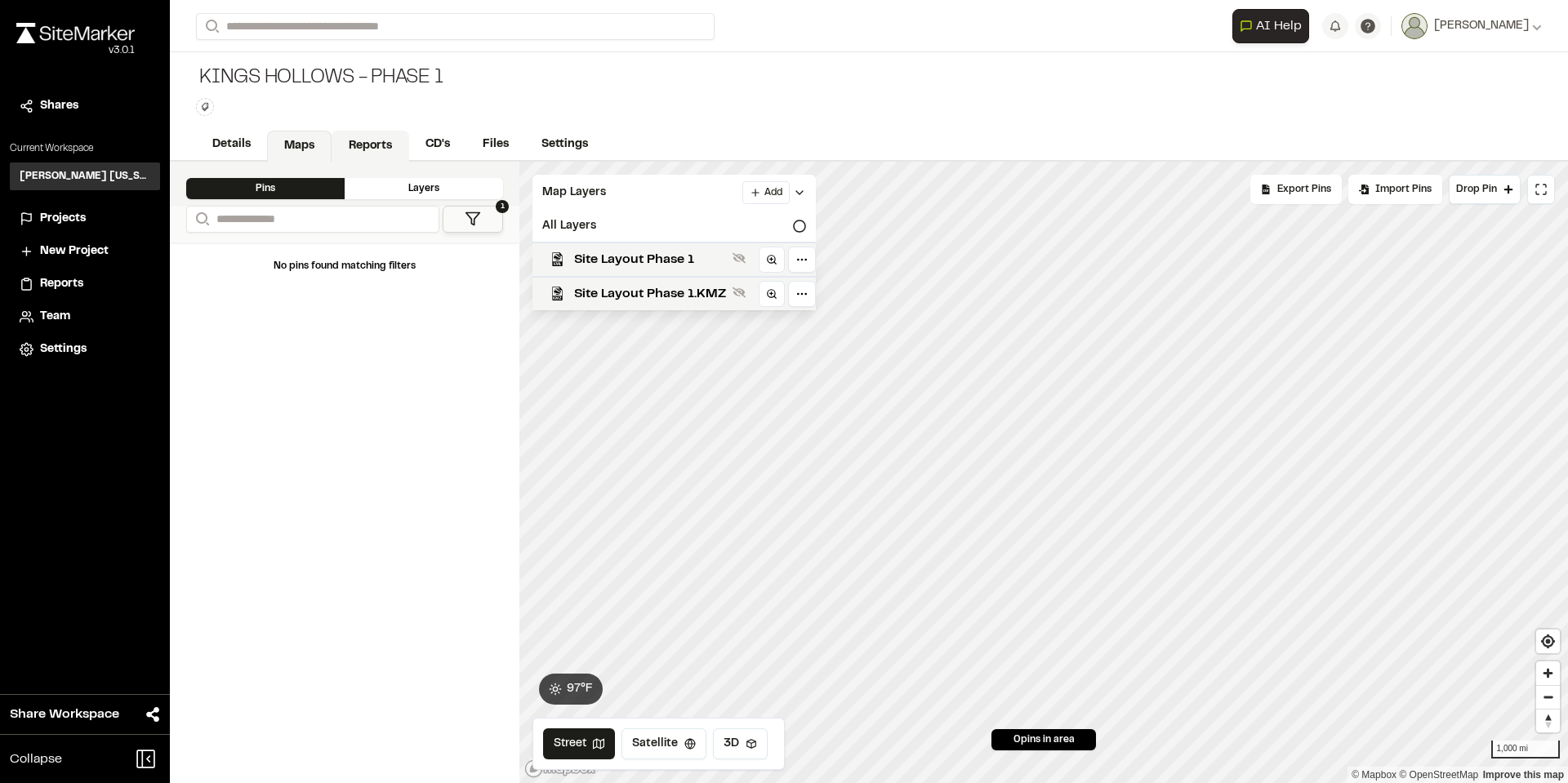 click on "Reports" at bounding box center [370, 146] 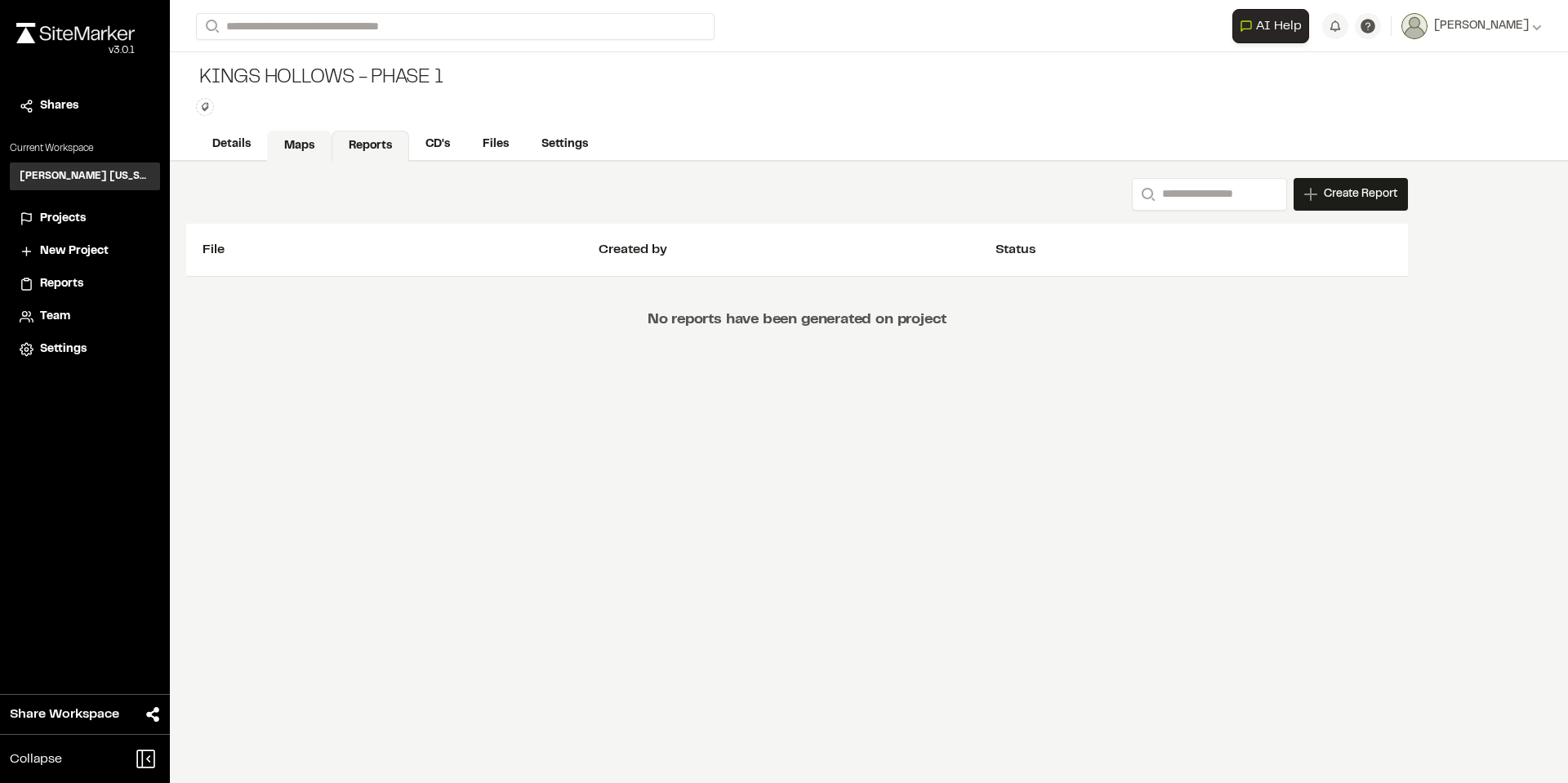 click on "Maps" at bounding box center (299, 146) 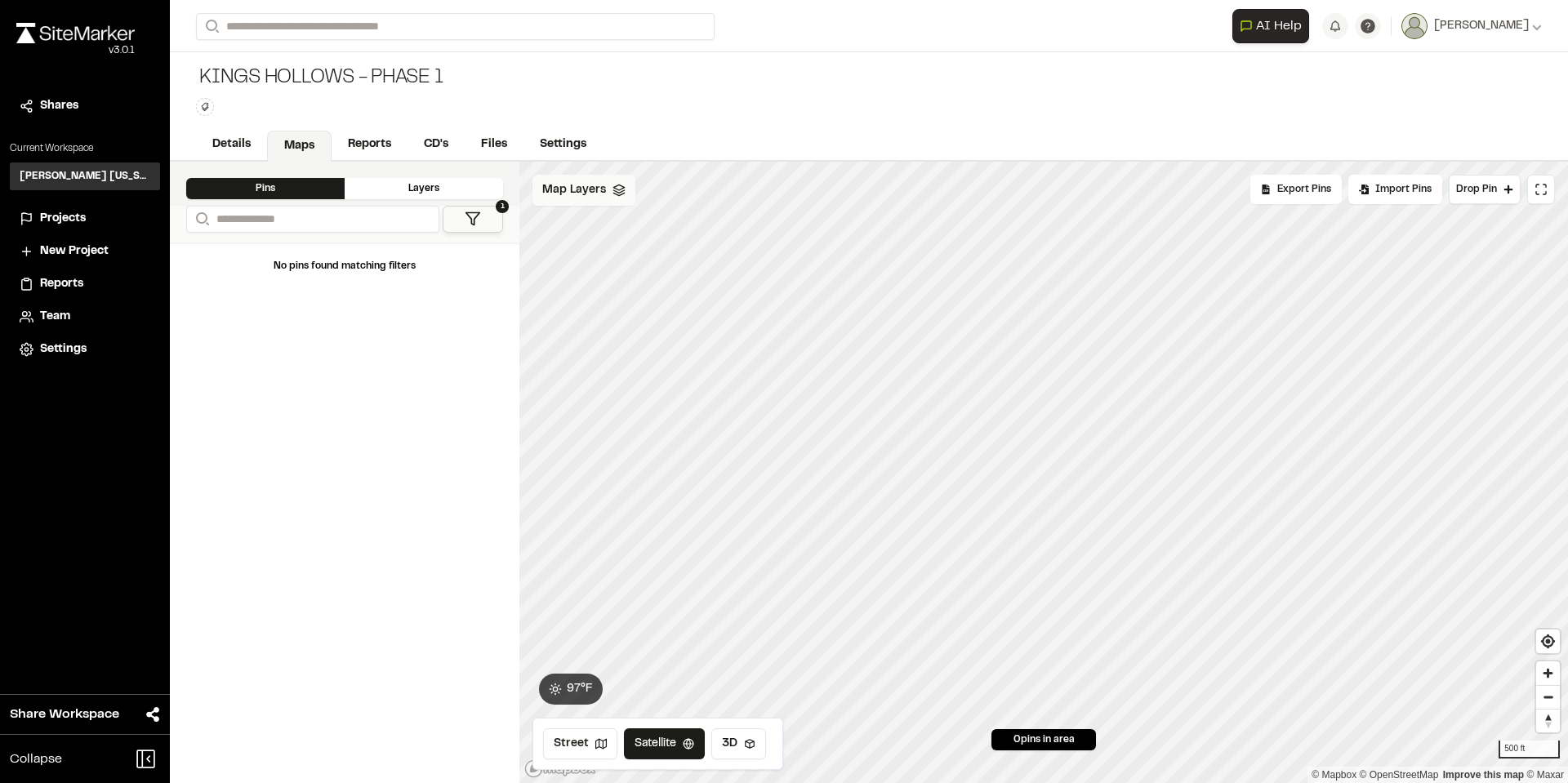 click on "Map Layers" at bounding box center [574, 190] 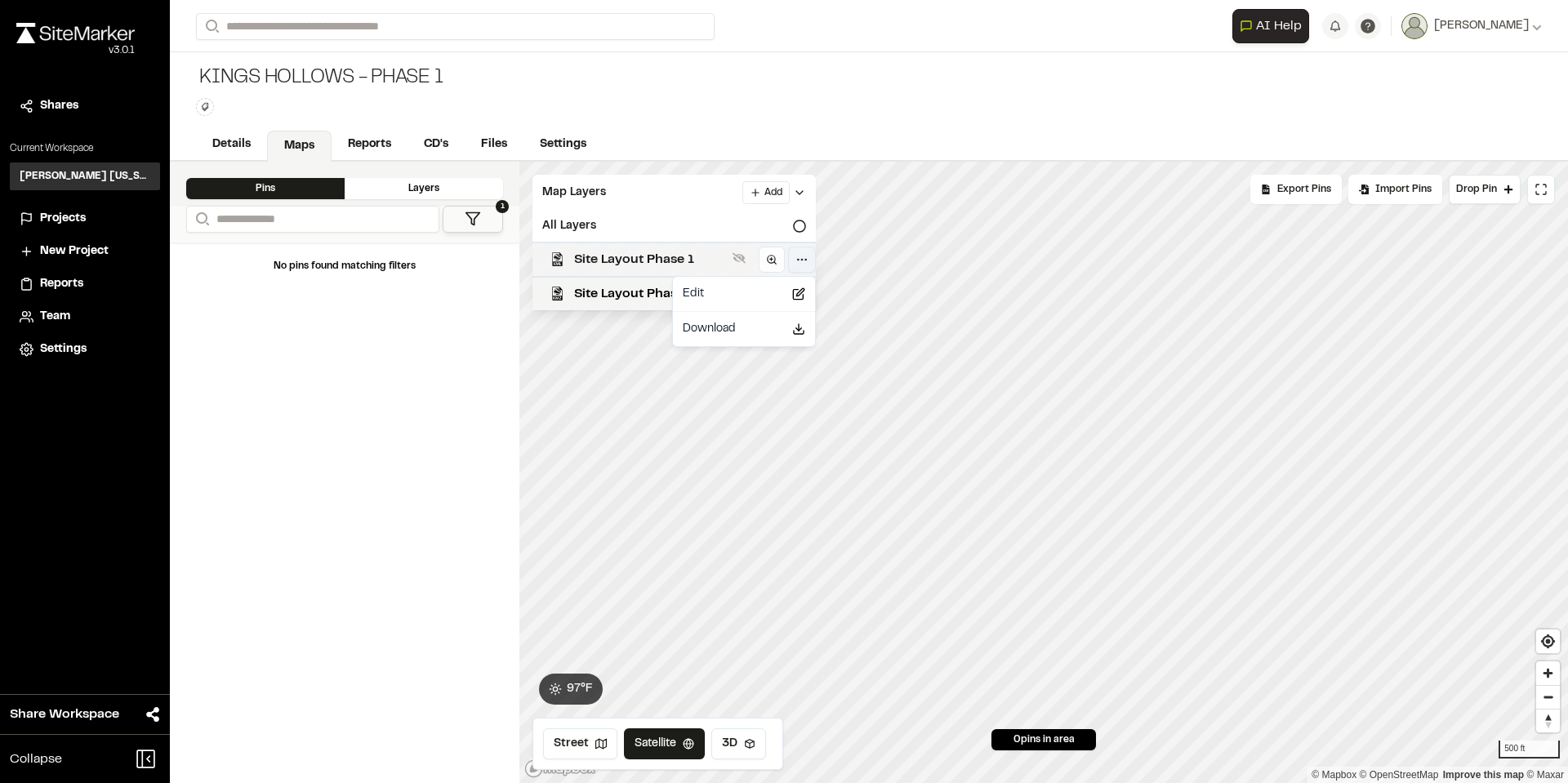 click on "**********" at bounding box center [784, 391] 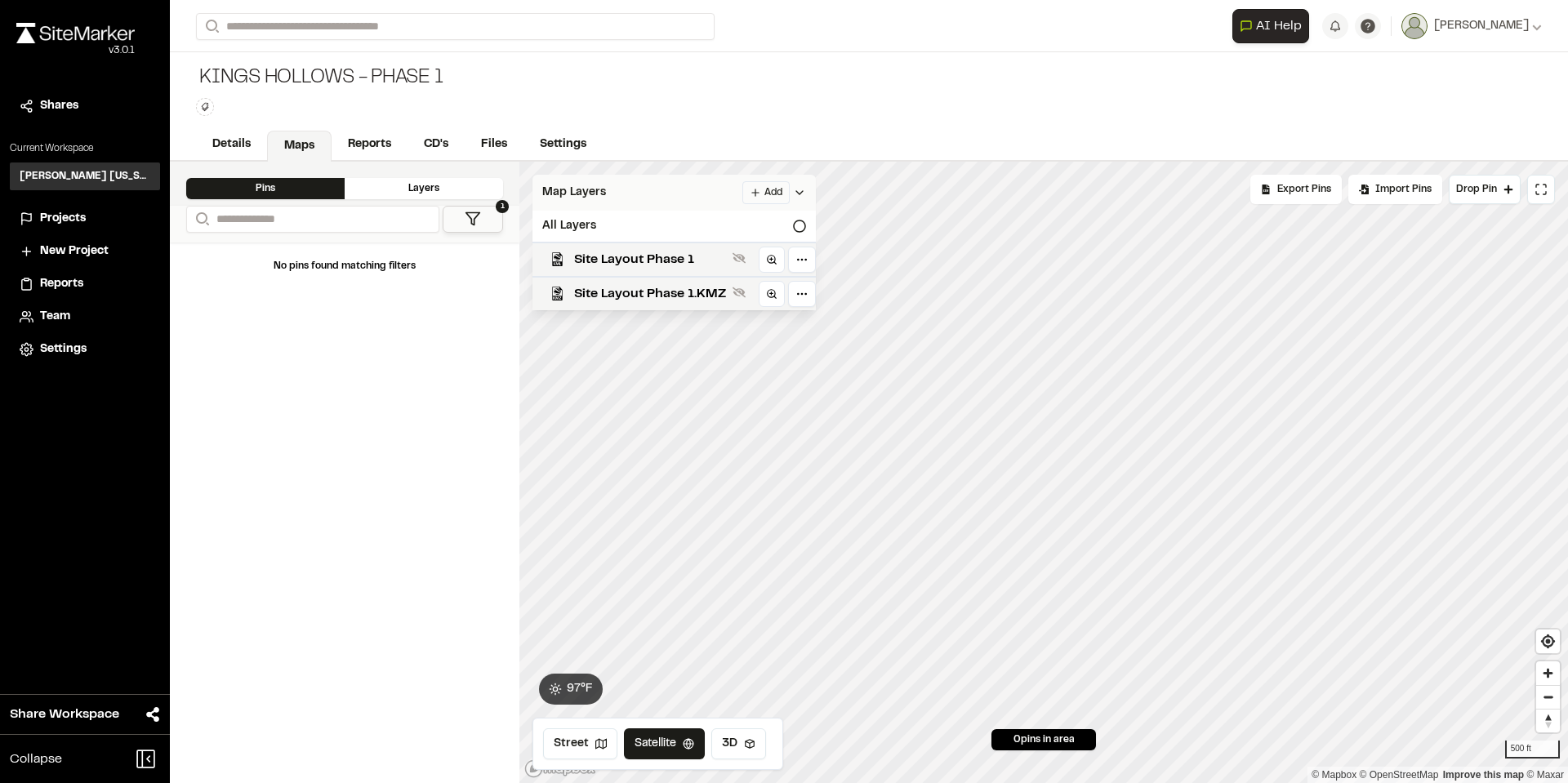click on "**********" at bounding box center (784, 391) 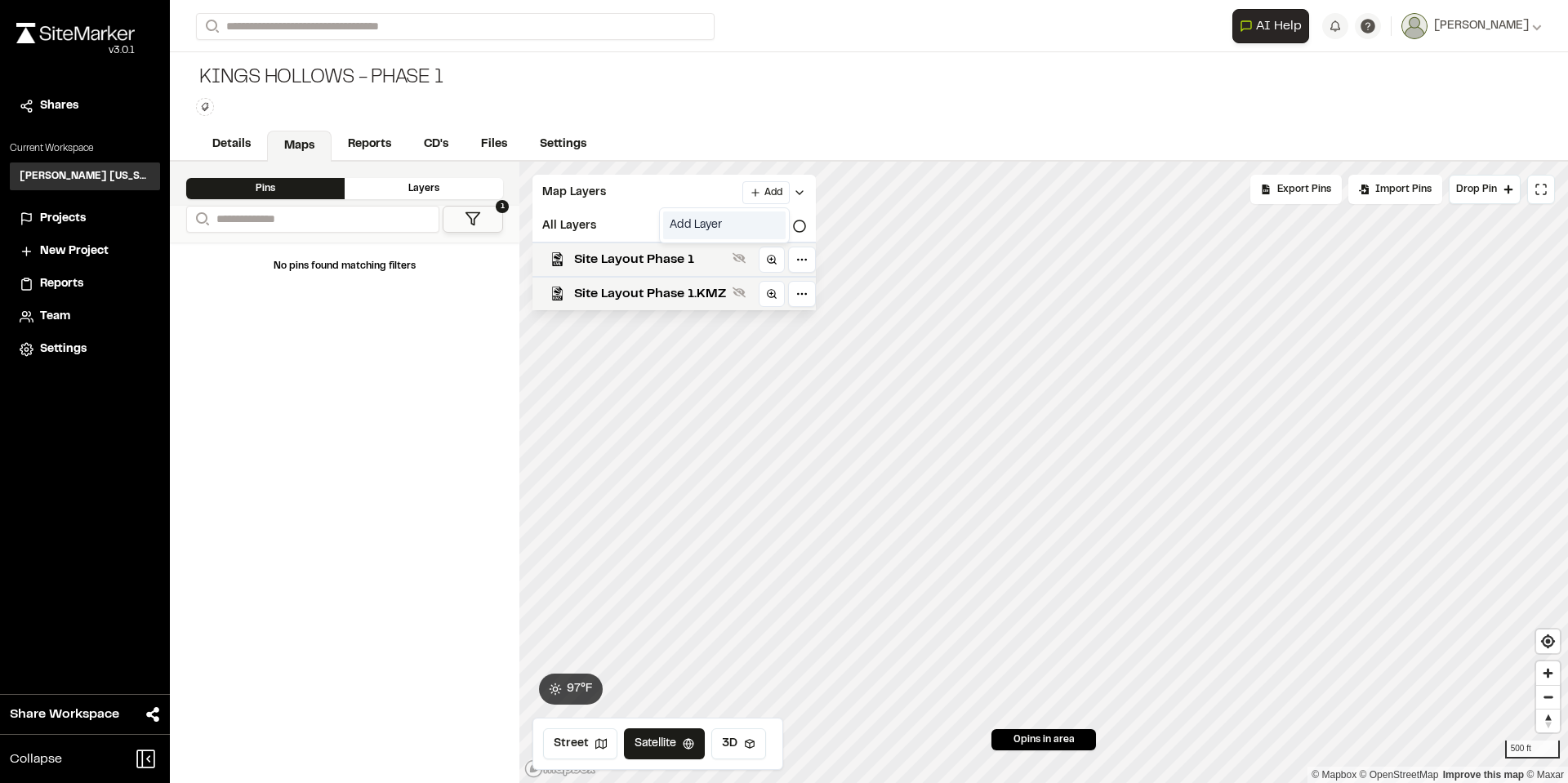 click on "Add Layer" at bounding box center (724, 225) 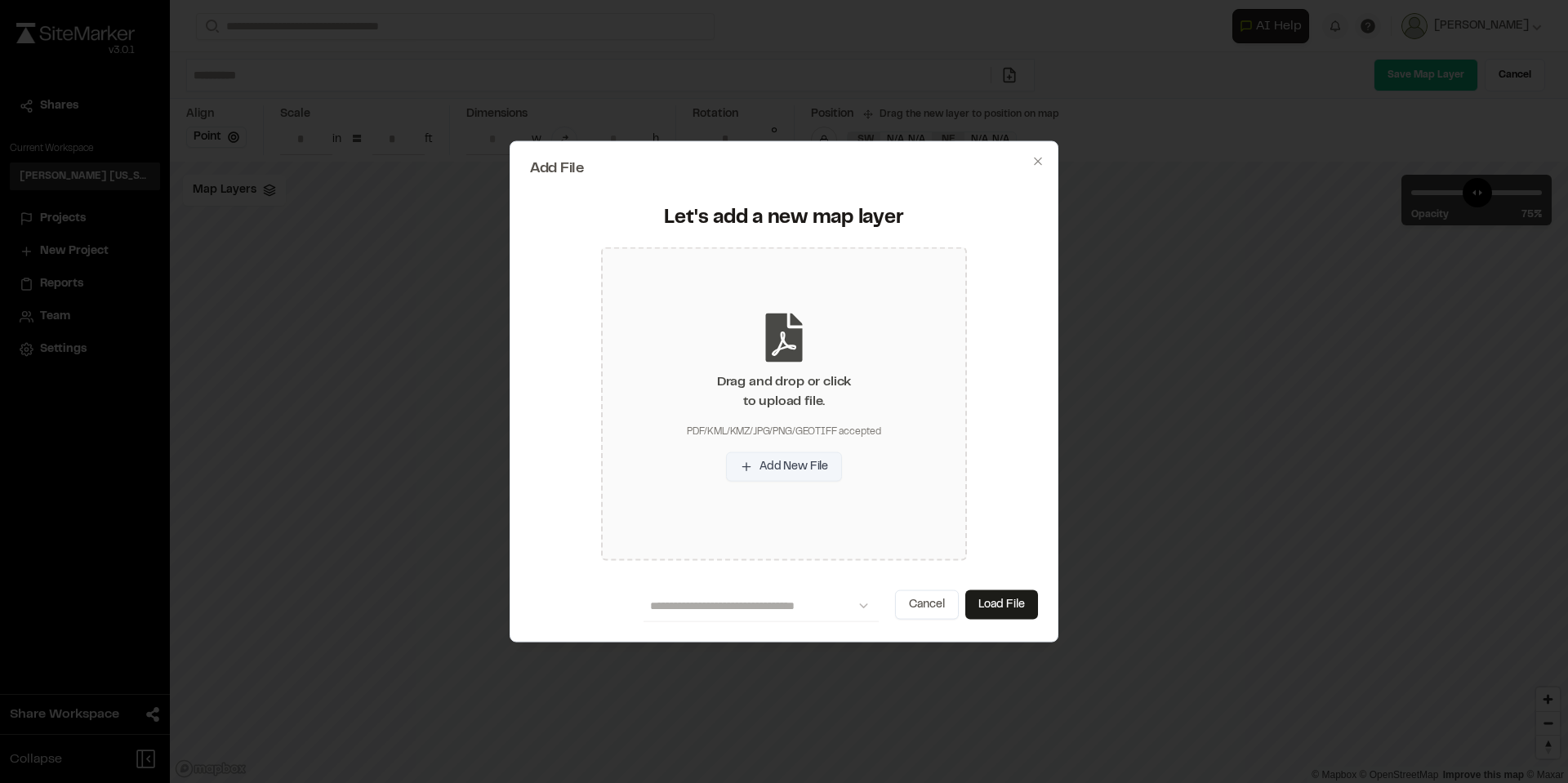 click on "Add New File" at bounding box center (784, 467) 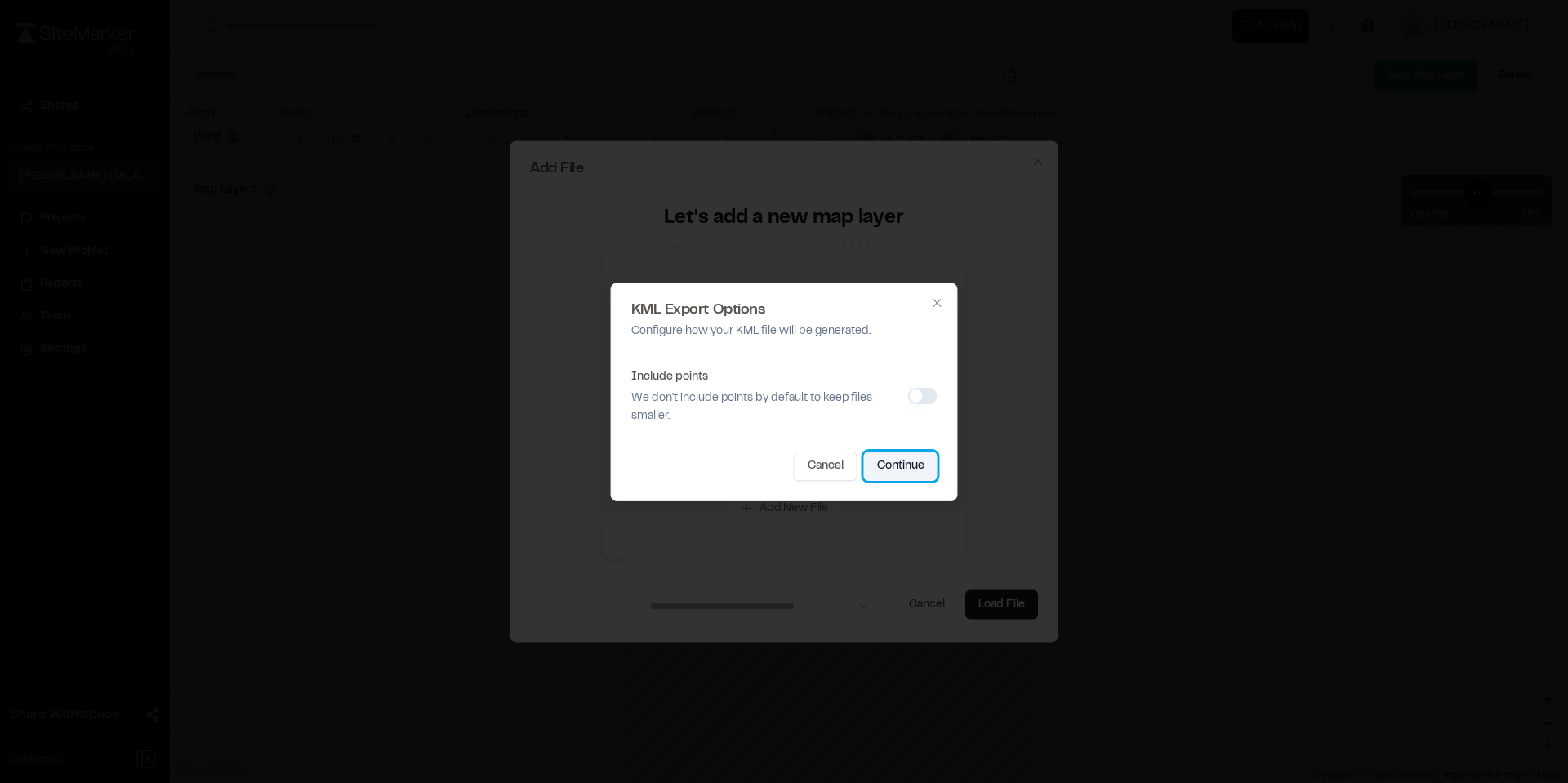 click on "Continue" at bounding box center (901, 466) 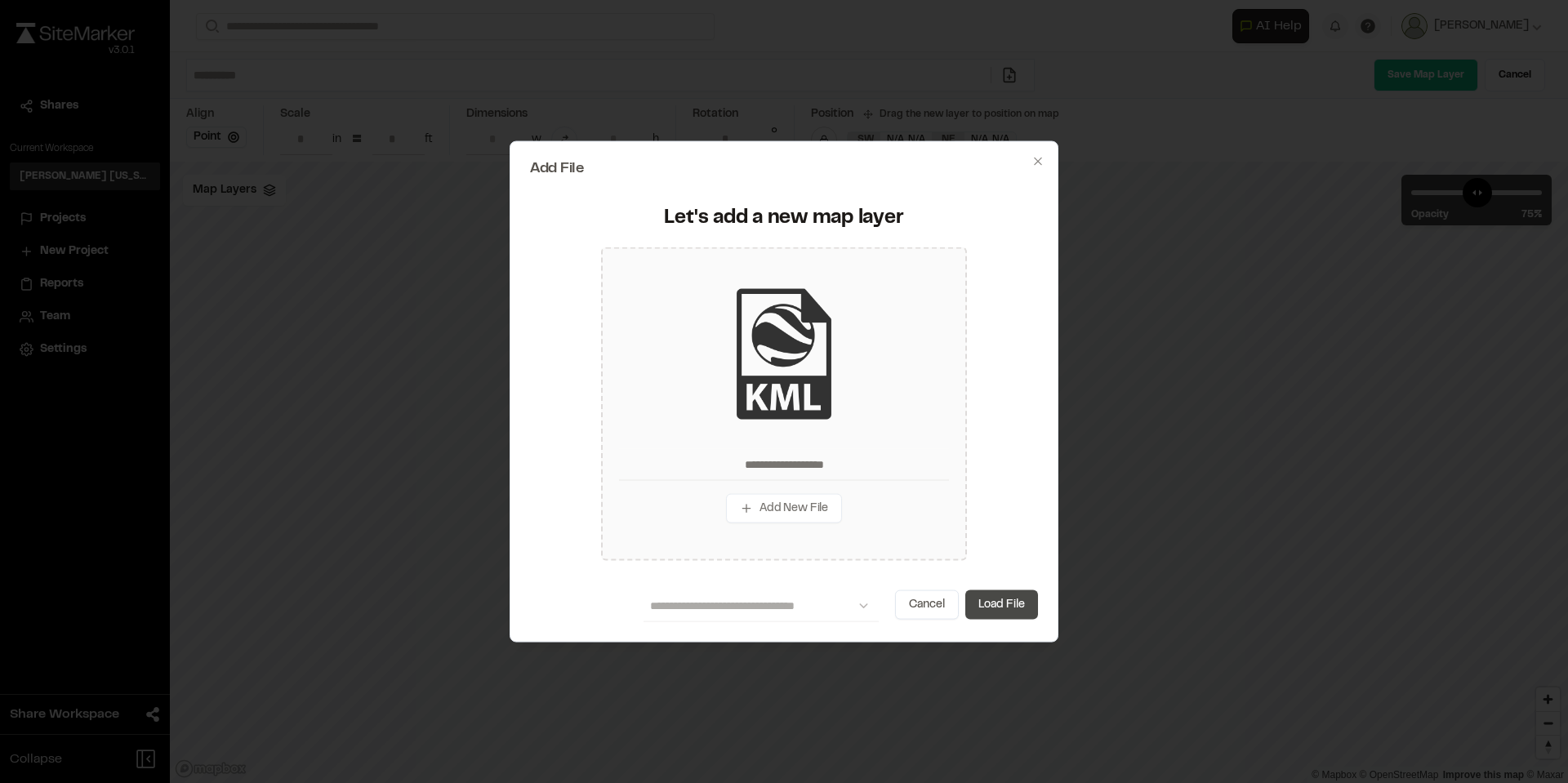 click on "Load File" at bounding box center [1001, 605] 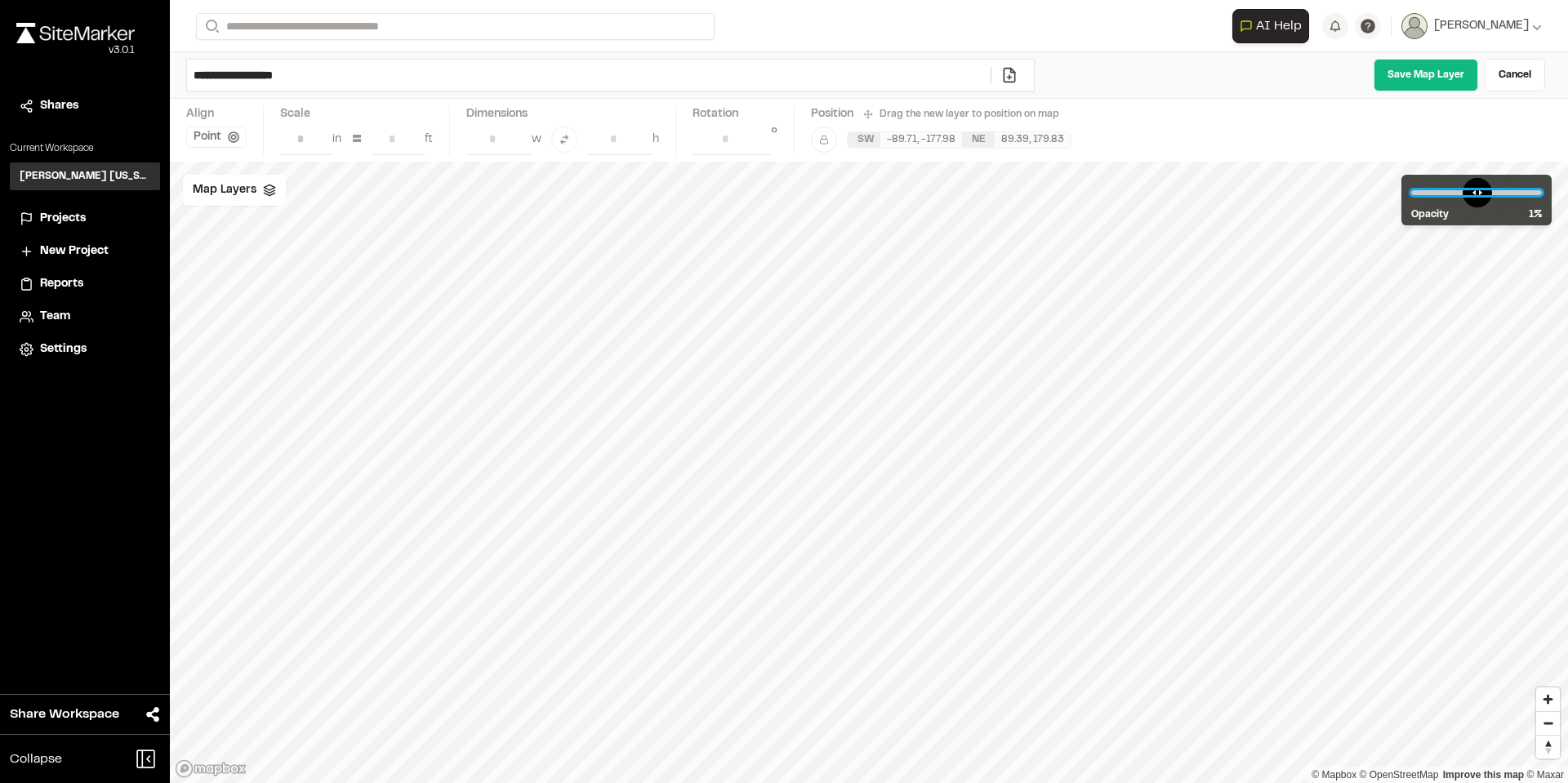 drag, startPoint x: 1496, startPoint y: 196, endPoint x: 1388, endPoint y: 201, distance: 108.11568 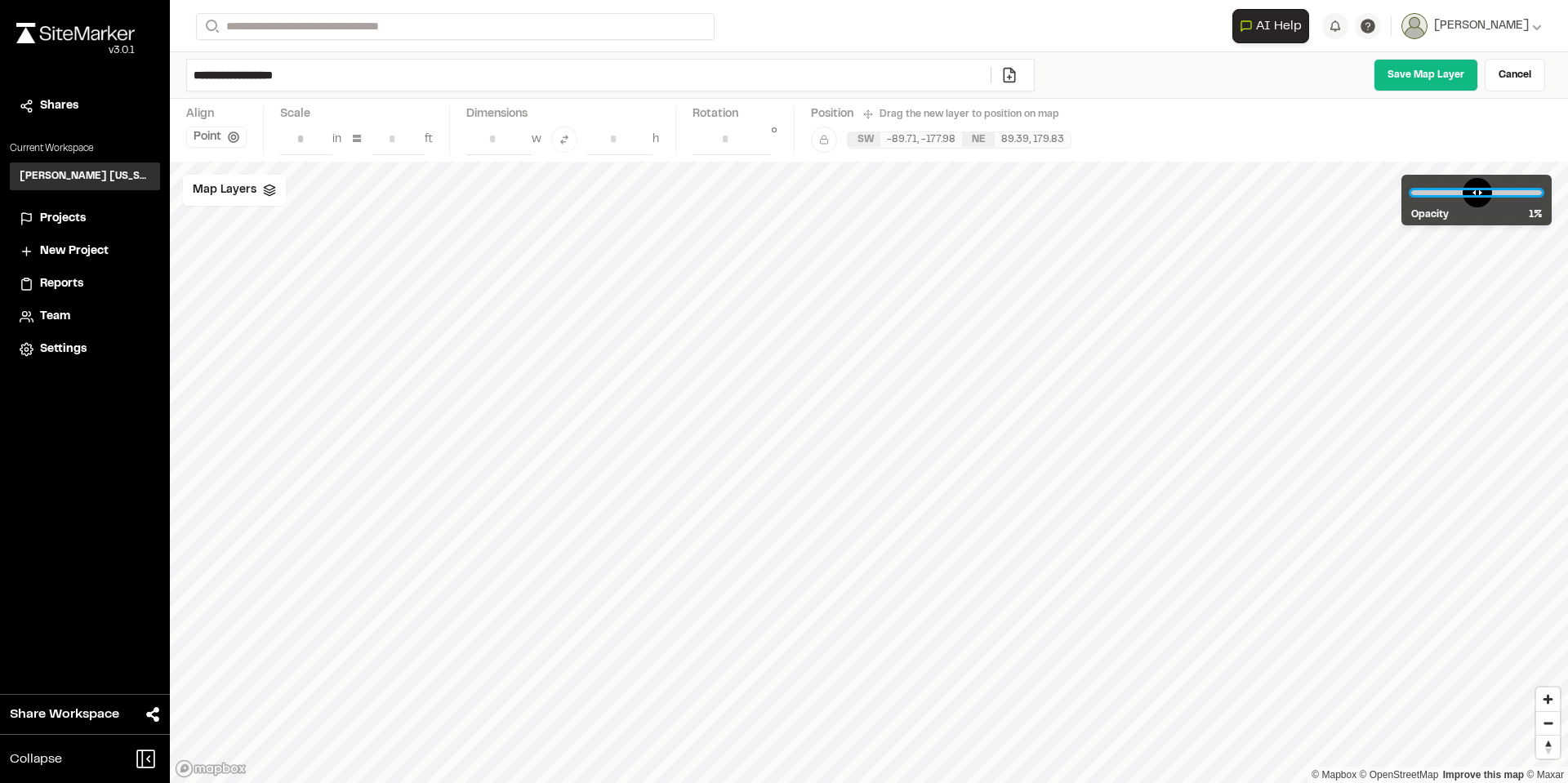click at bounding box center [1477, 193] 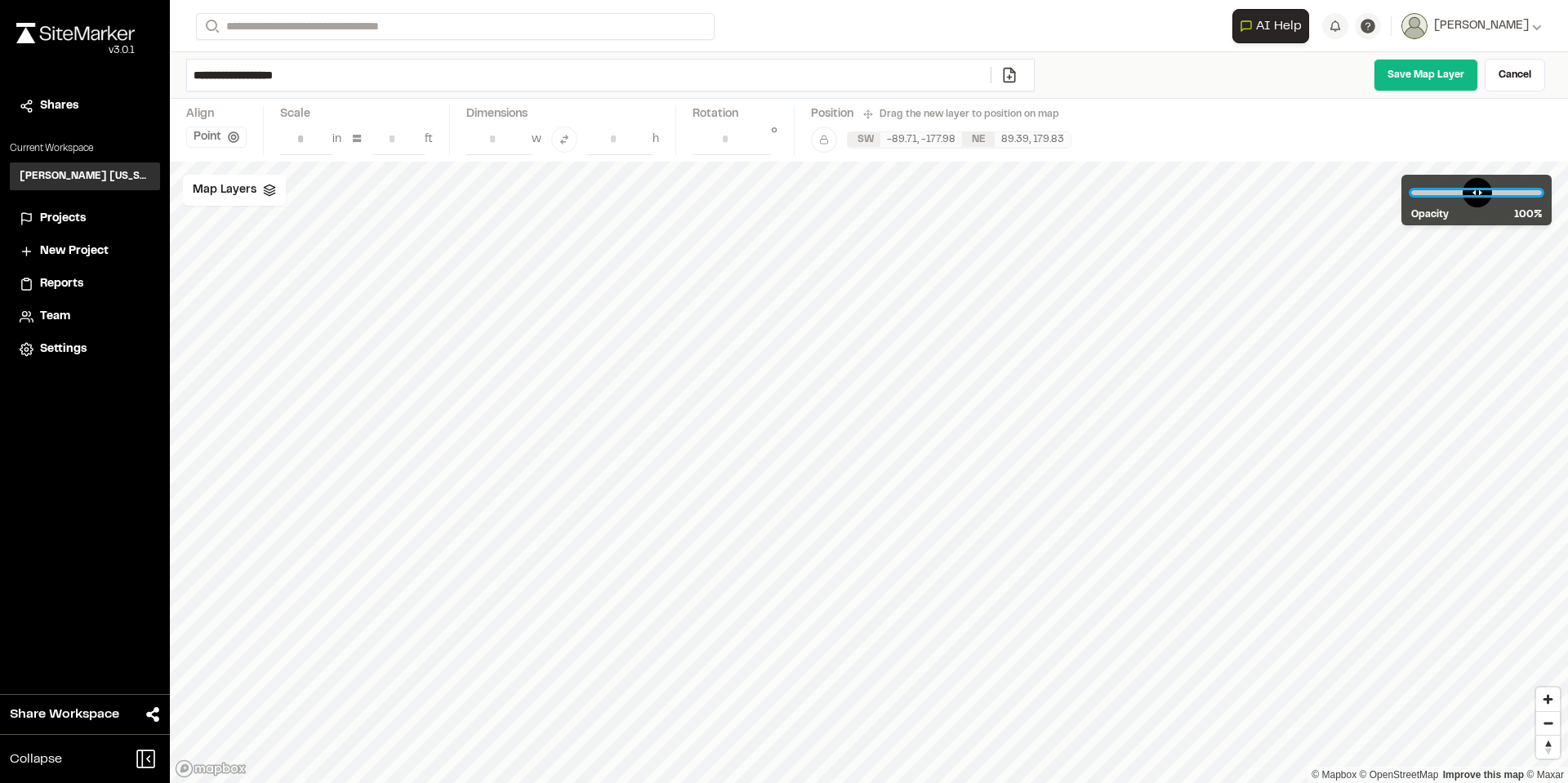 drag, startPoint x: 1426, startPoint y: 198, endPoint x: 1573, endPoint y: 195, distance: 147.031 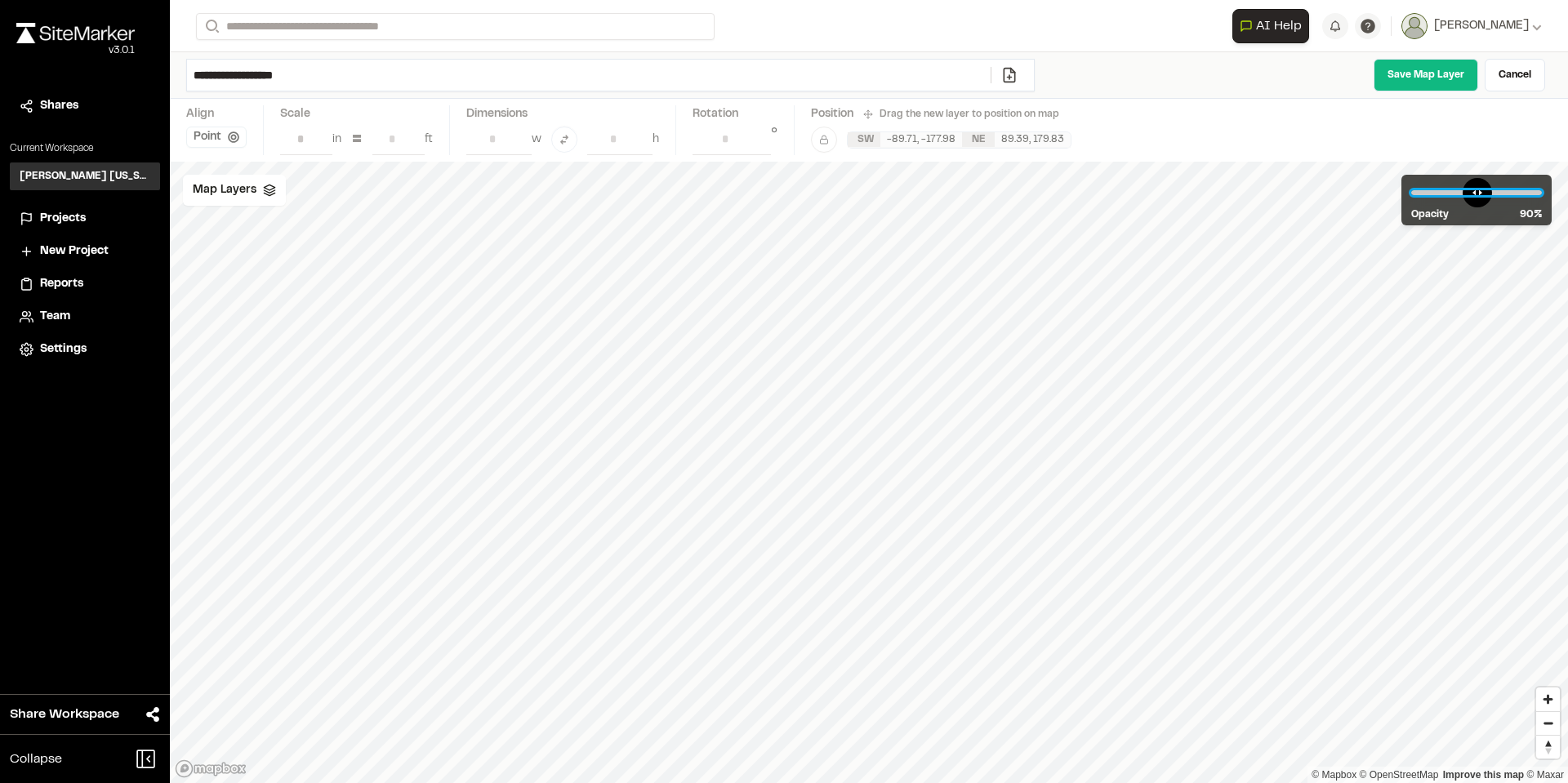 drag, startPoint x: 1525, startPoint y: 199, endPoint x: 1517, endPoint y: 213, distance: 16.124515 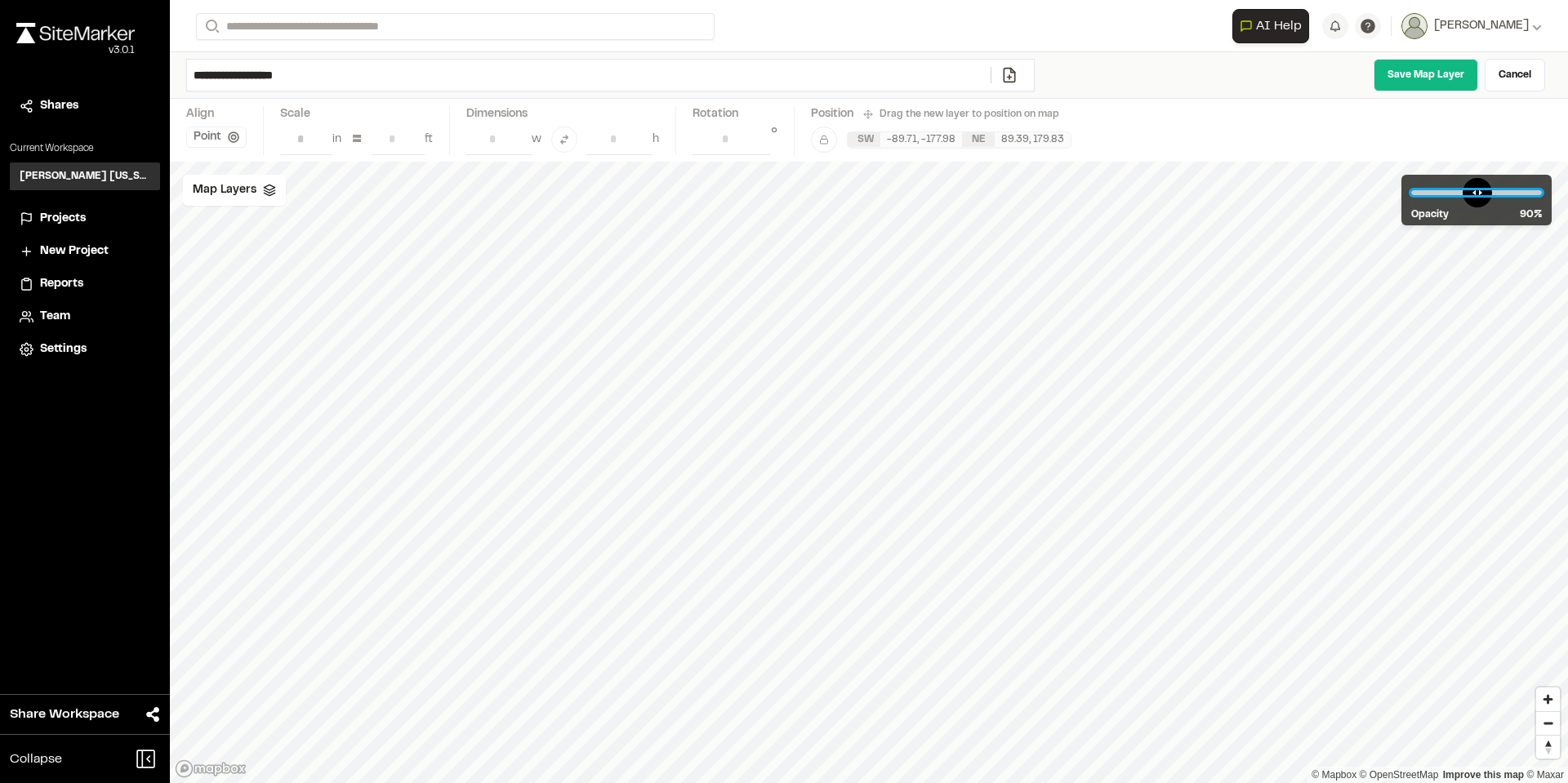 type on "**" 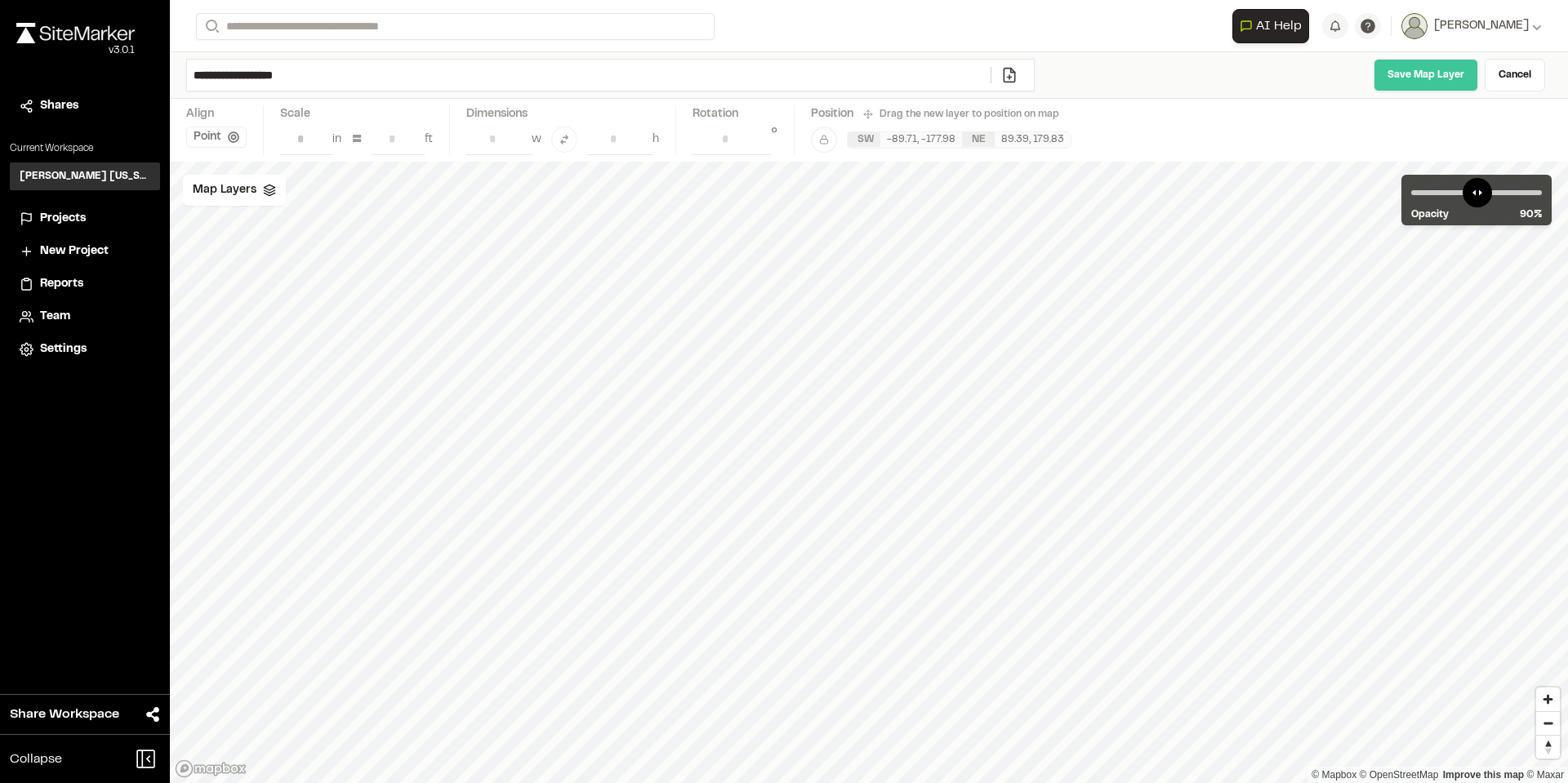 click on "Save Map Layer" at bounding box center (1426, 75) 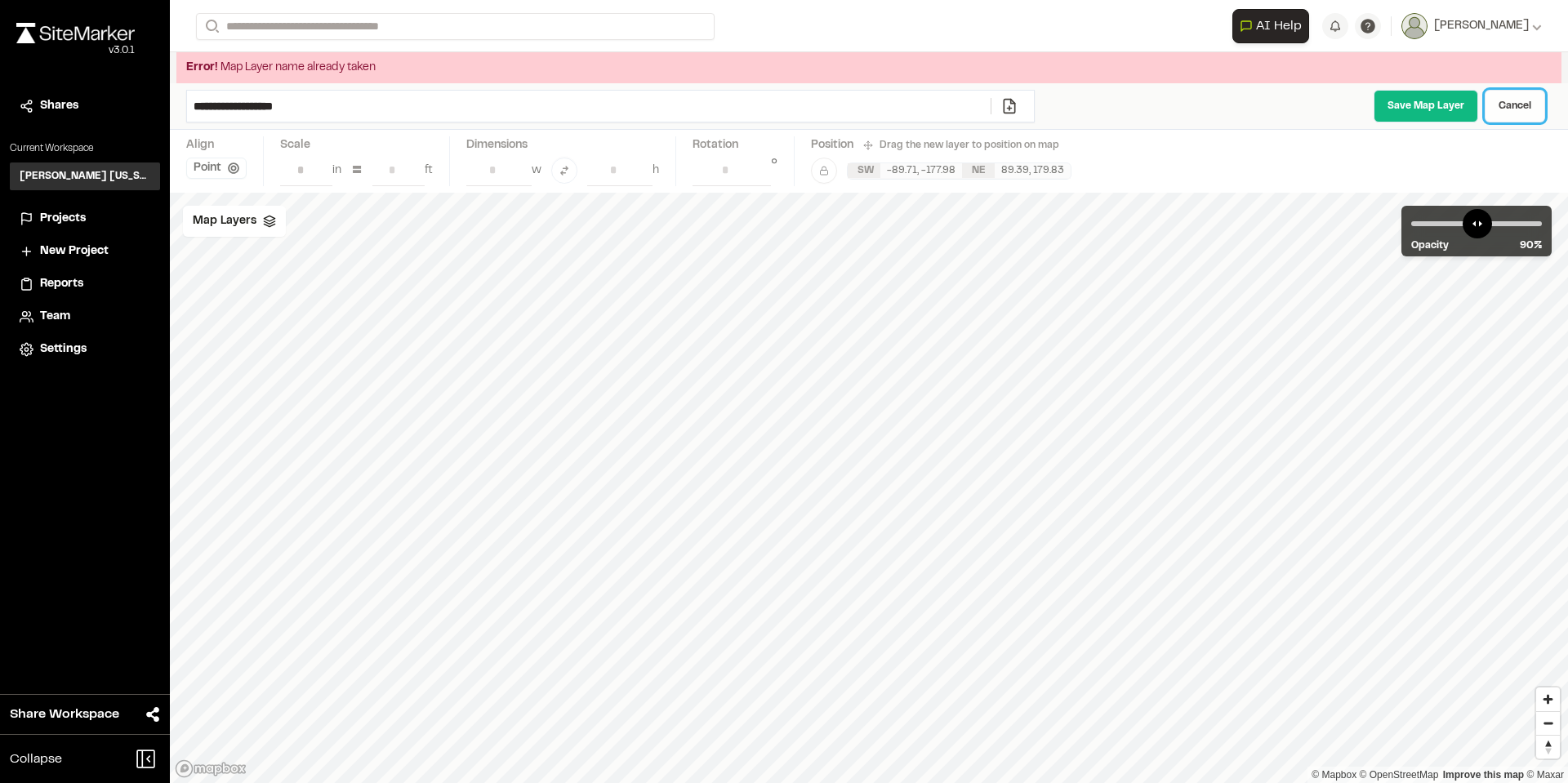 click on "Cancel" at bounding box center (1515, 106) 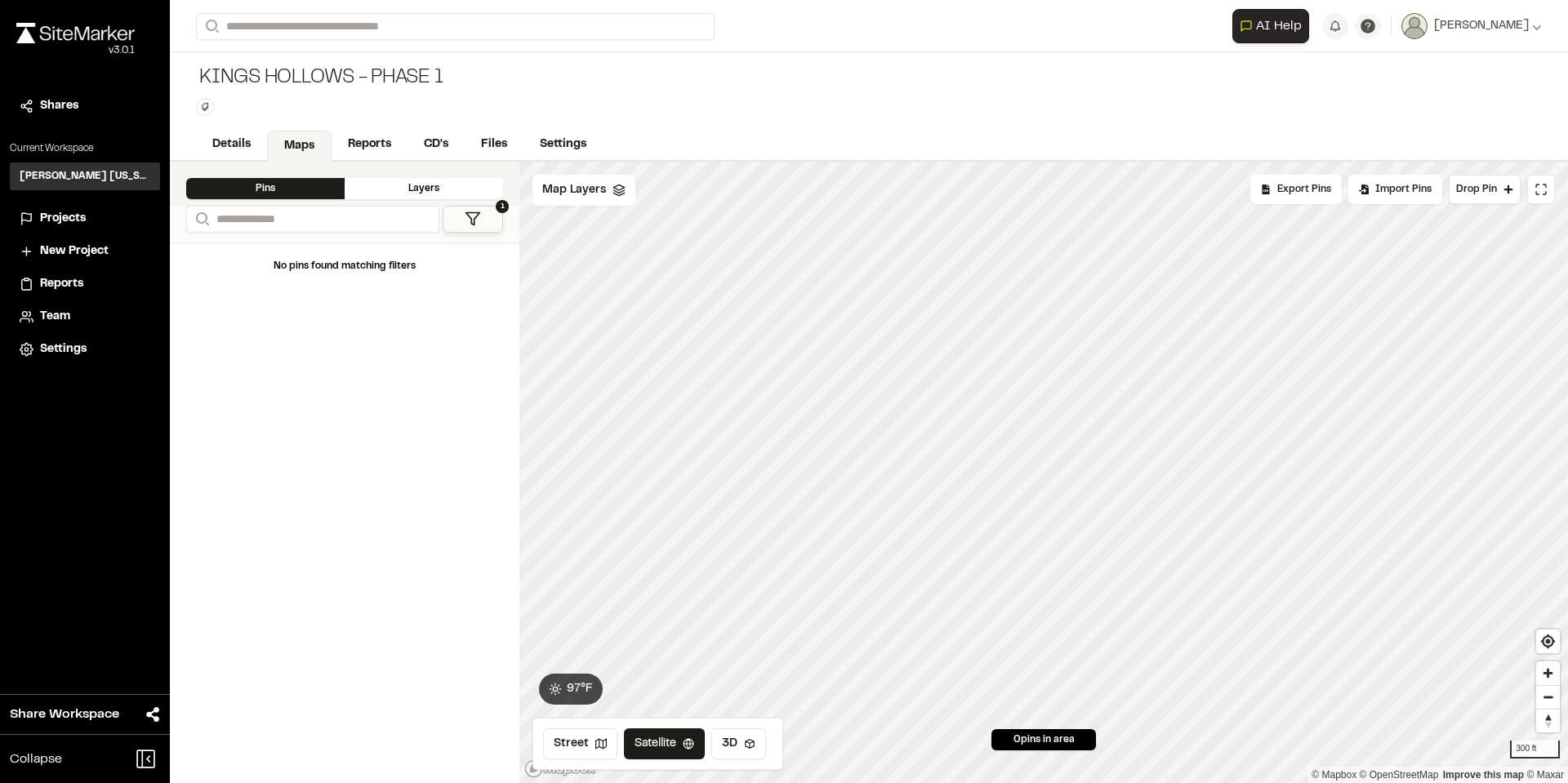 click on "No pins found matching filters" at bounding box center [345, 513] 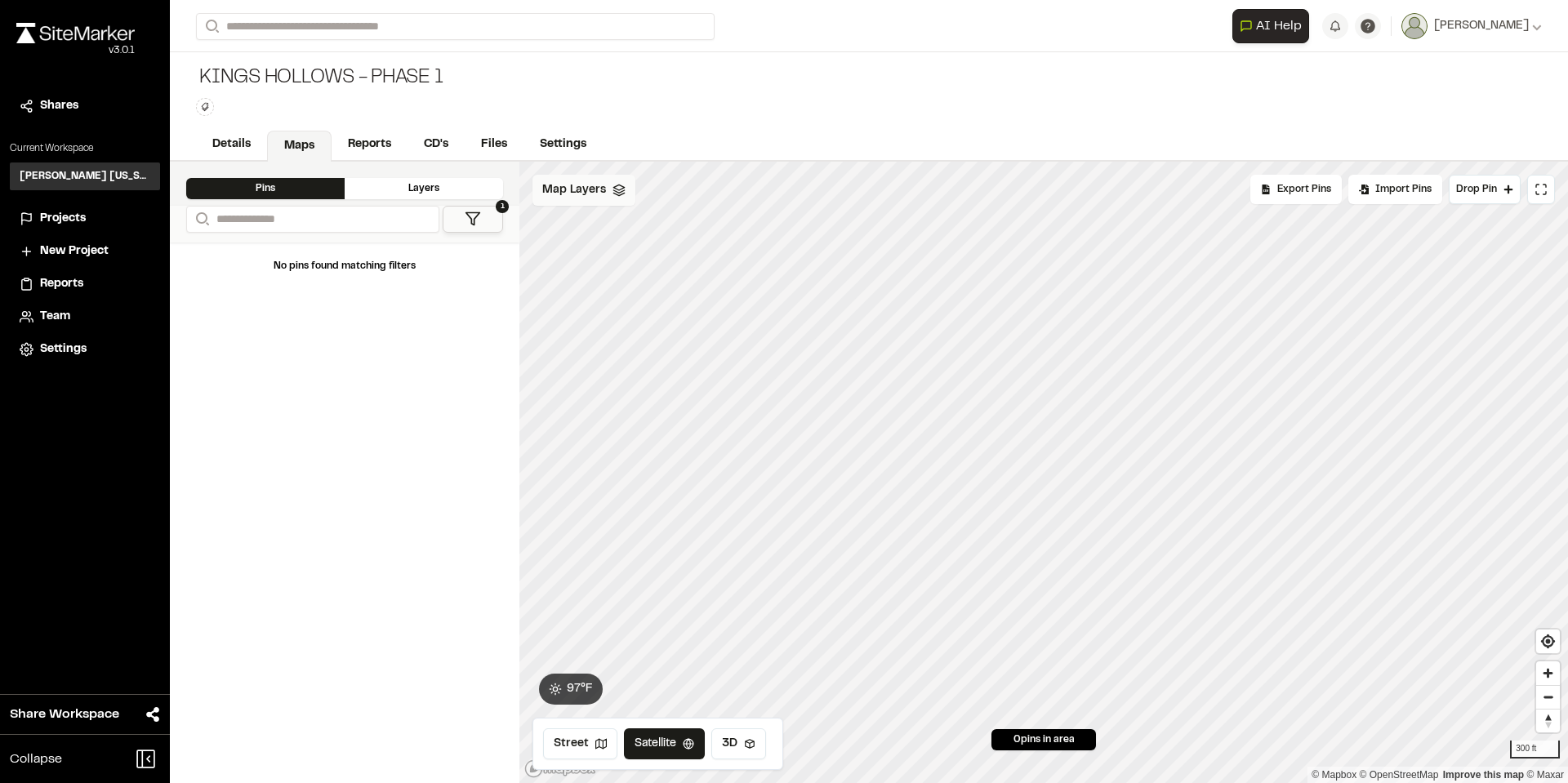 click on "Map Layers" at bounding box center [574, 190] 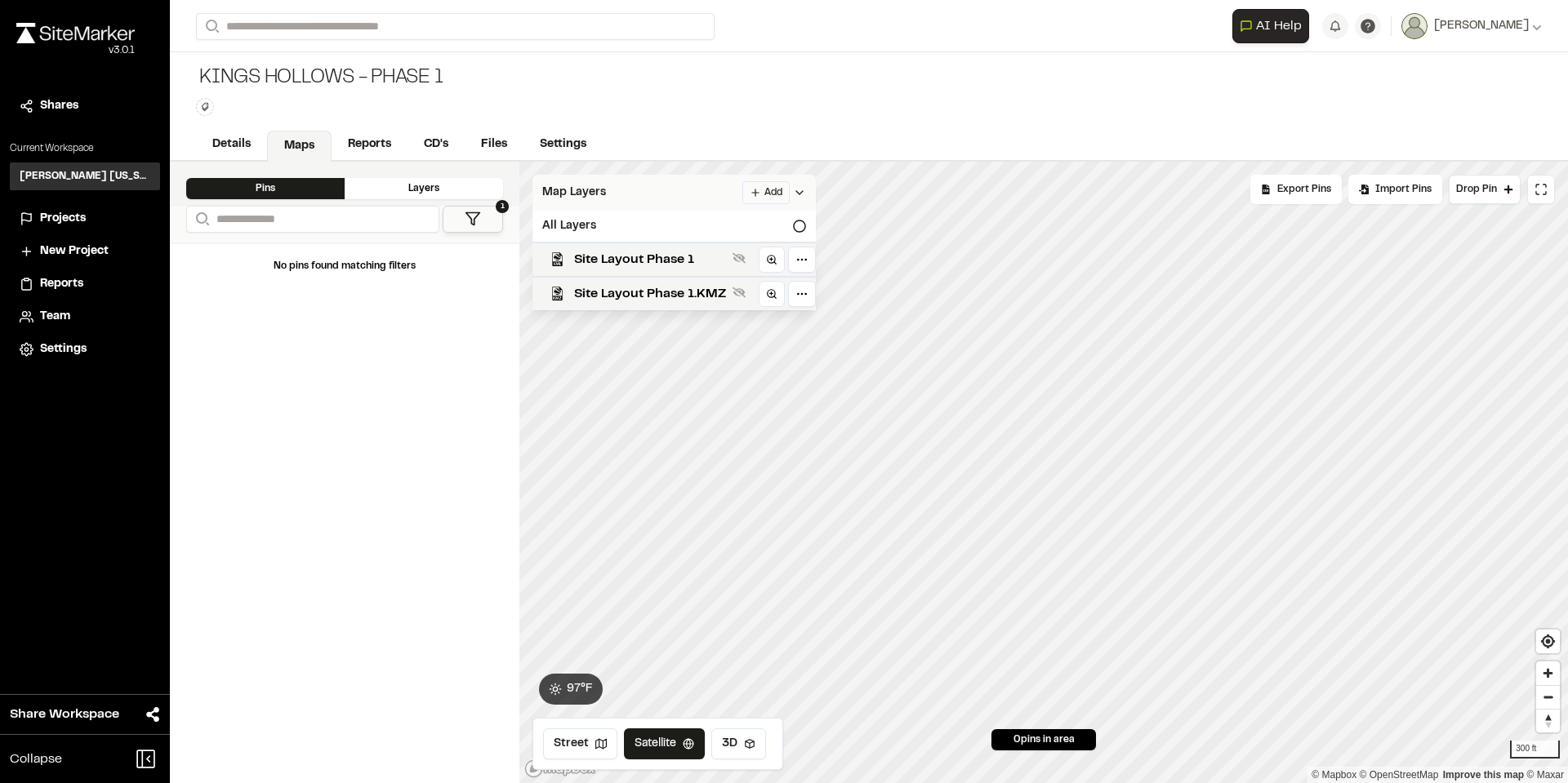 click on "**********" at bounding box center [784, 391] 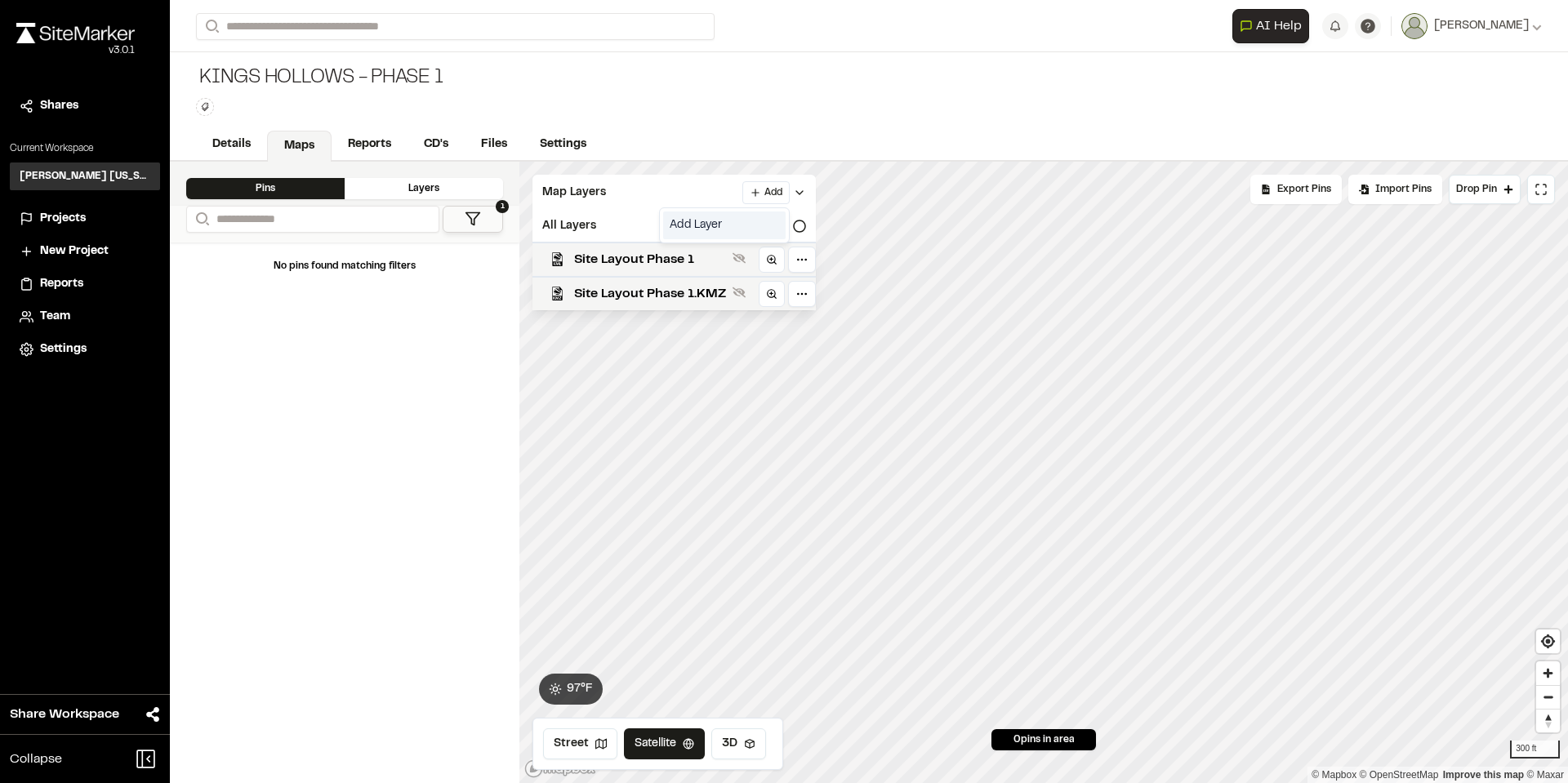 click on "Add Layer" at bounding box center [724, 225] 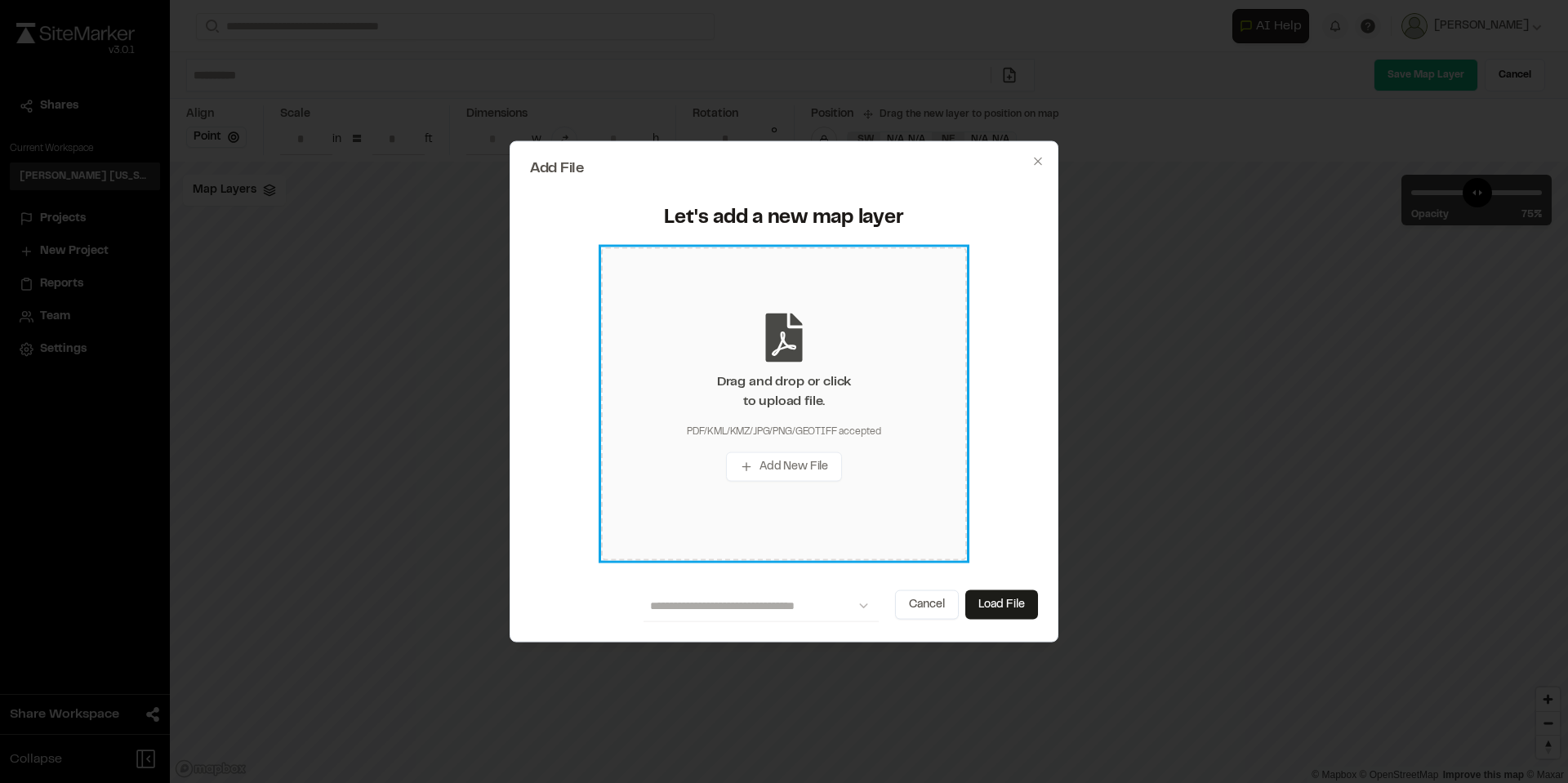 click on "Drag and drop or click  to upload file." at bounding box center [784, 392] 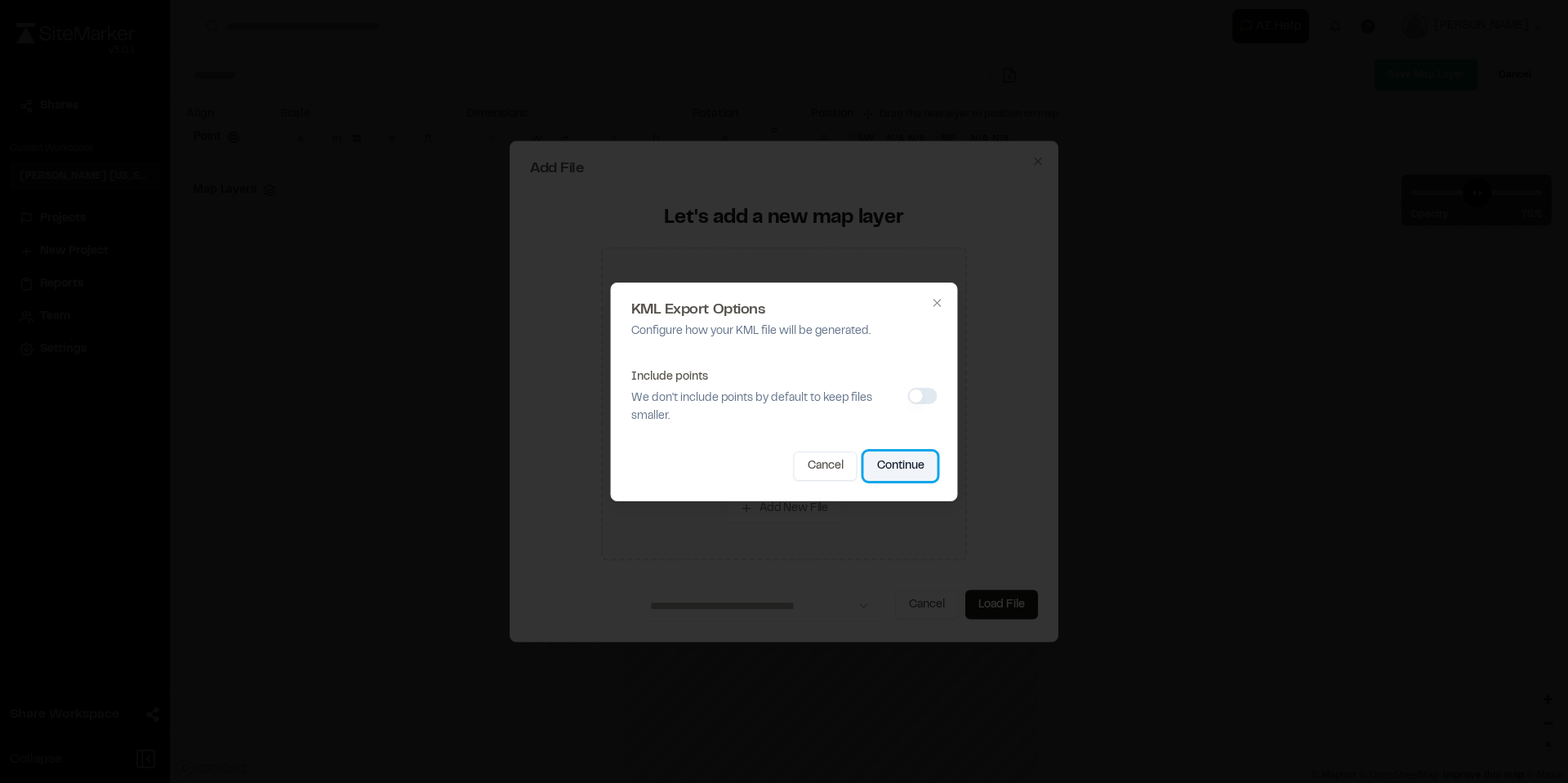click on "Continue" at bounding box center (901, 466) 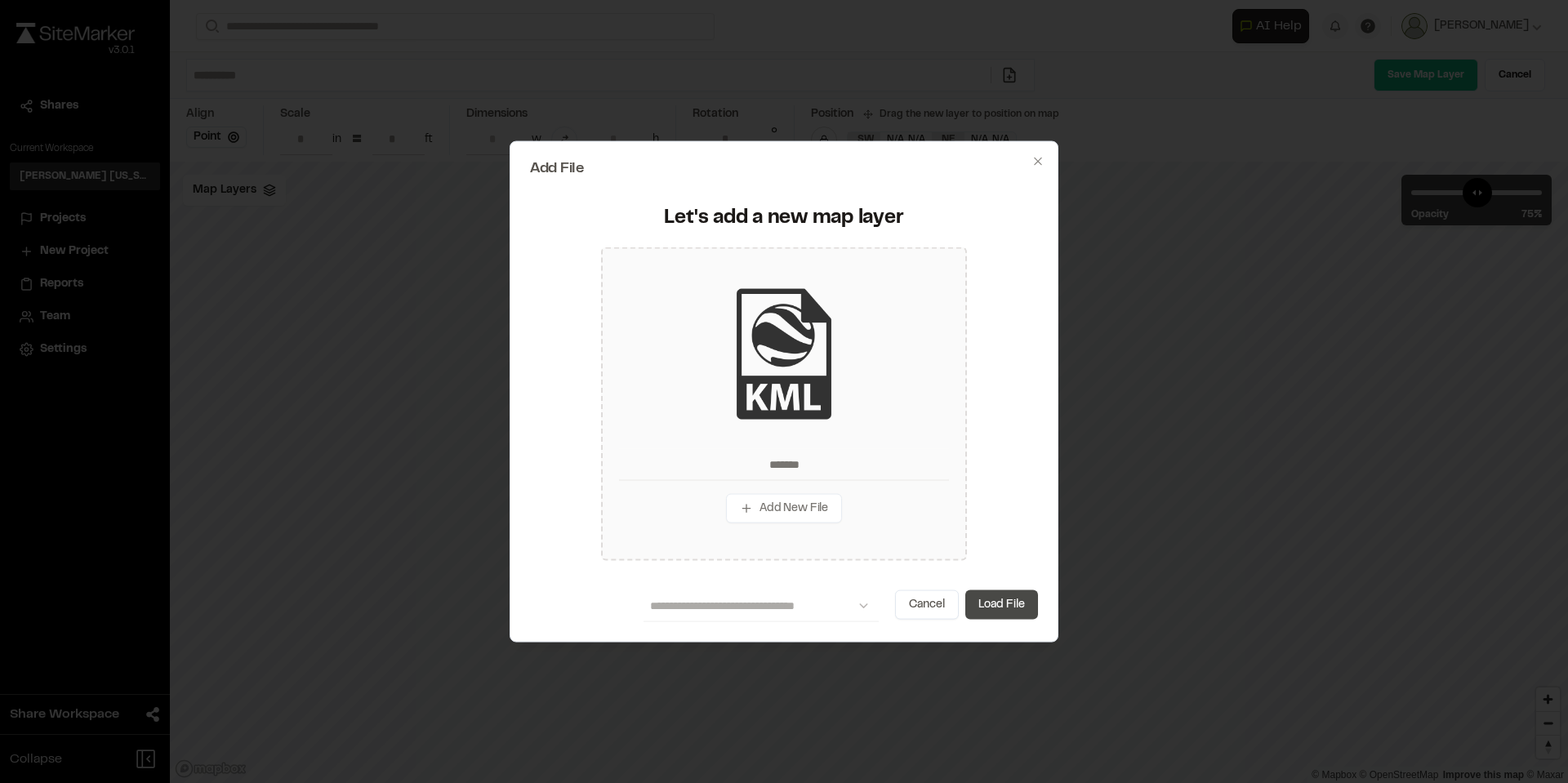 click on "Load File" at bounding box center [1001, 605] 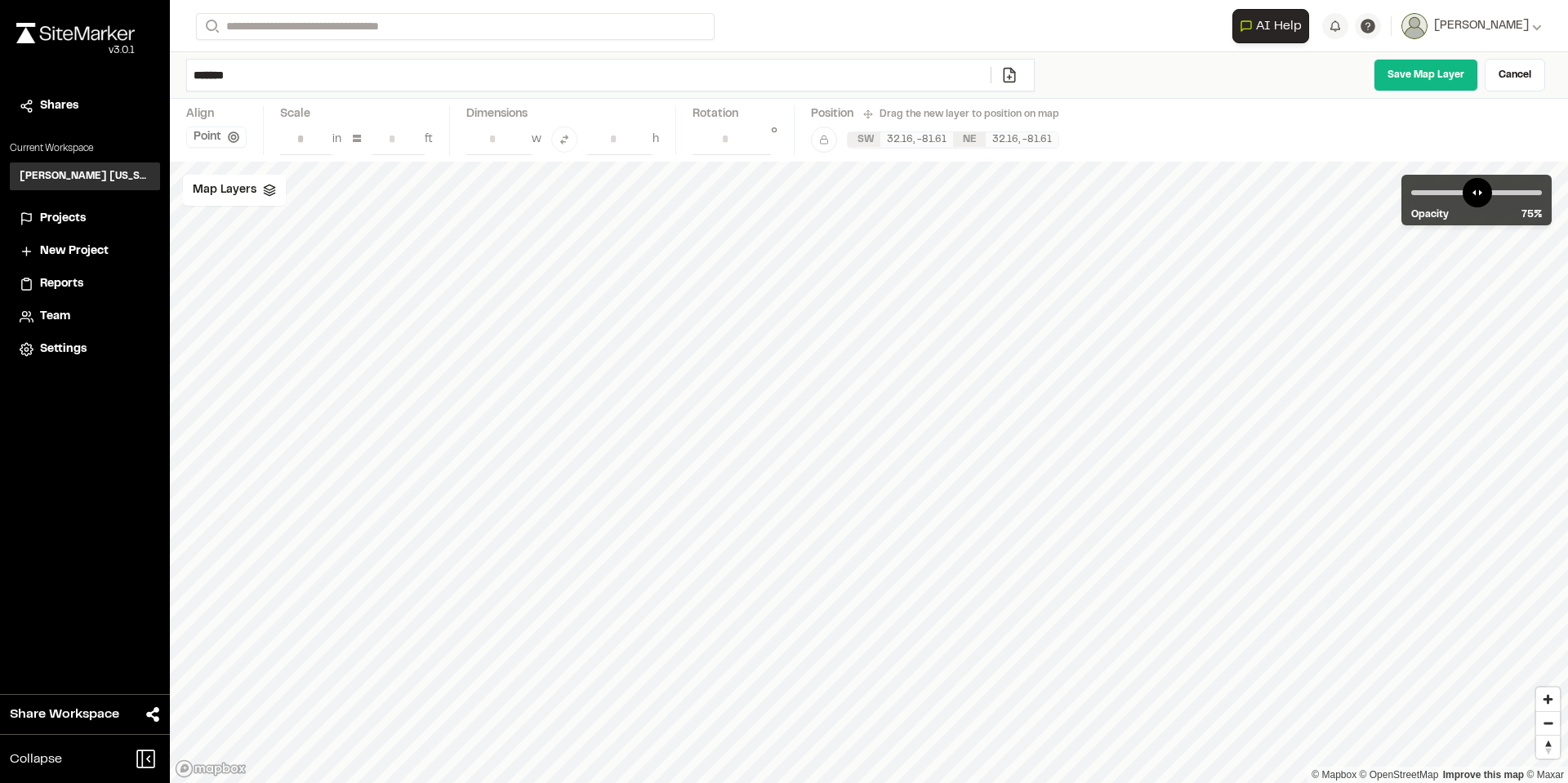 click on "*******" at bounding box center [589, 75] 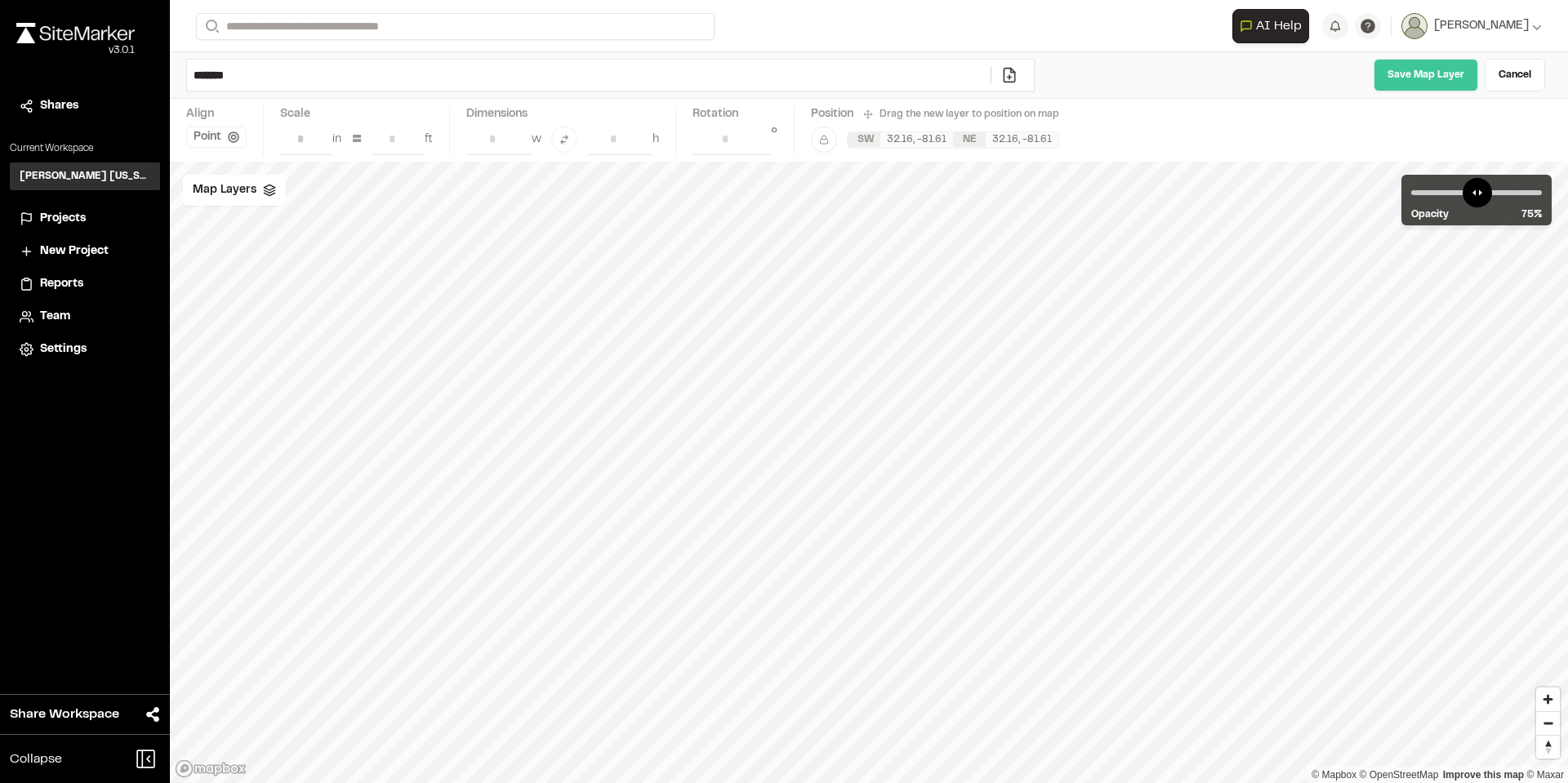 click on "Save Map Layer" at bounding box center [1426, 75] 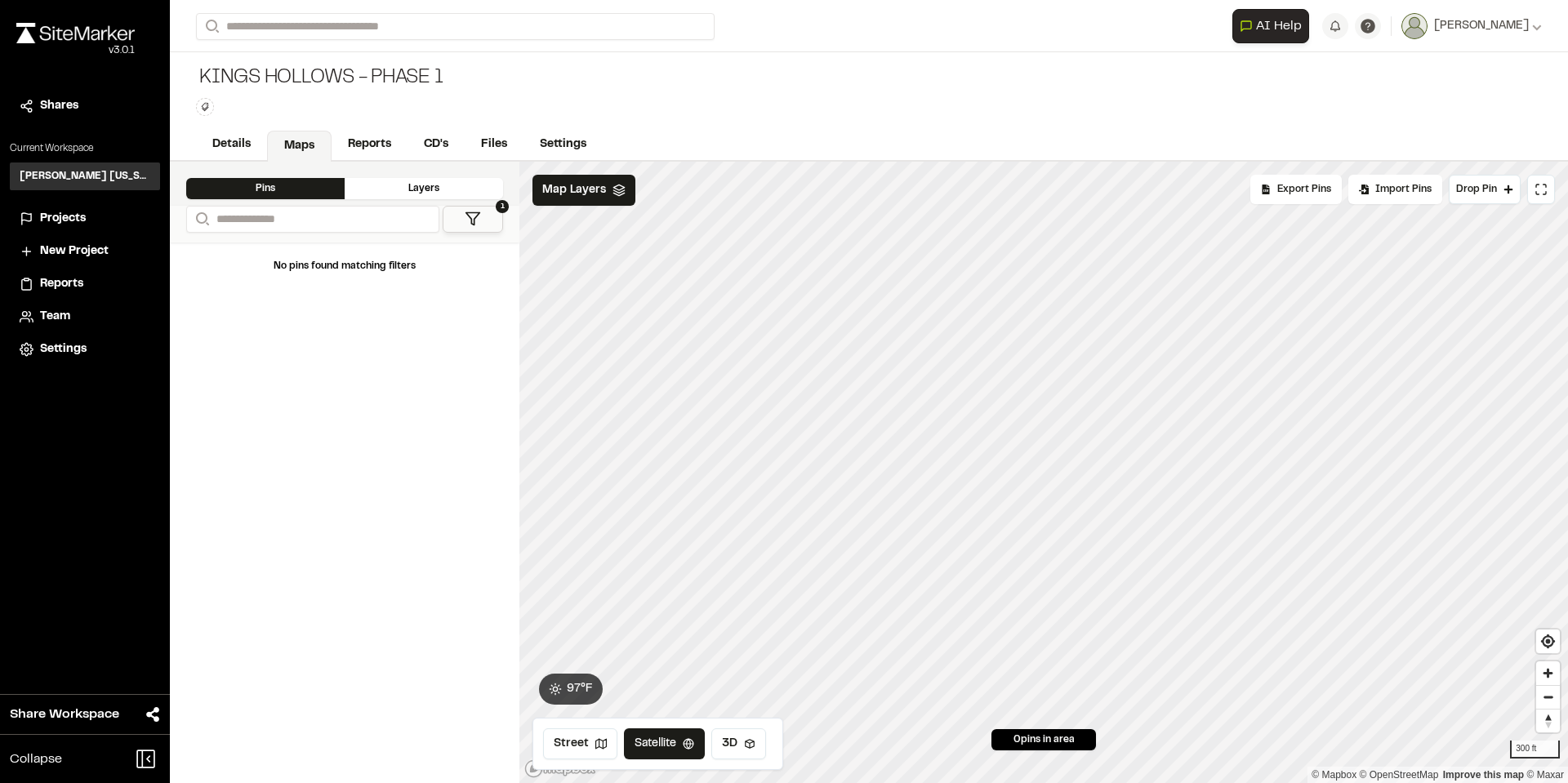 click on "1" at bounding box center [473, 219] 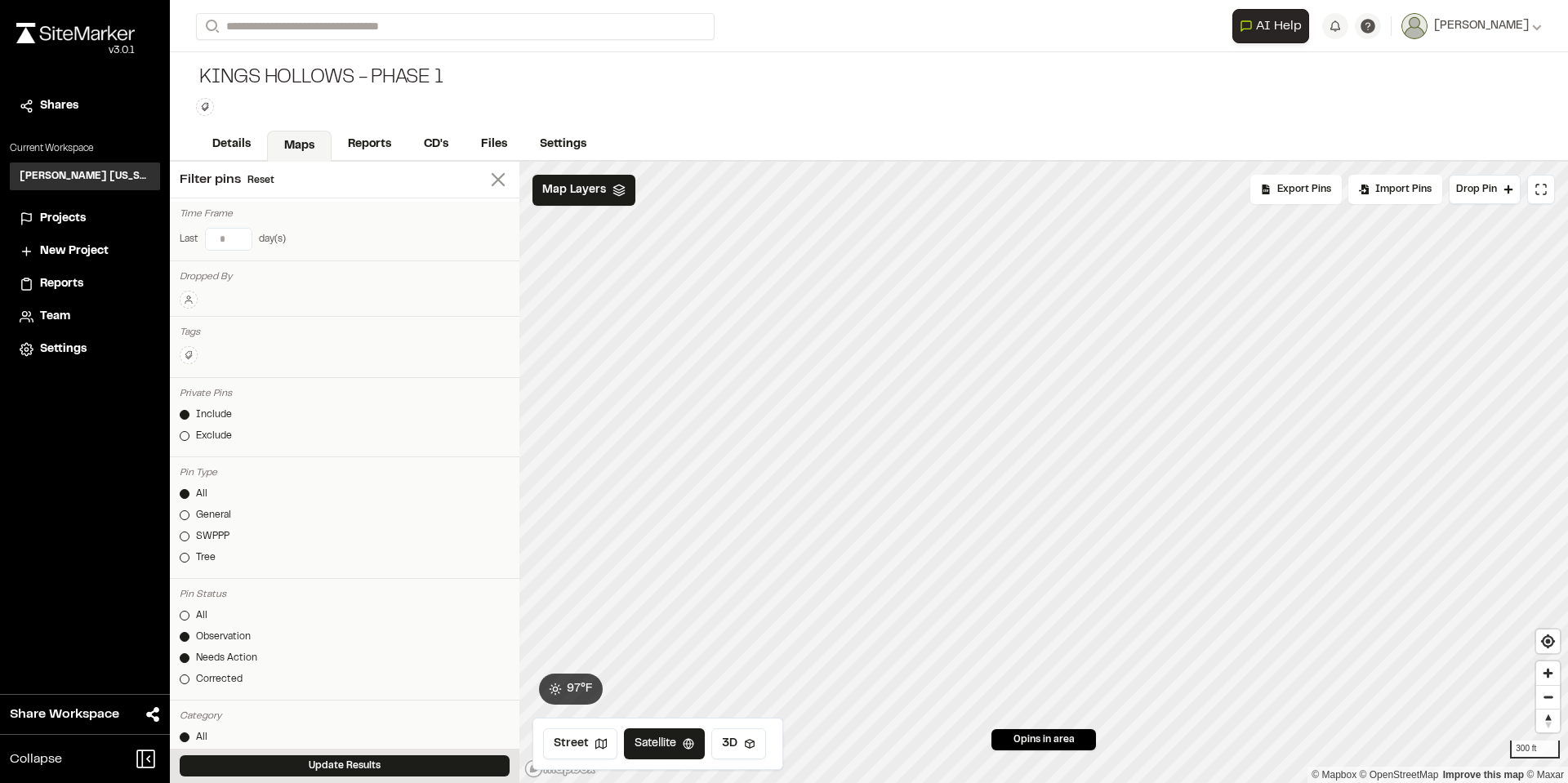 click 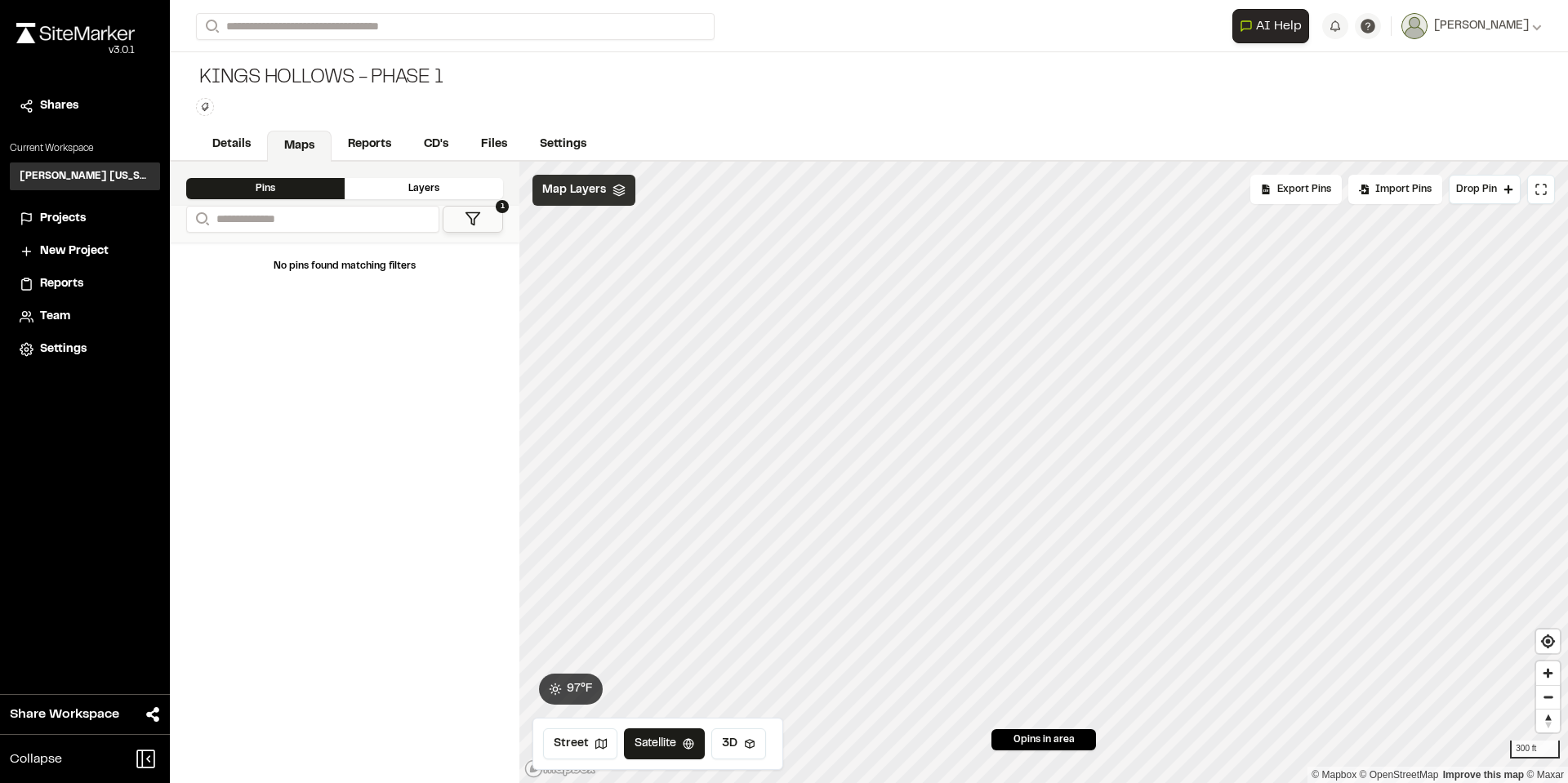 click on "Map Layers" at bounding box center (574, 190) 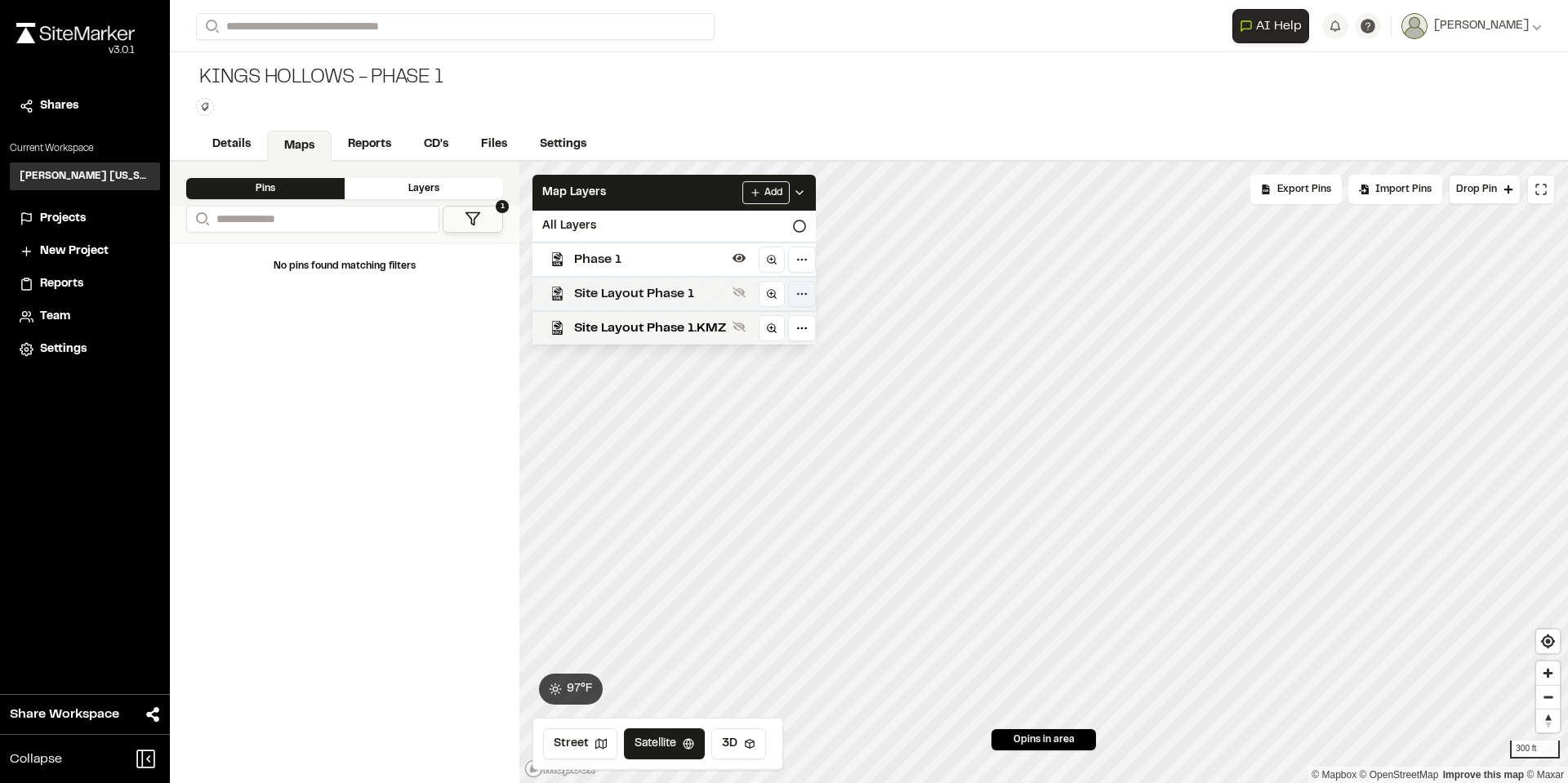 click on "**********" at bounding box center (784, 391) 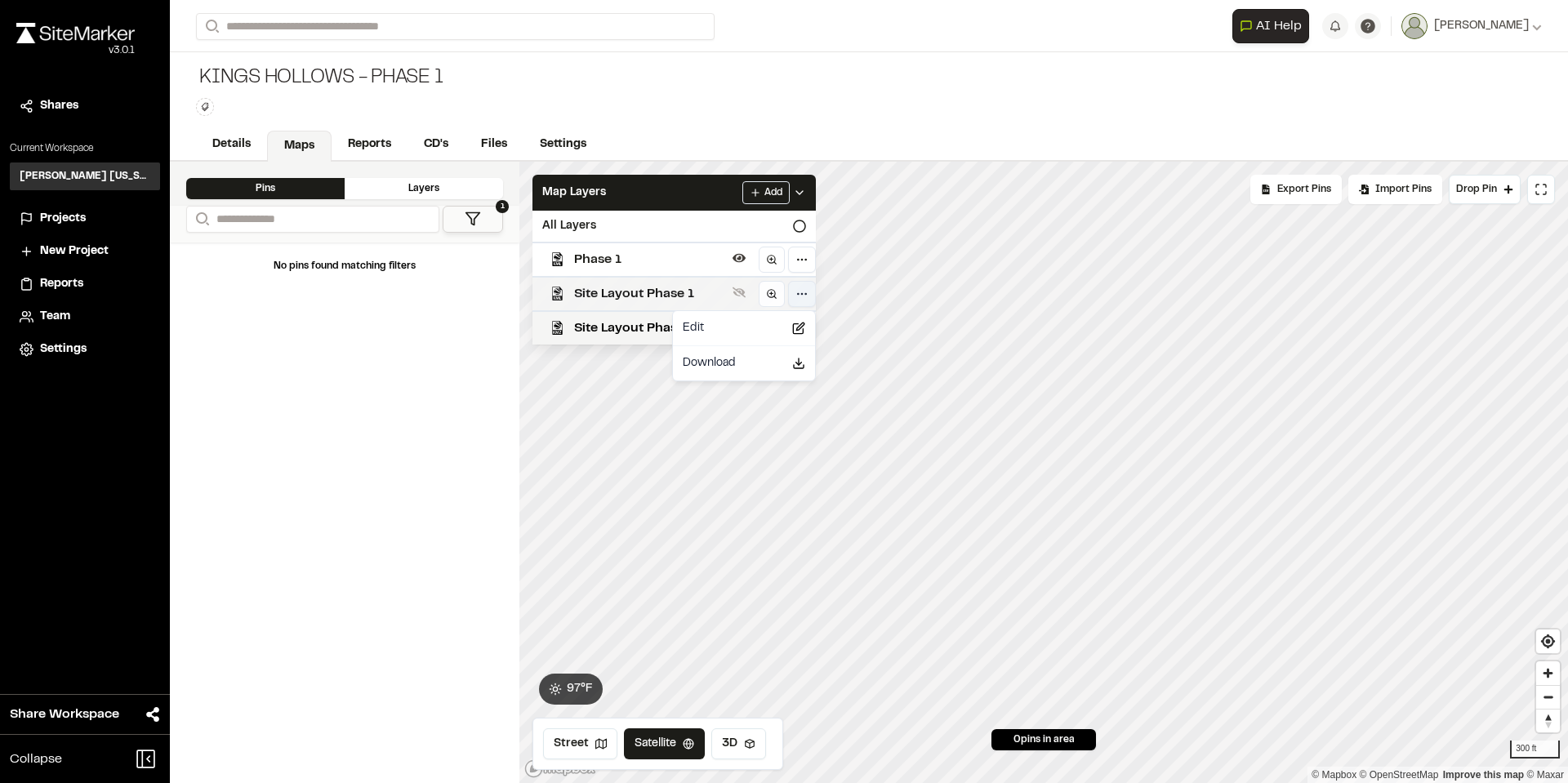 click on "**********" at bounding box center (784, 391) 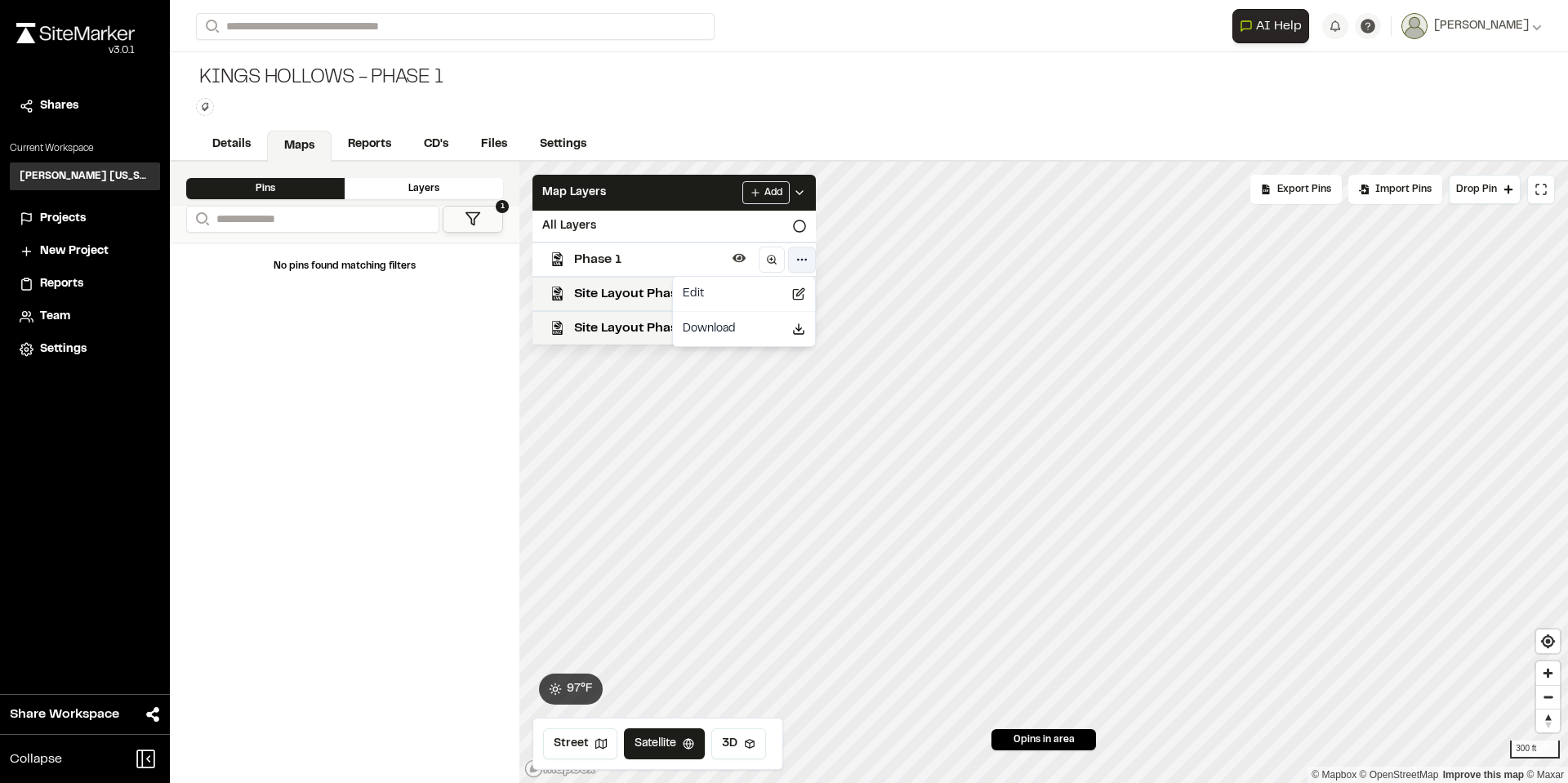 click on "**********" at bounding box center [784, 391] 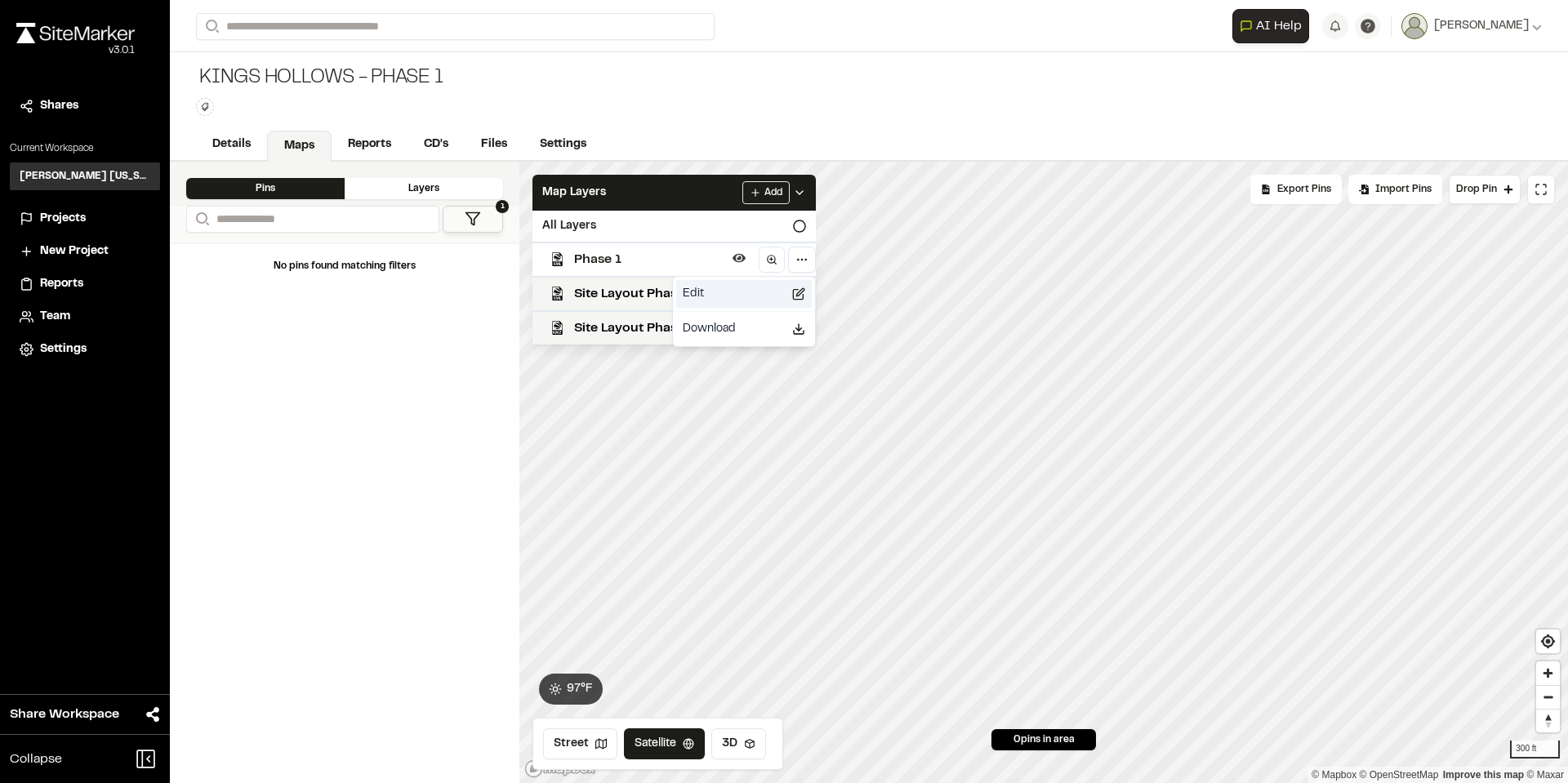 click on "Edit" at bounding box center [744, 294] 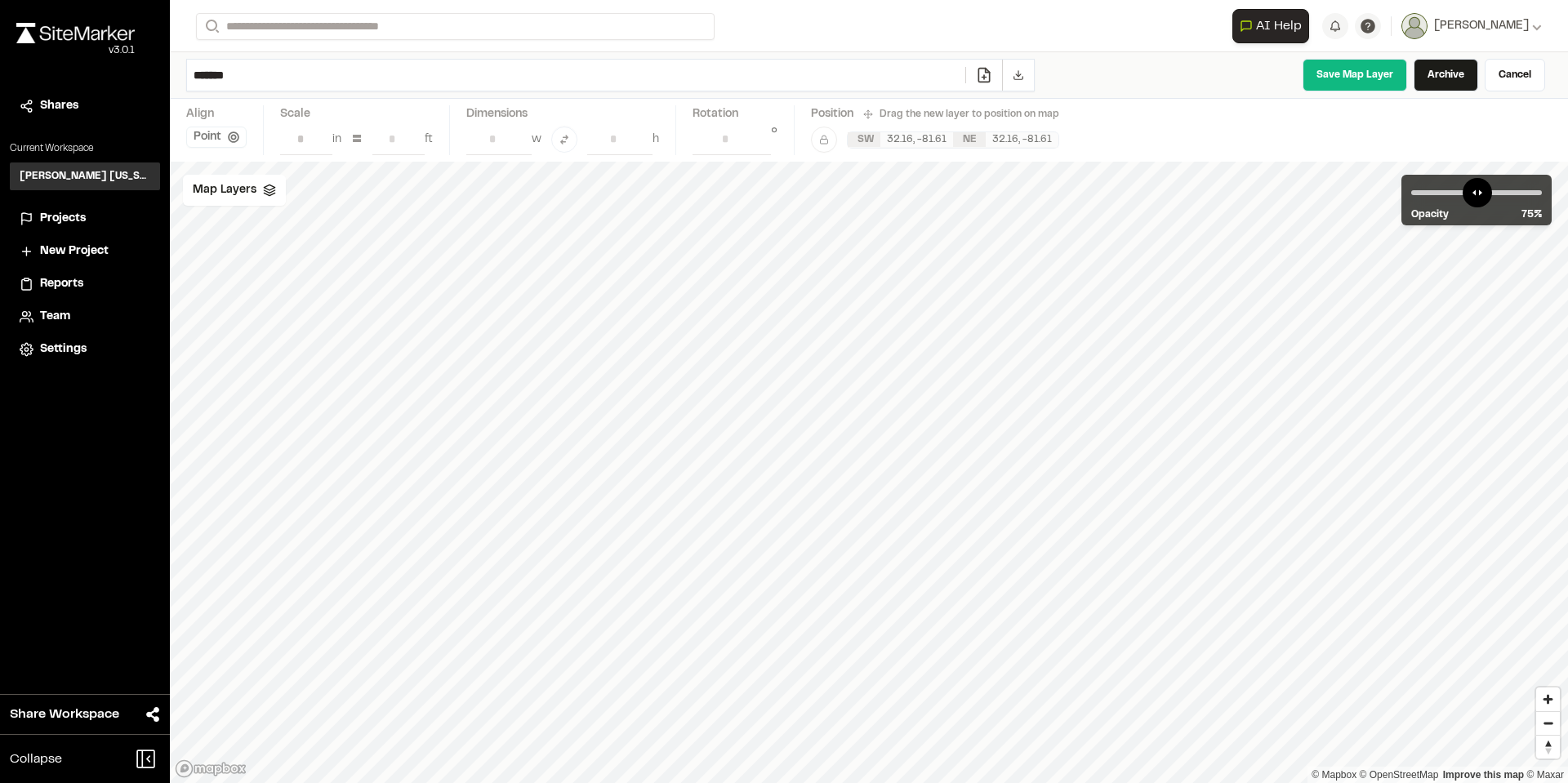 click on "*******" at bounding box center [576, 75] 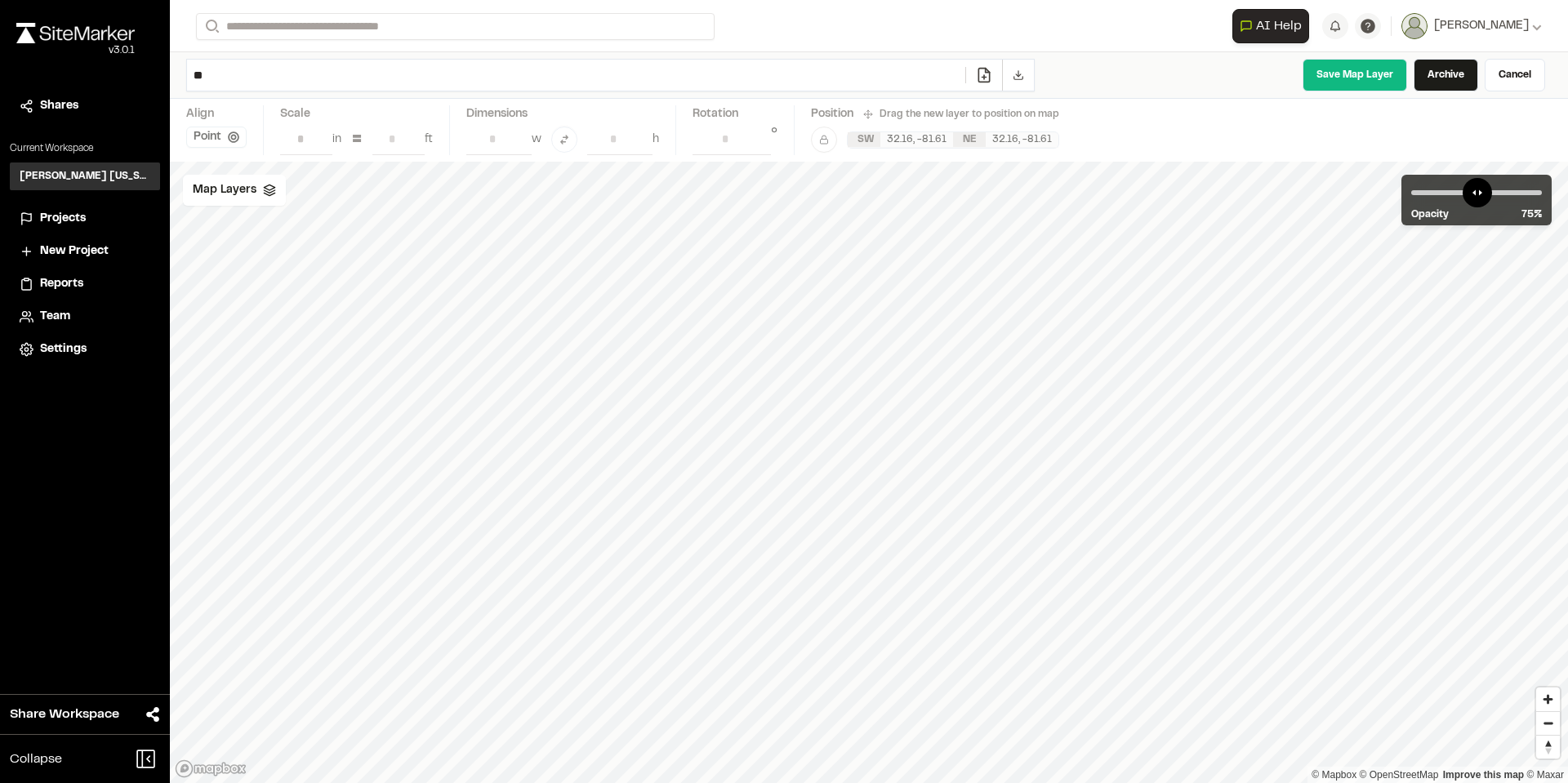 type on "*" 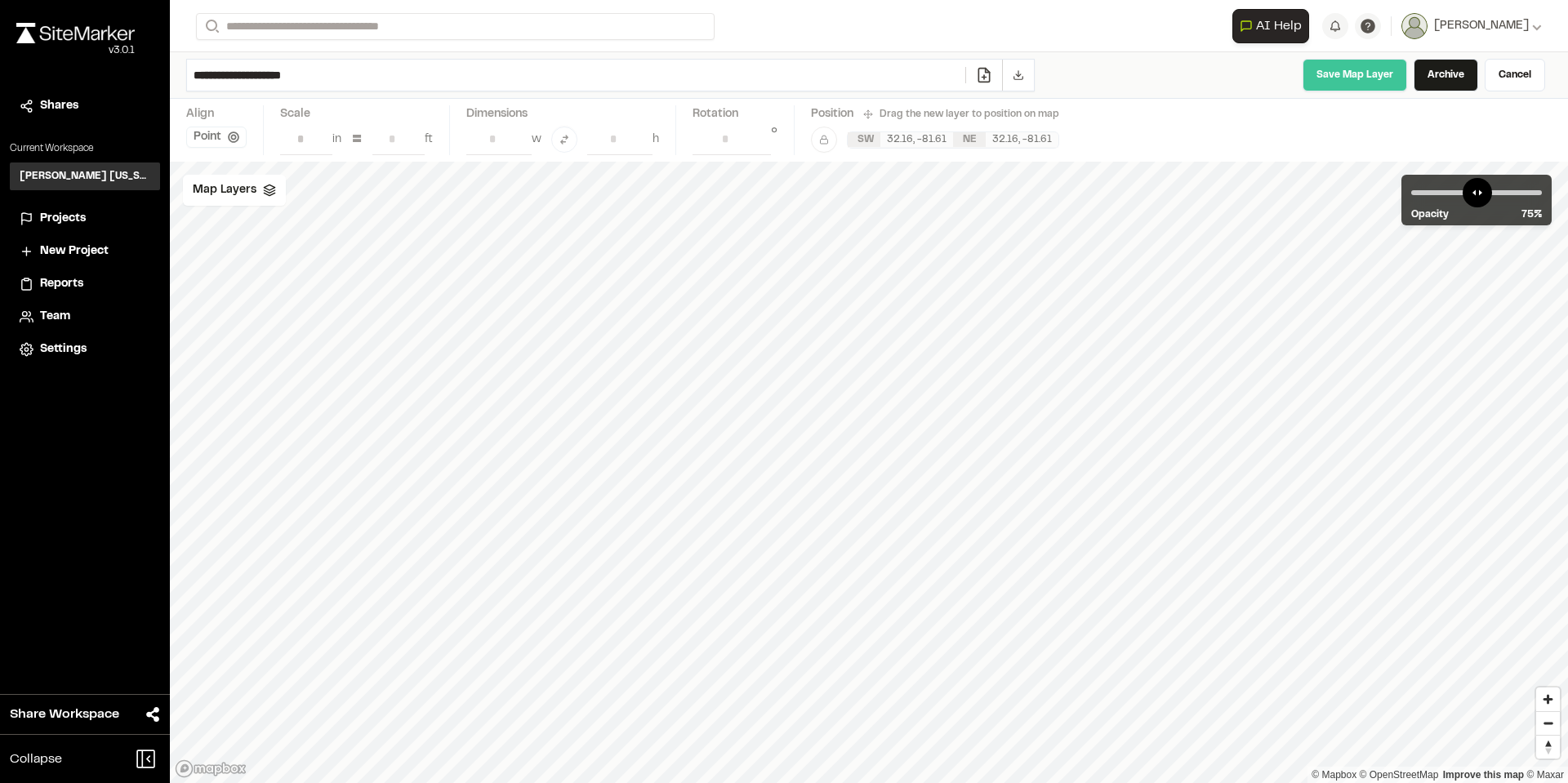 type on "**********" 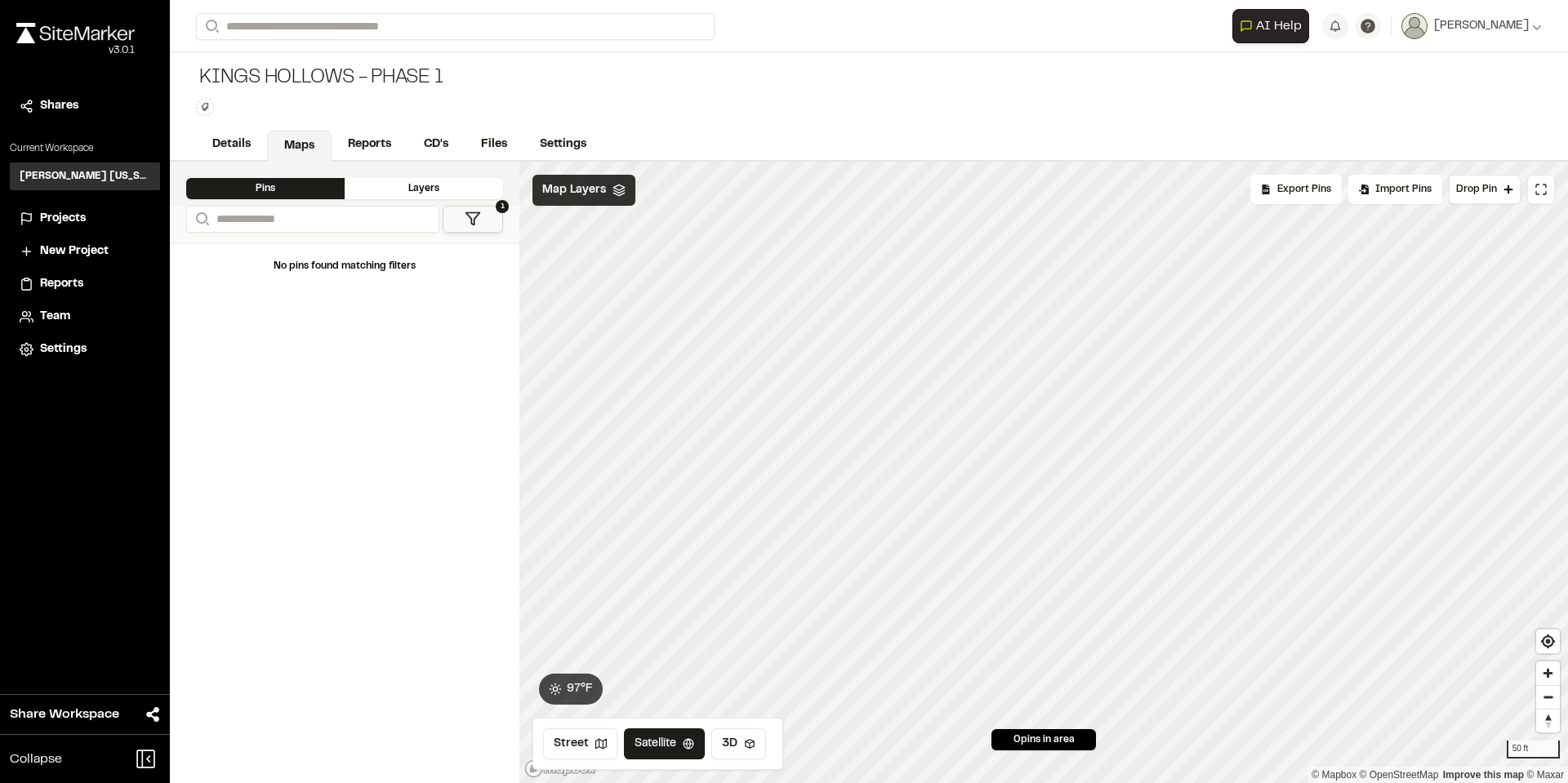 click on "Map Layers" at bounding box center (574, 190) 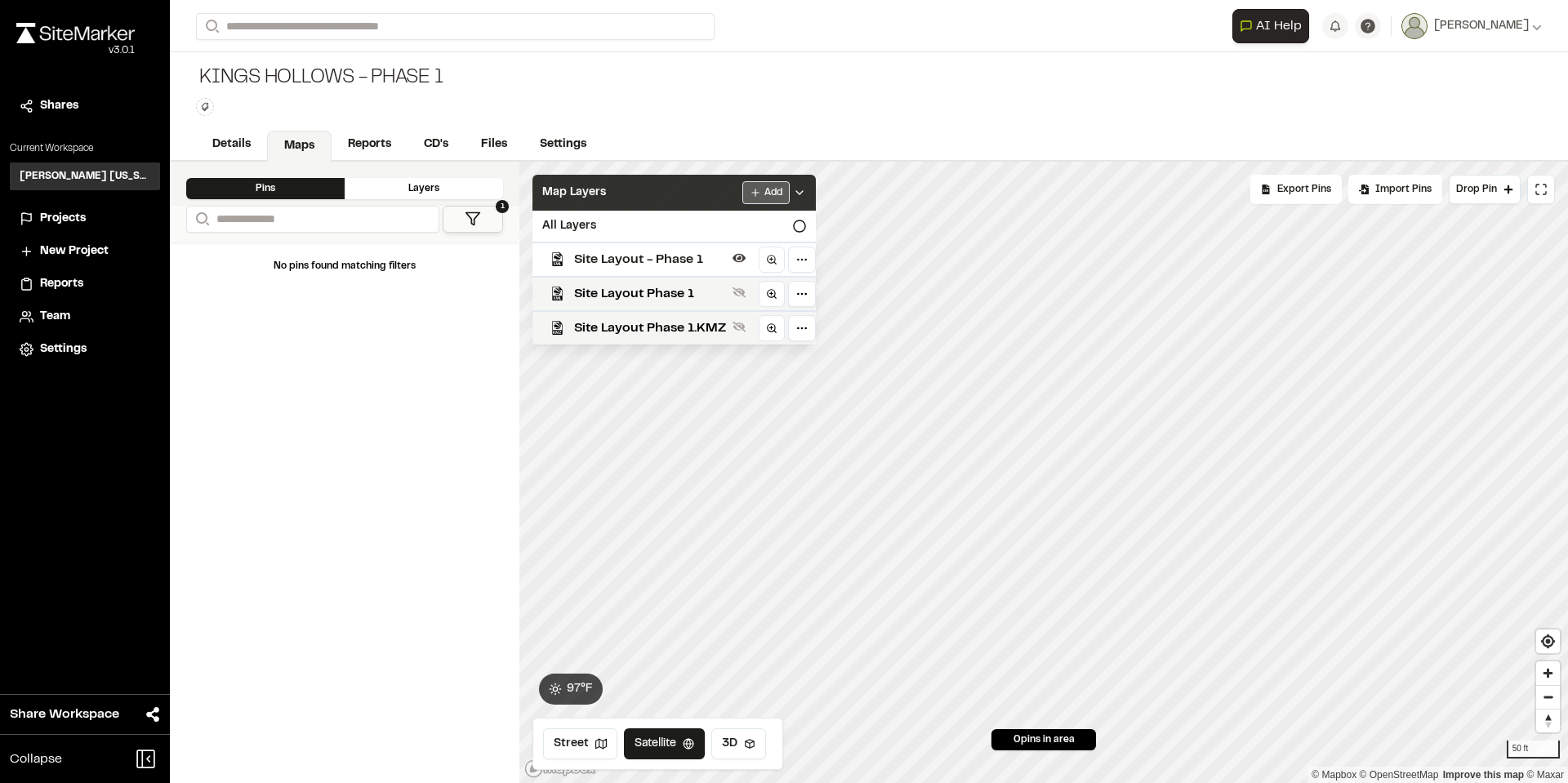 click on "**********" at bounding box center (784, 391) 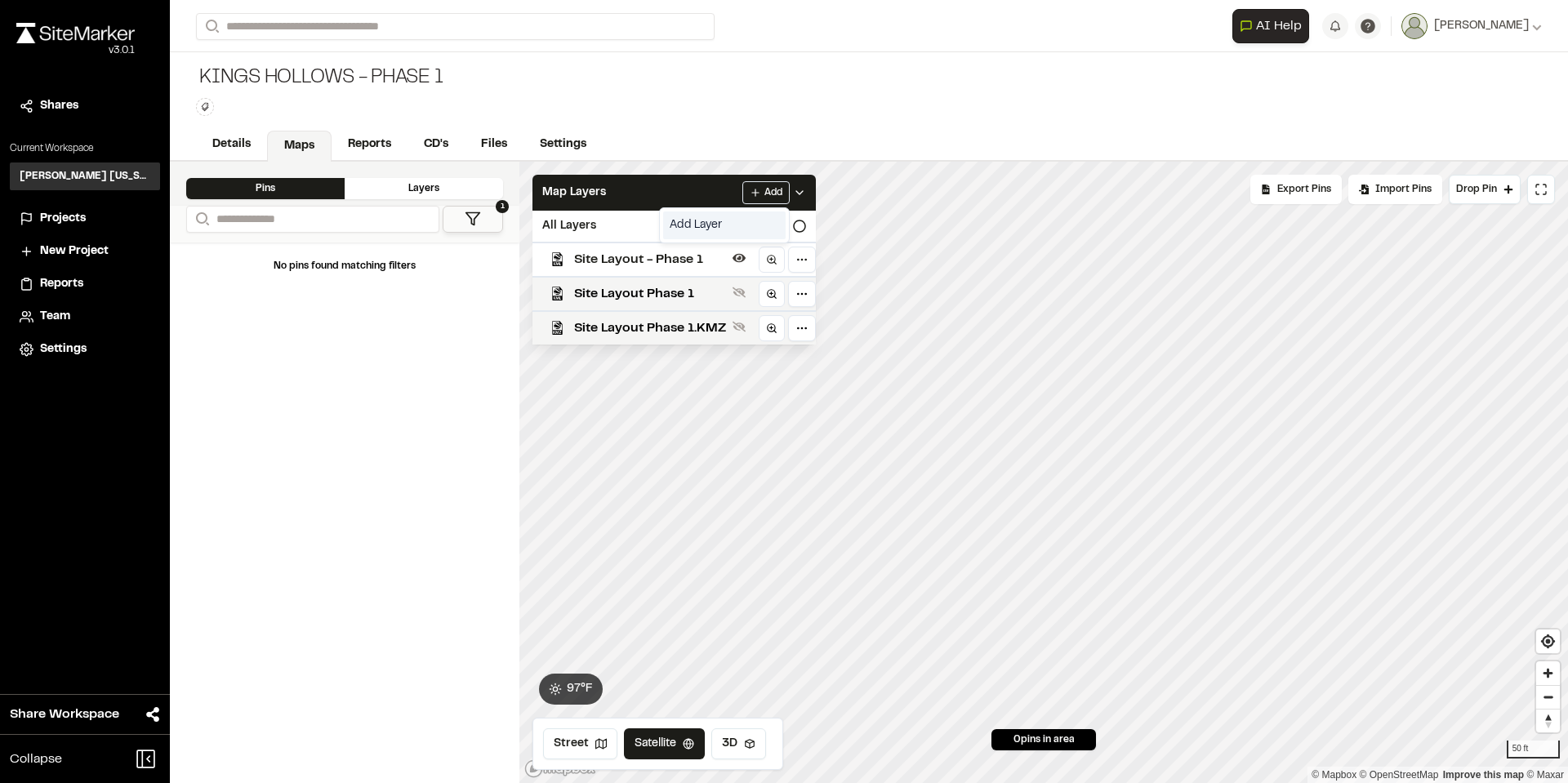 click on "Add Layer" at bounding box center [724, 225] 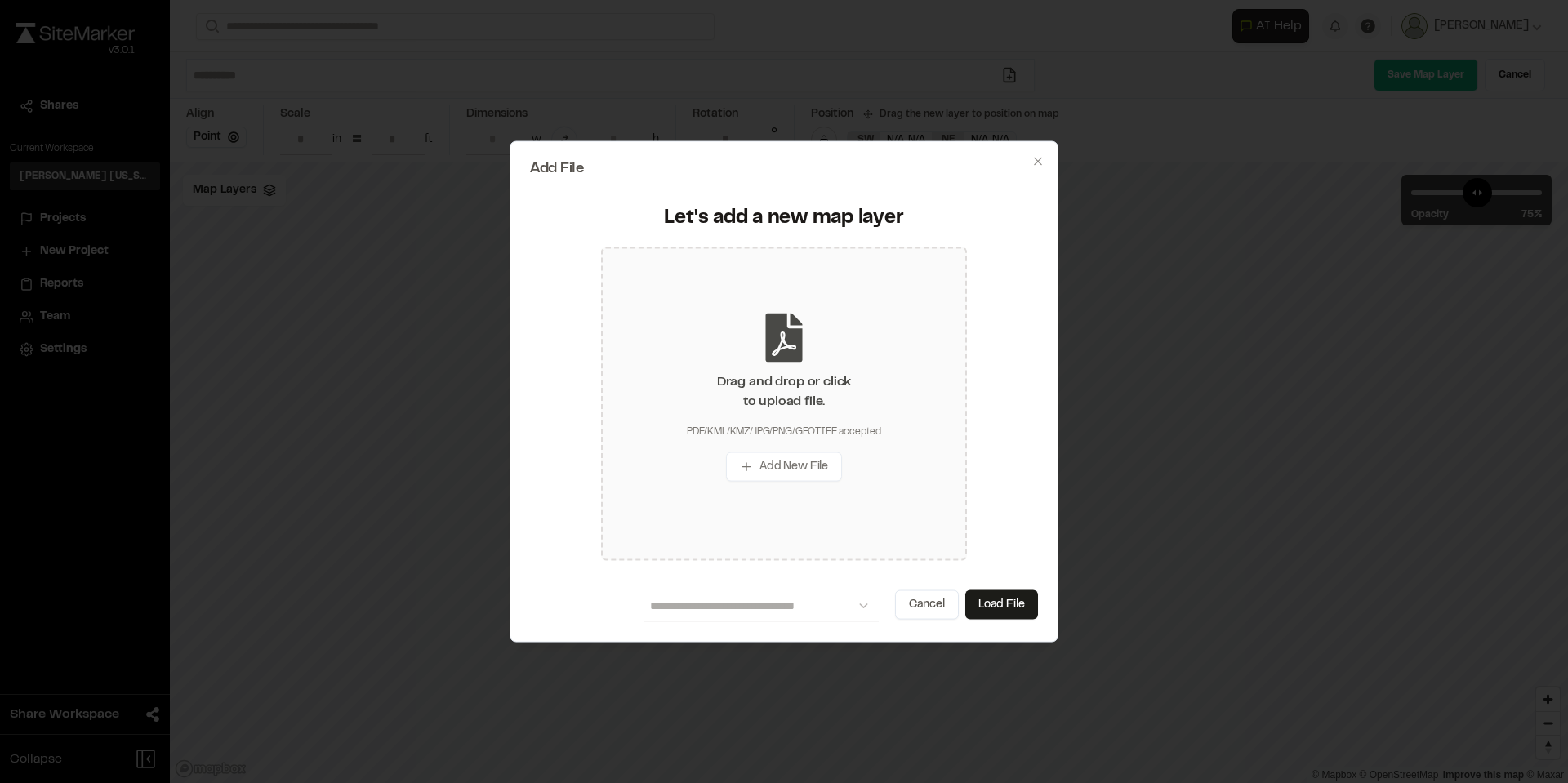 click 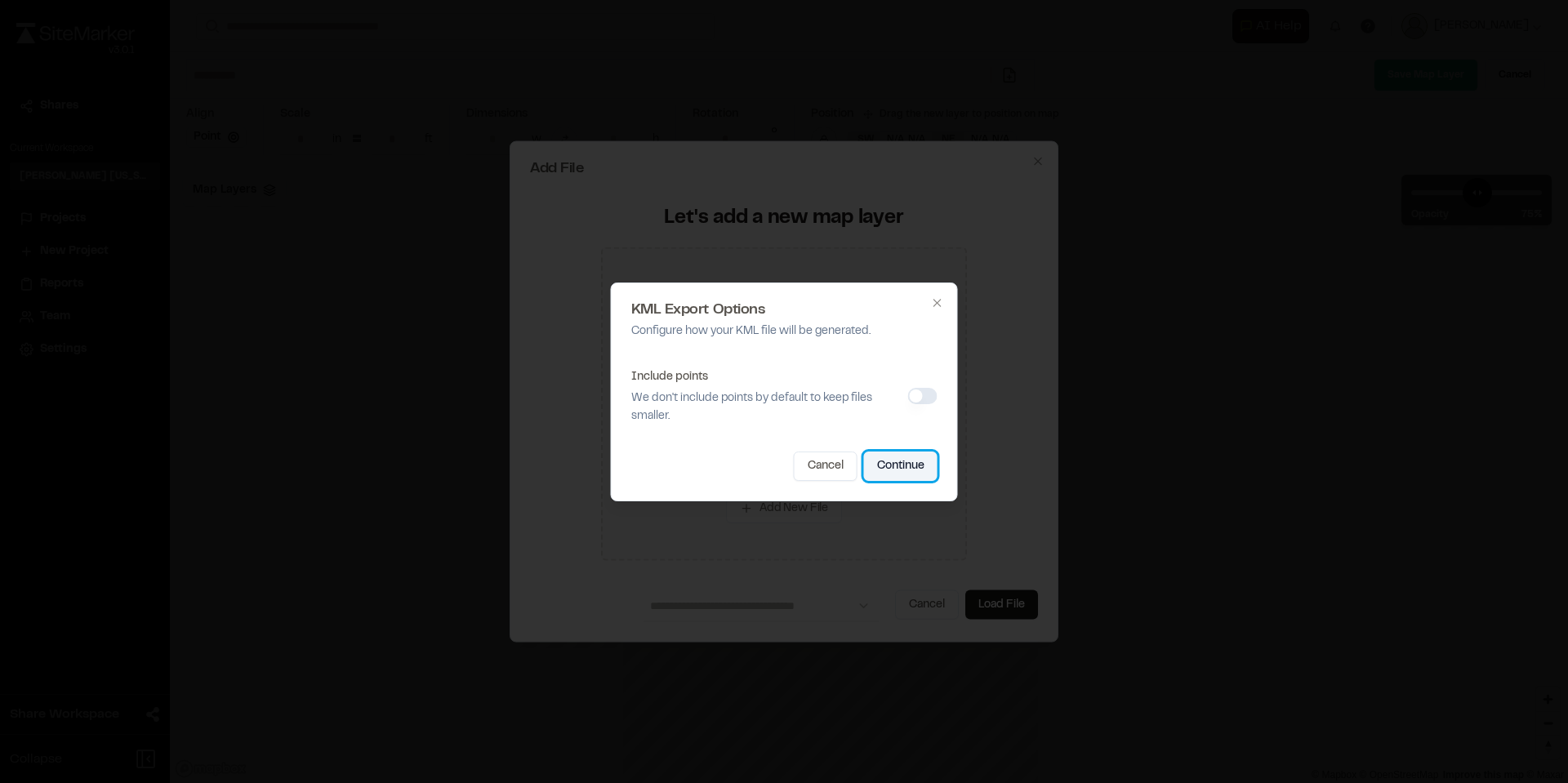 click on "Continue" at bounding box center [901, 466] 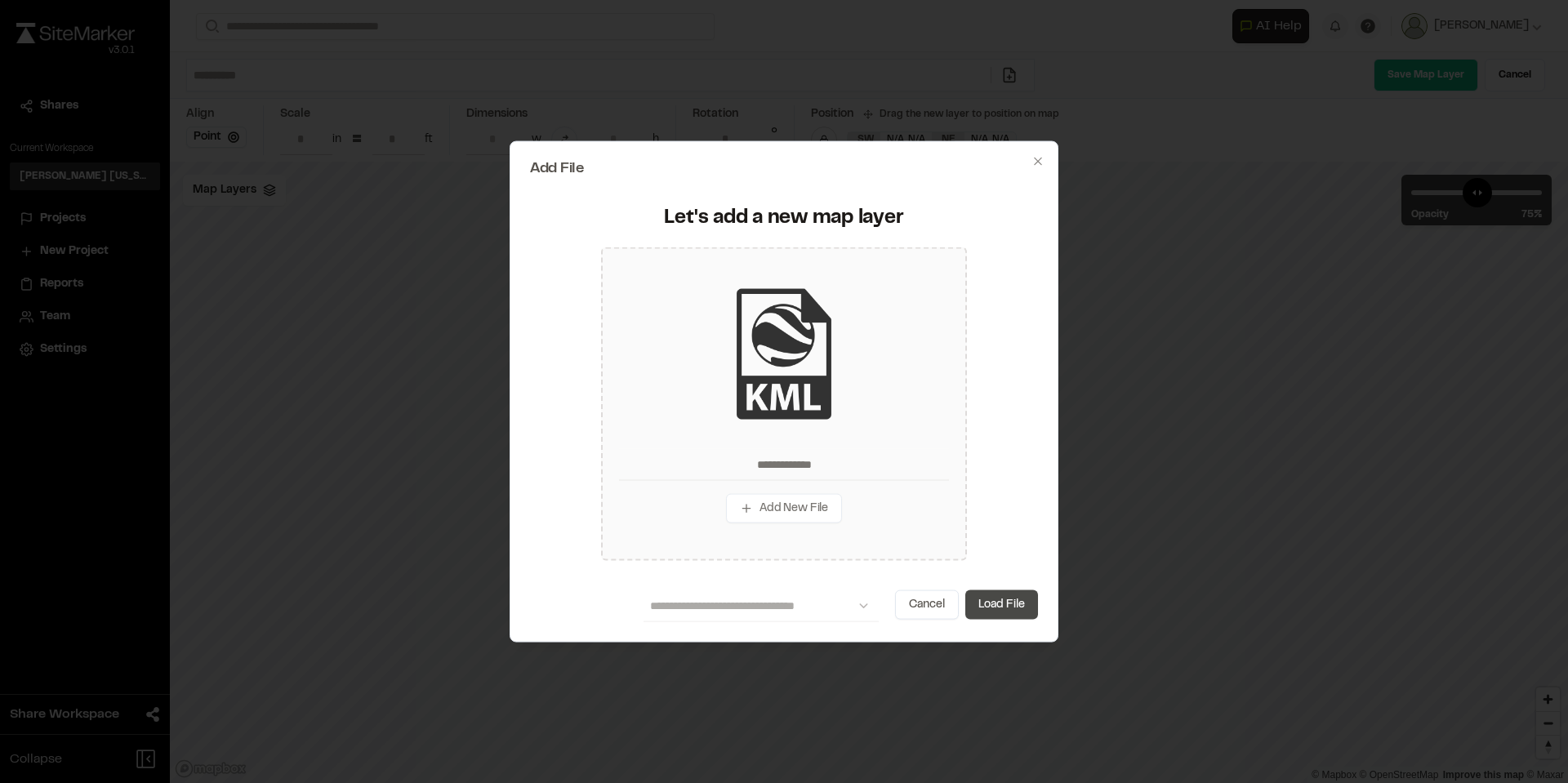 click on "Load File" at bounding box center [1001, 605] 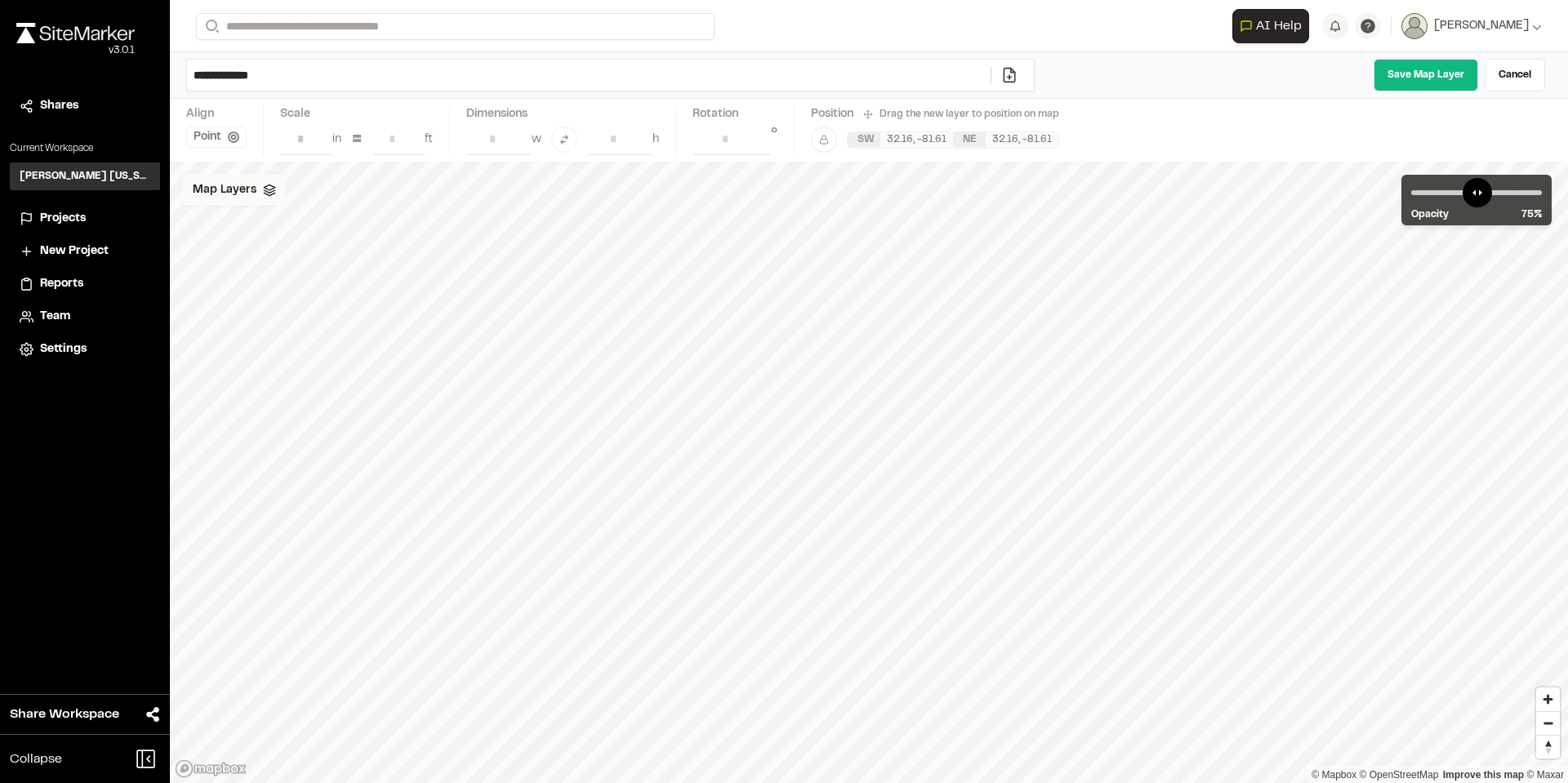 click on "Map Layers" at bounding box center (225, 190) 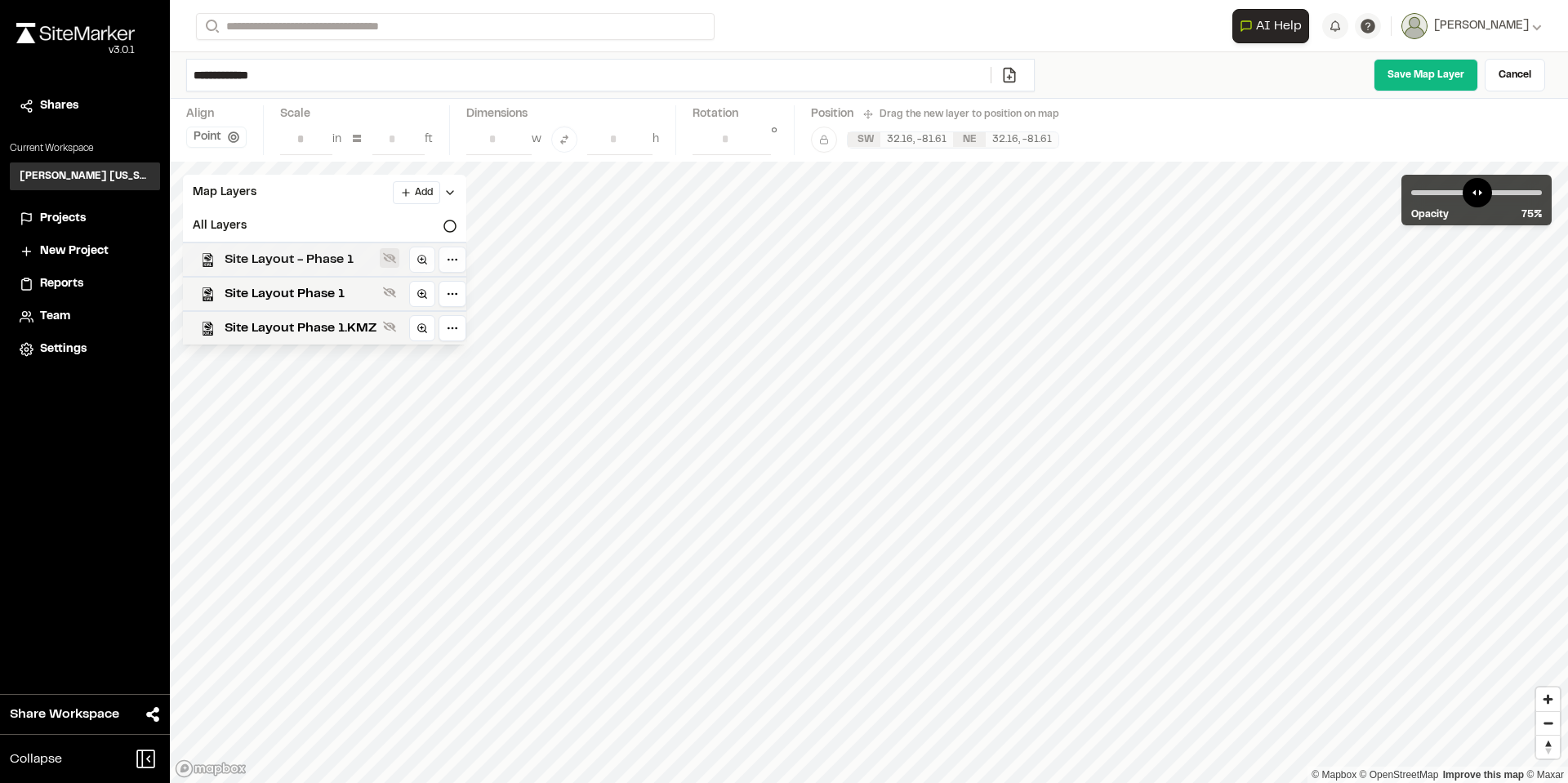 click 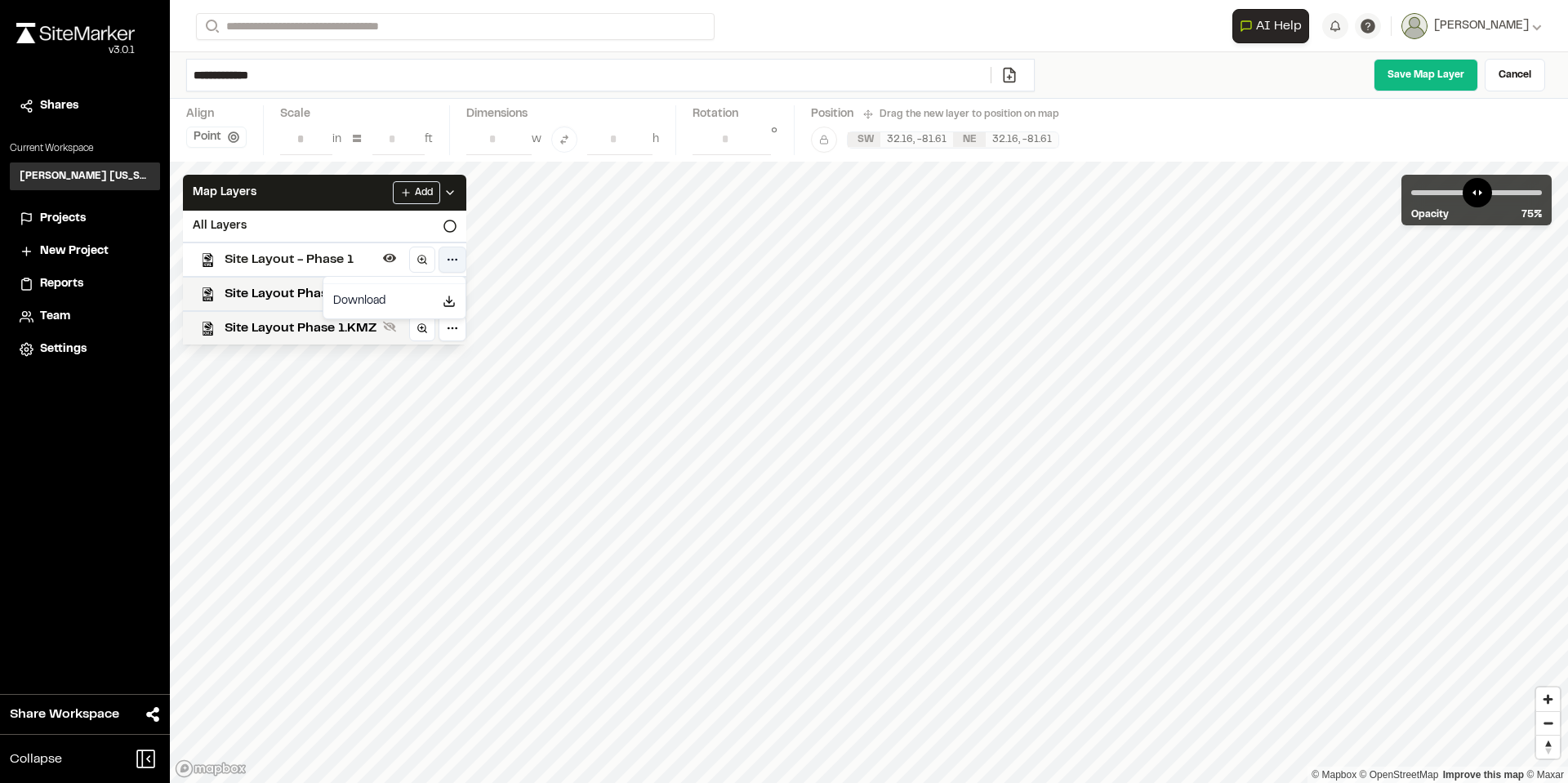 click on "**********" at bounding box center (784, 391) 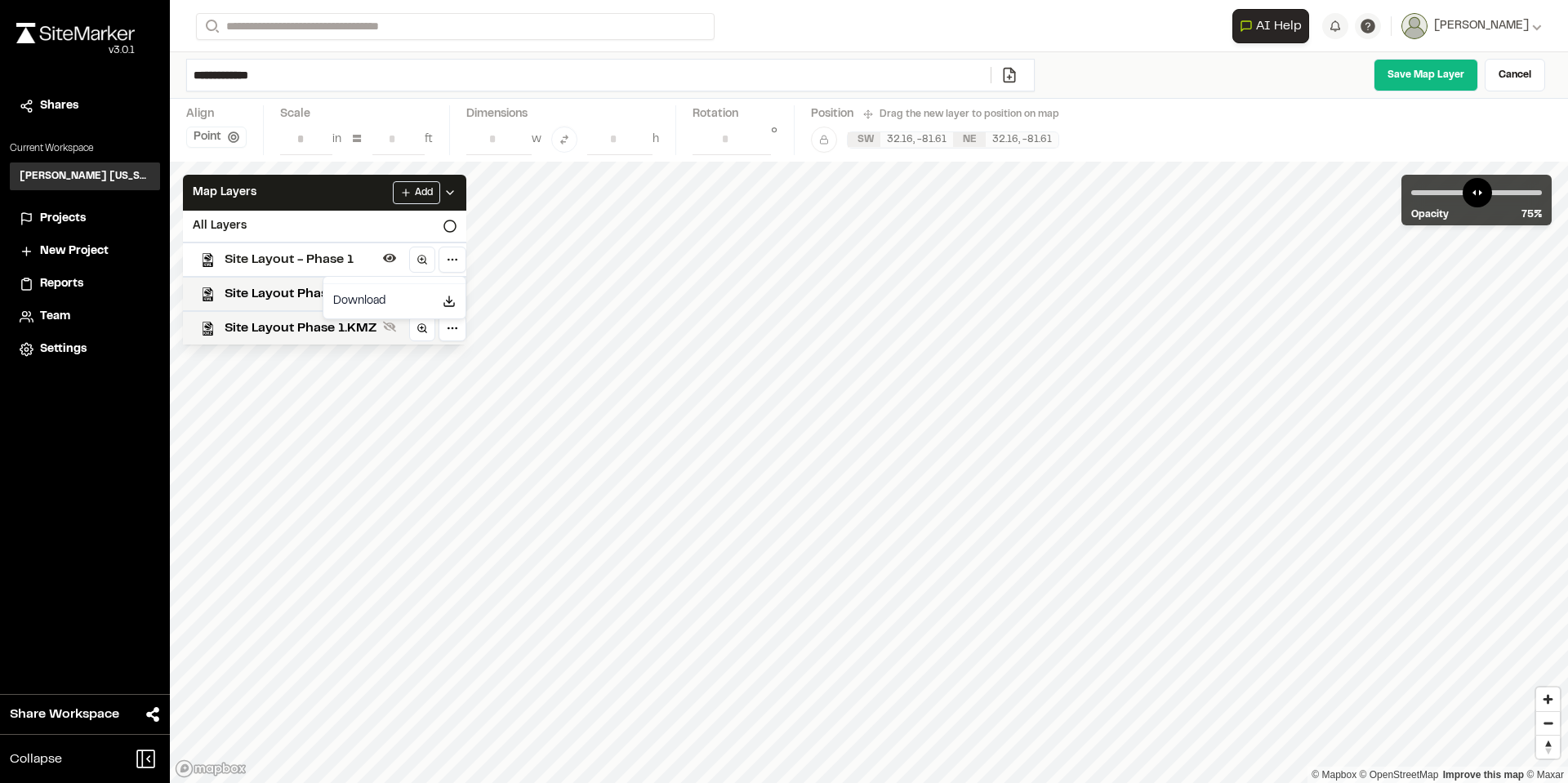 click on "**********" at bounding box center [784, 391] 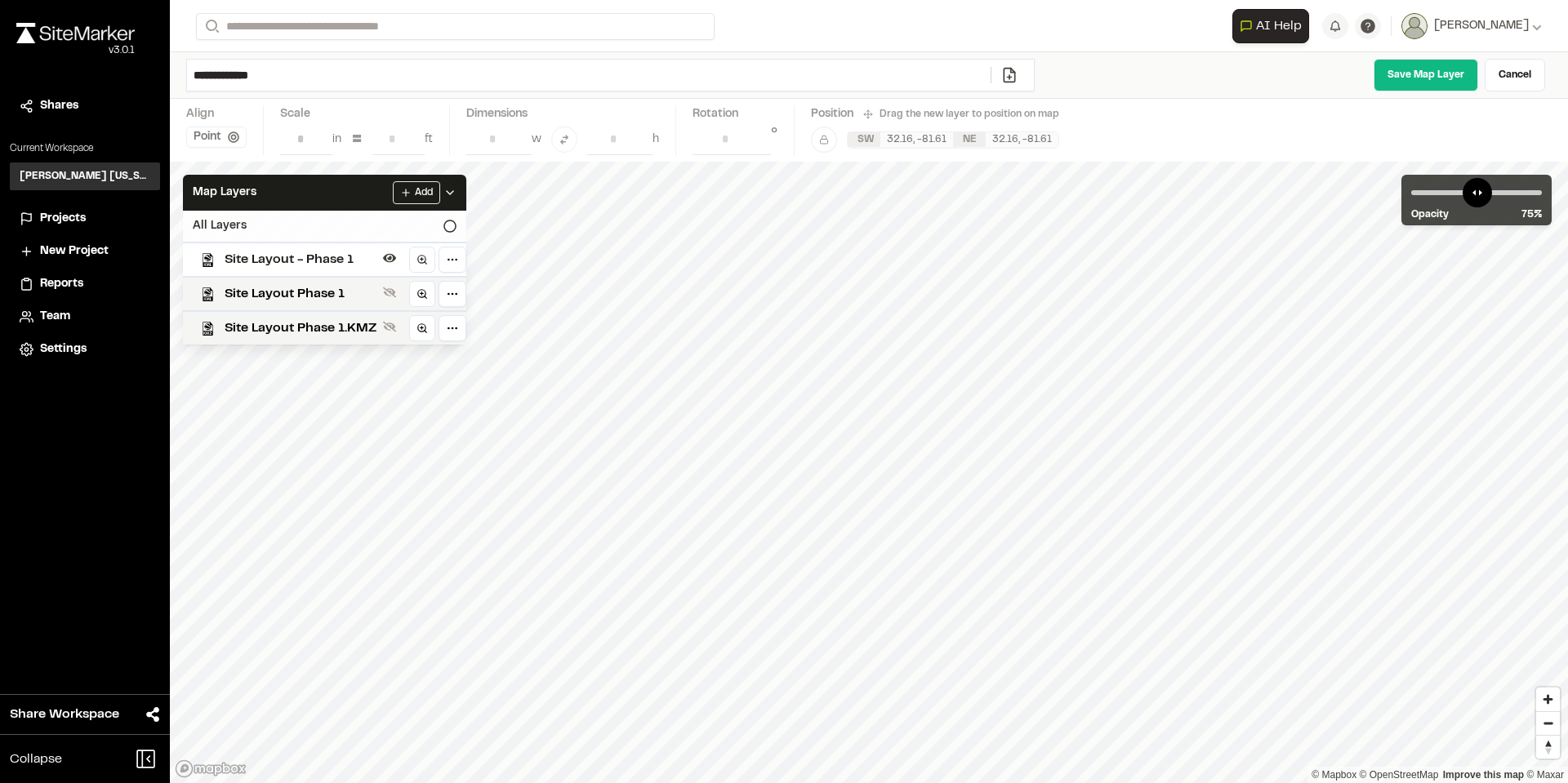 click on "All Layers" at bounding box center (324, 226) 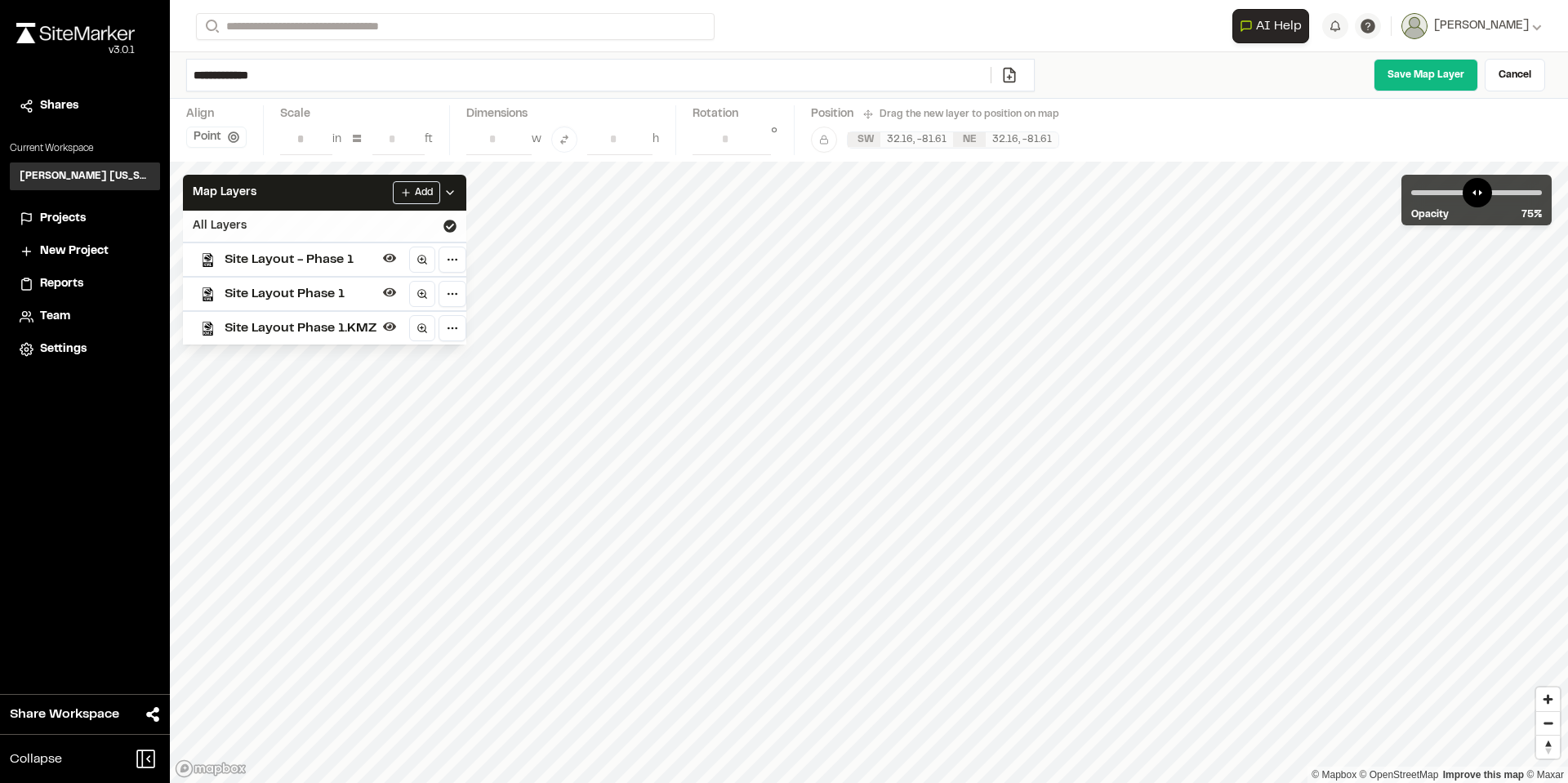 click on "All Layers" at bounding box center (324, 226) 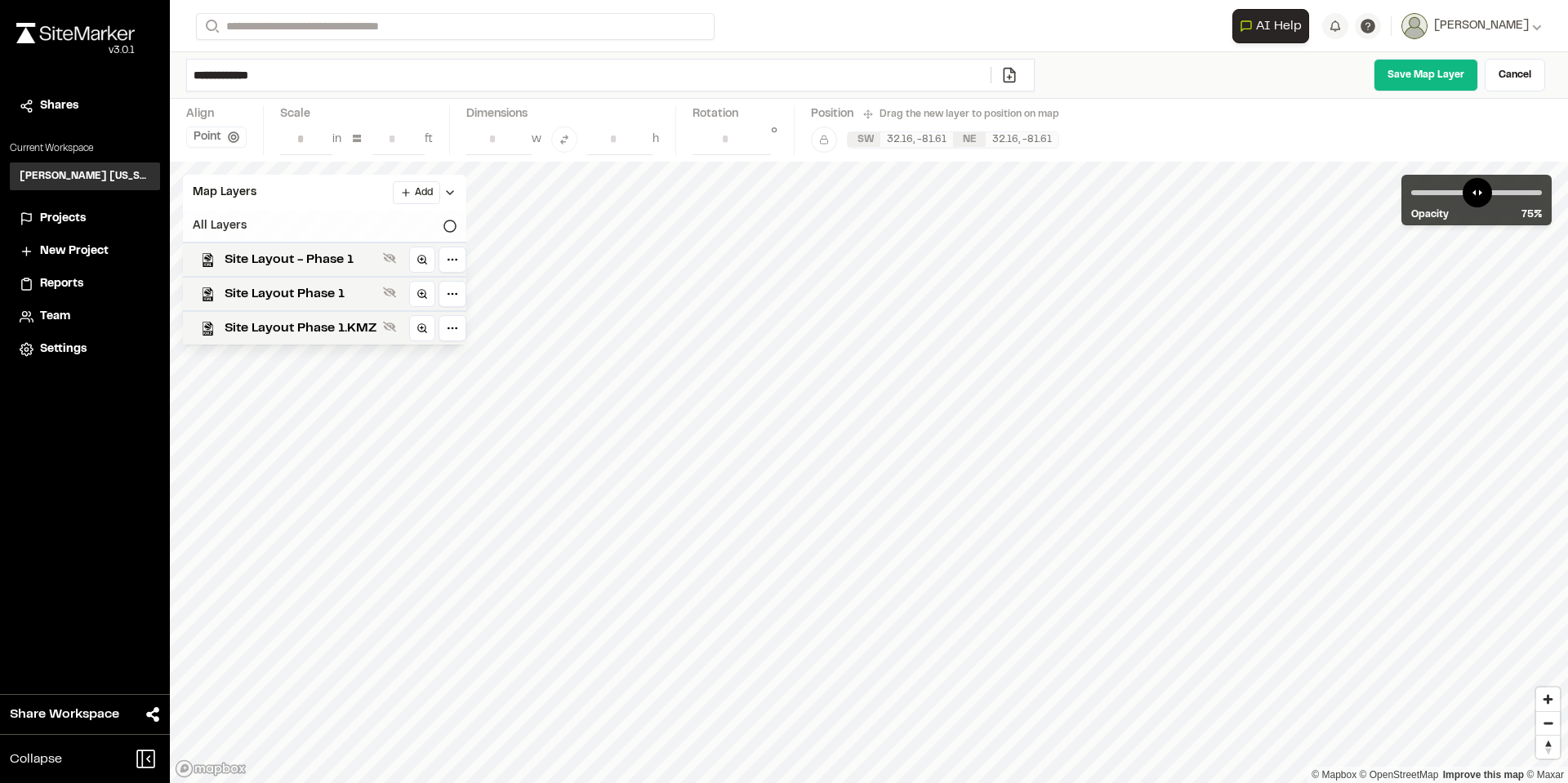 click on "All Layers" at bounding box center (324, 226) 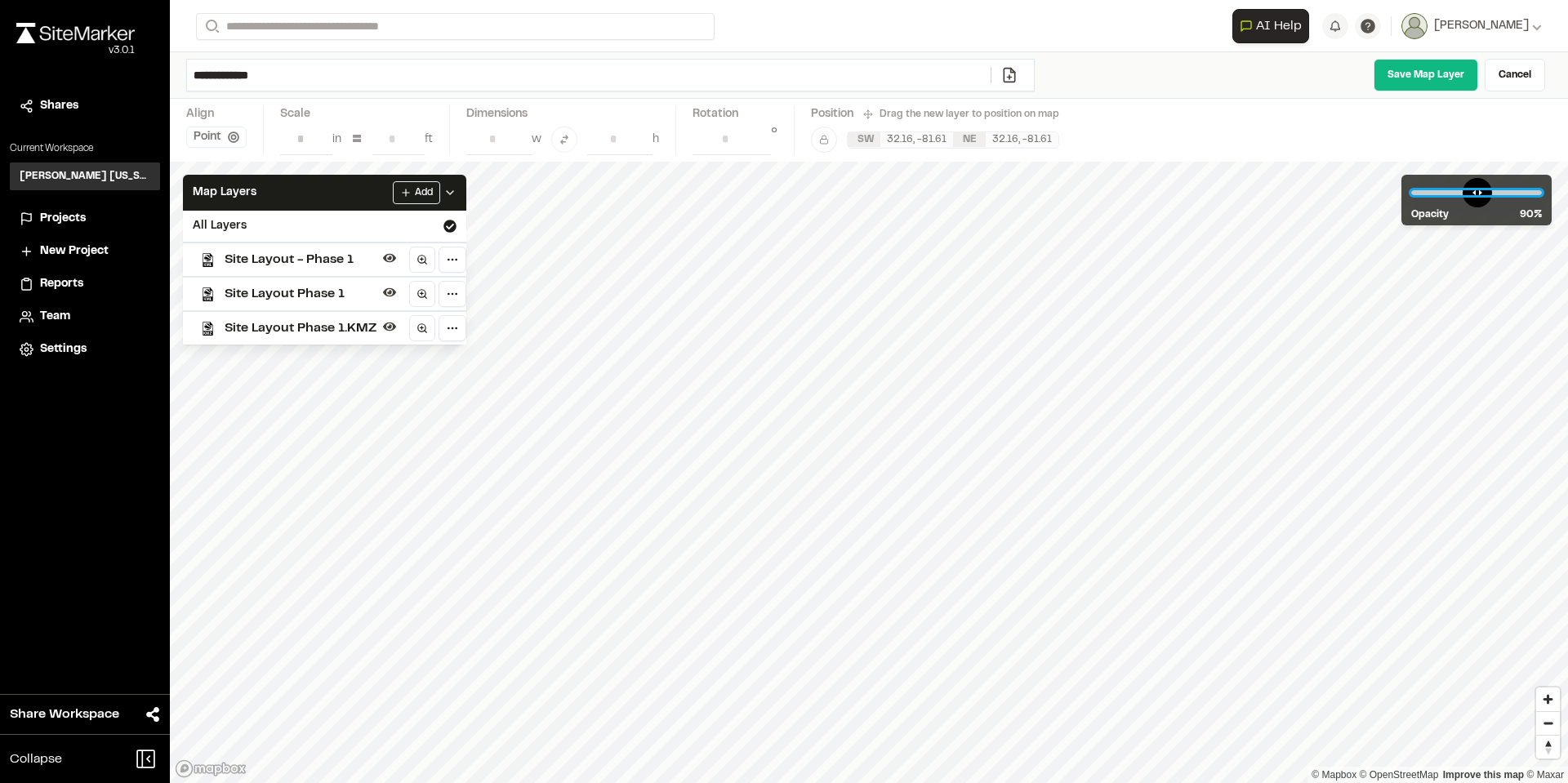 drag, startPoint x: 1506, startPoint y: 191, endPoint x: 1517, endPoint y: 191, distance: 11 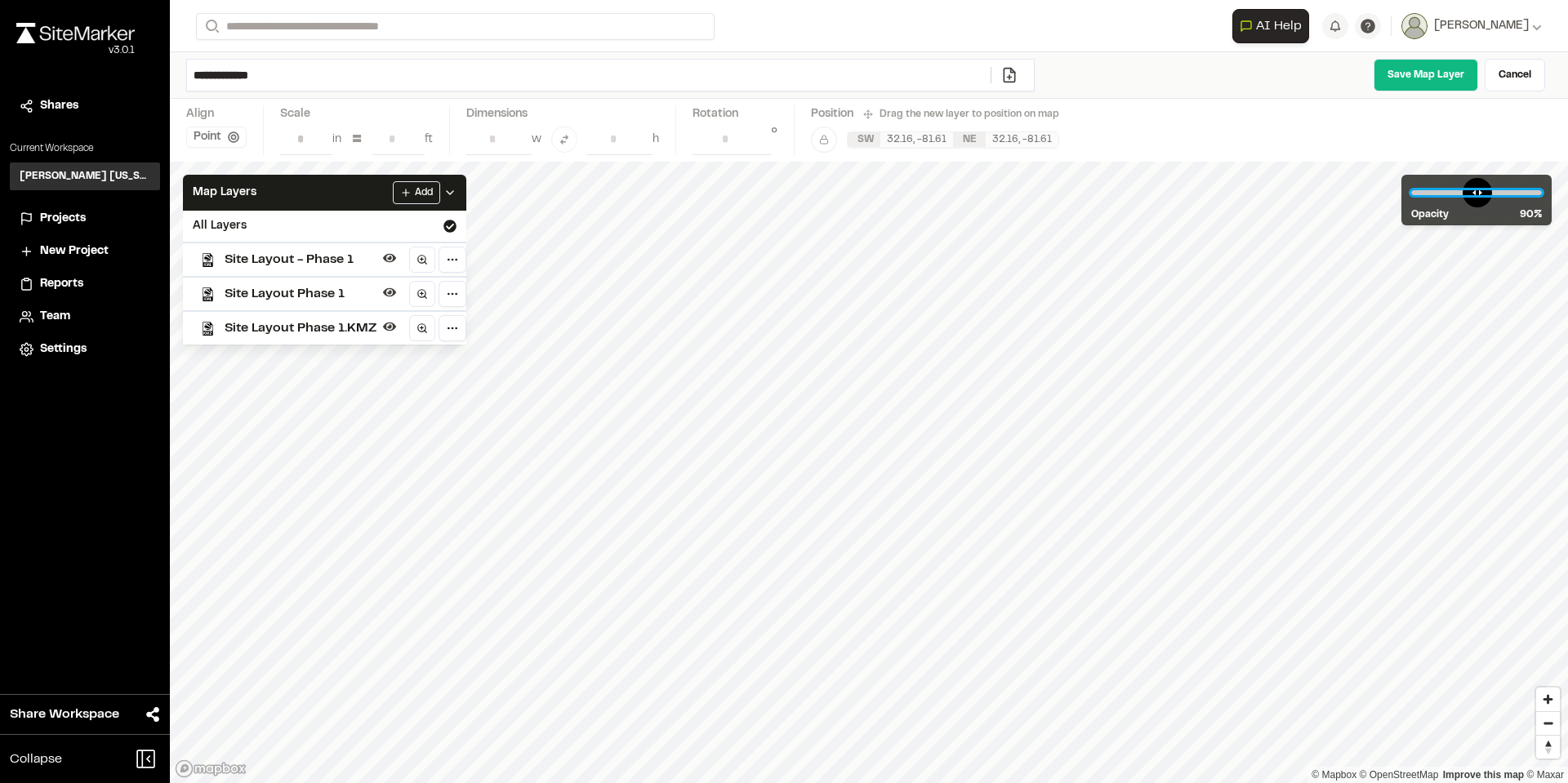 type on "**" 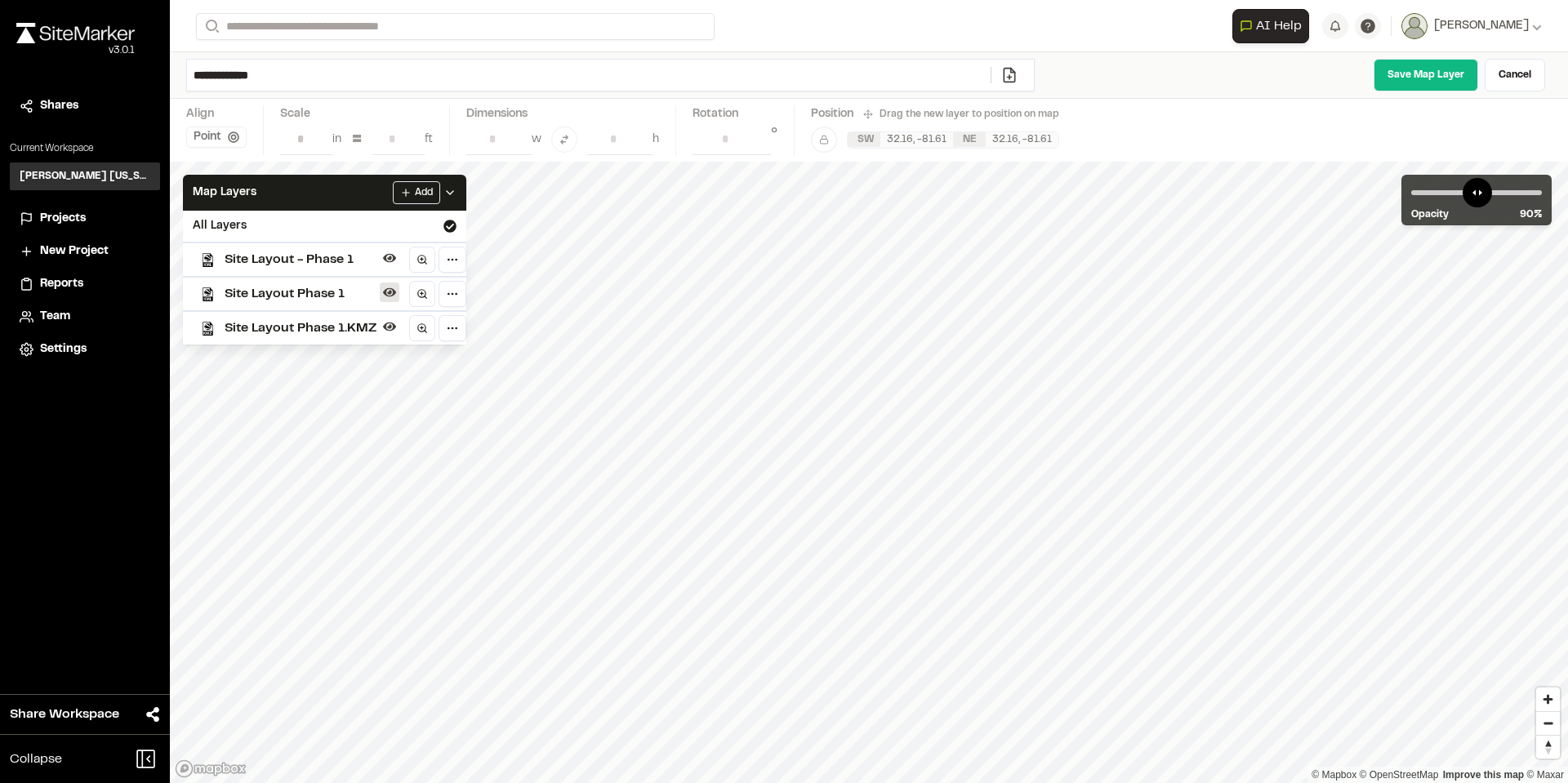 click 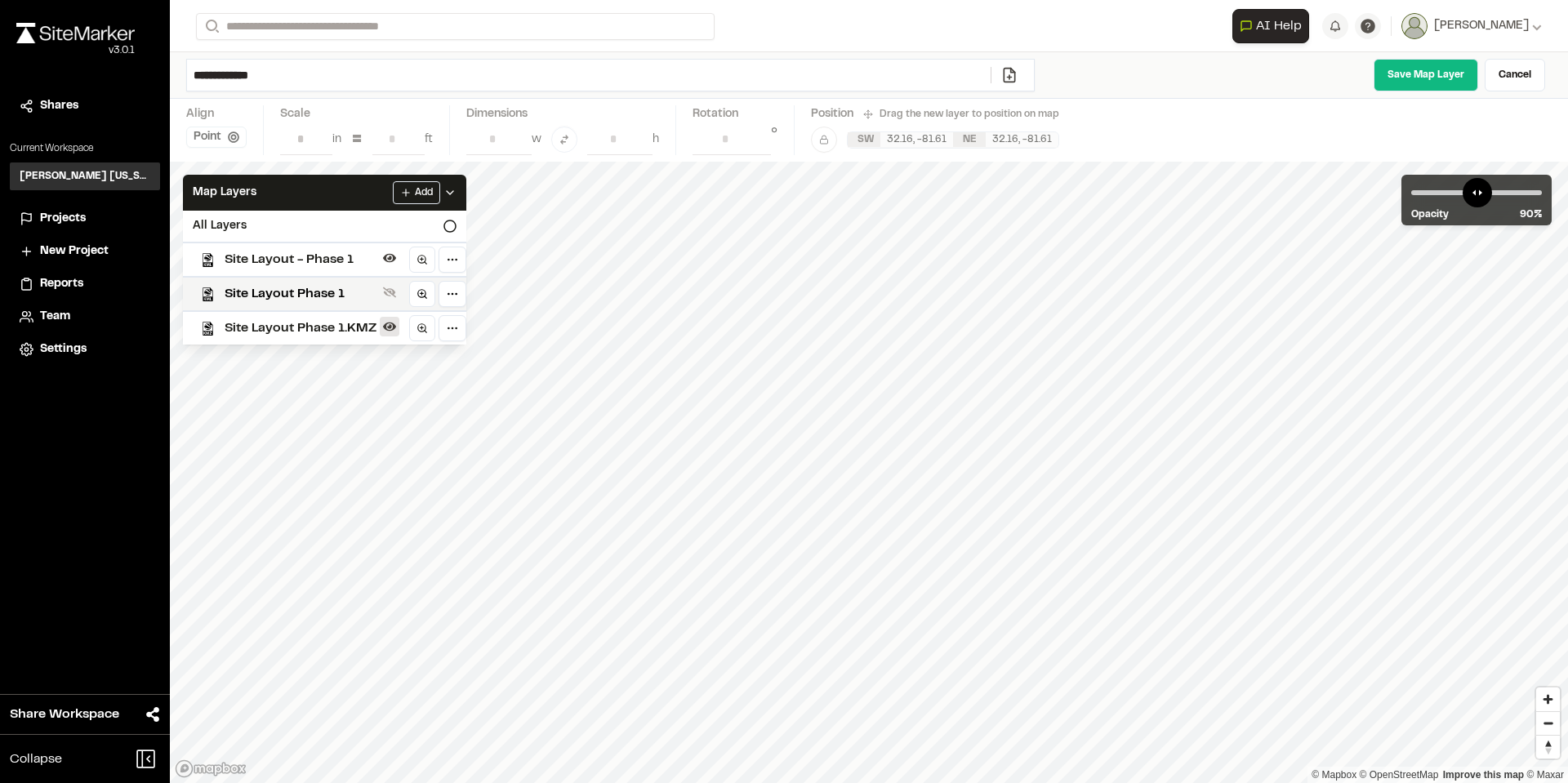 click at bounding box center (390, 327) 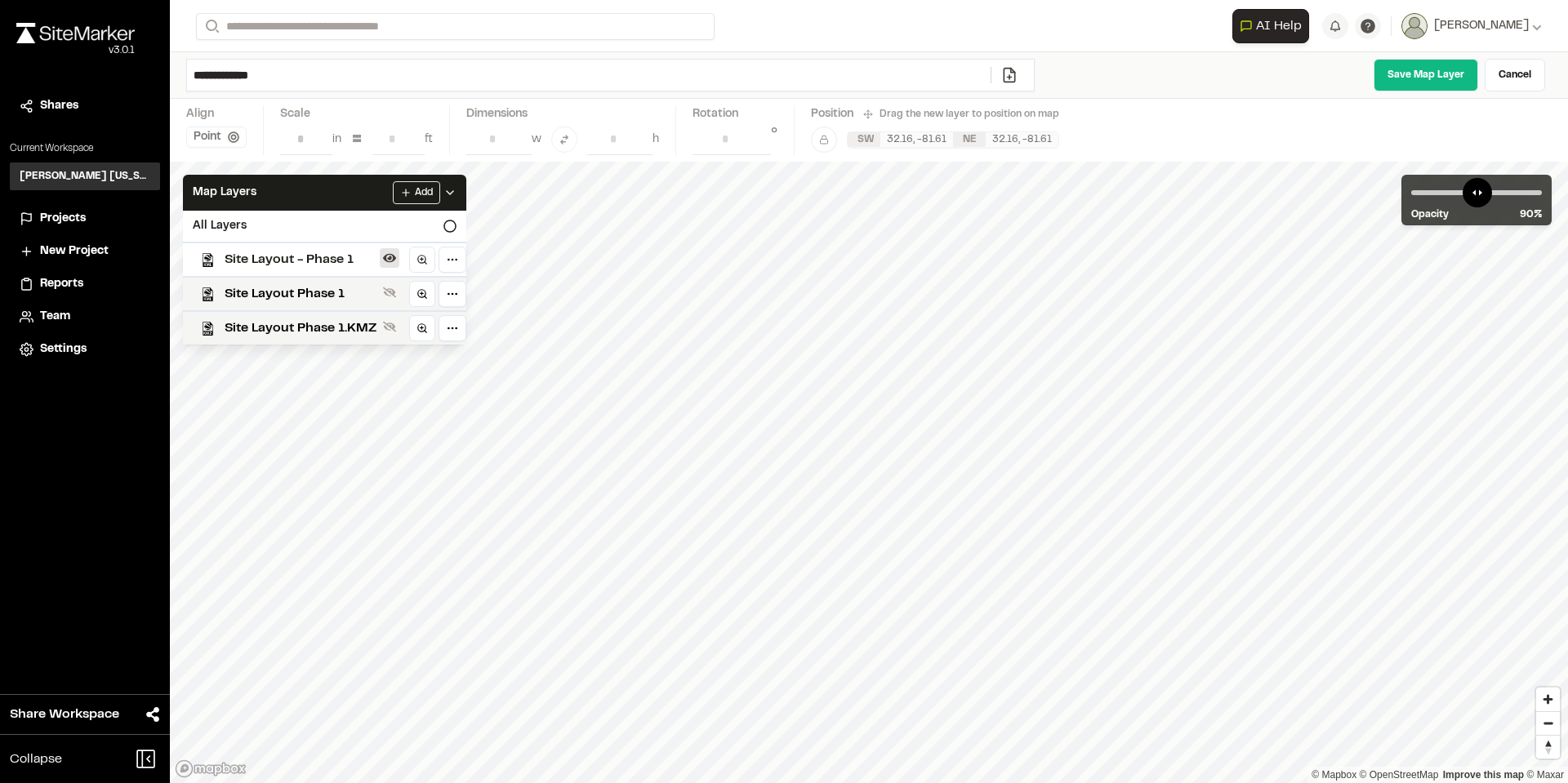 click 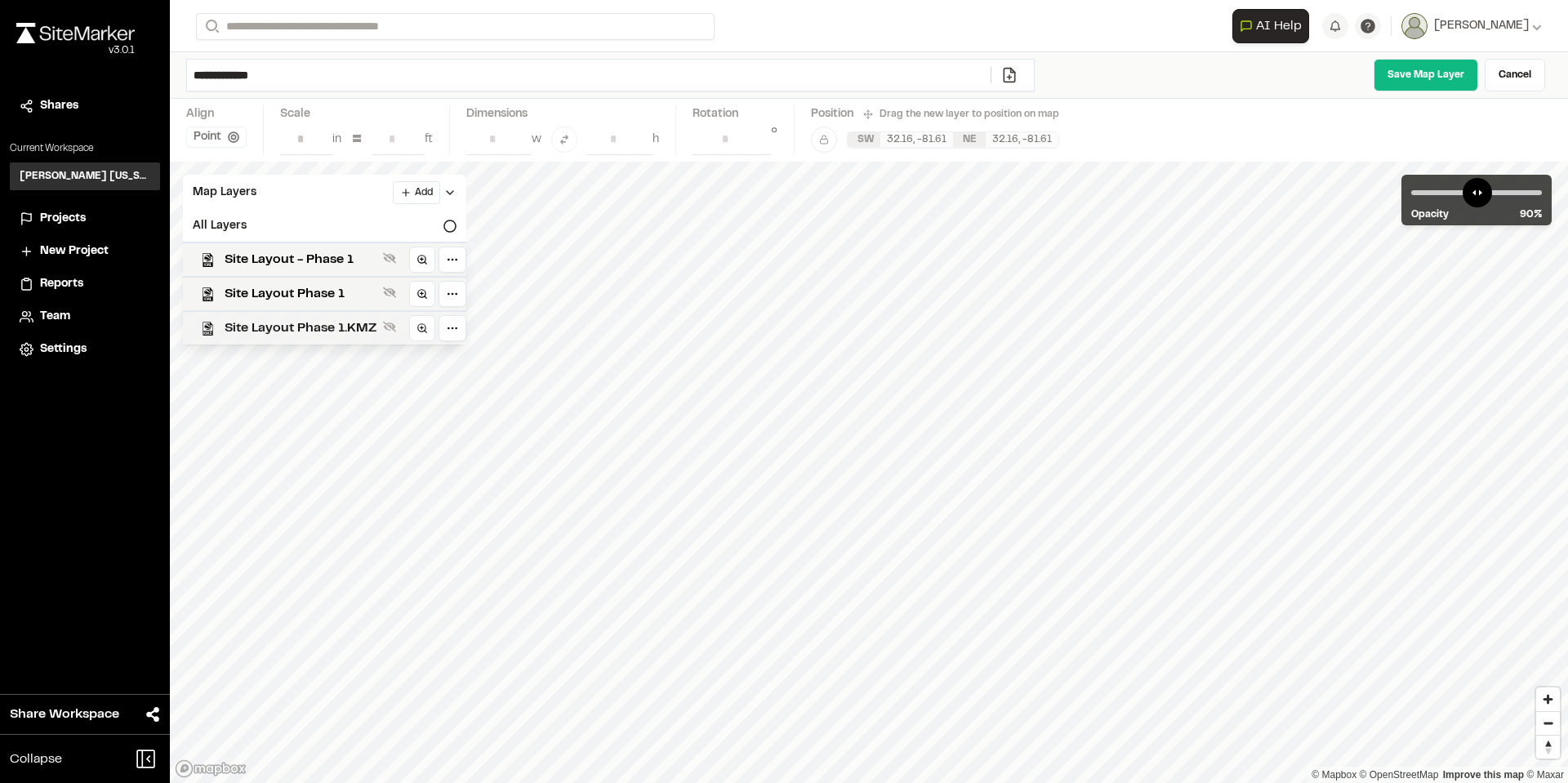 click on "Site Layout Phase 1.KMZ" at bounding box center [318, 327] 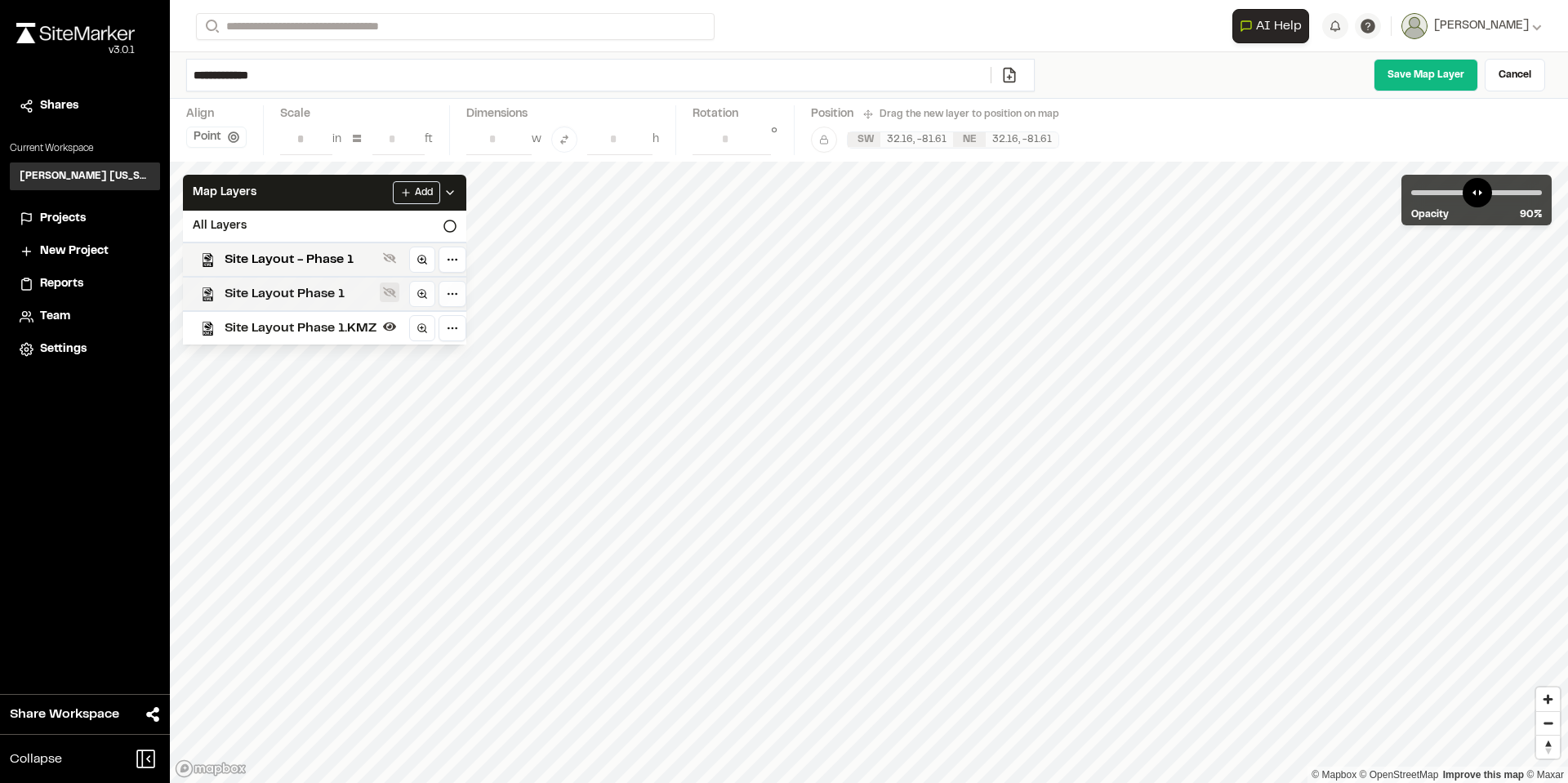 click at bounding box center [390, 292] 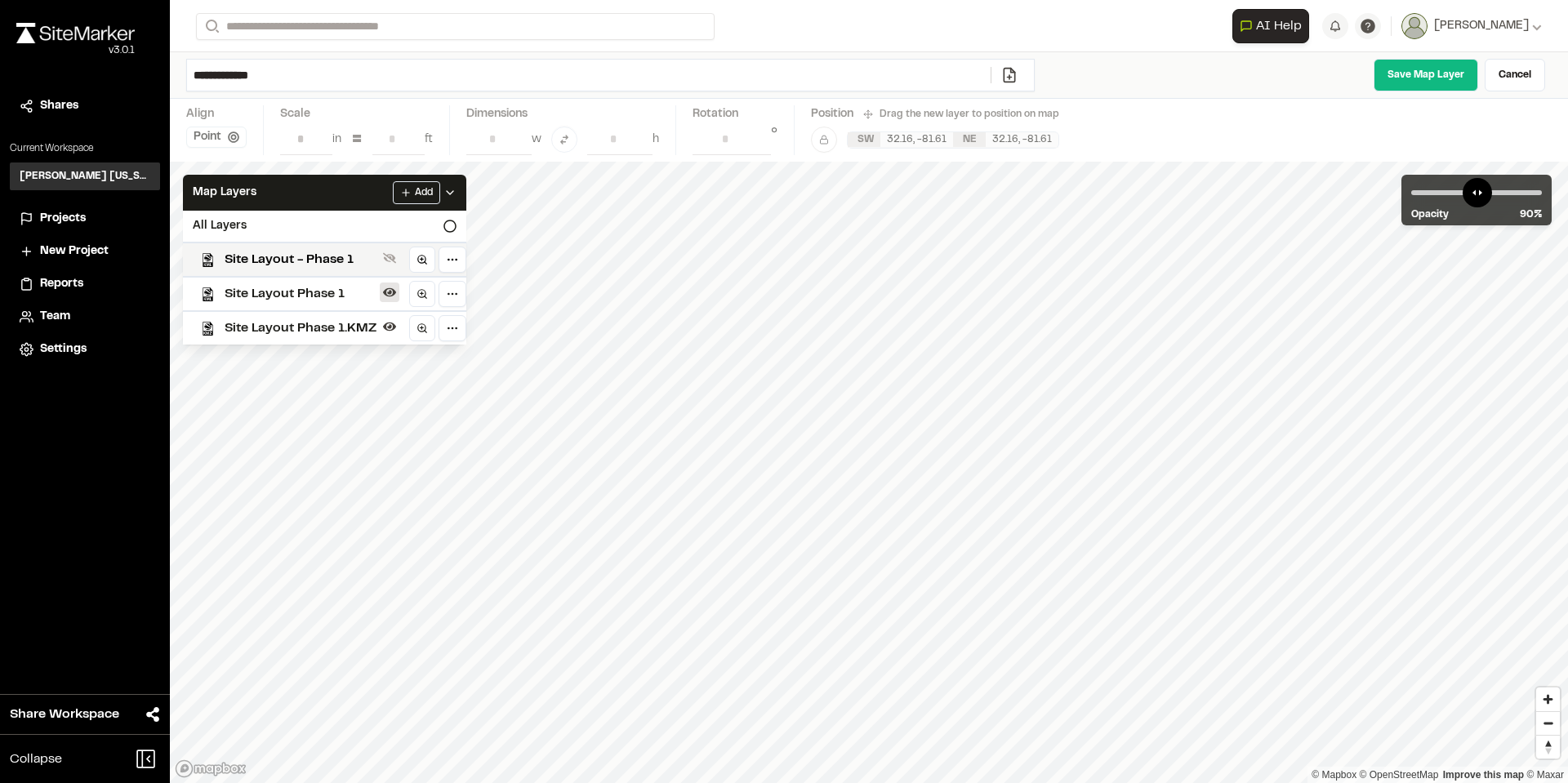 click at bounding box center [390, 292] 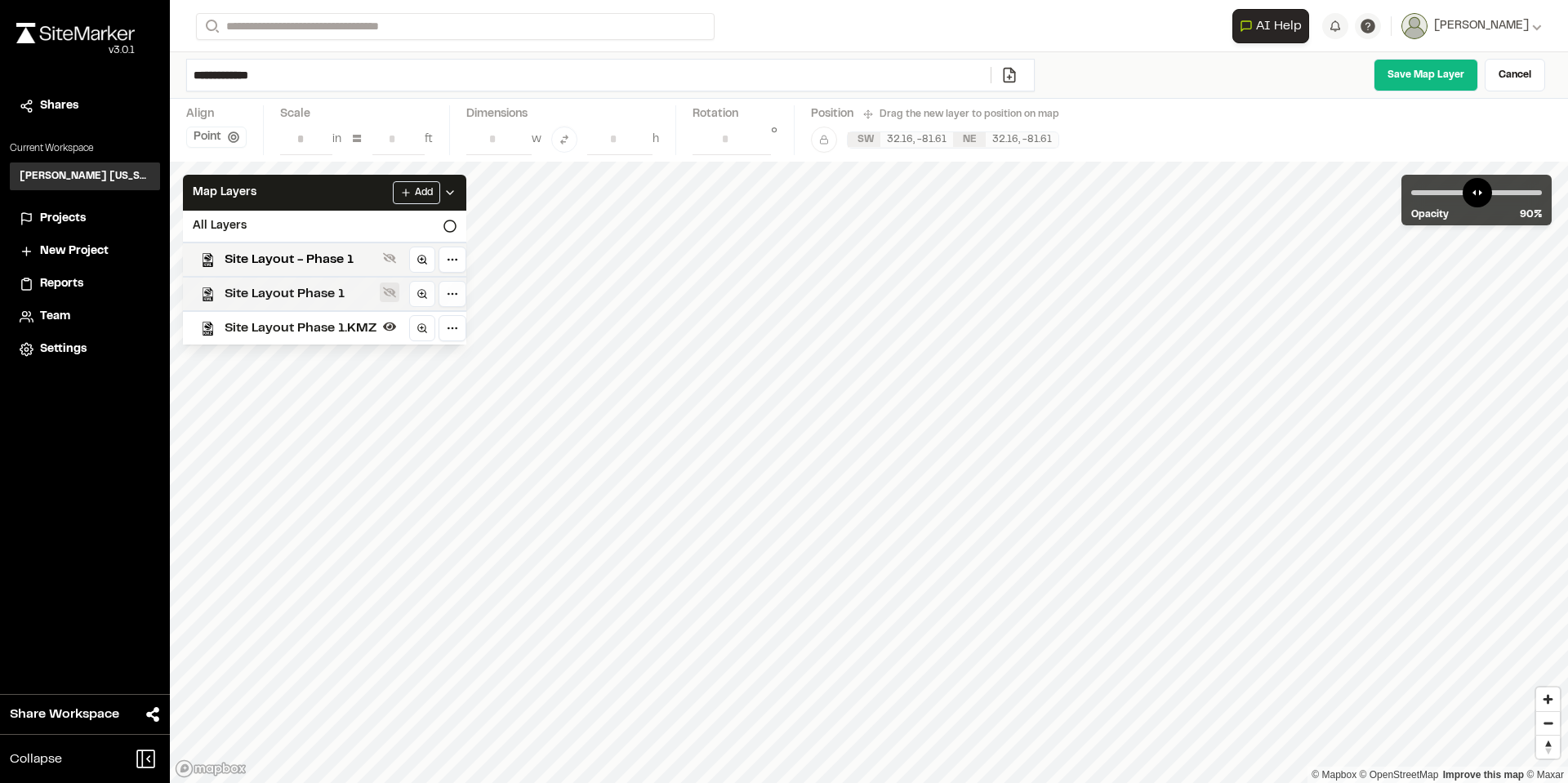click at bounding box center [390, 292] 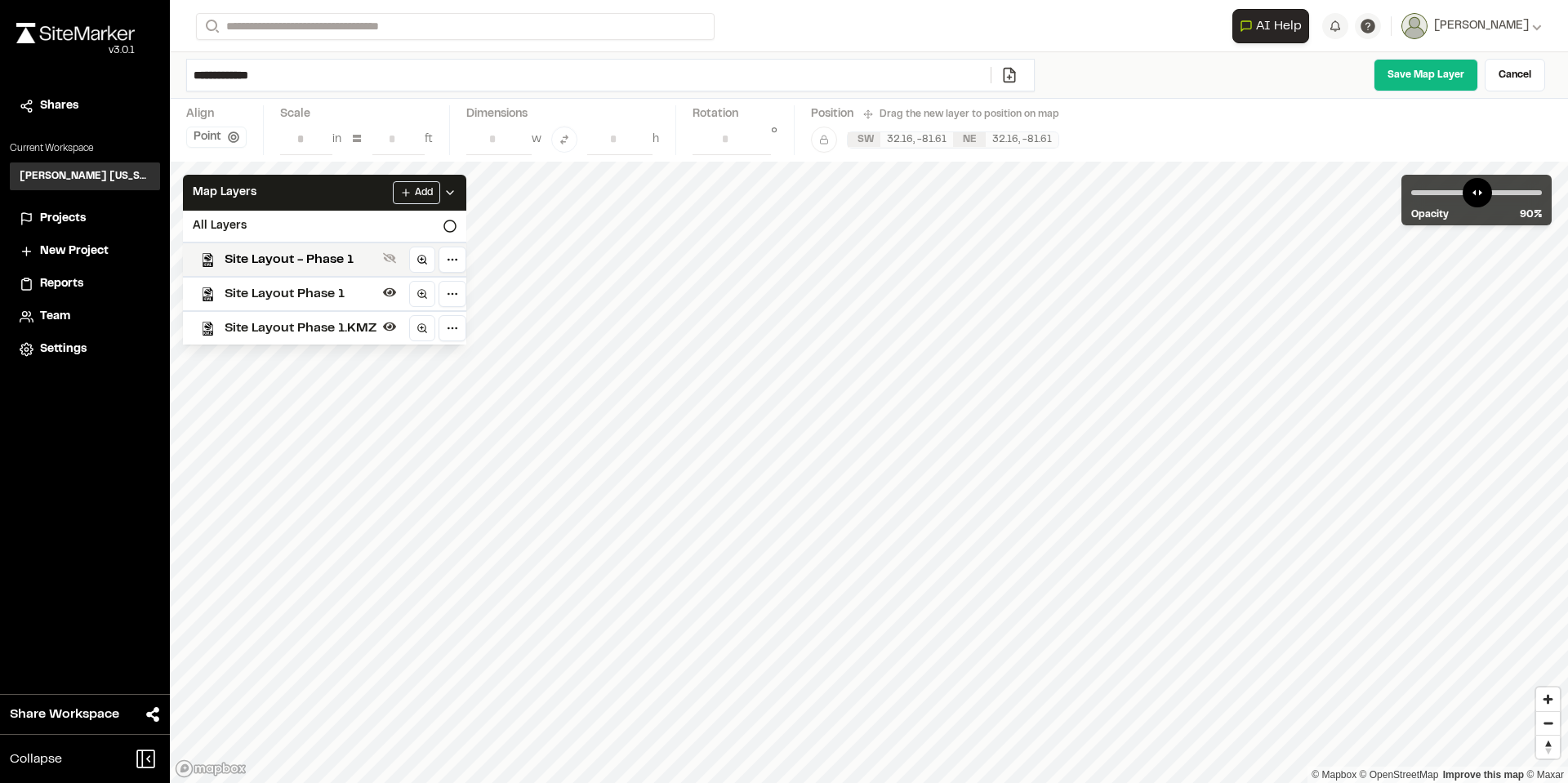 click at bounding box center (390, 292) 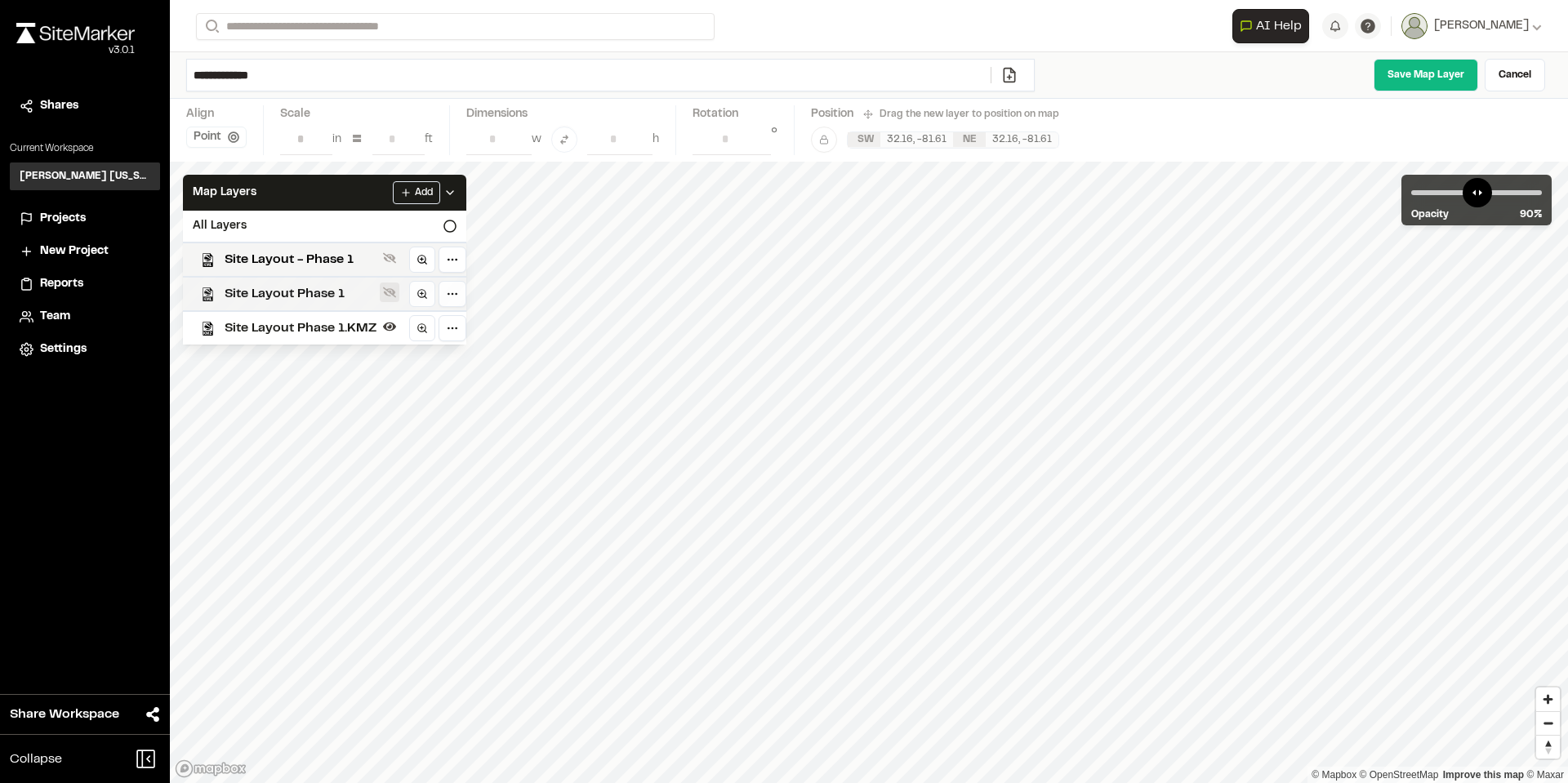click at bounding box center (390, 292) 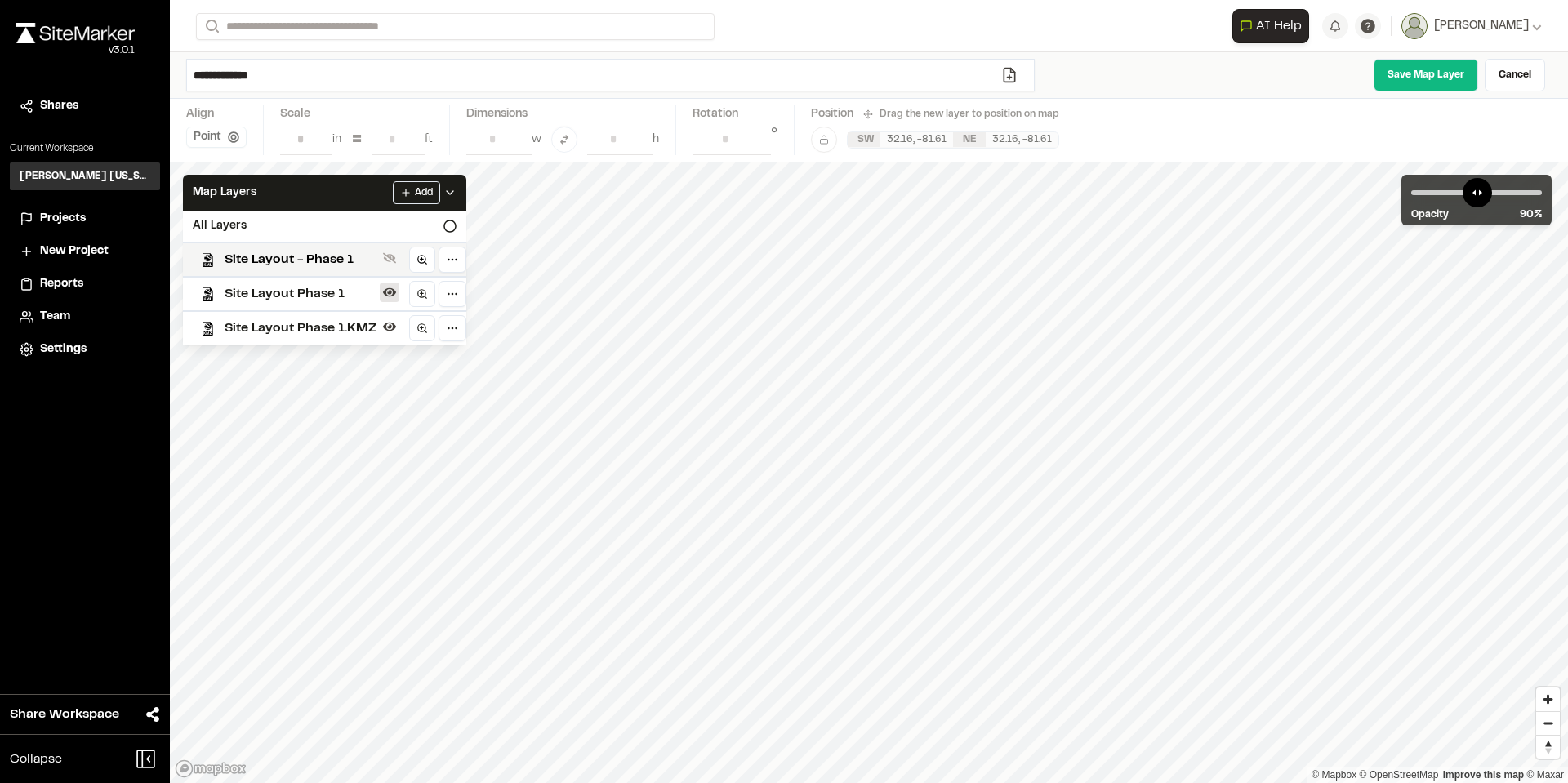 click at bounding box center [390, 292] 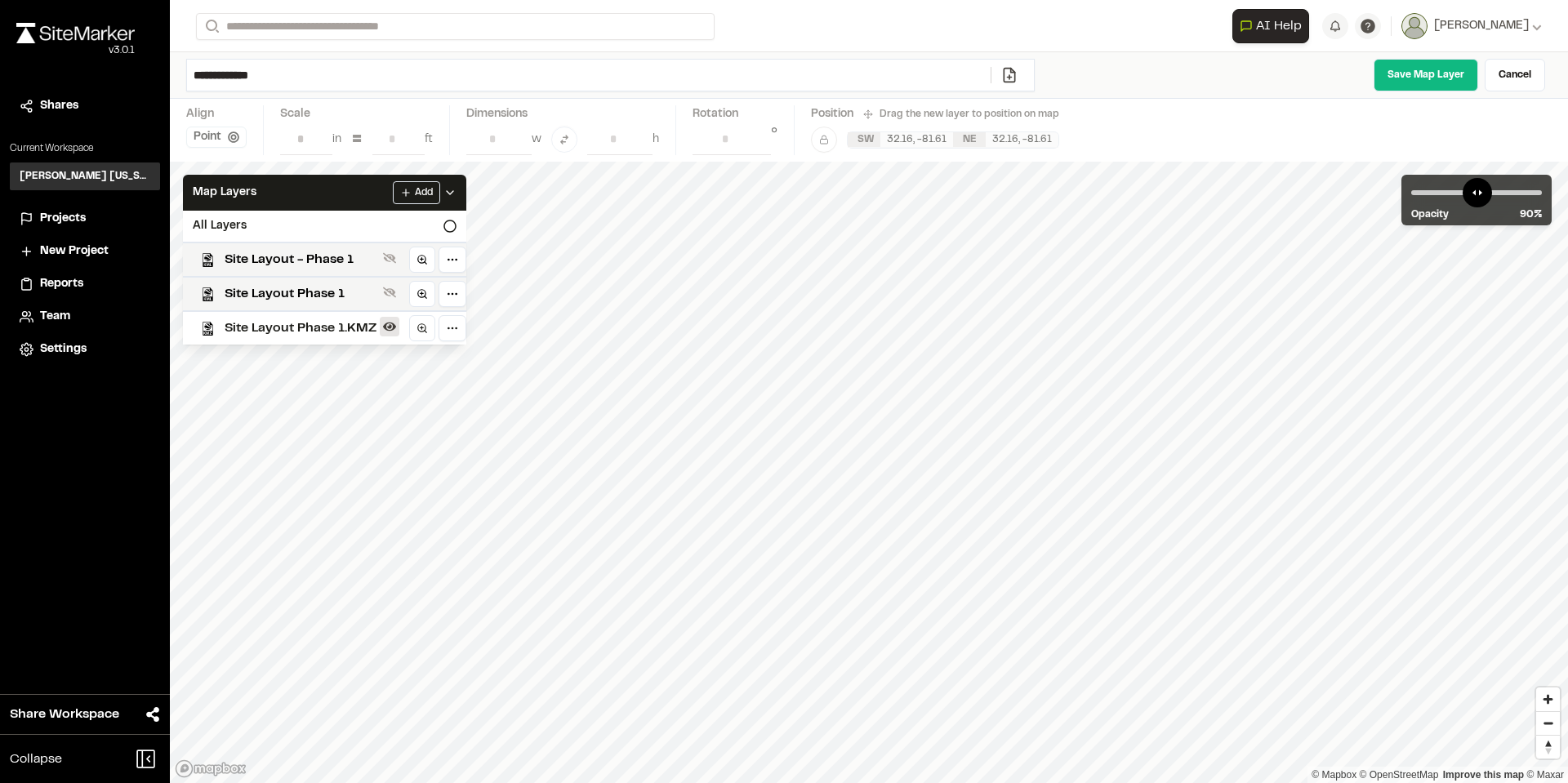 click at bounding box center [390, 327] 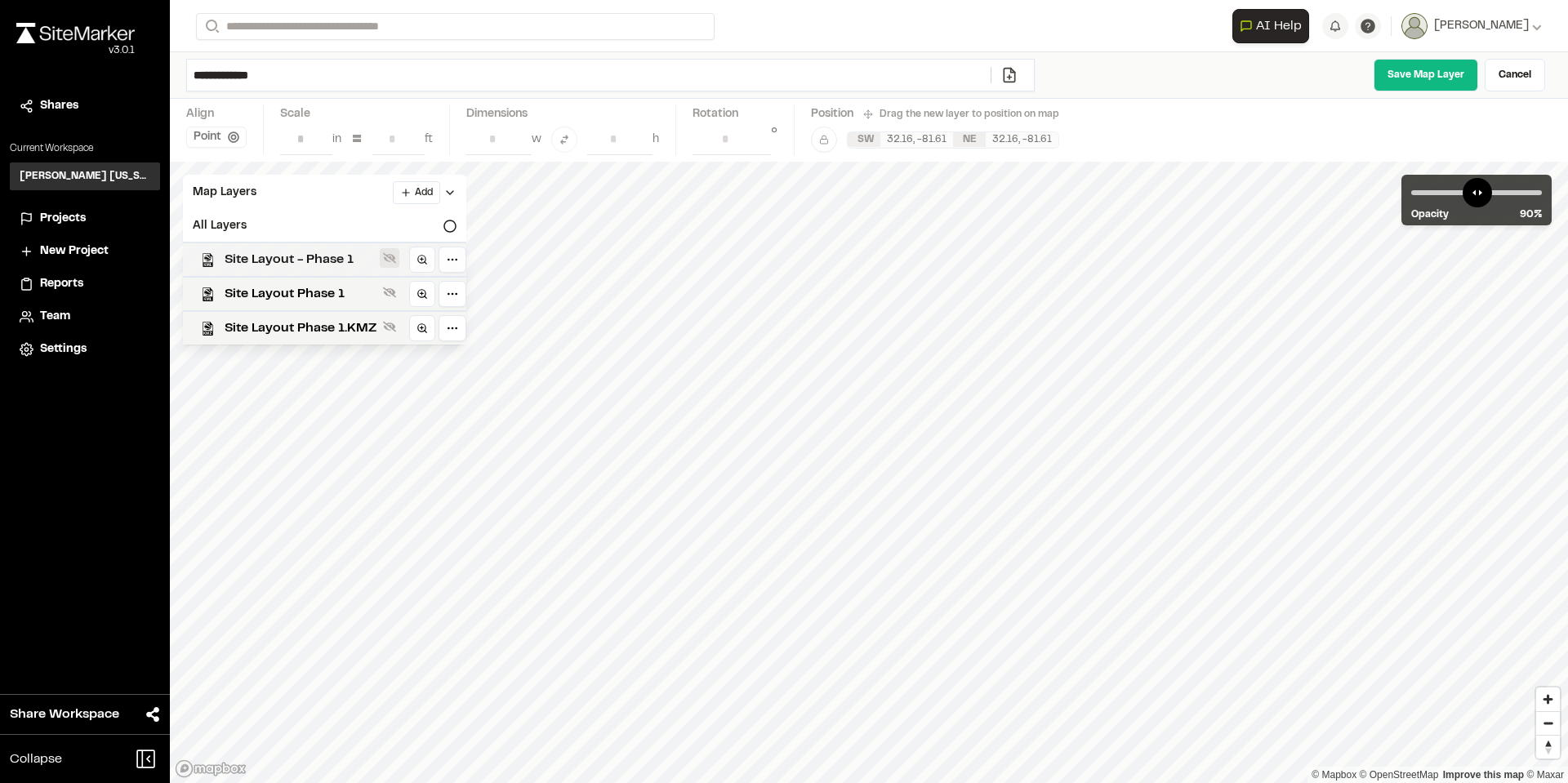 click at bounding box center (390, 258) 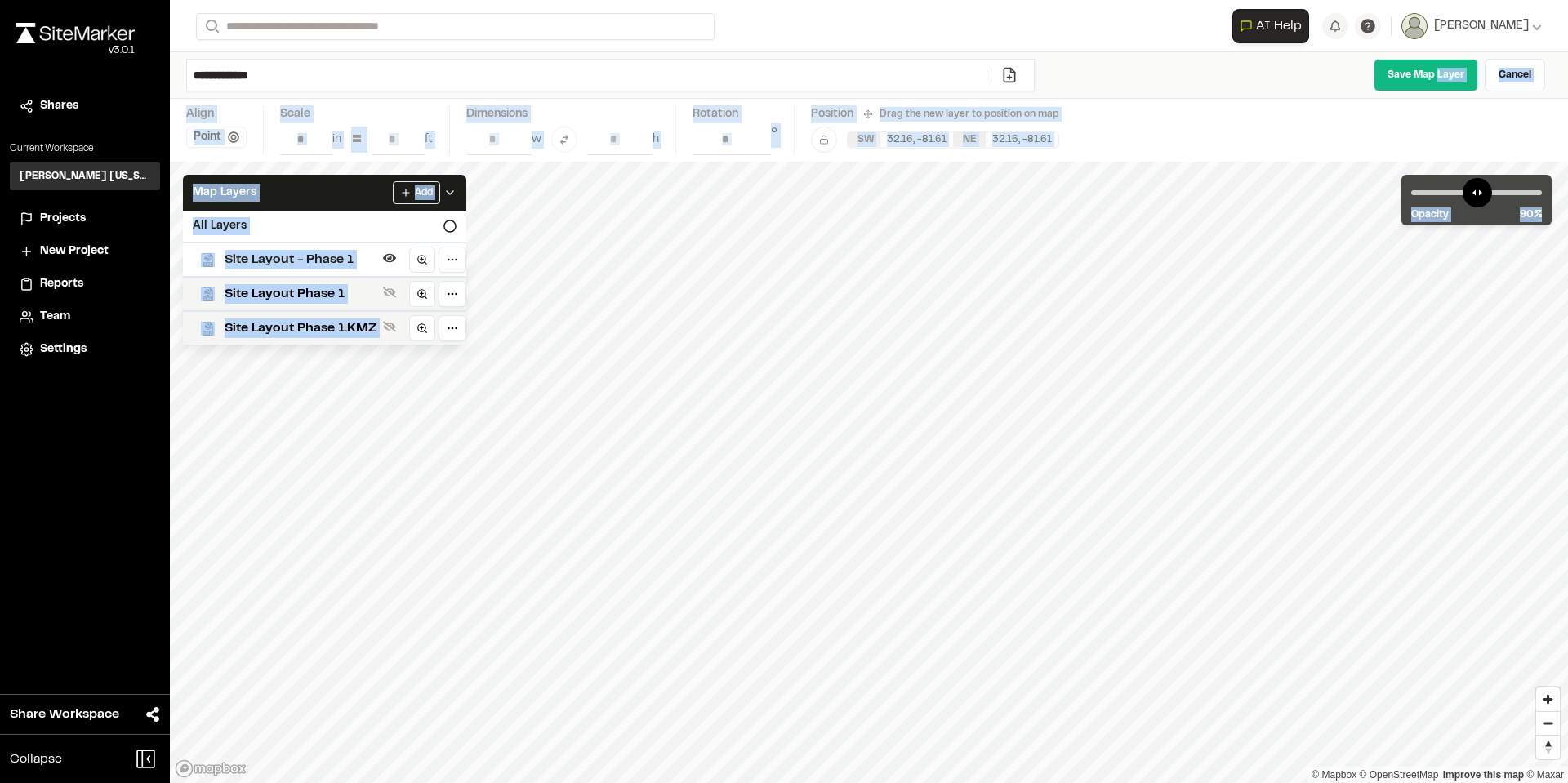 click on "**********" at bounding box center [869, 391] 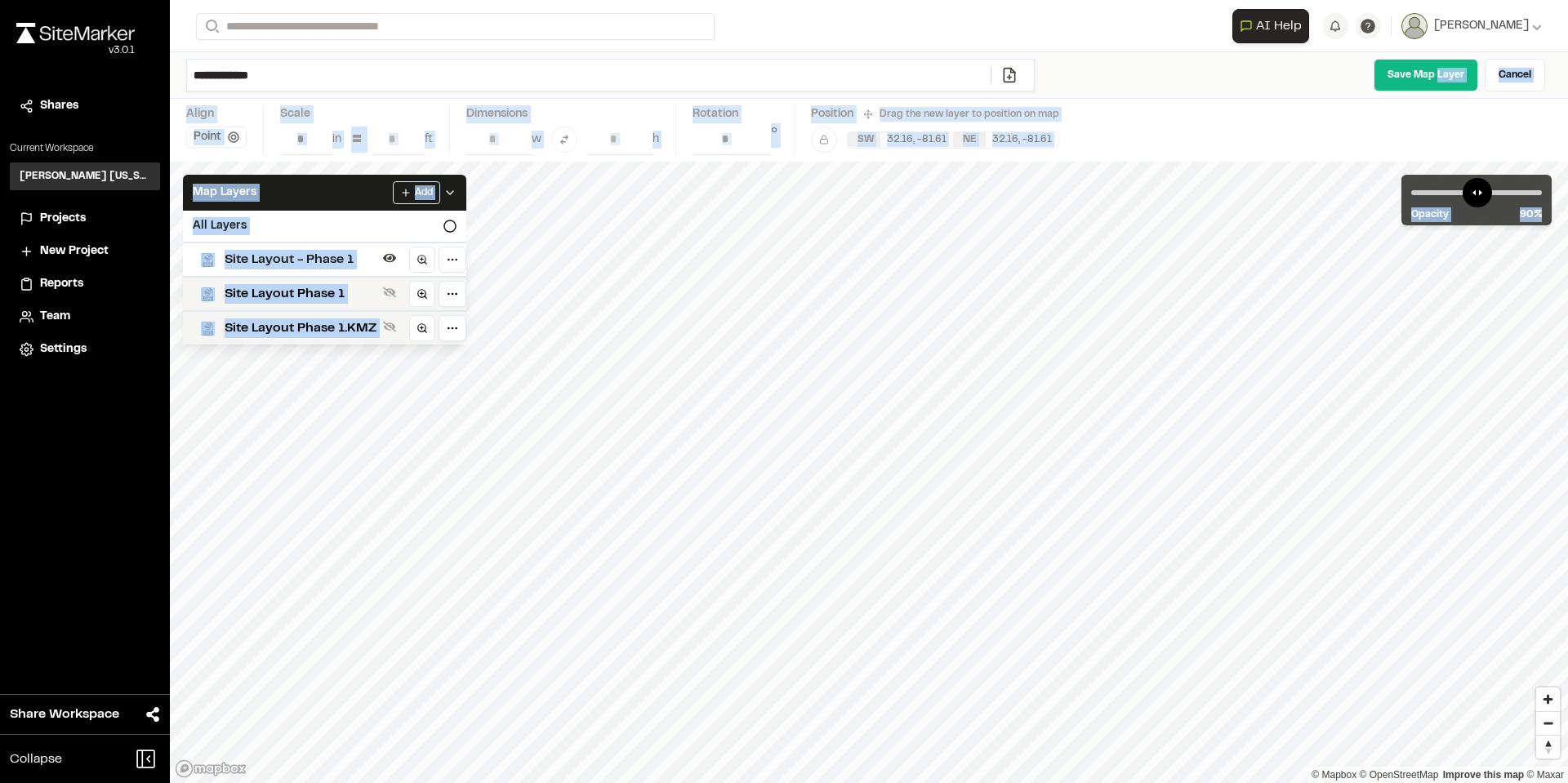 click on "Copy Layer ********* Align Point Scale * in = ** ft Dimensions w h Rotation * ° Position  Drag the new layer to position on map Lock layer SW 32.16  ,   -81.61 NE 32.16  ,   -81.61" at bounding box center [869, 130] 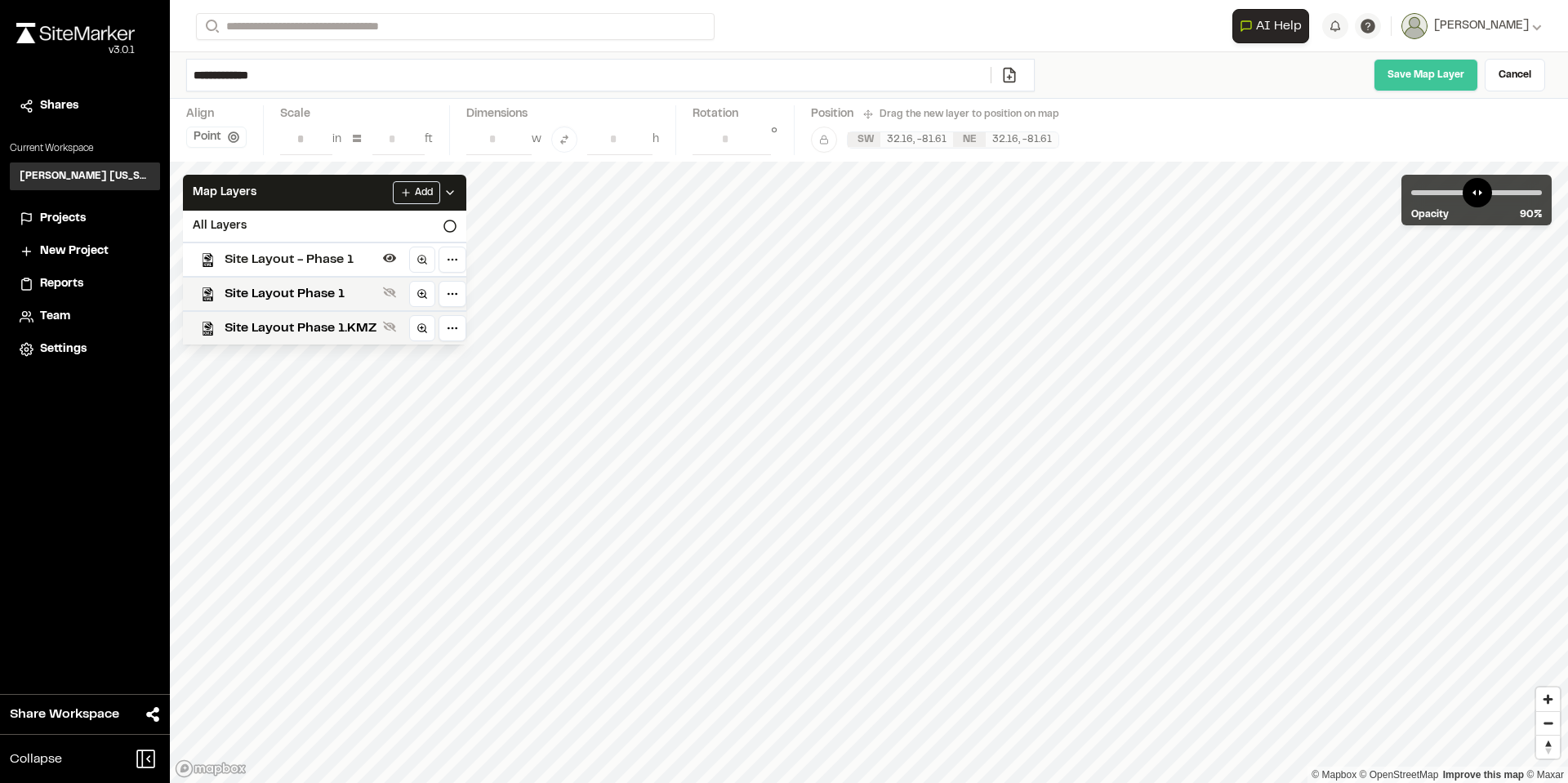 click on "Save Map Layer" at bounding box center (1426, 75) 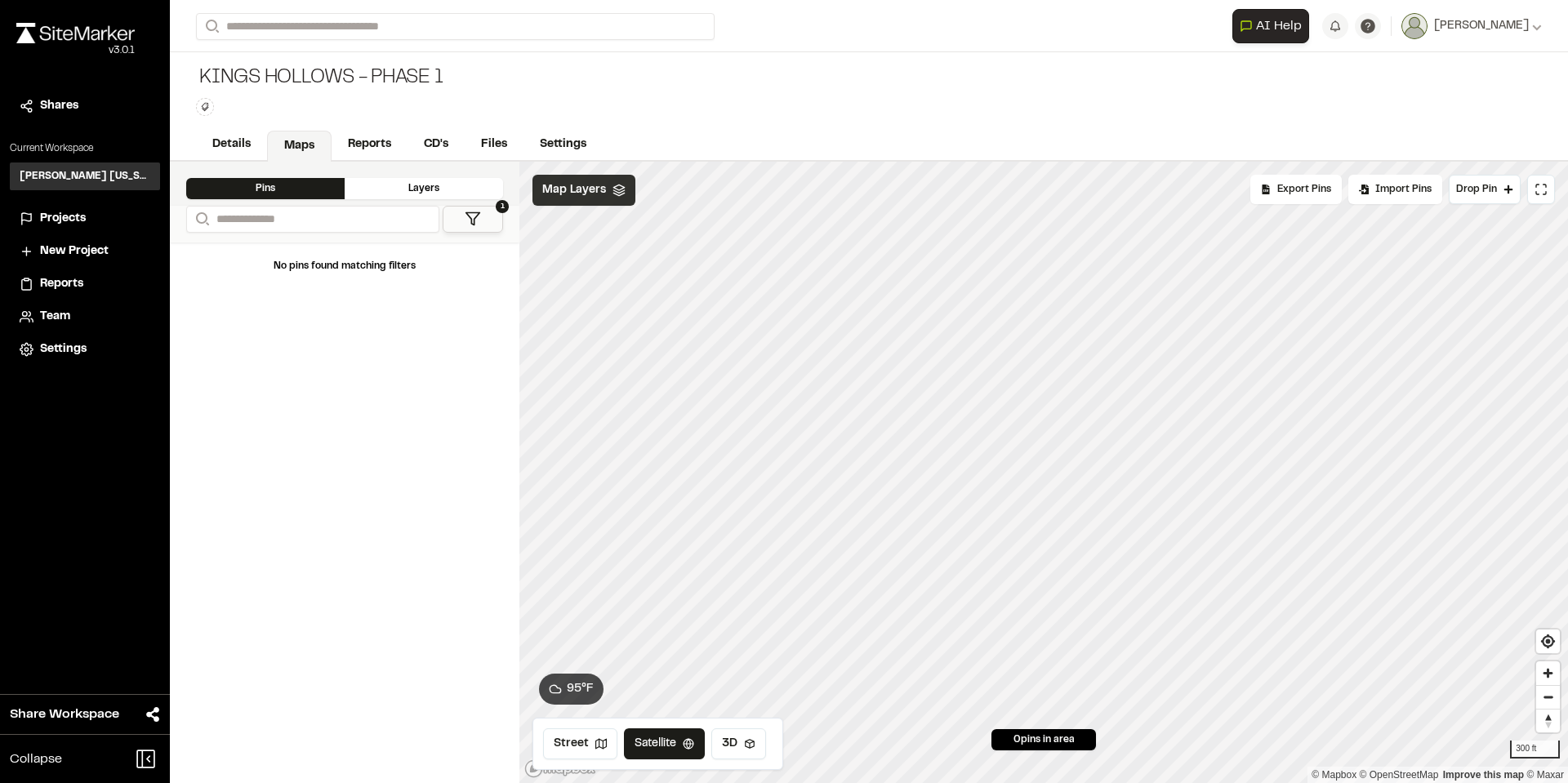 click on "Map Layers" at bounding box center (584, 190) 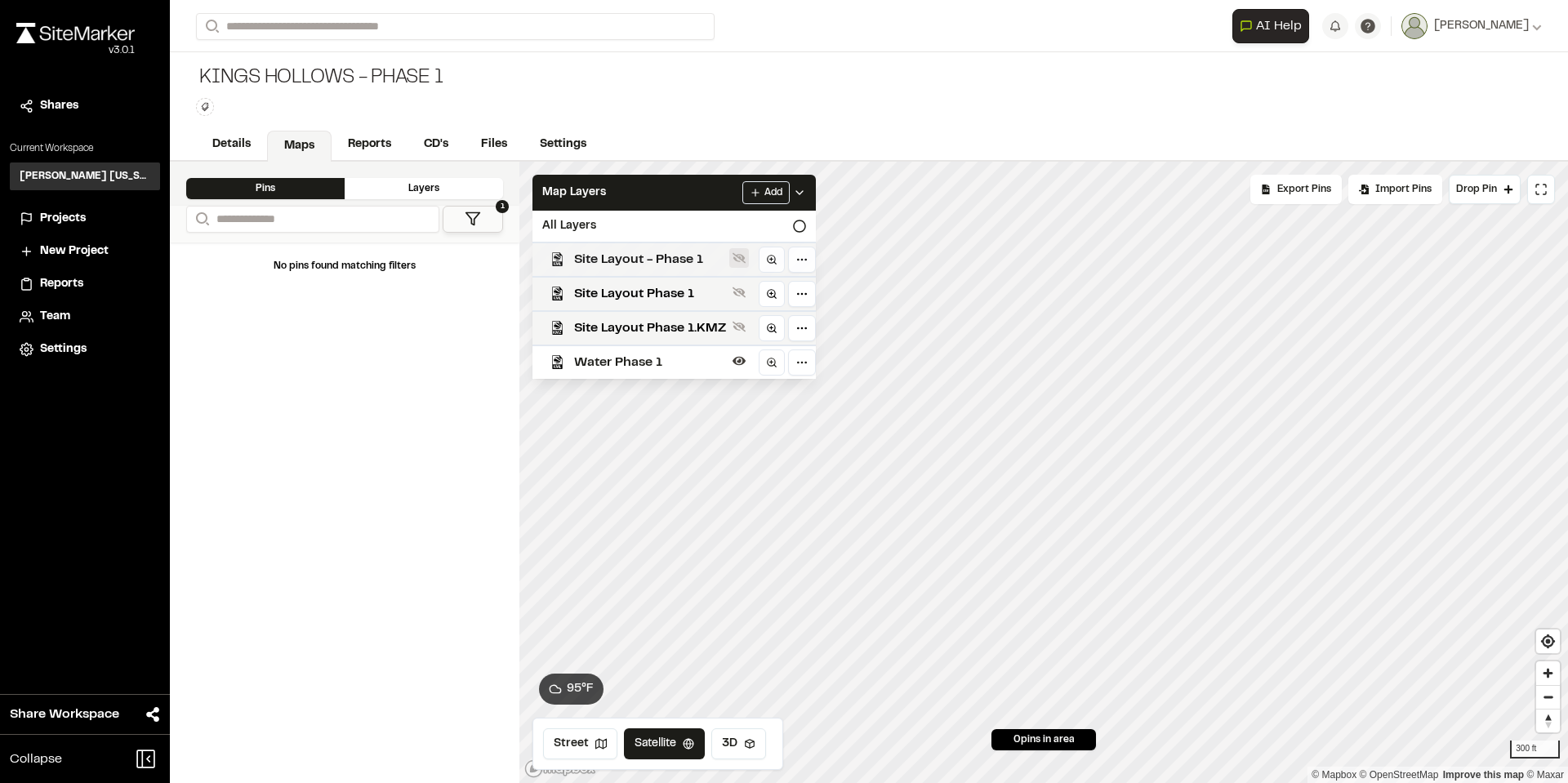 click 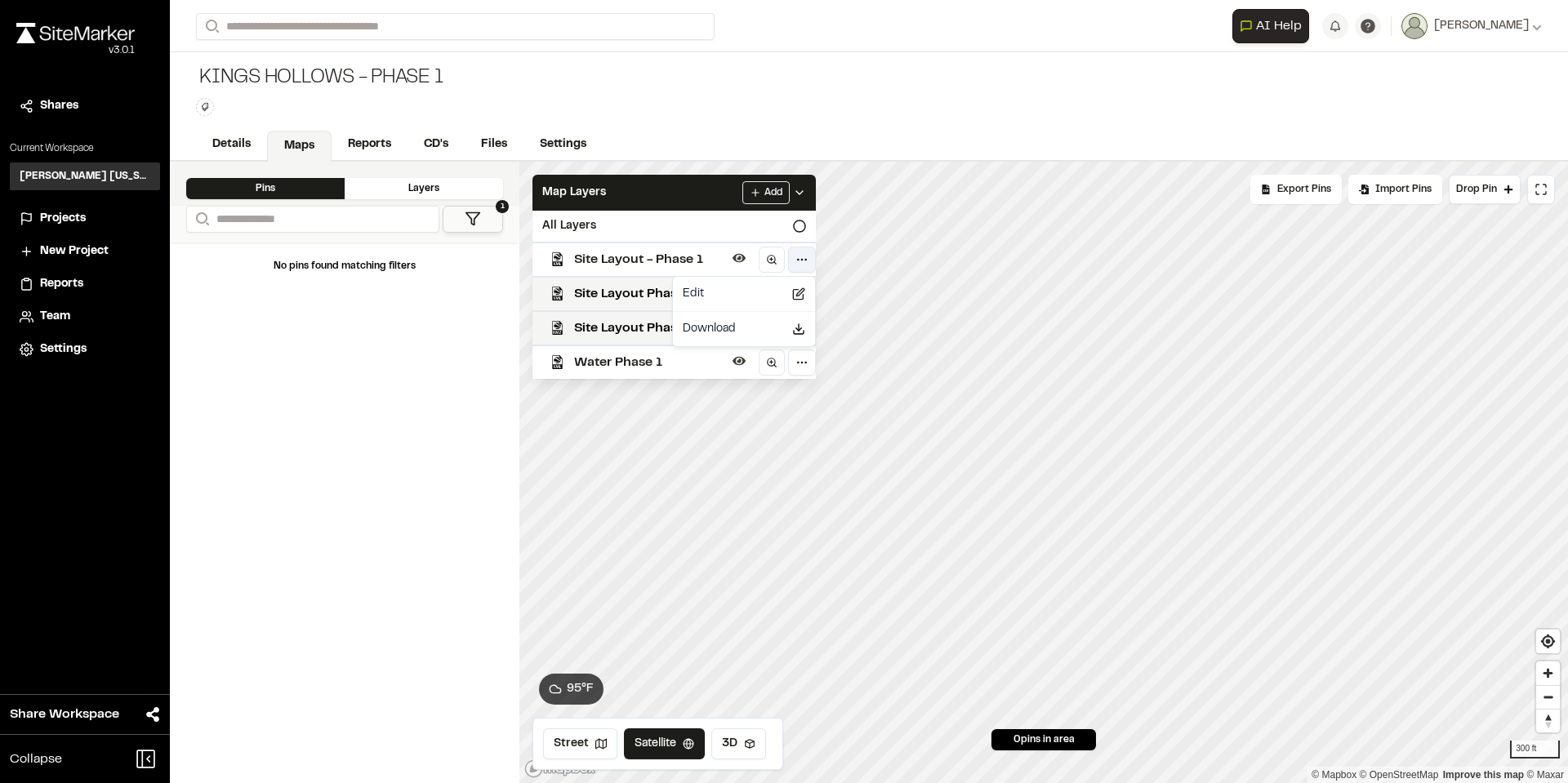 click on "**********" at bounding box center [784, 391] 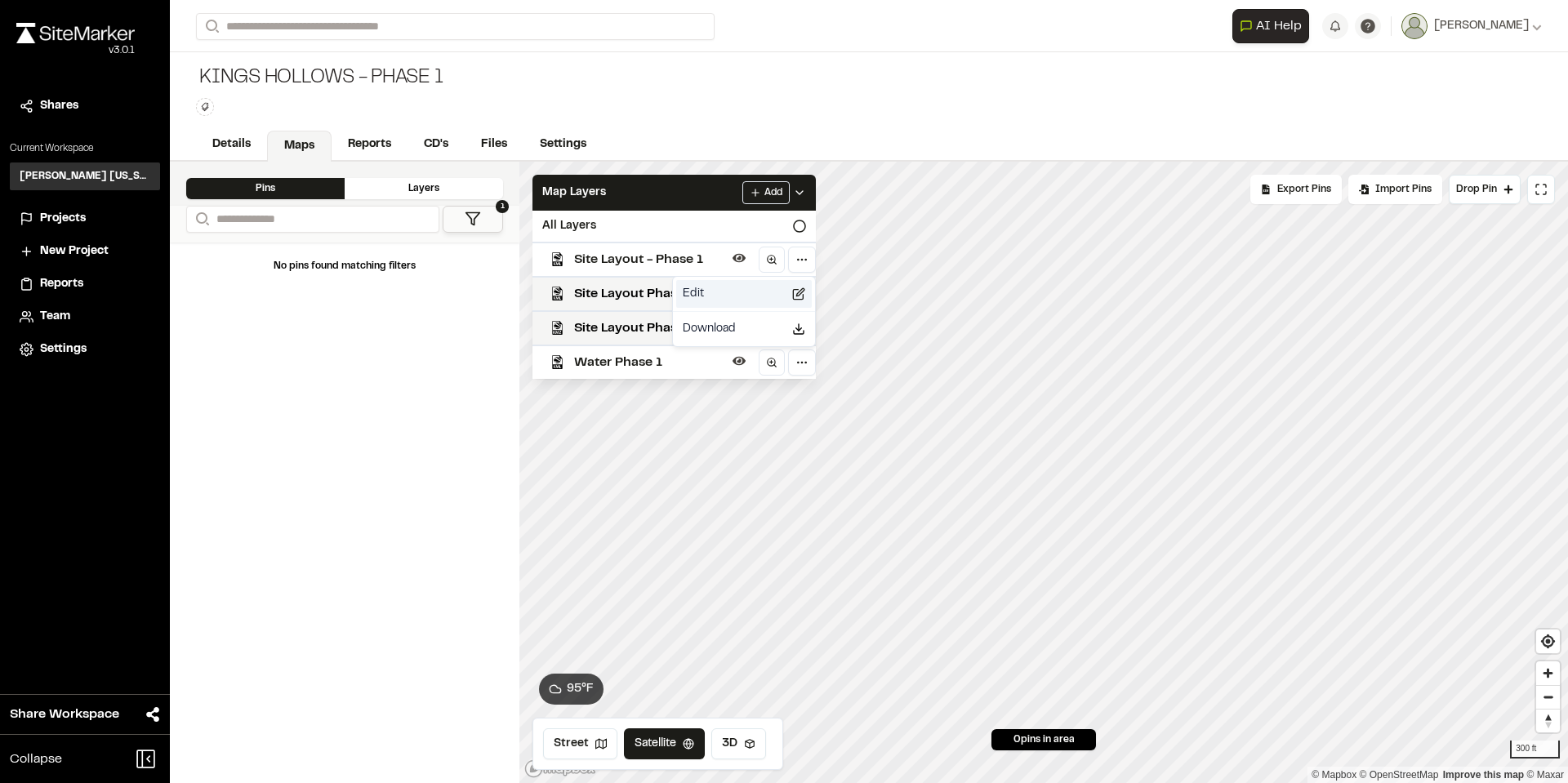 click on "Edit" at bounding box center [744, 294] 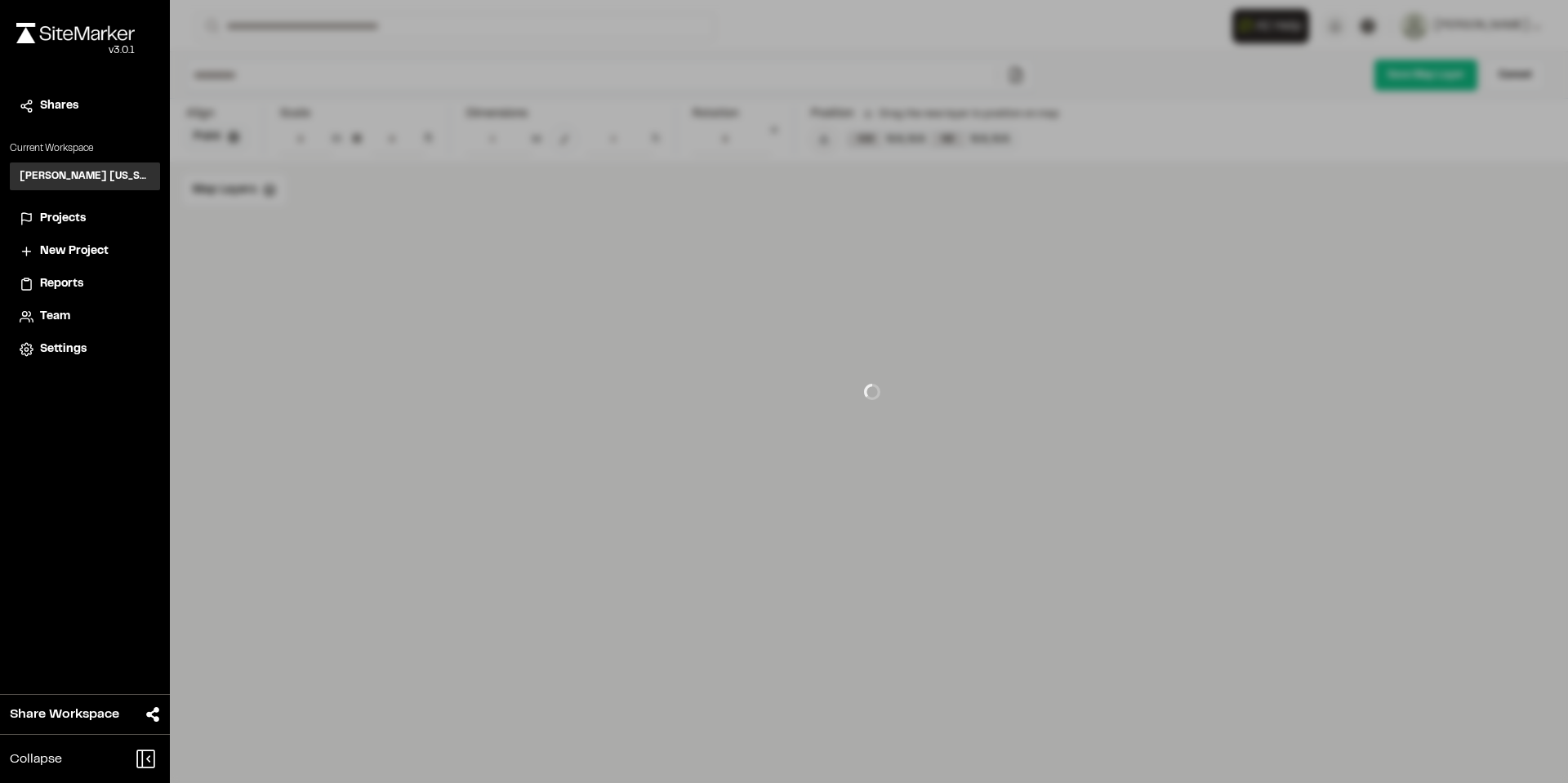type on "**********" 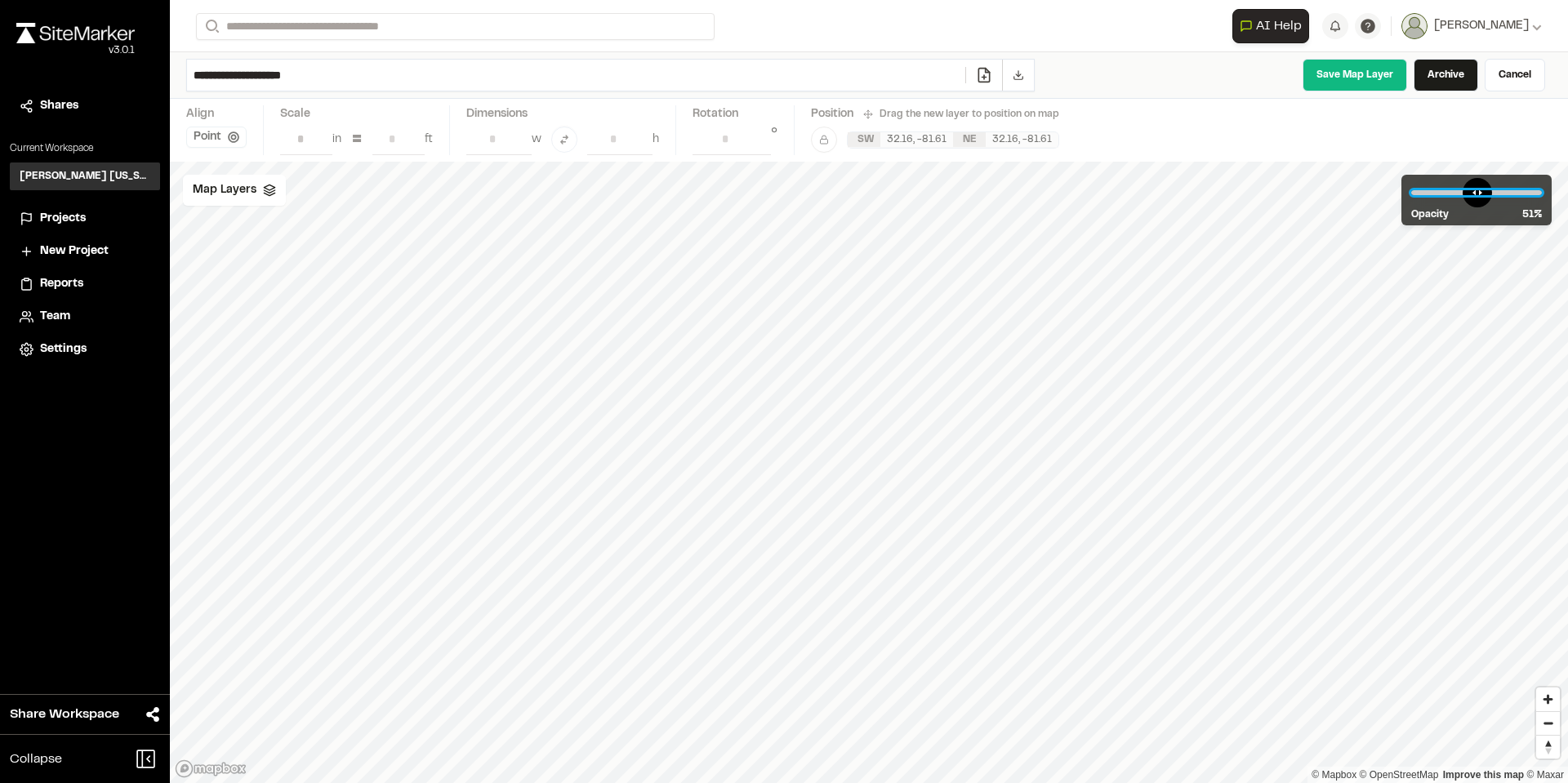 click at bounding box center [1477, 193] 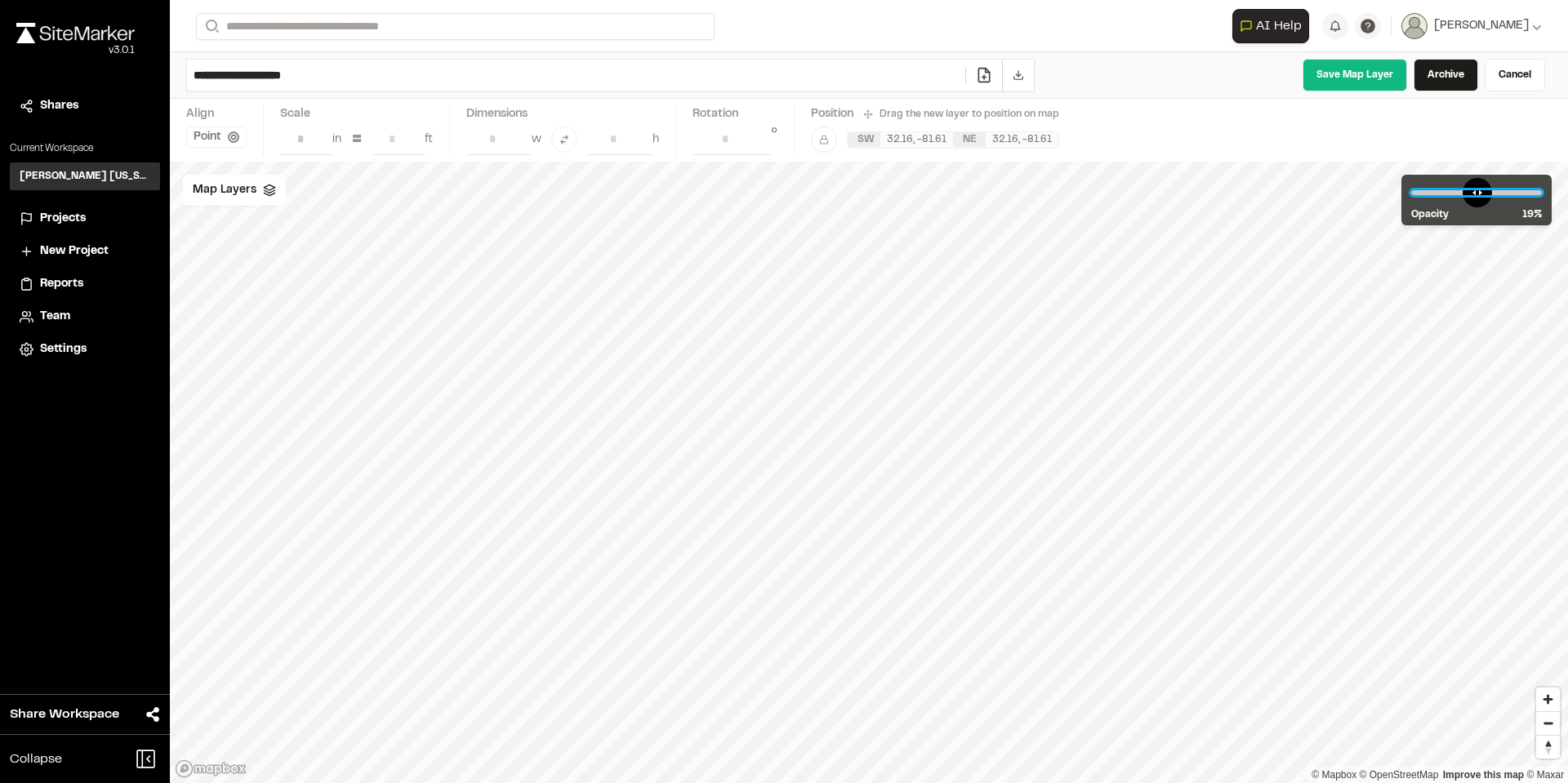 drag, startPoint x: 1490, startPoint y: 193, endPoint x: 1444, endPoint y: 199, distance: 46.389654 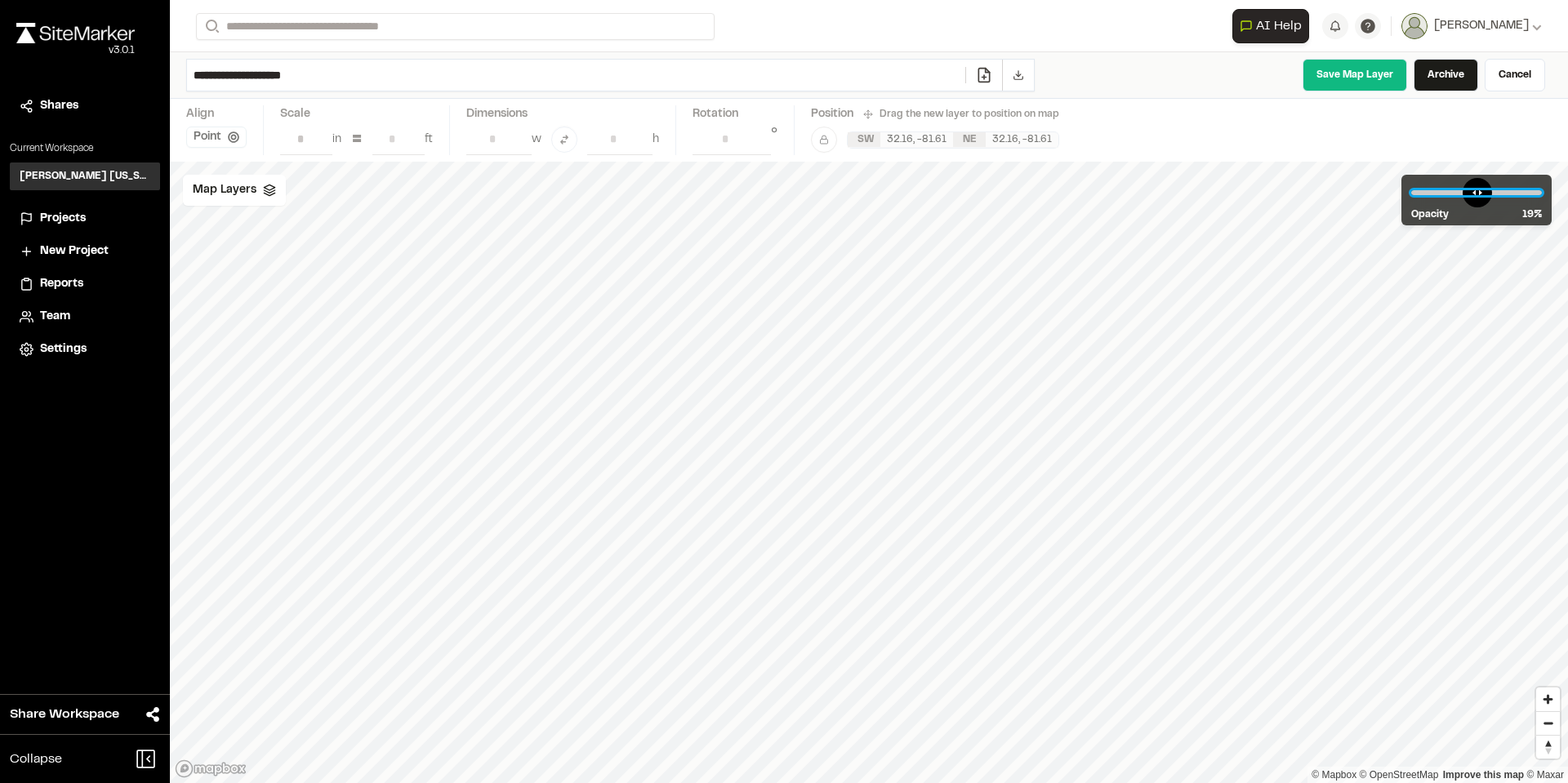 click at bounding box center (1477, 193) 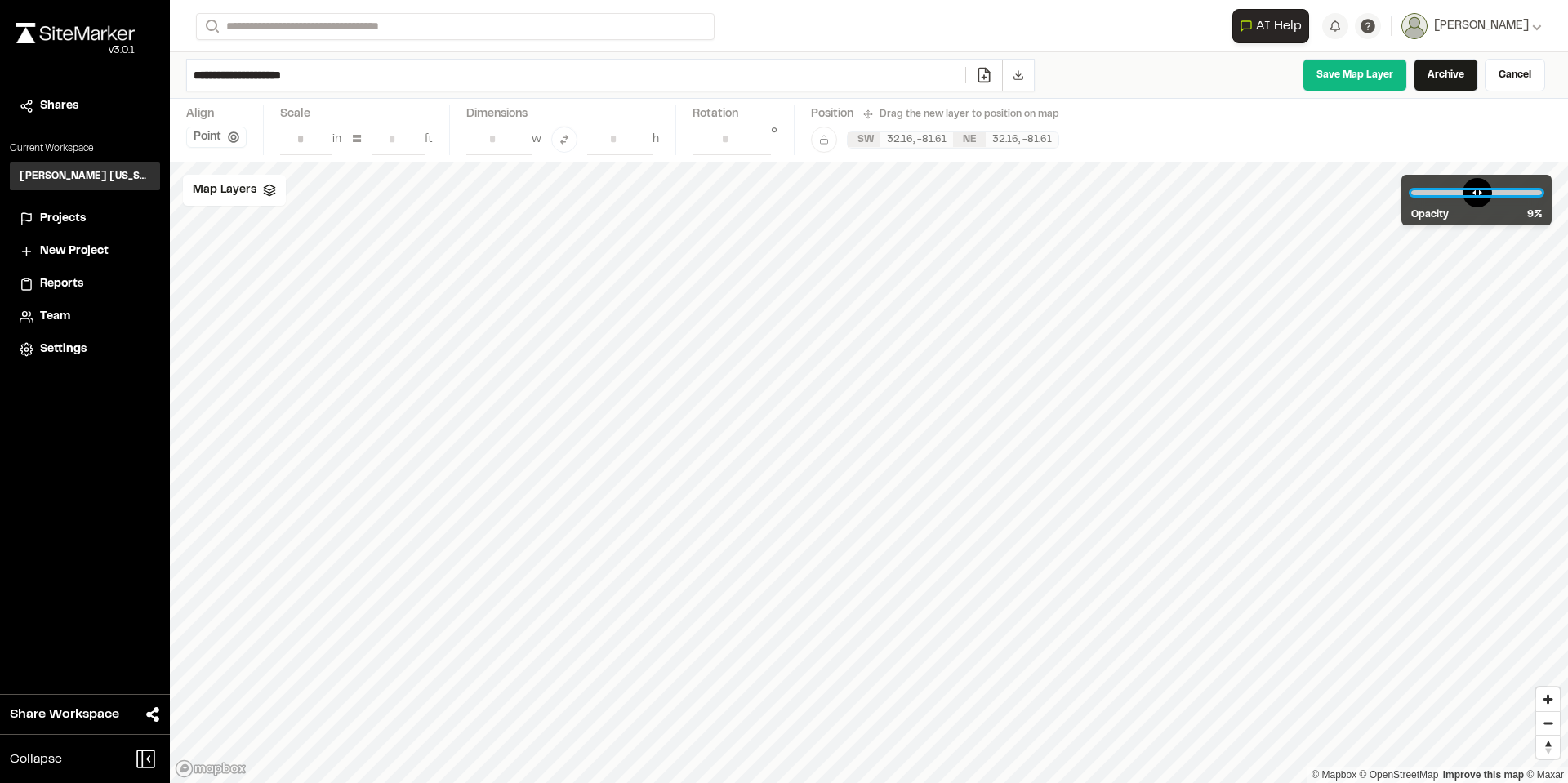 drag, startPoint x: 1445, startPoint y: 198, endPoint x: 1434, endPoint y: 198, distance: 11 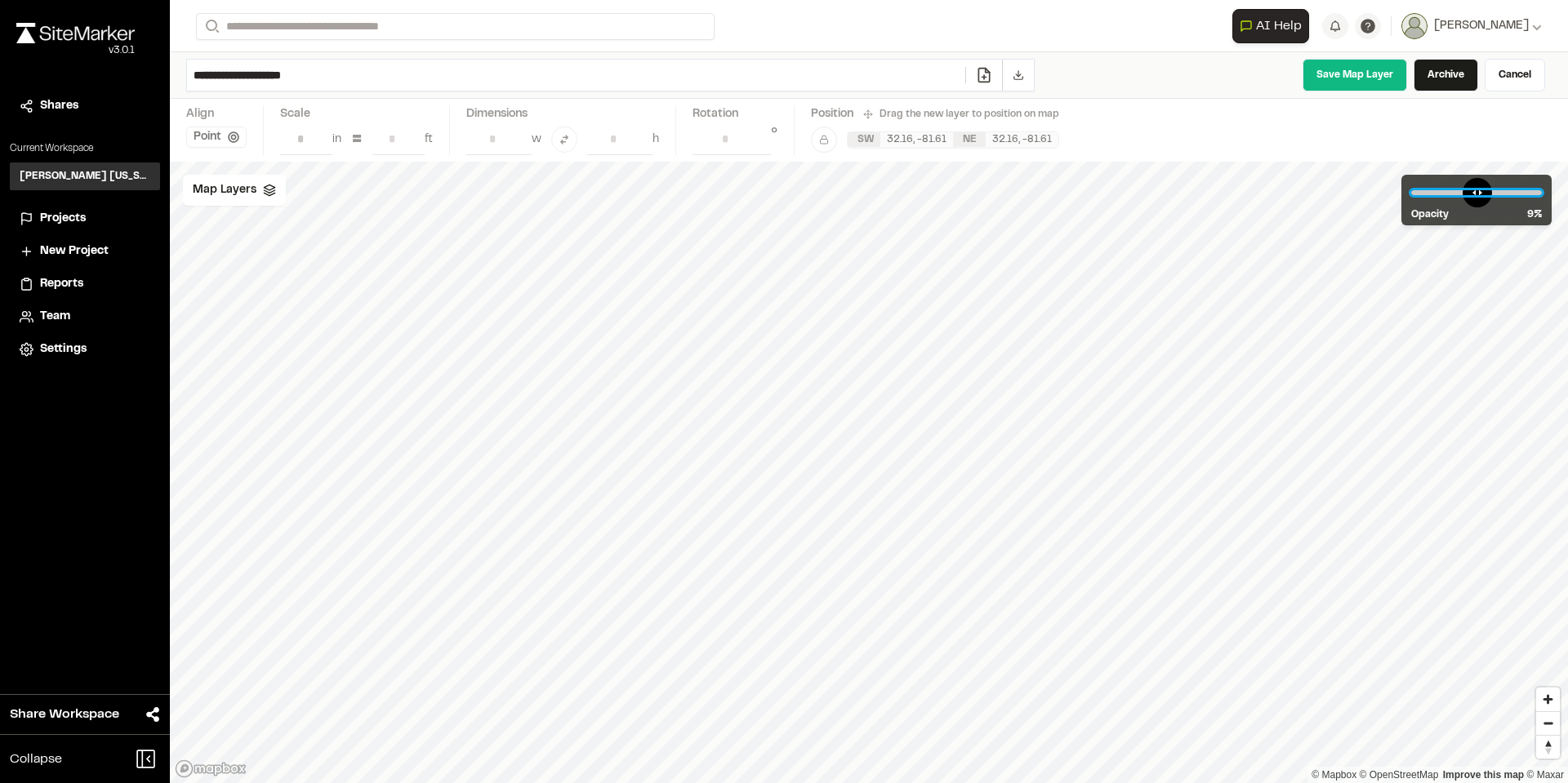 type on "*" 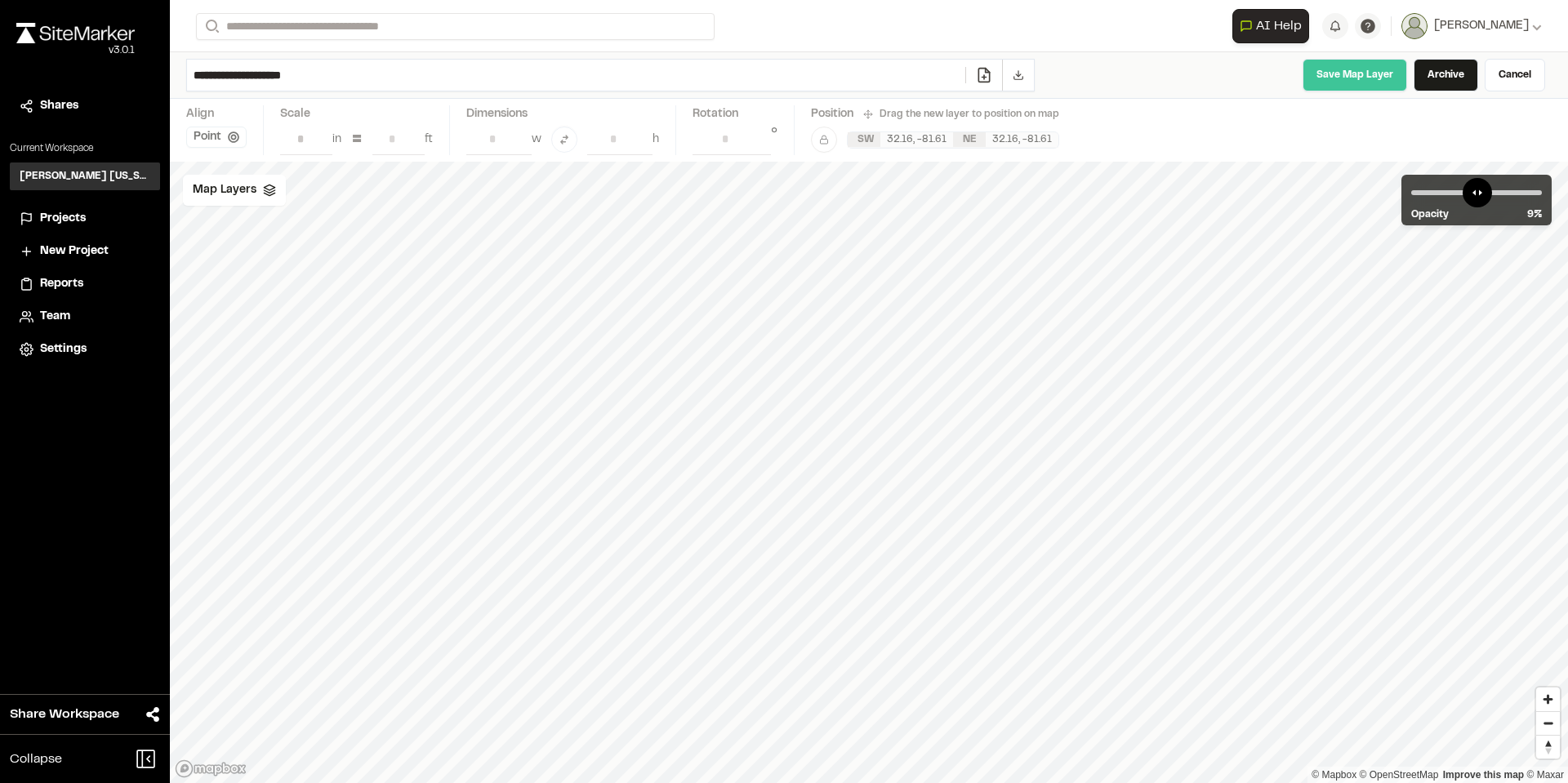 click on "Save Map Layer" at bounding box center (1355, 75) 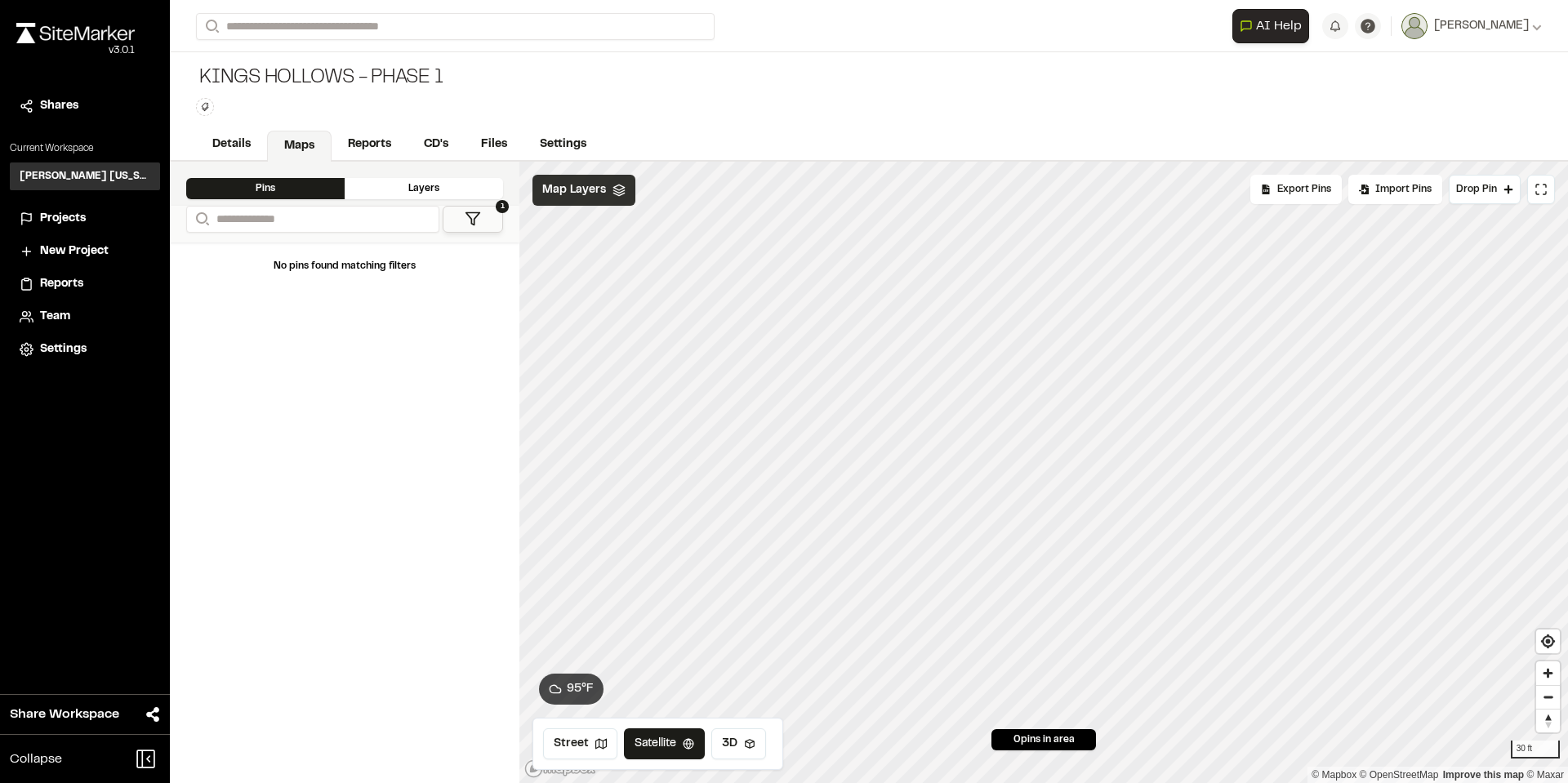 click on "Map Layers" at bounding box center [574, 190] 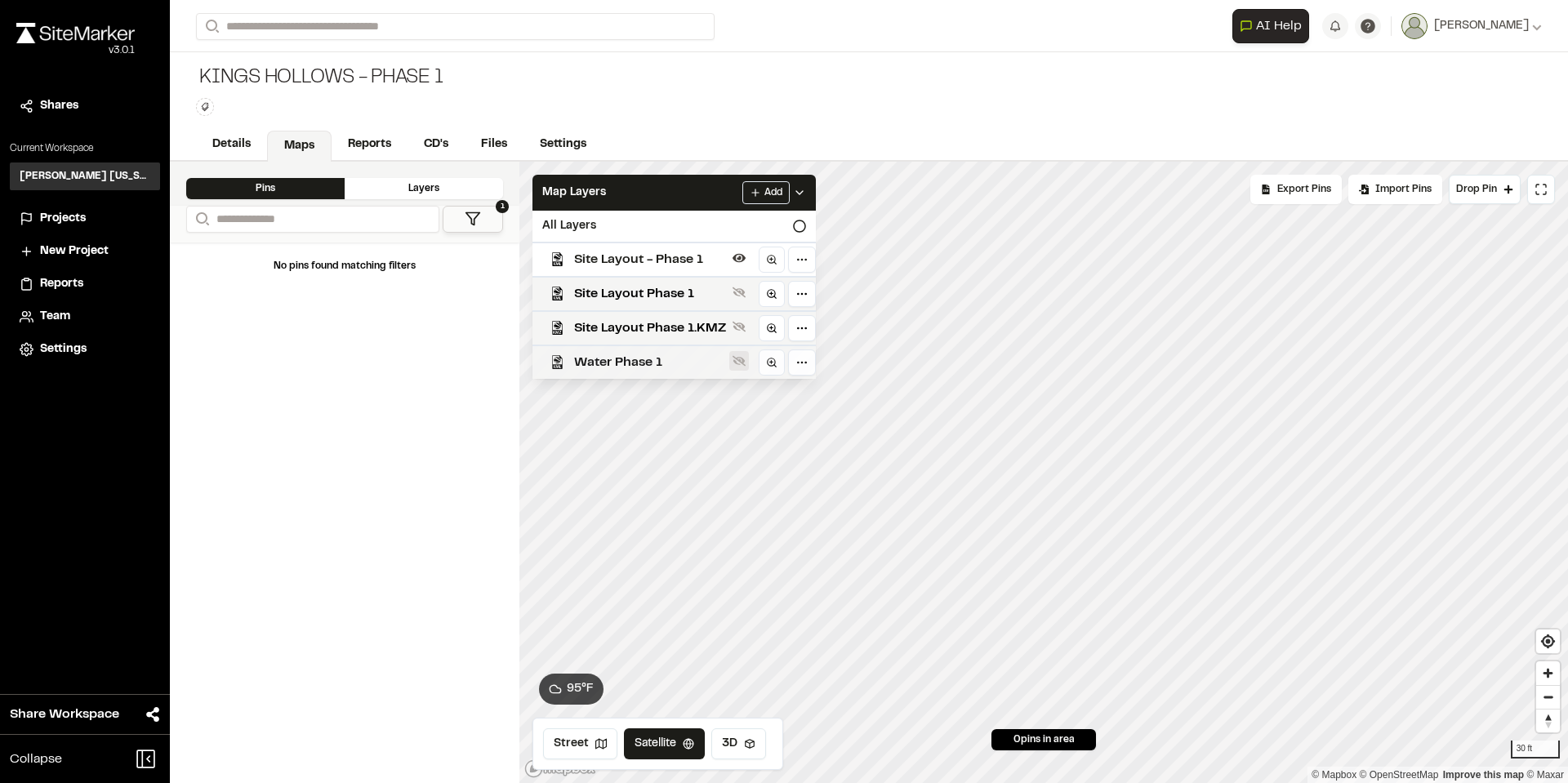 click 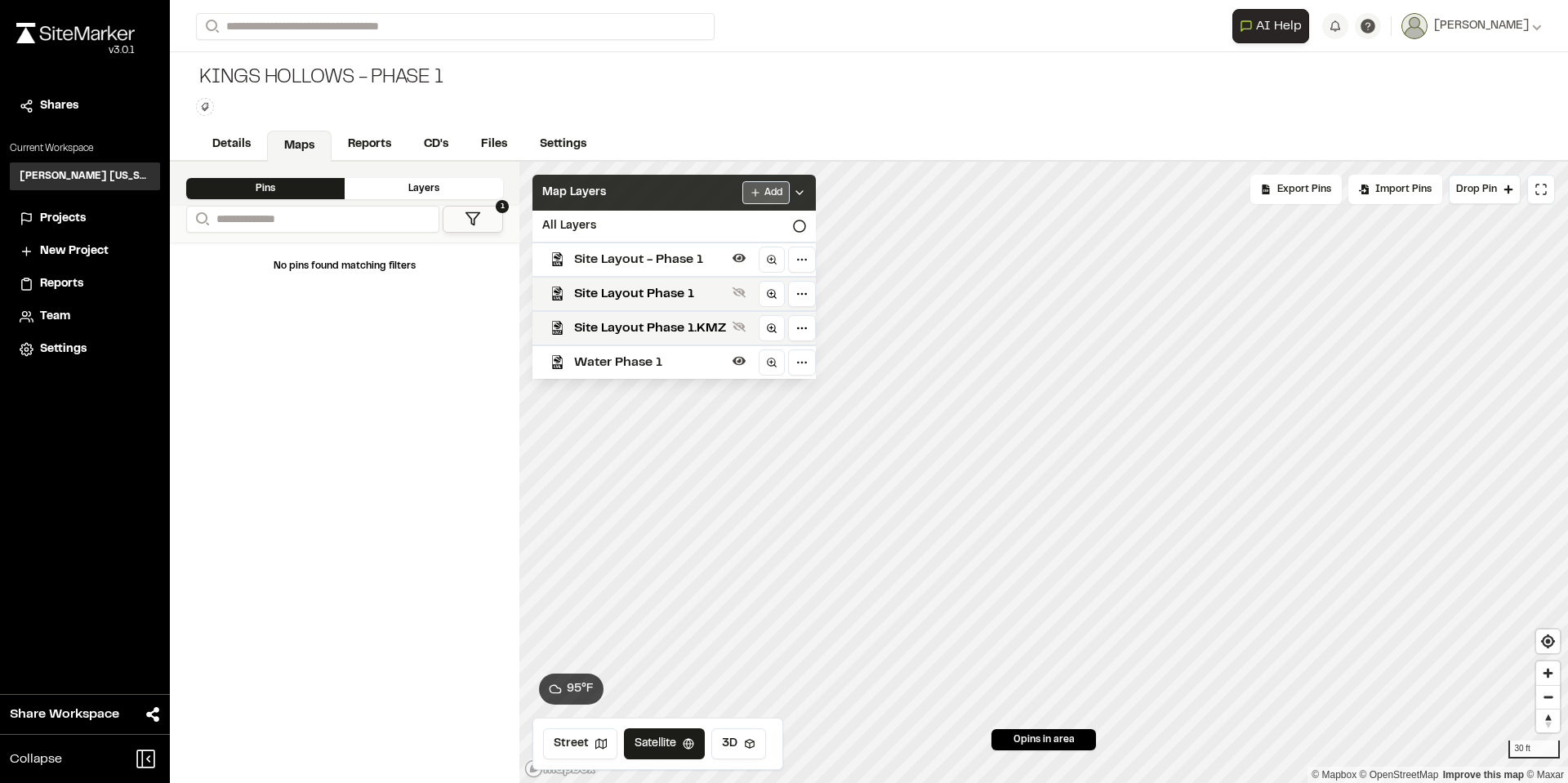 click on "**********" at bounding box center [784, 391] 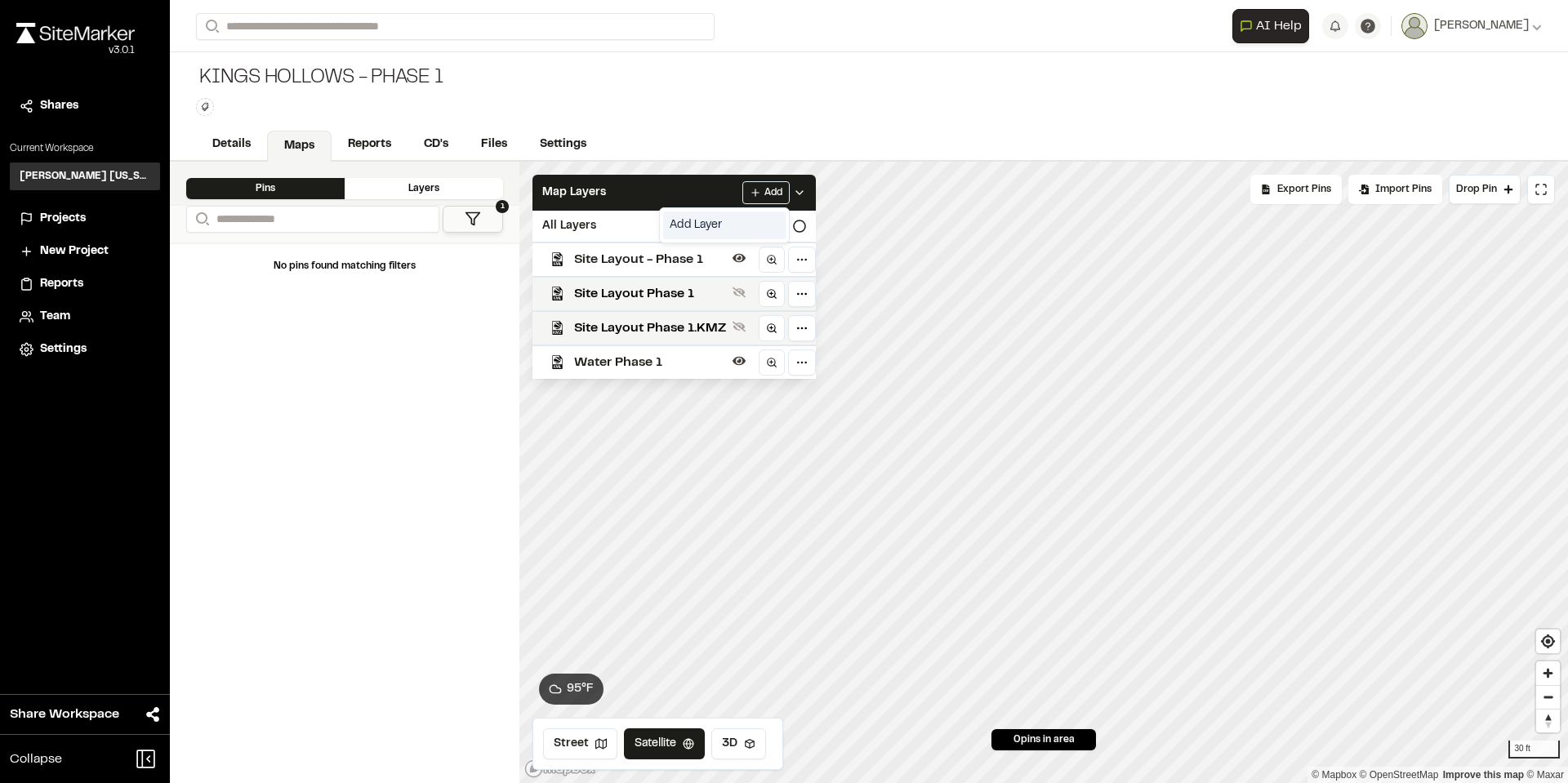 click on "Add Layer" at bounding box center (724, 225) 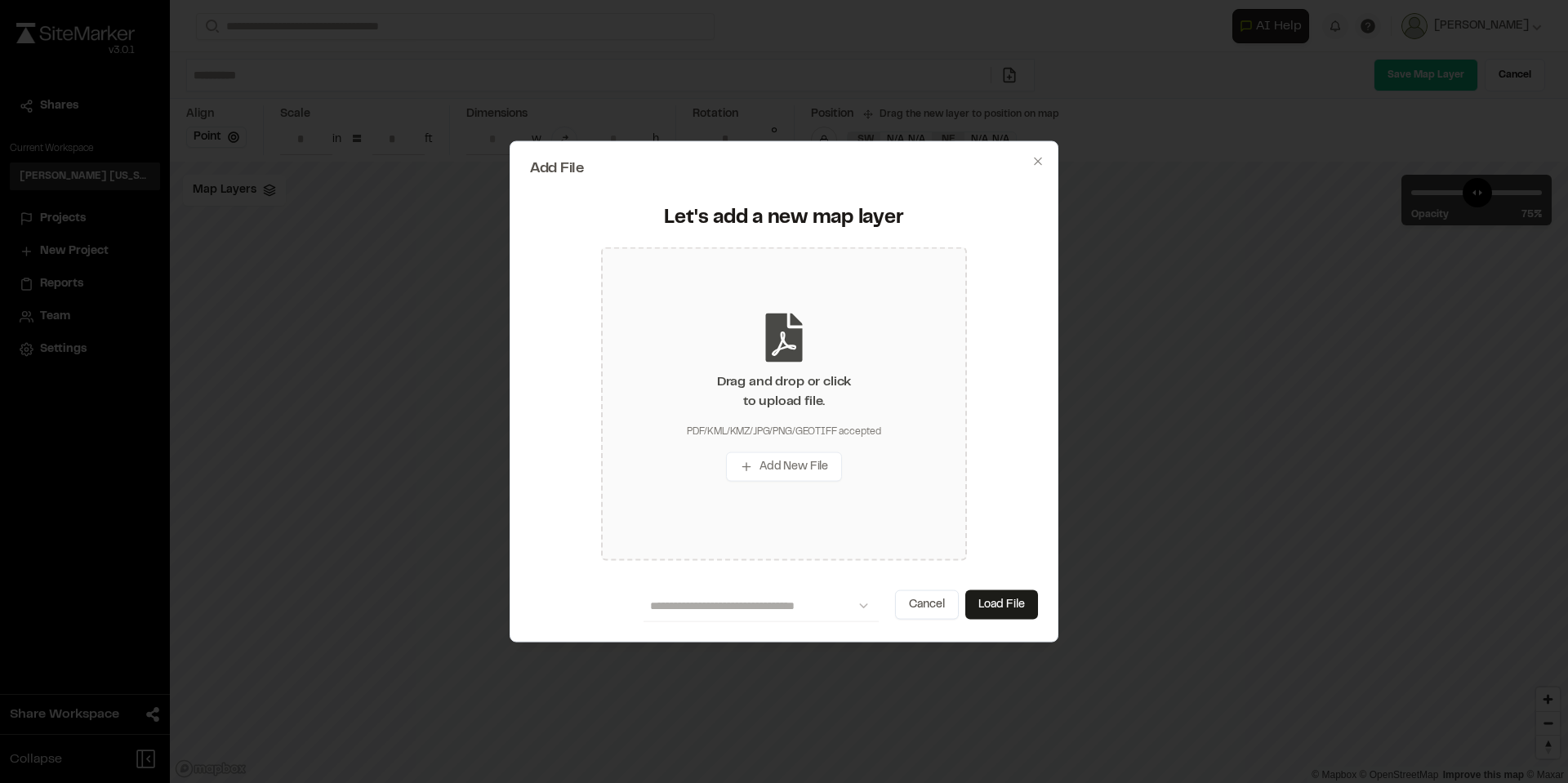 click on "Drag and drop or click  to upload file. PDF/KML/KMZ/JPG/PNG/GEOTIFF accepted Add New File" at bounding box center (784, 404) 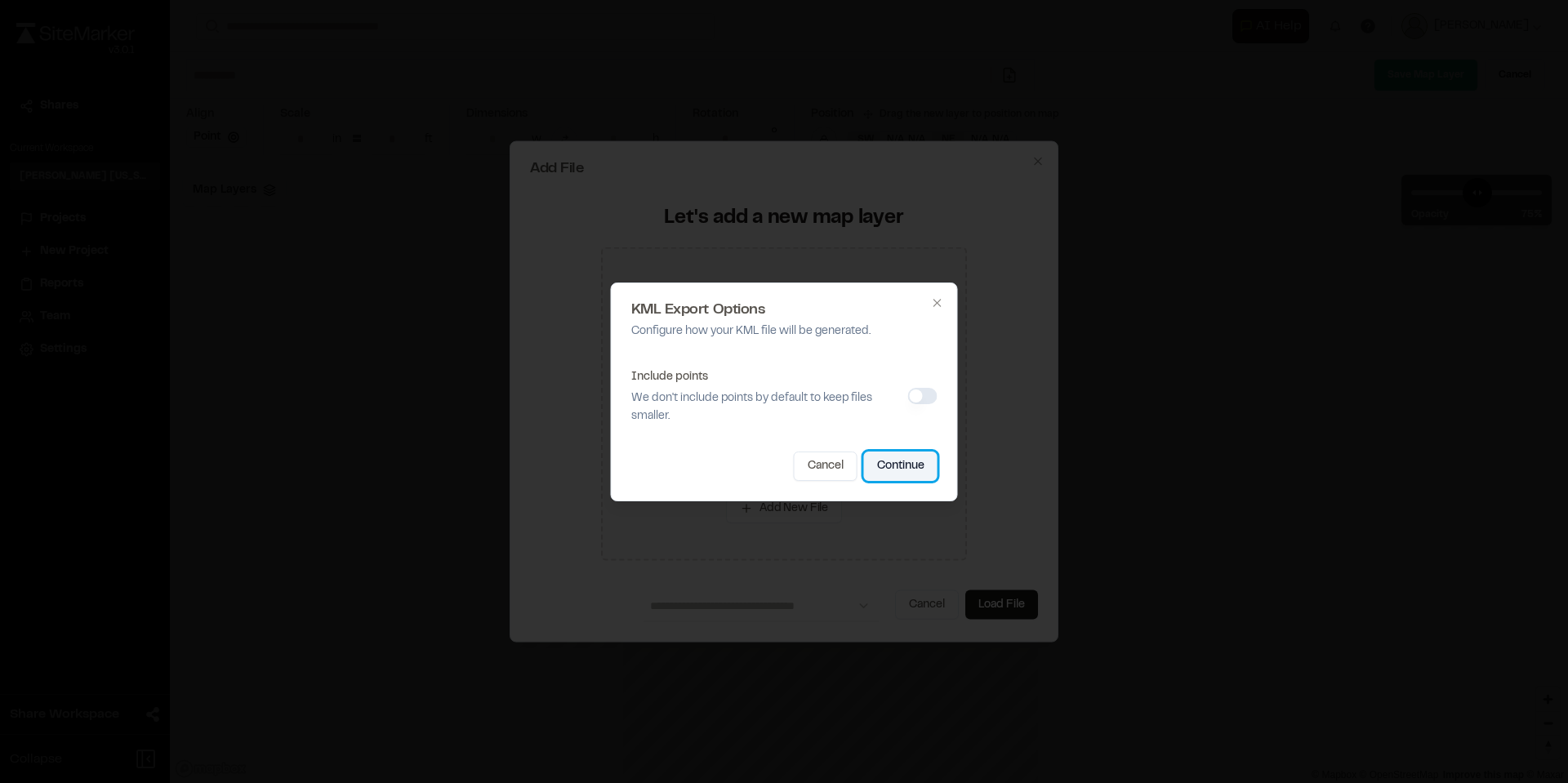 click on "Continue" at bounding box center [901, 466] 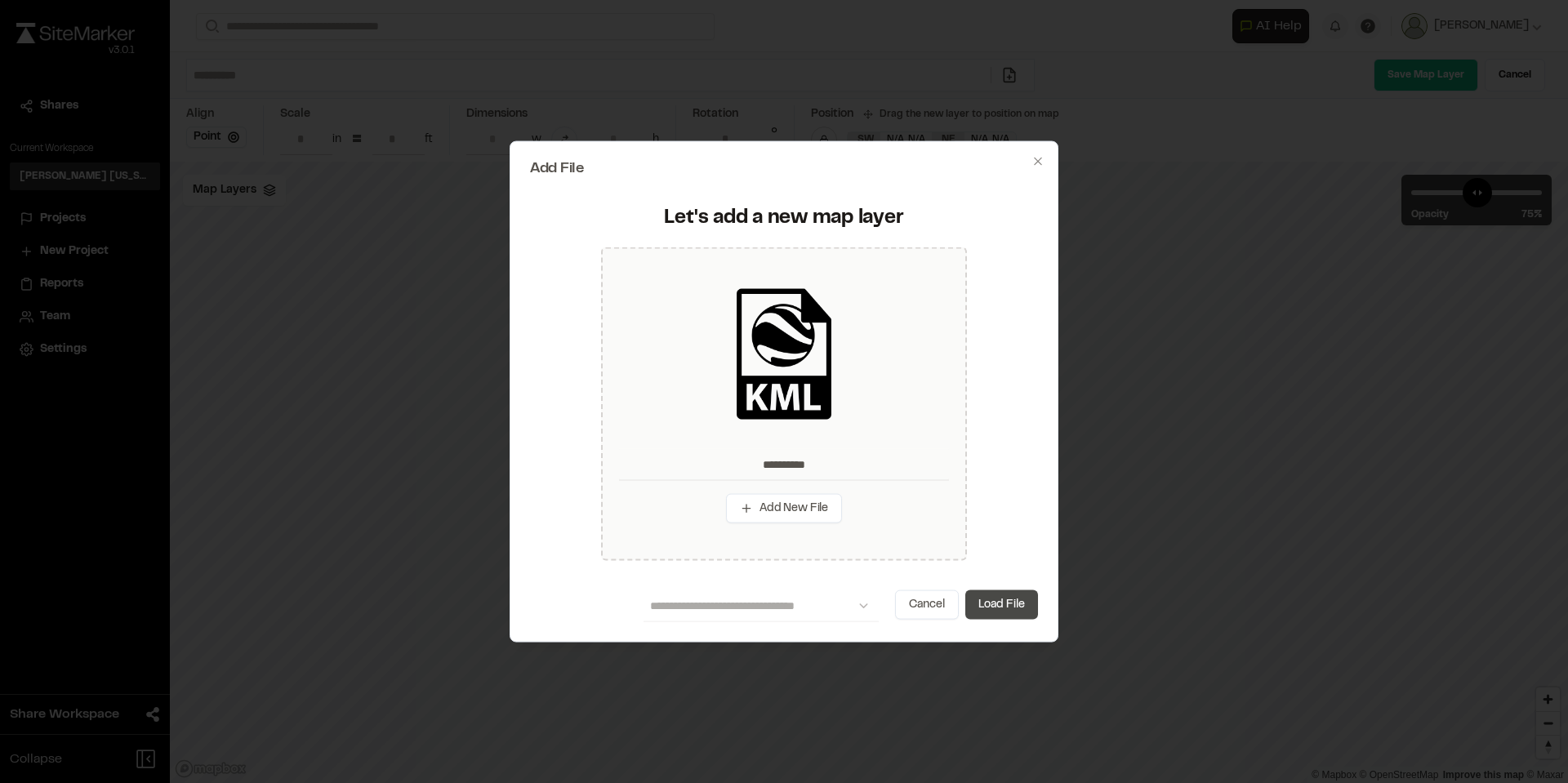 click on "Load File" at bounding box center (1001, 605) 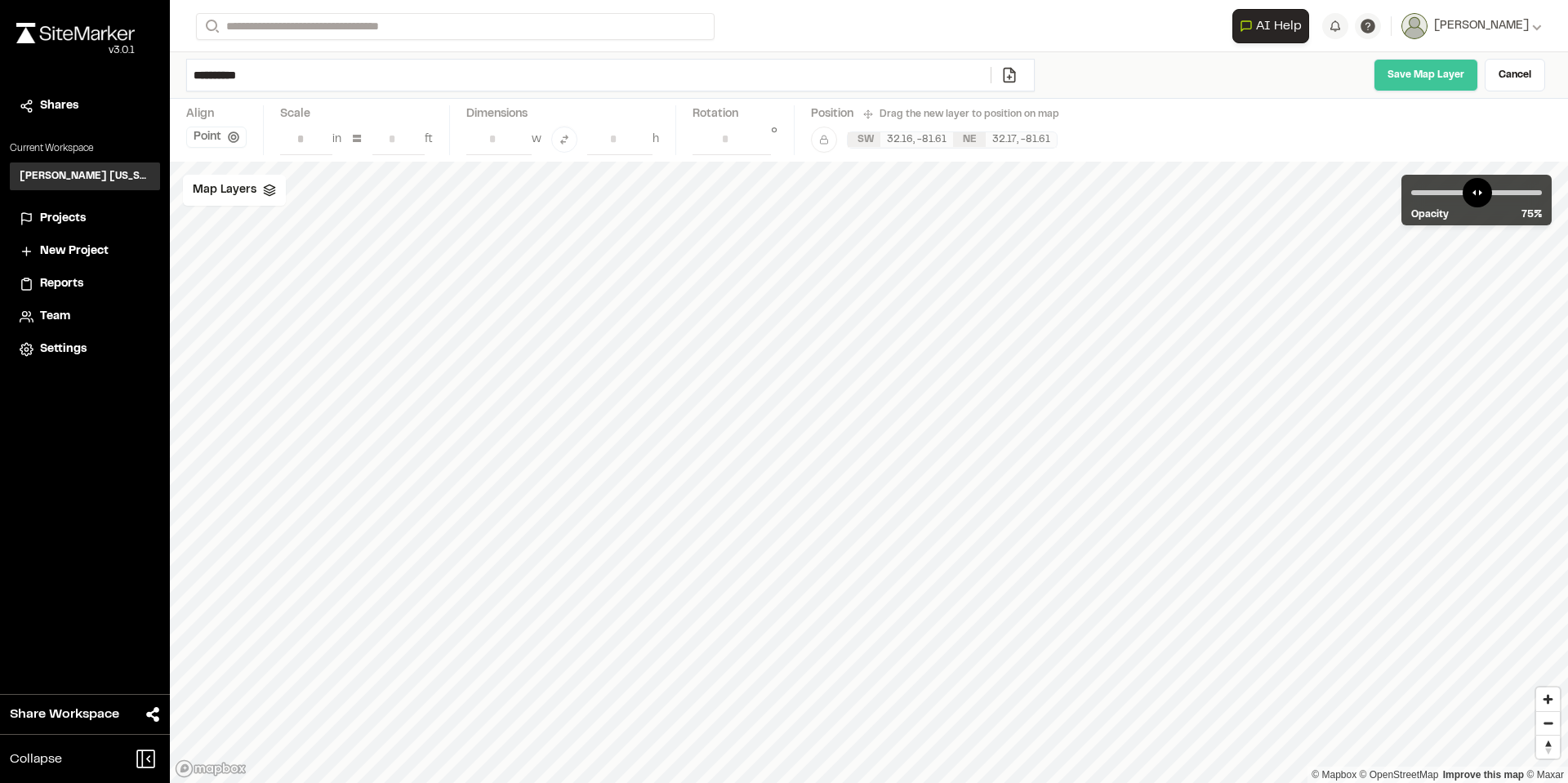 click on "Save Map Layer" at bounding box center (1426, 75) 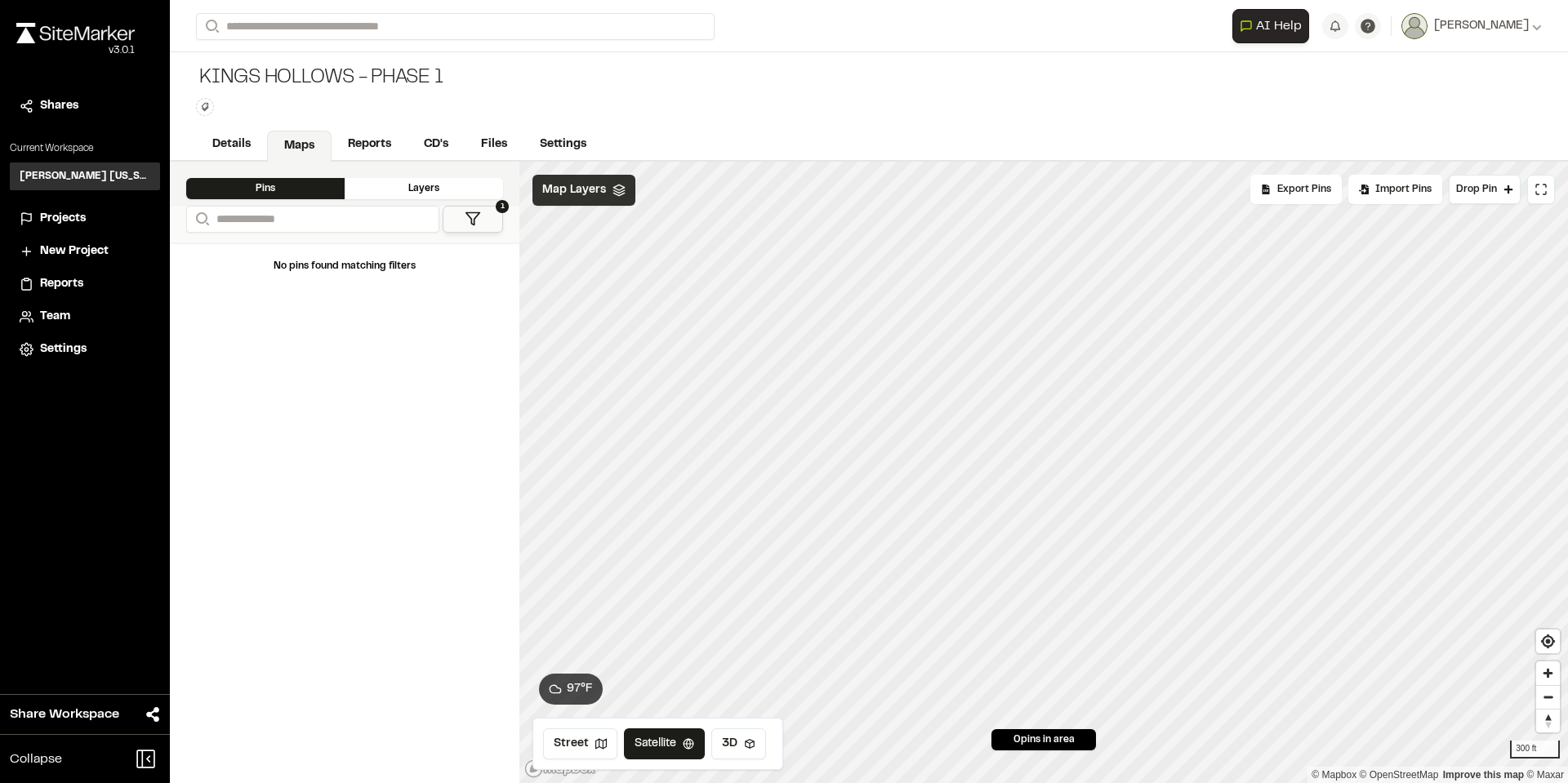 click on "Map Layers" at bounding box center [584, 190] 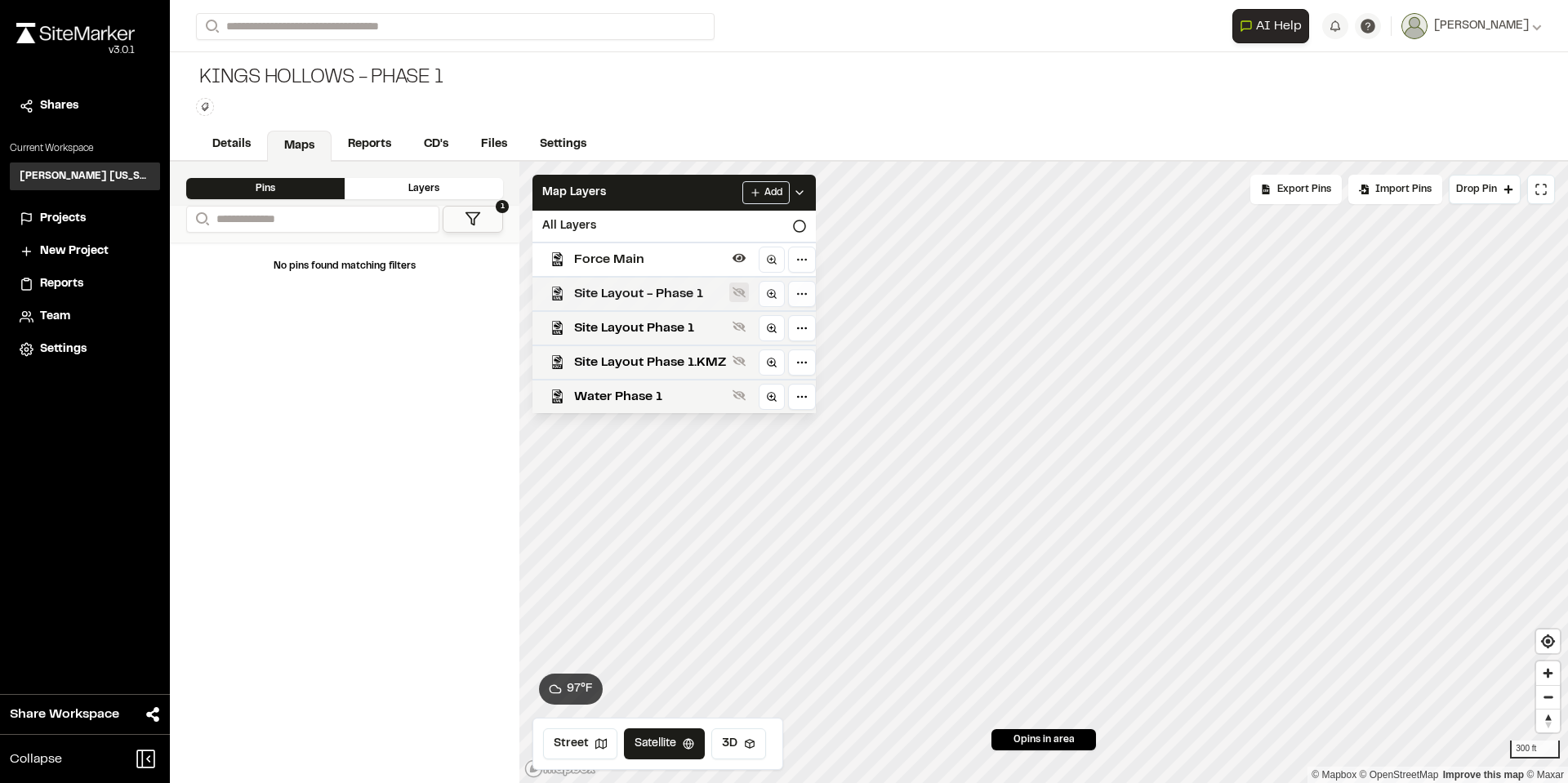 click 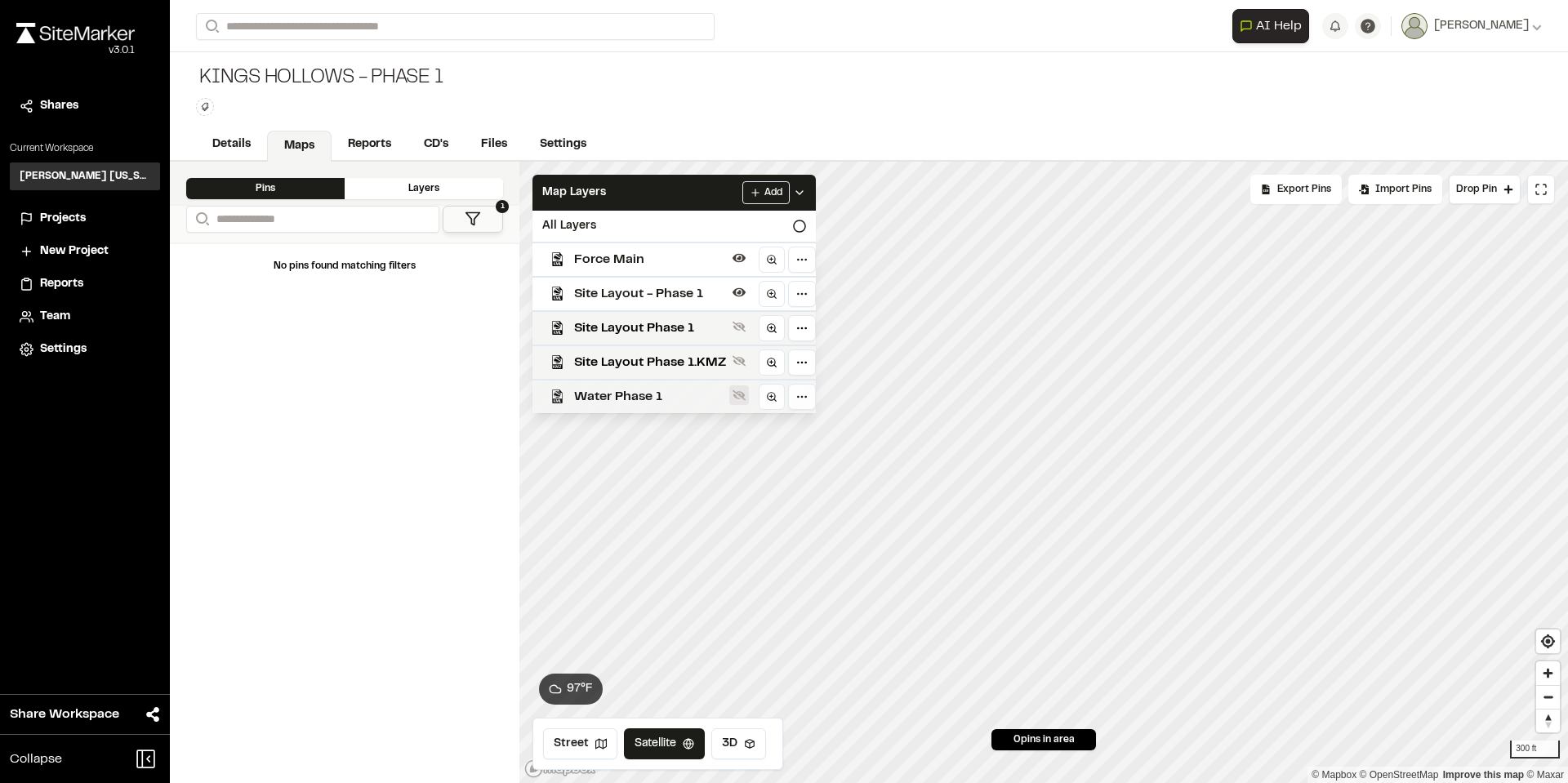 click 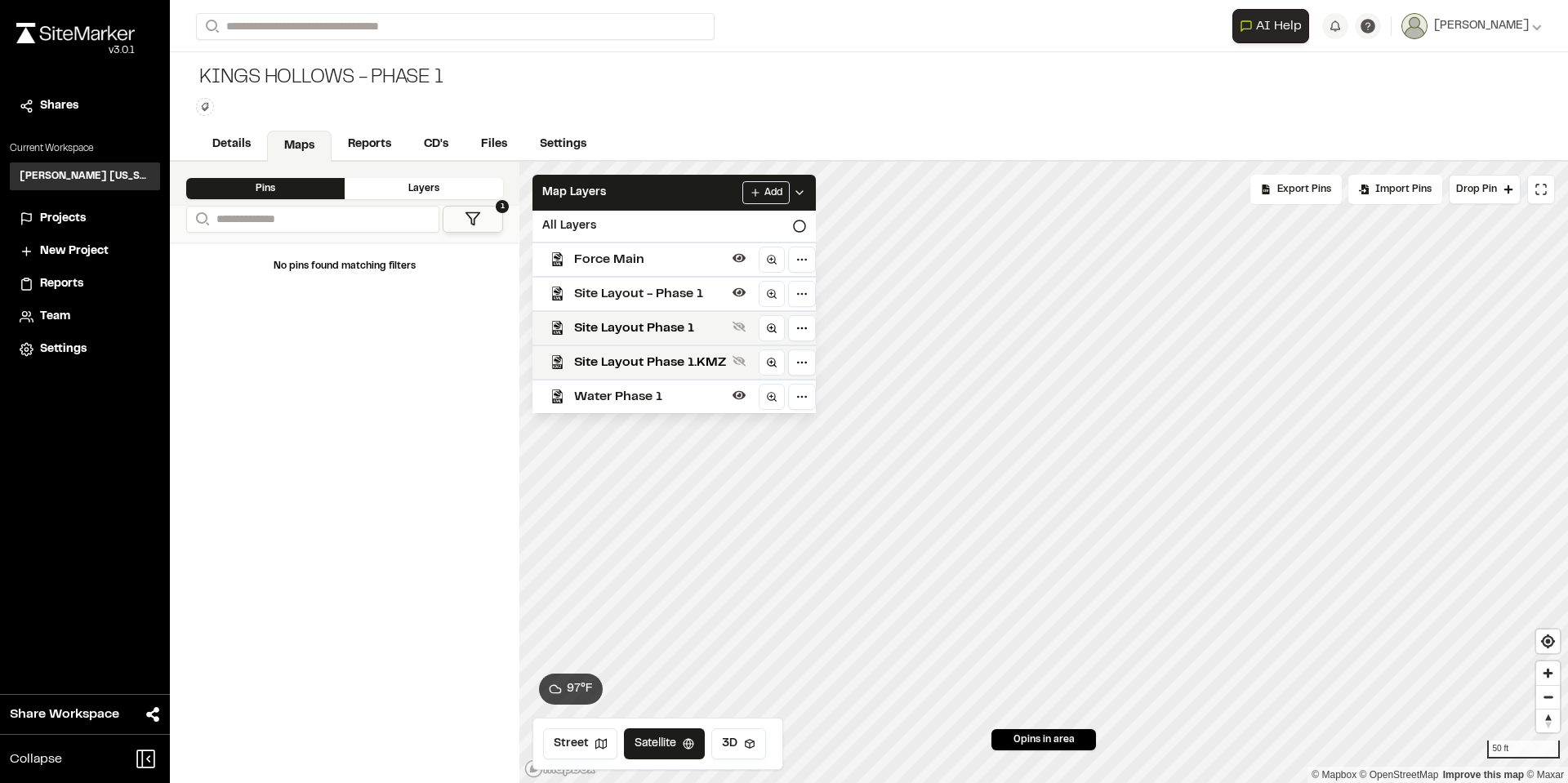 click on "**********" at bounding box center [784, 391] 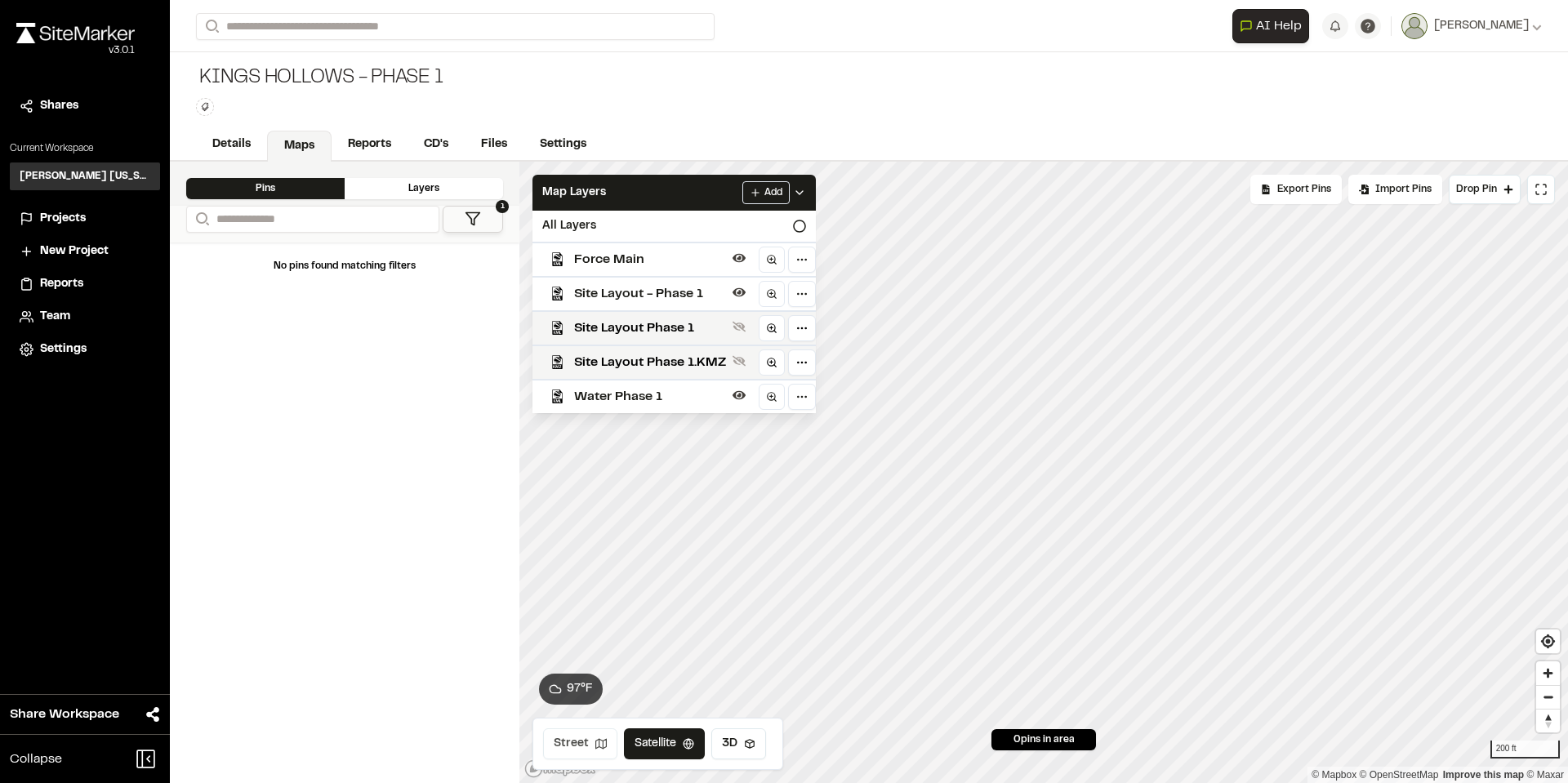 click on "Street" at bounding box center [580, 744] 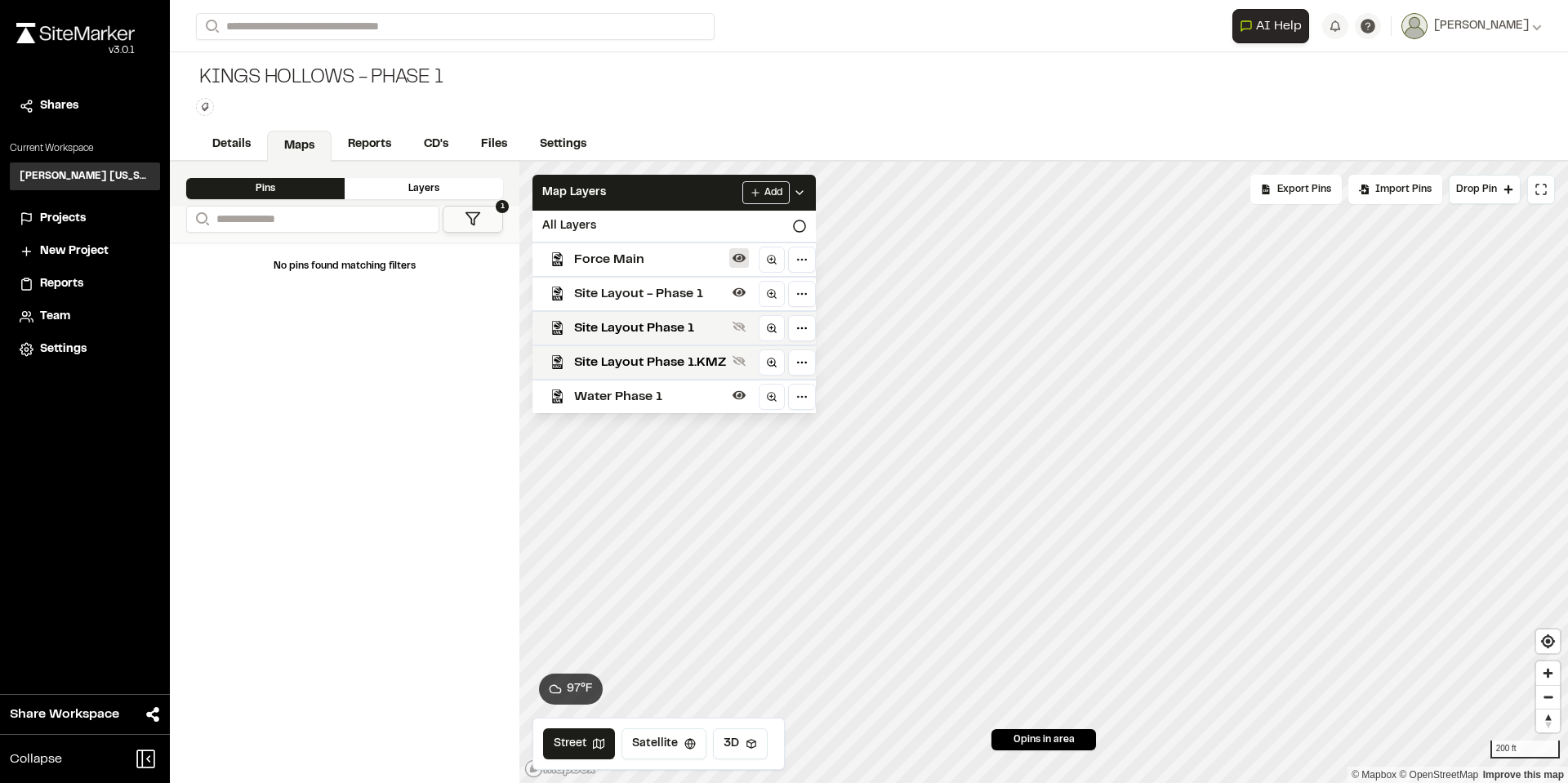 click 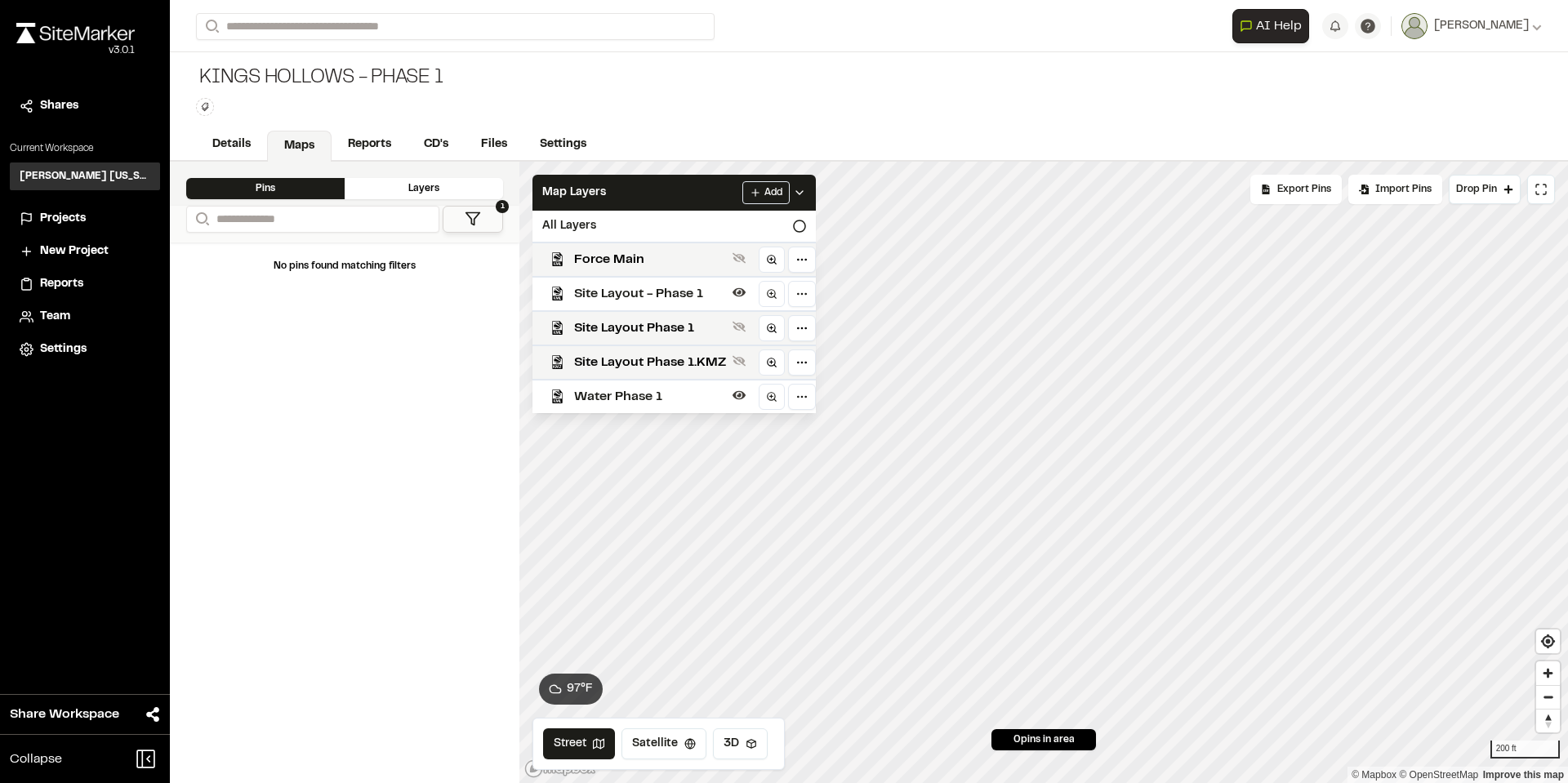 click 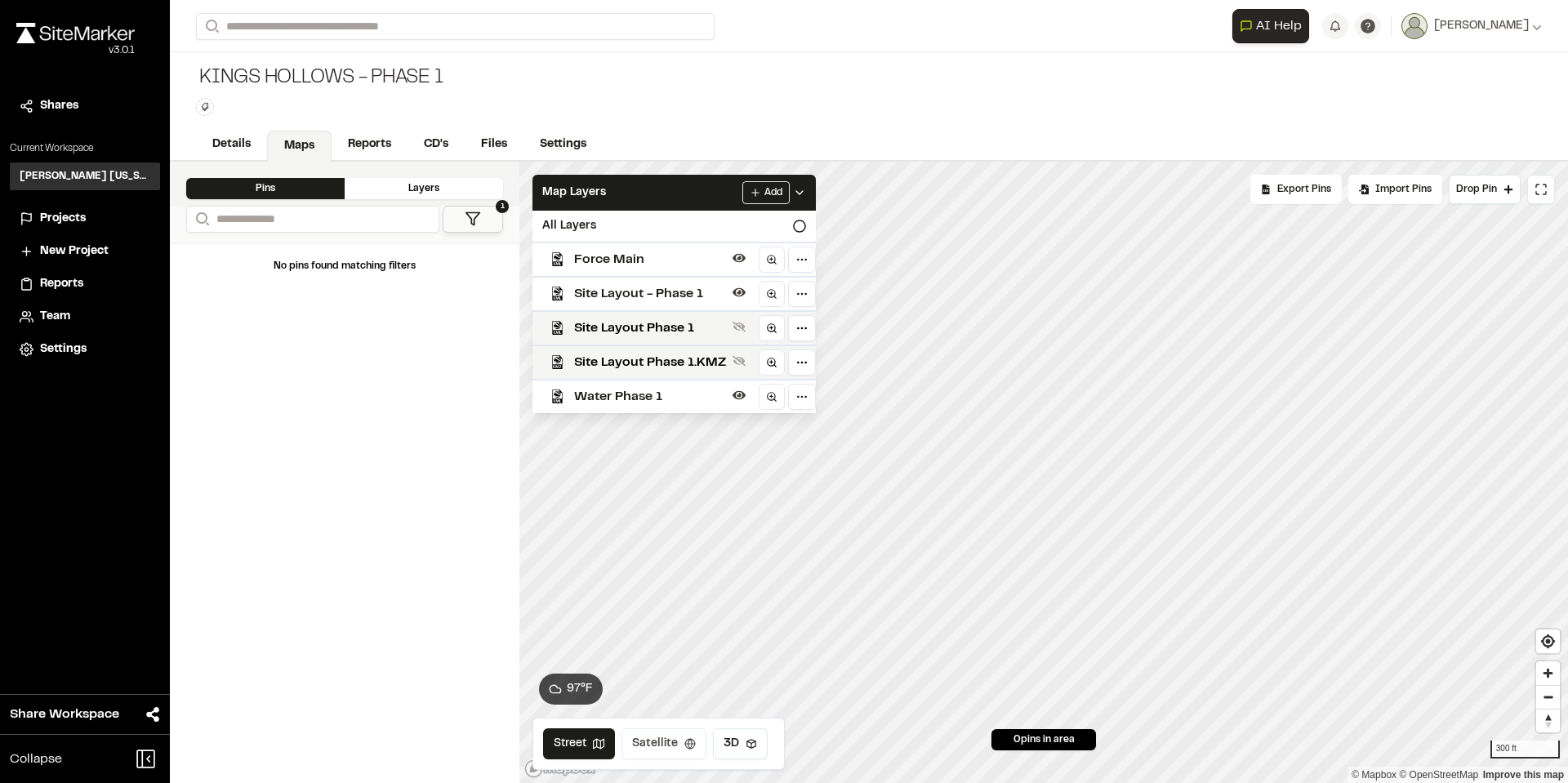 click on "Satellite" at bounding box center (664, 744) 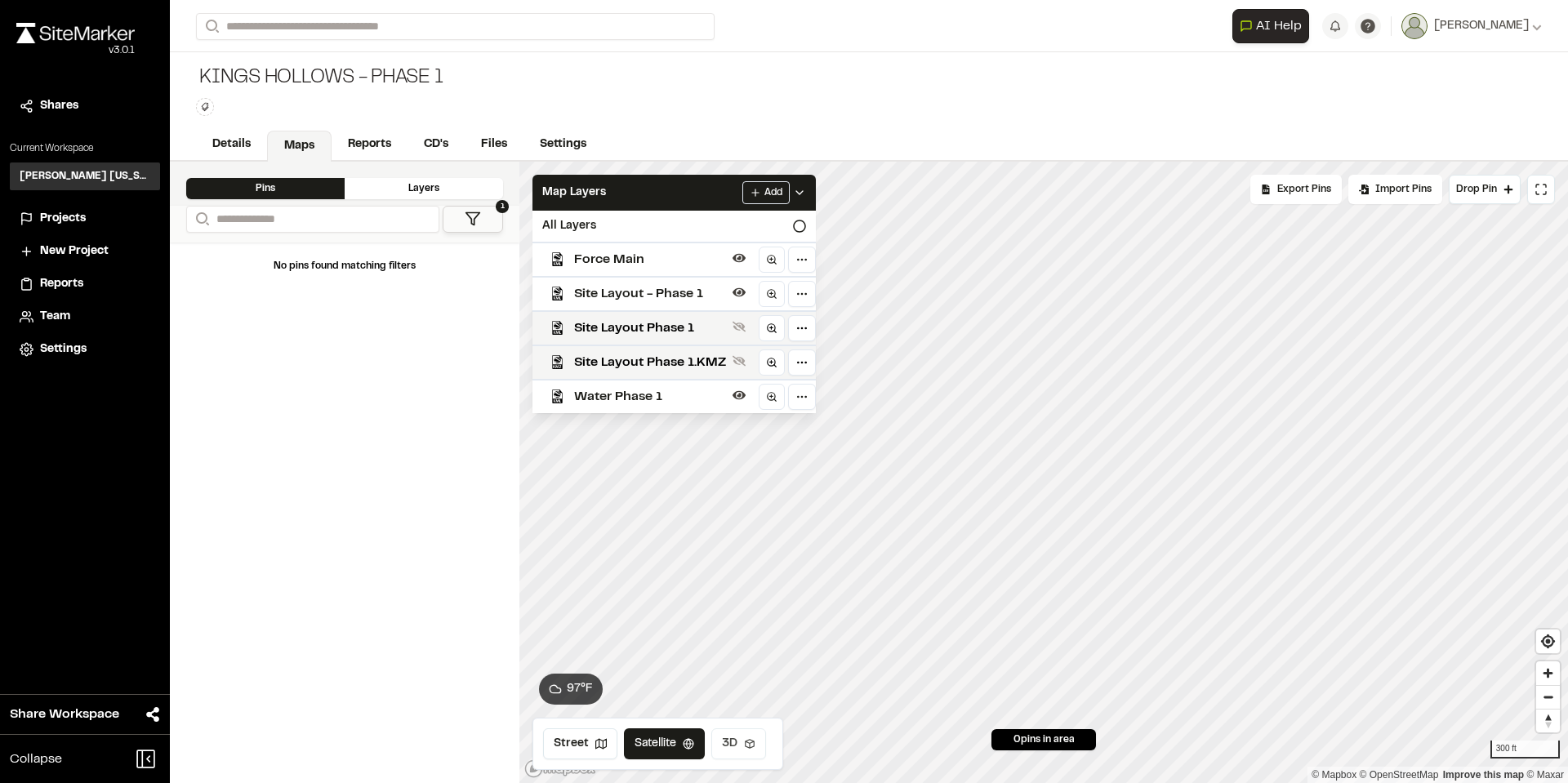 click 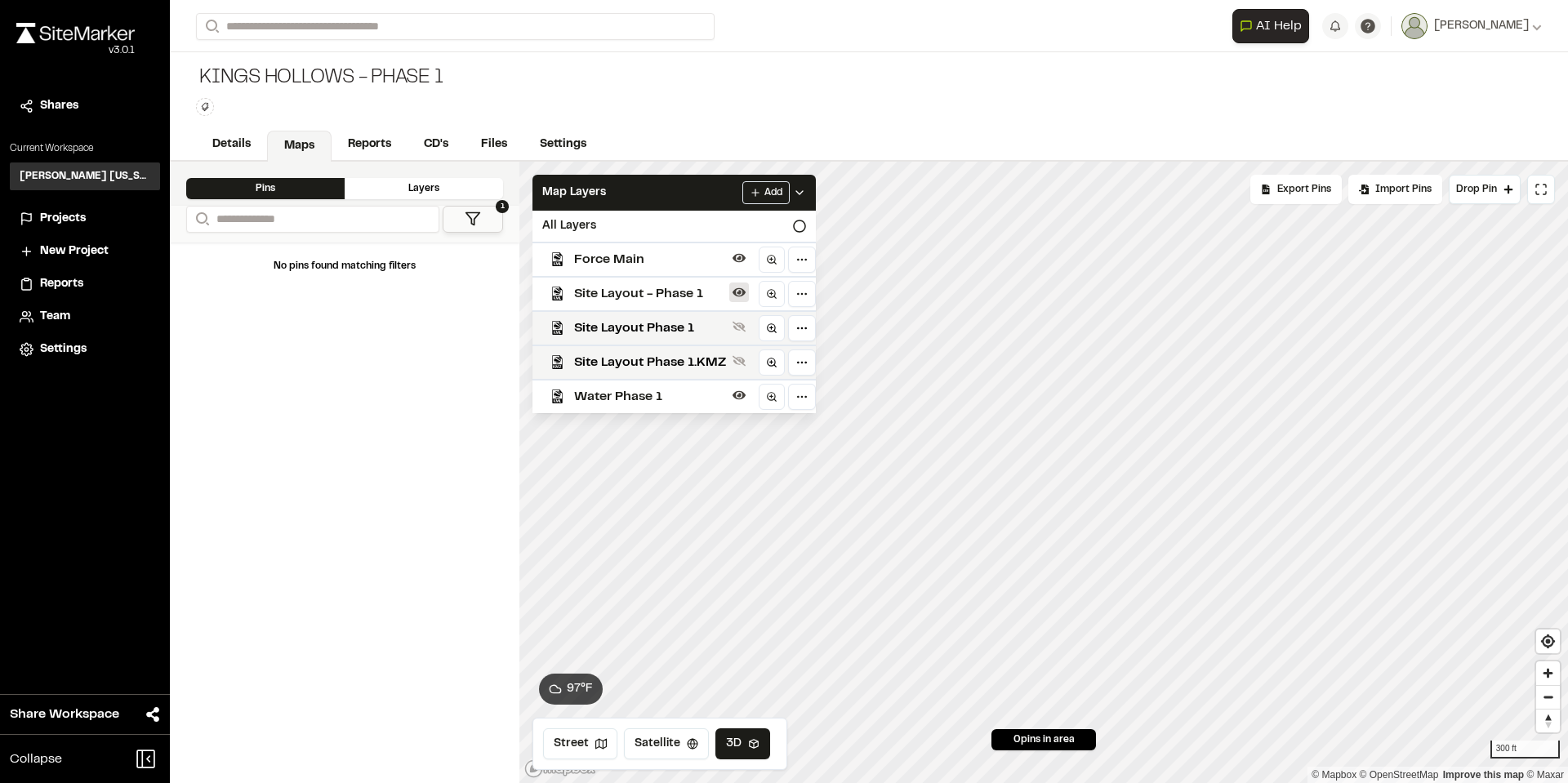 click at bounding box center (739, 292) 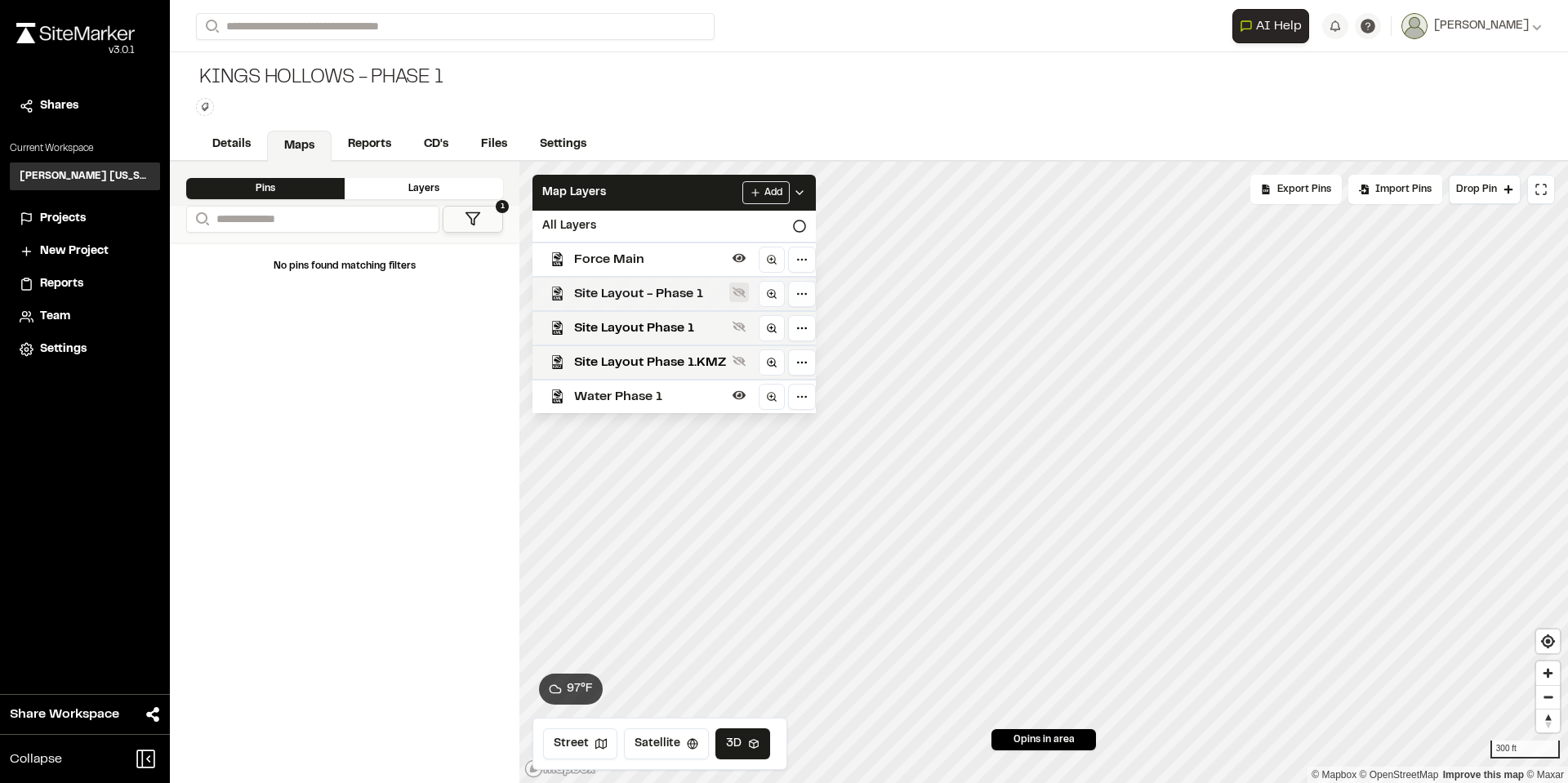 click 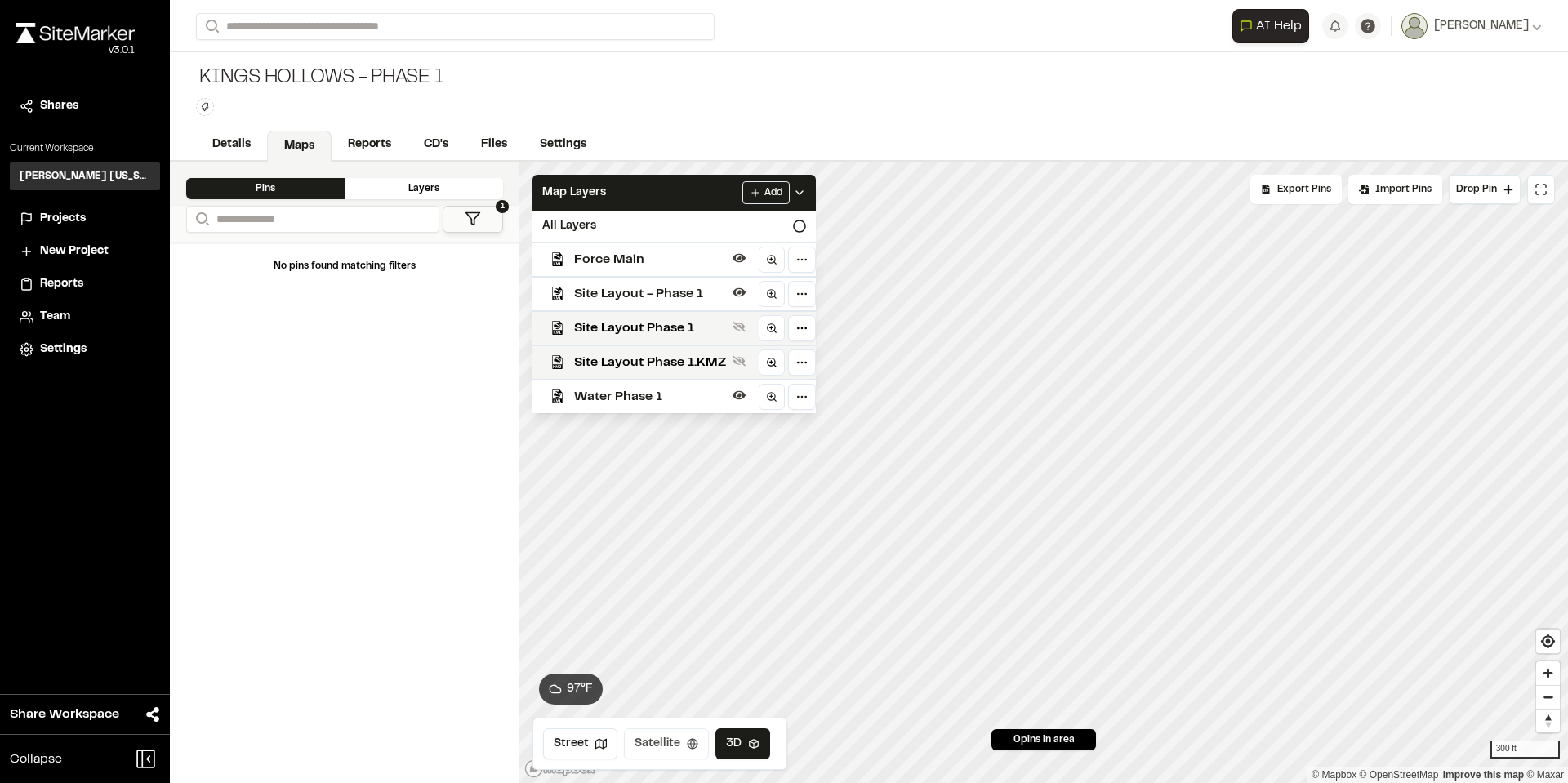 click on "Satellite" at bounding box center (666, 744) 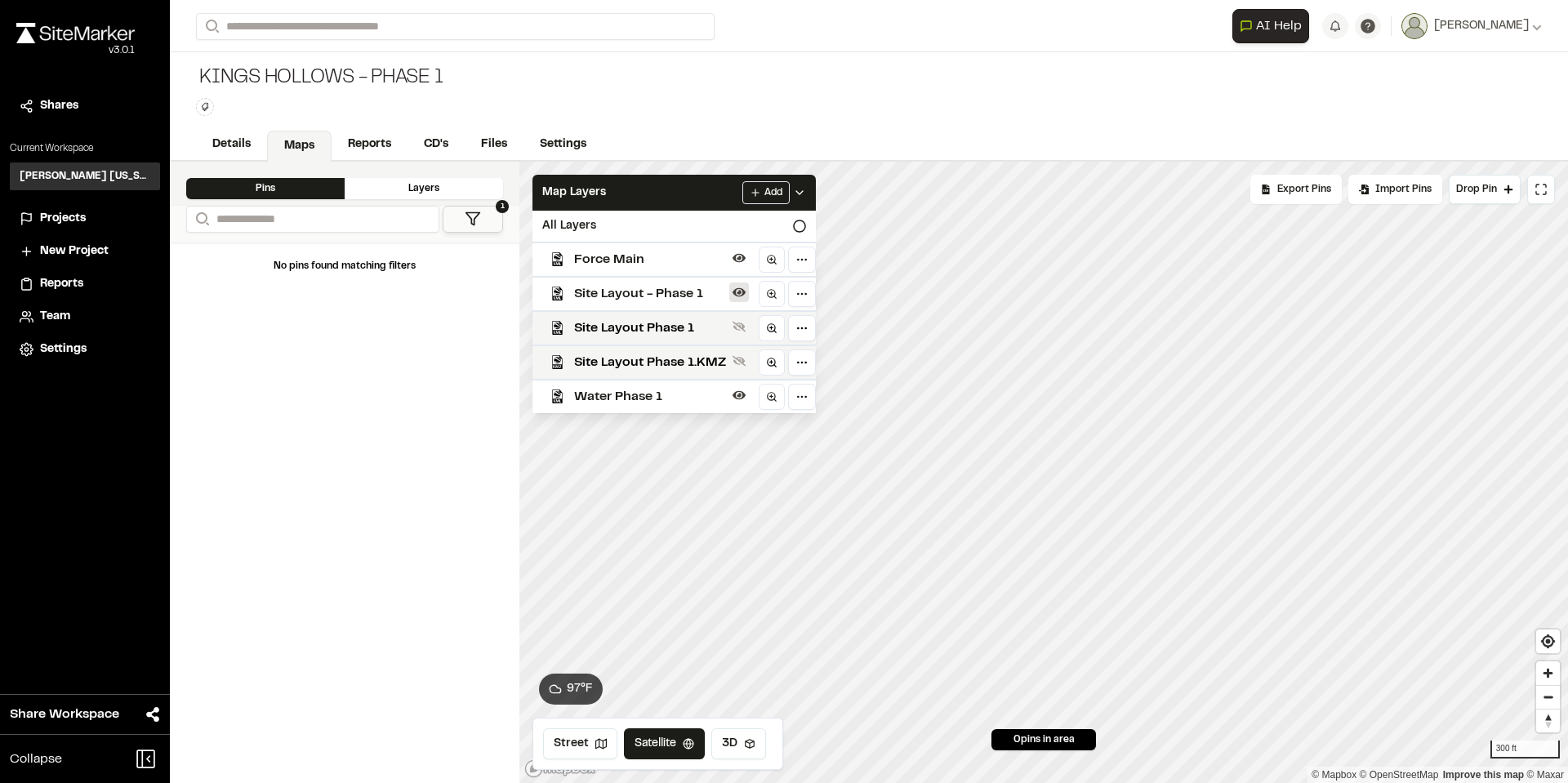 click 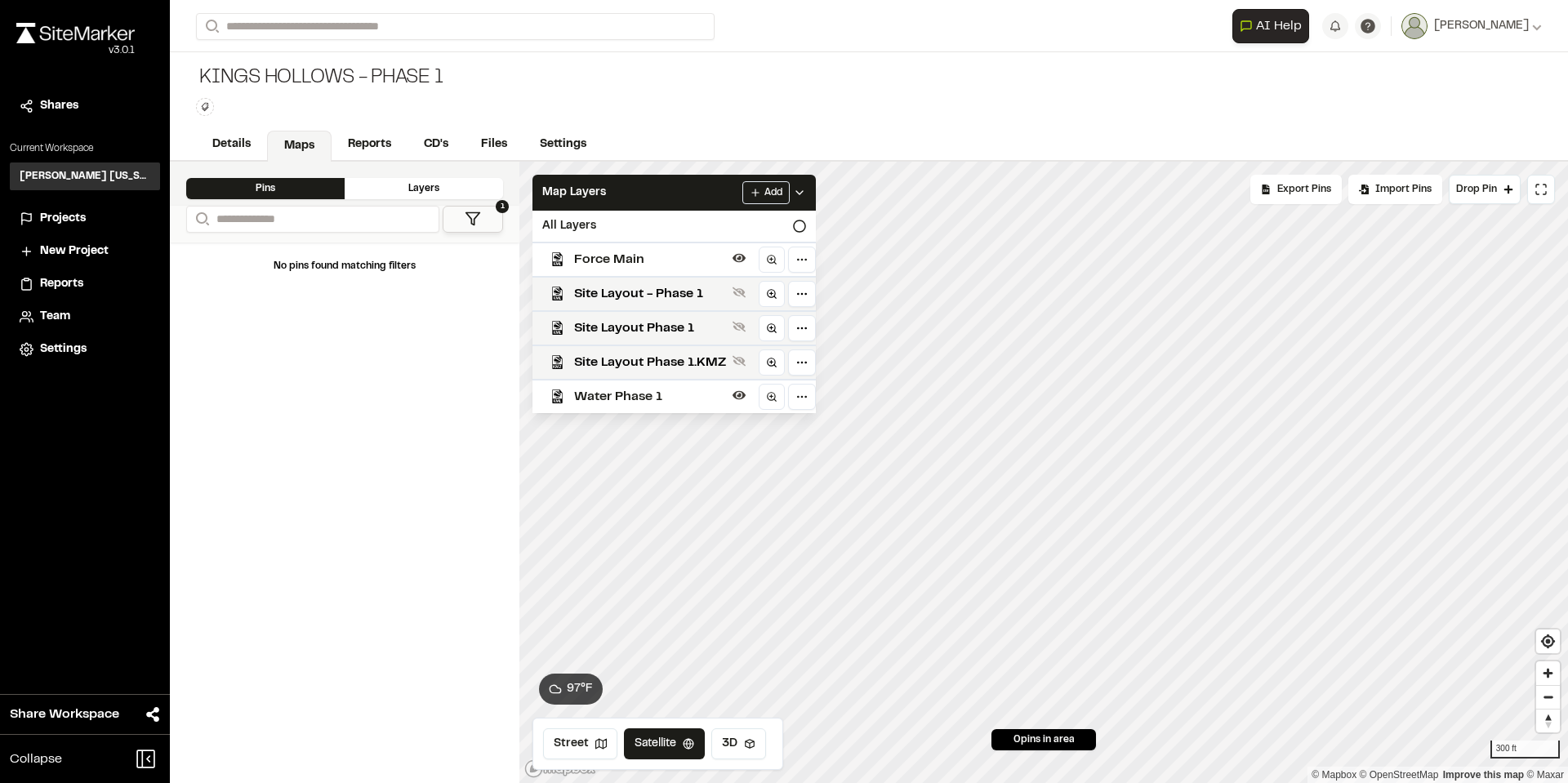 click 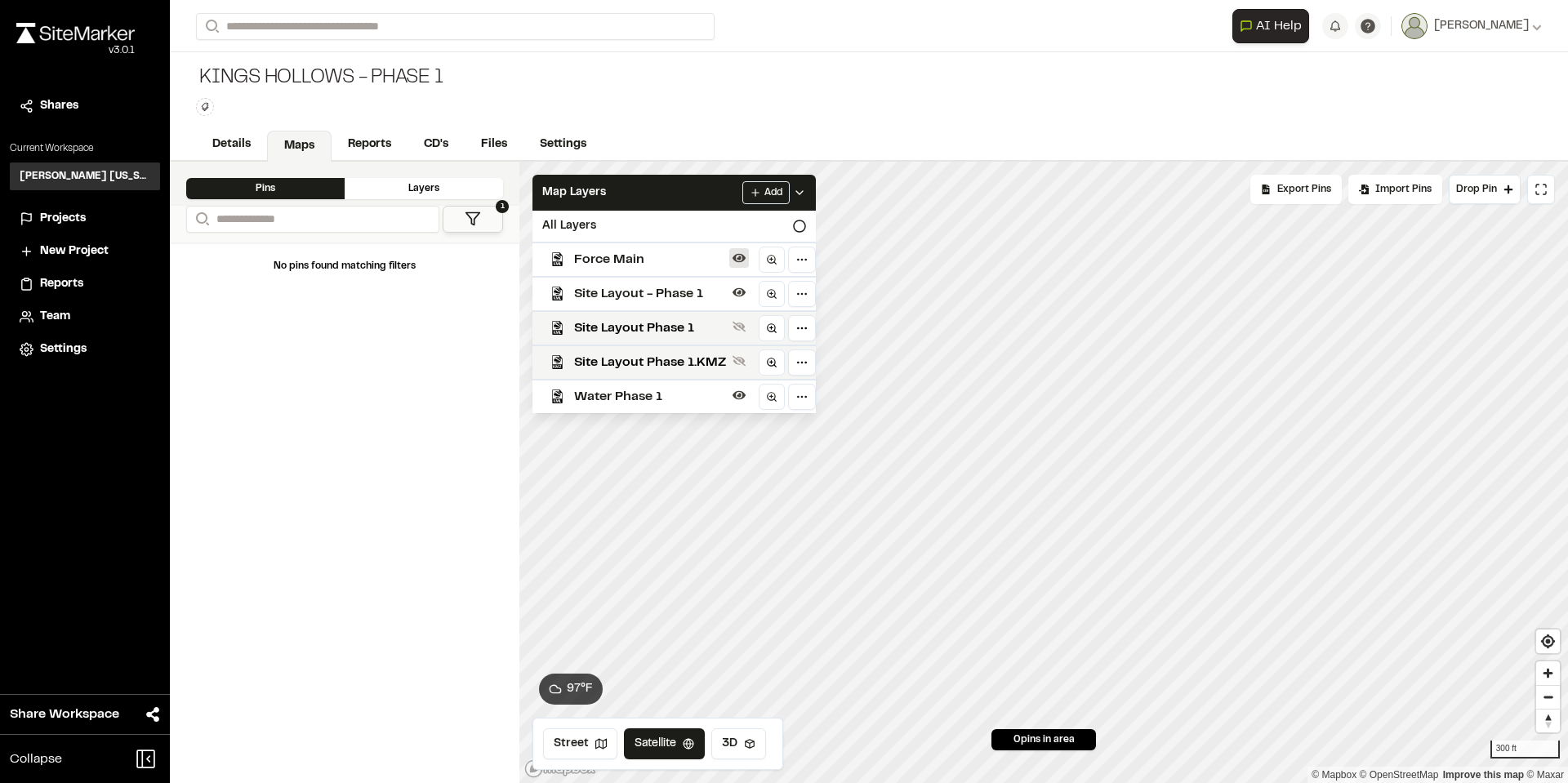 click 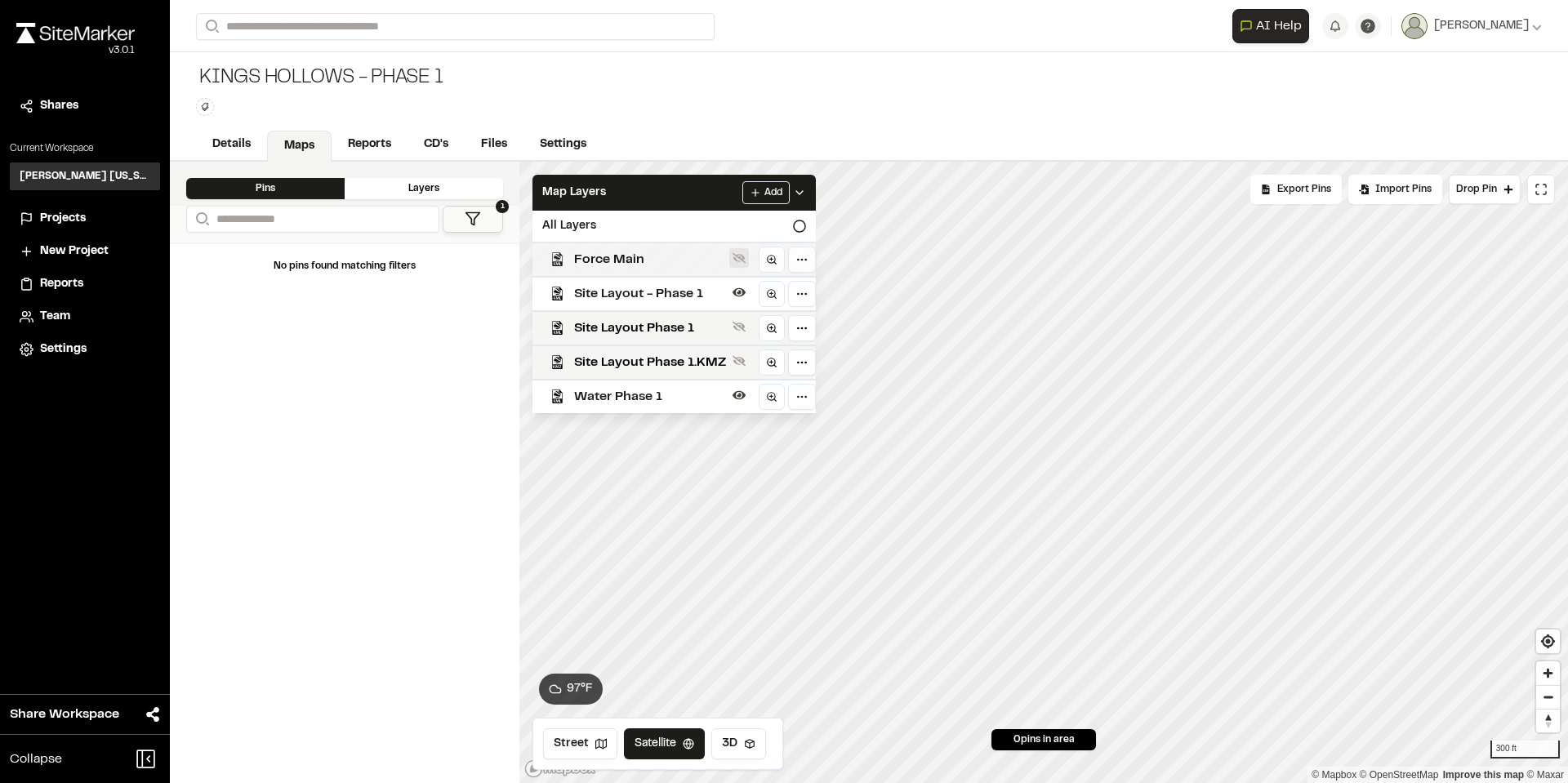 click 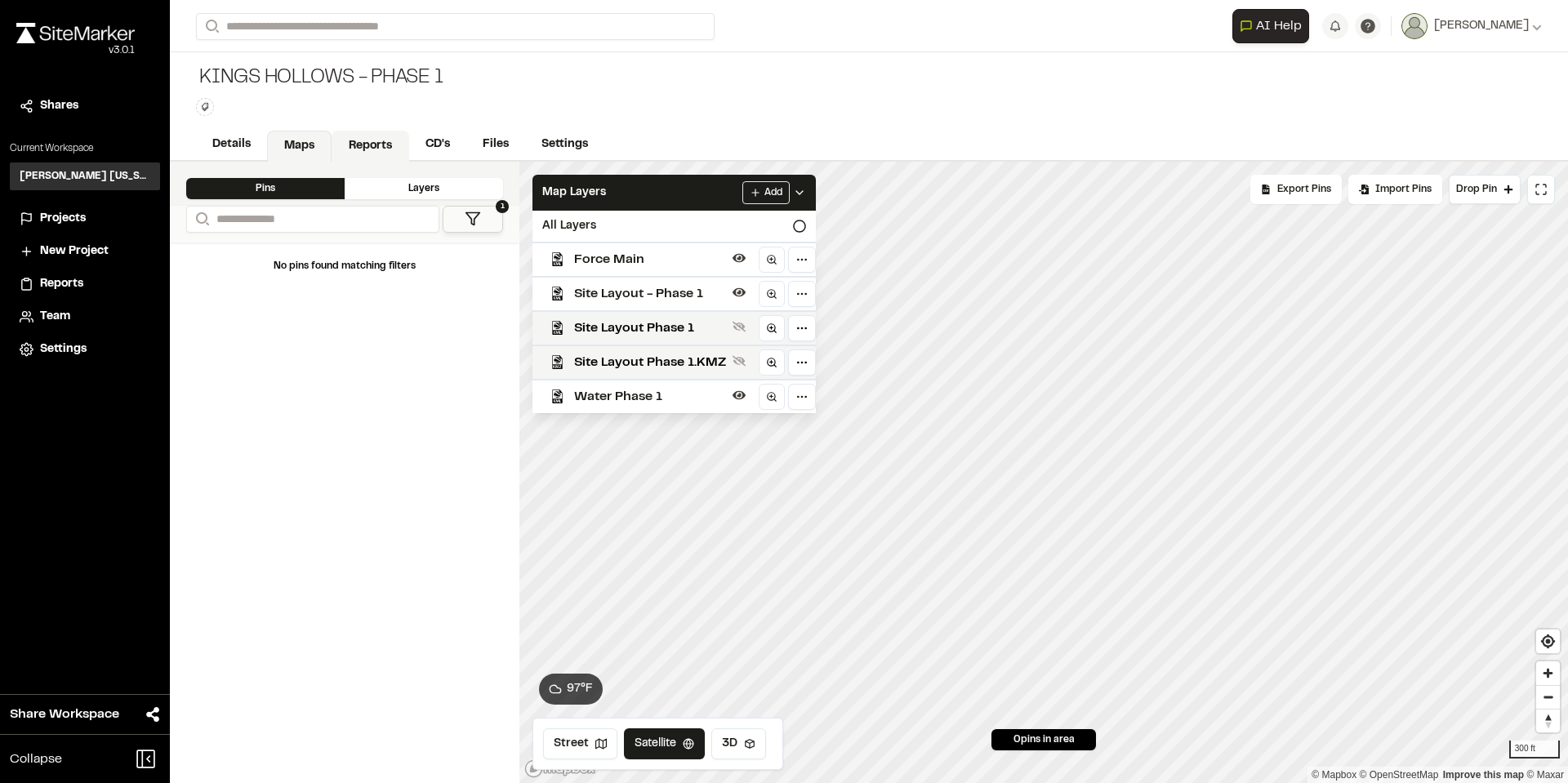 click on "Reports" at bounding box center (370, 146) 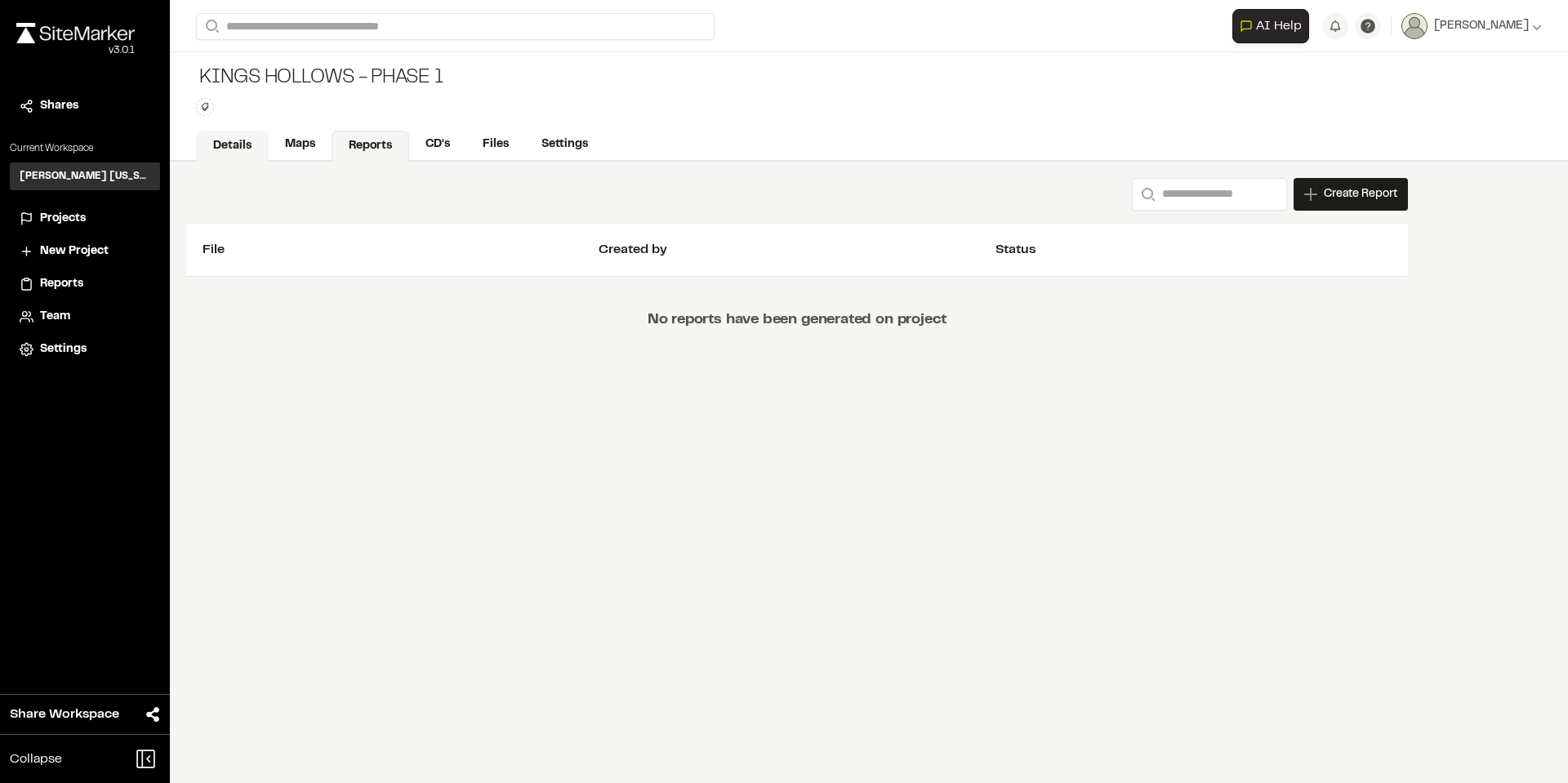 click on "Details" at bounding box center [232, 146] 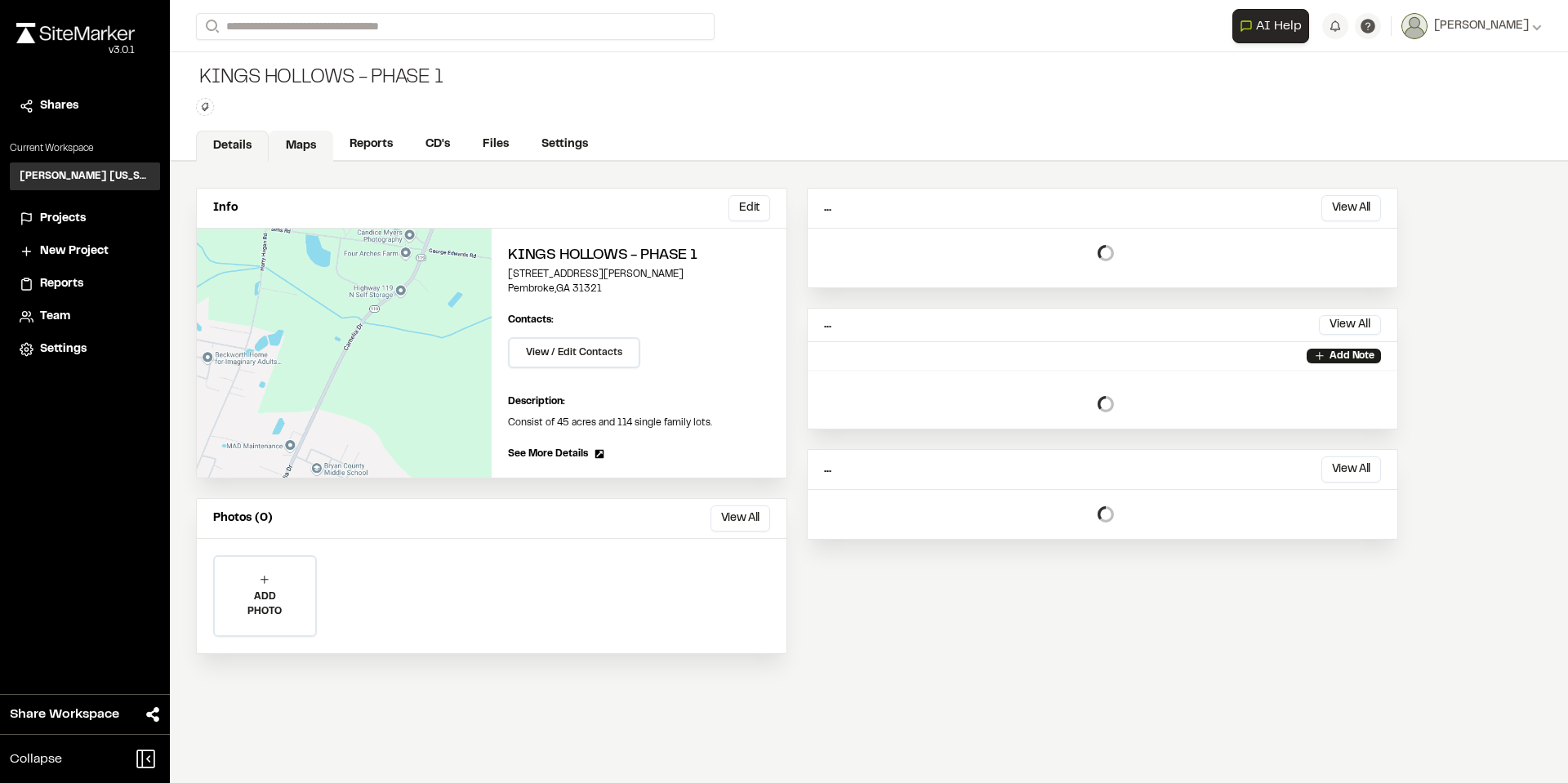 click on "Maps" at bounding box center (301, 146) 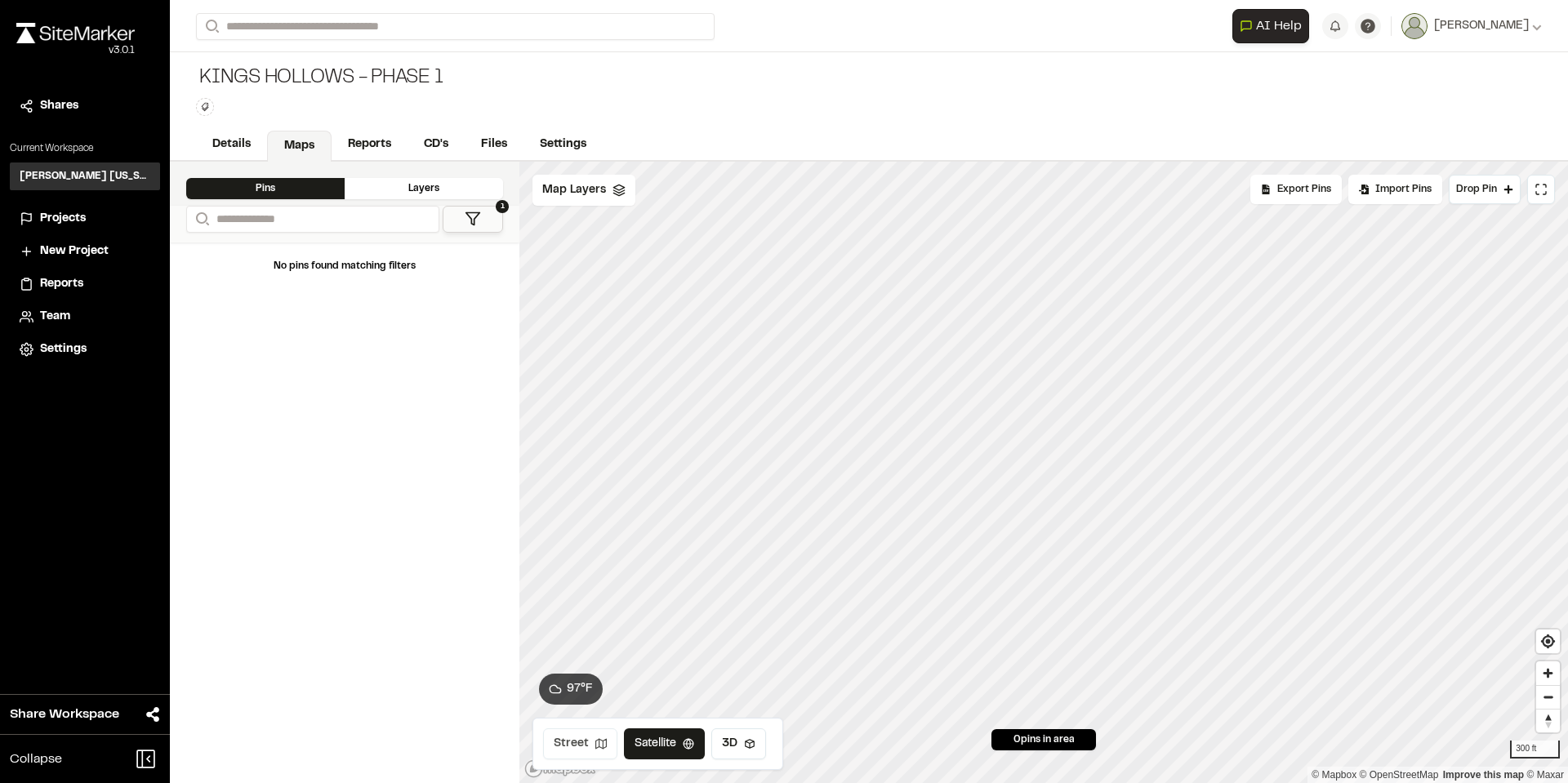 click on "Street" at bounding box center [580, 744] 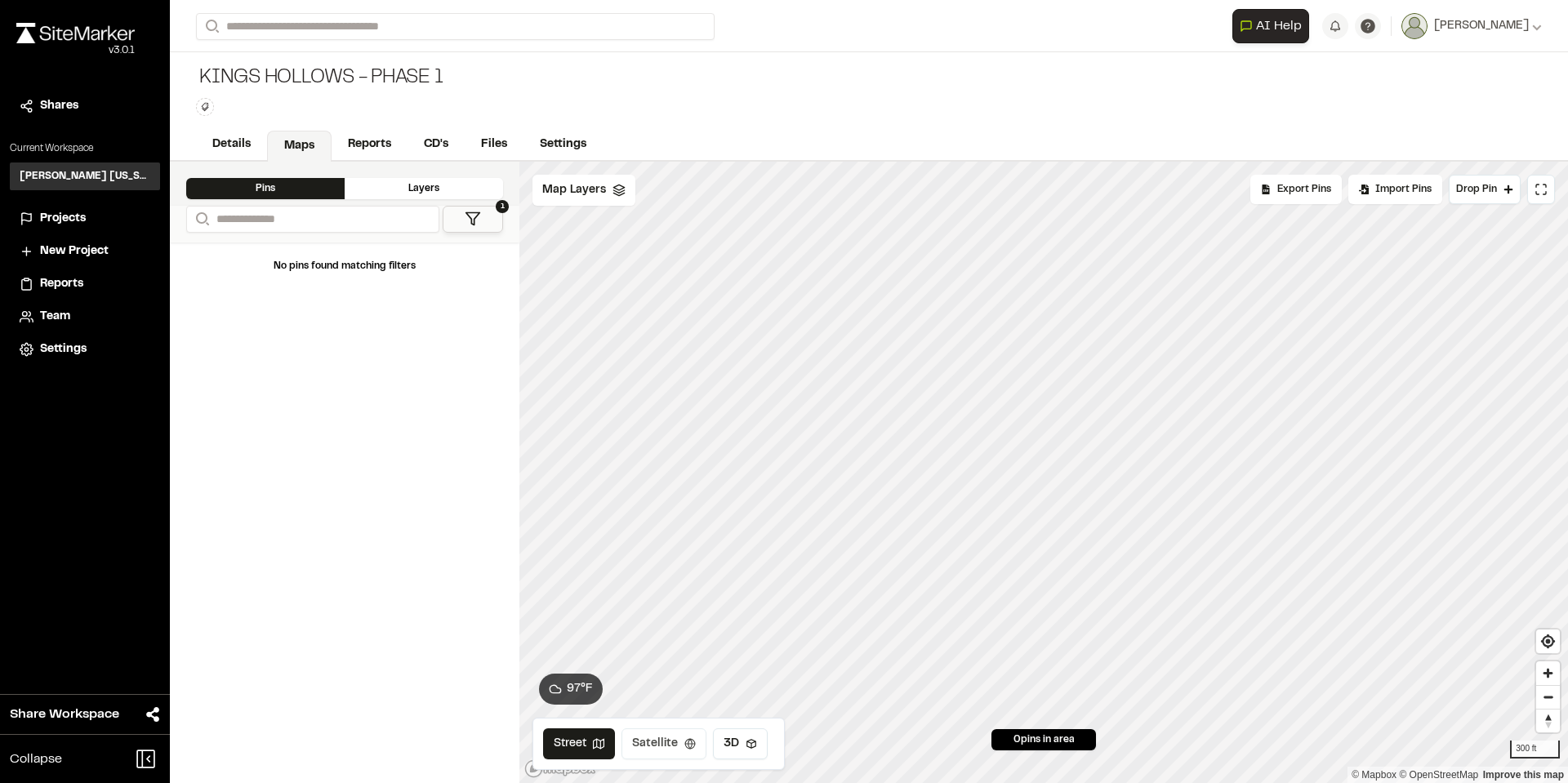 click on "Satellite" at bounding box center [664, 744] 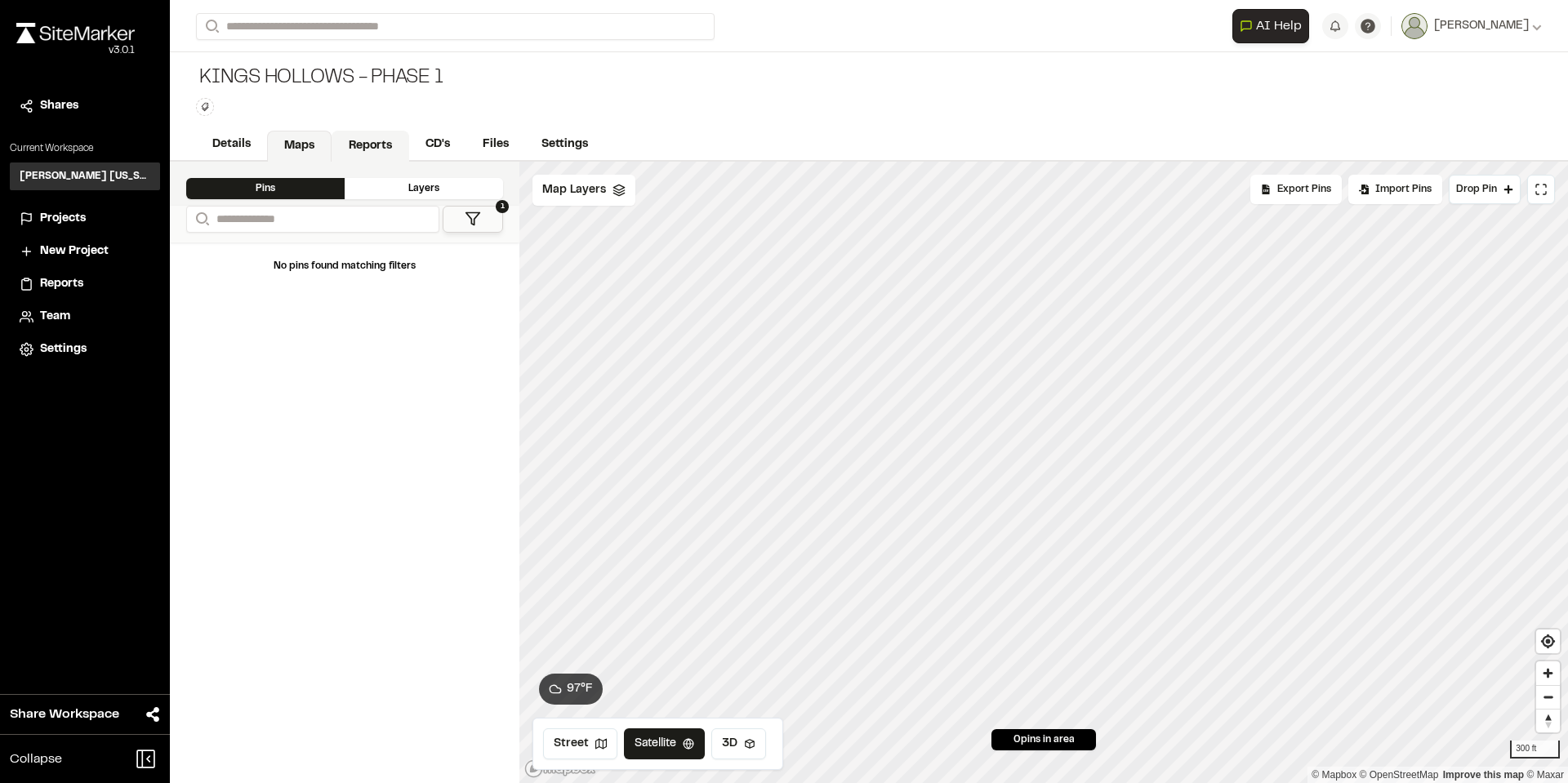 click on "Reports" at bounding box center [370, 146] 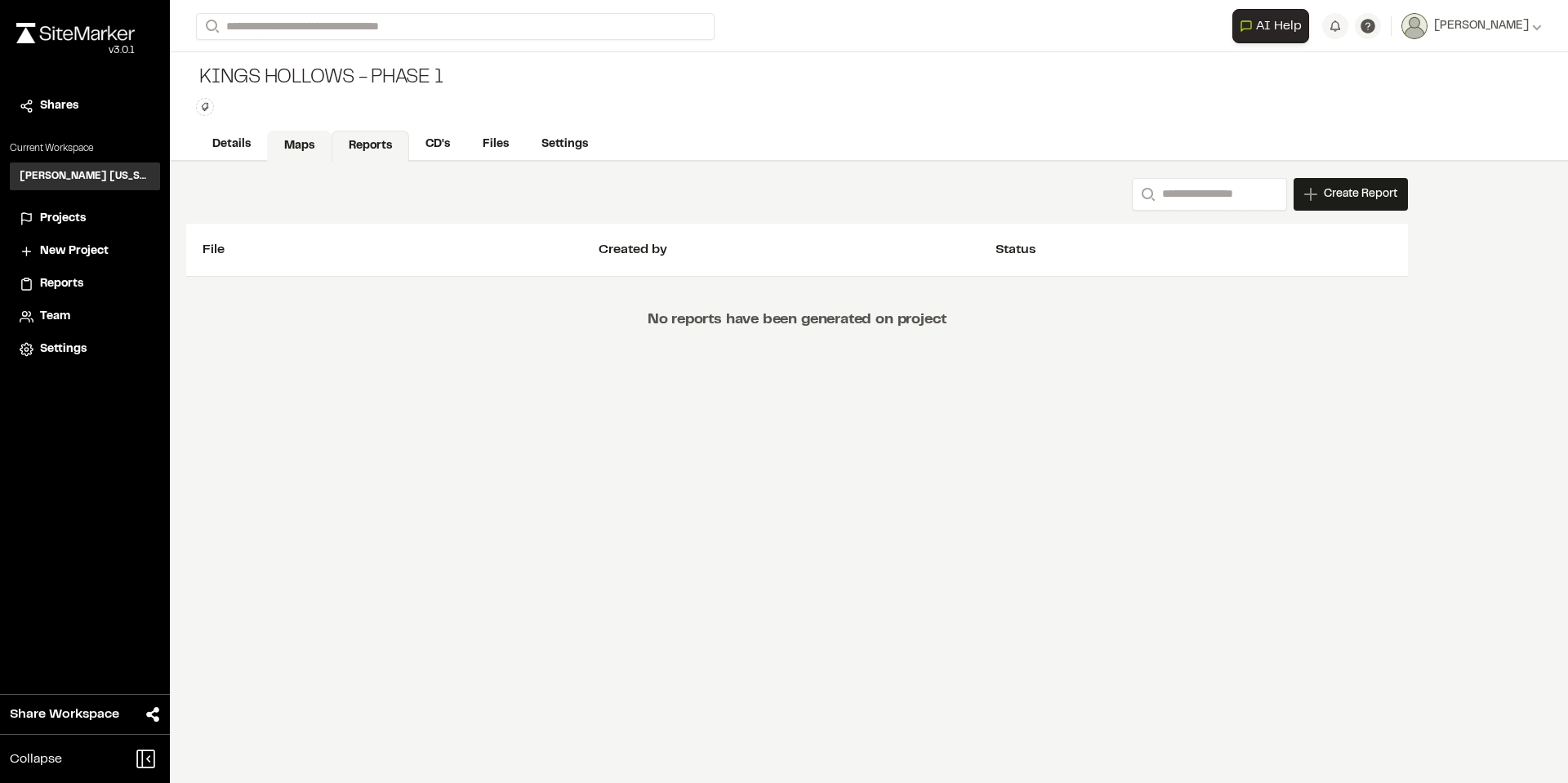click on "Maps" at bounding box center [299, 146] 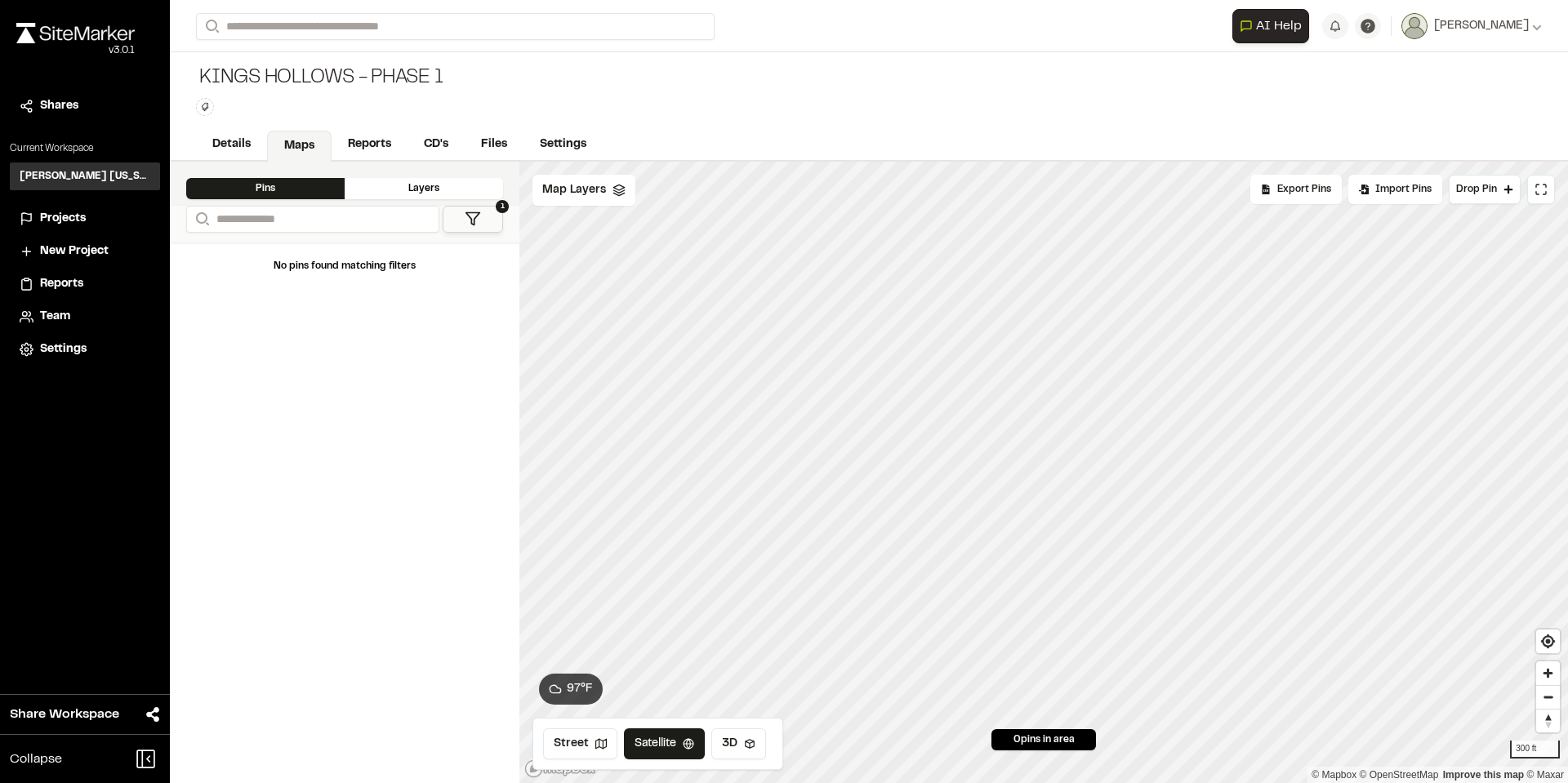 click on "Layers" at bounding box center [424, 189] 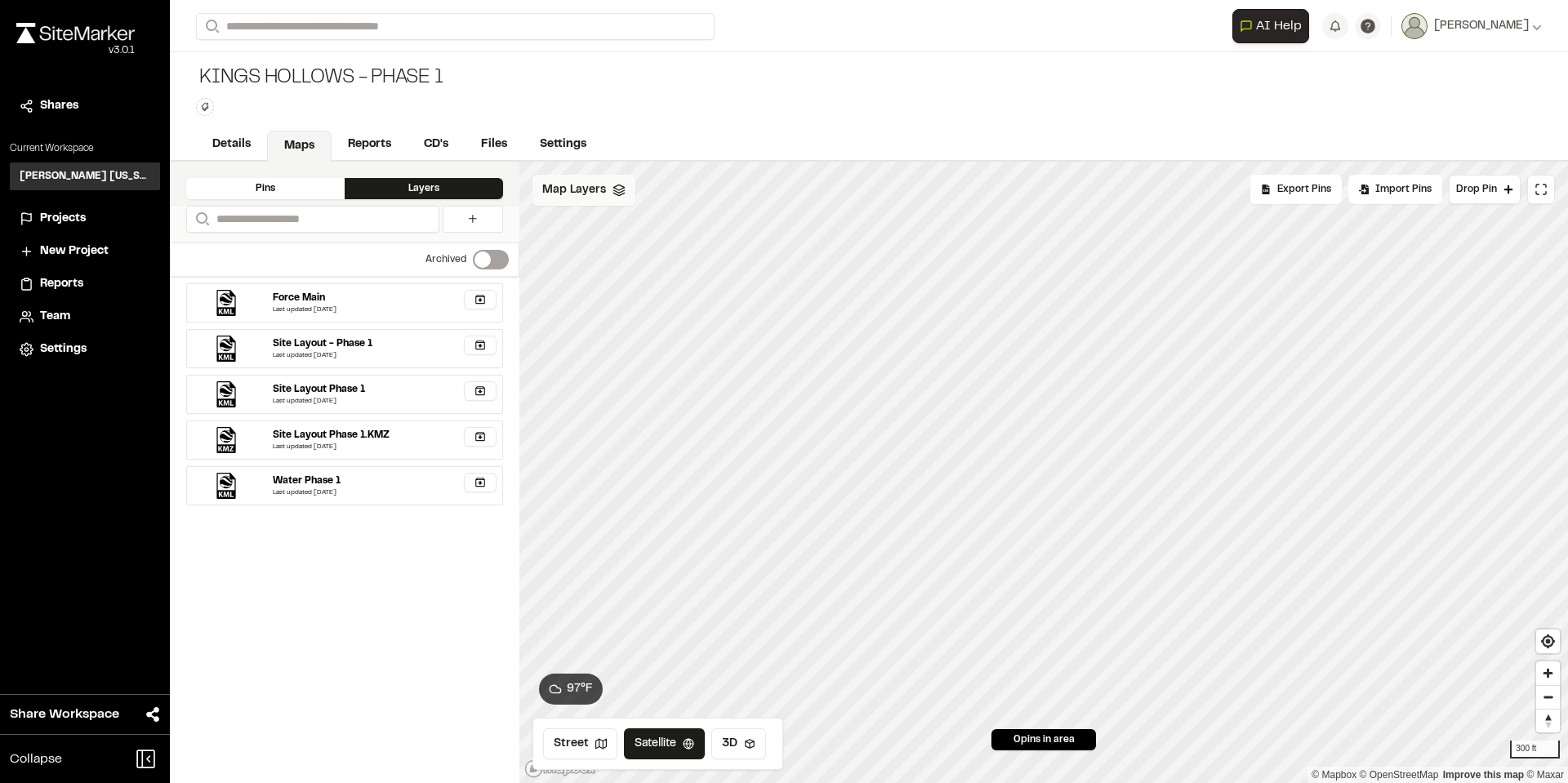 click on "Map Layers" at bounding box center (574, 190) 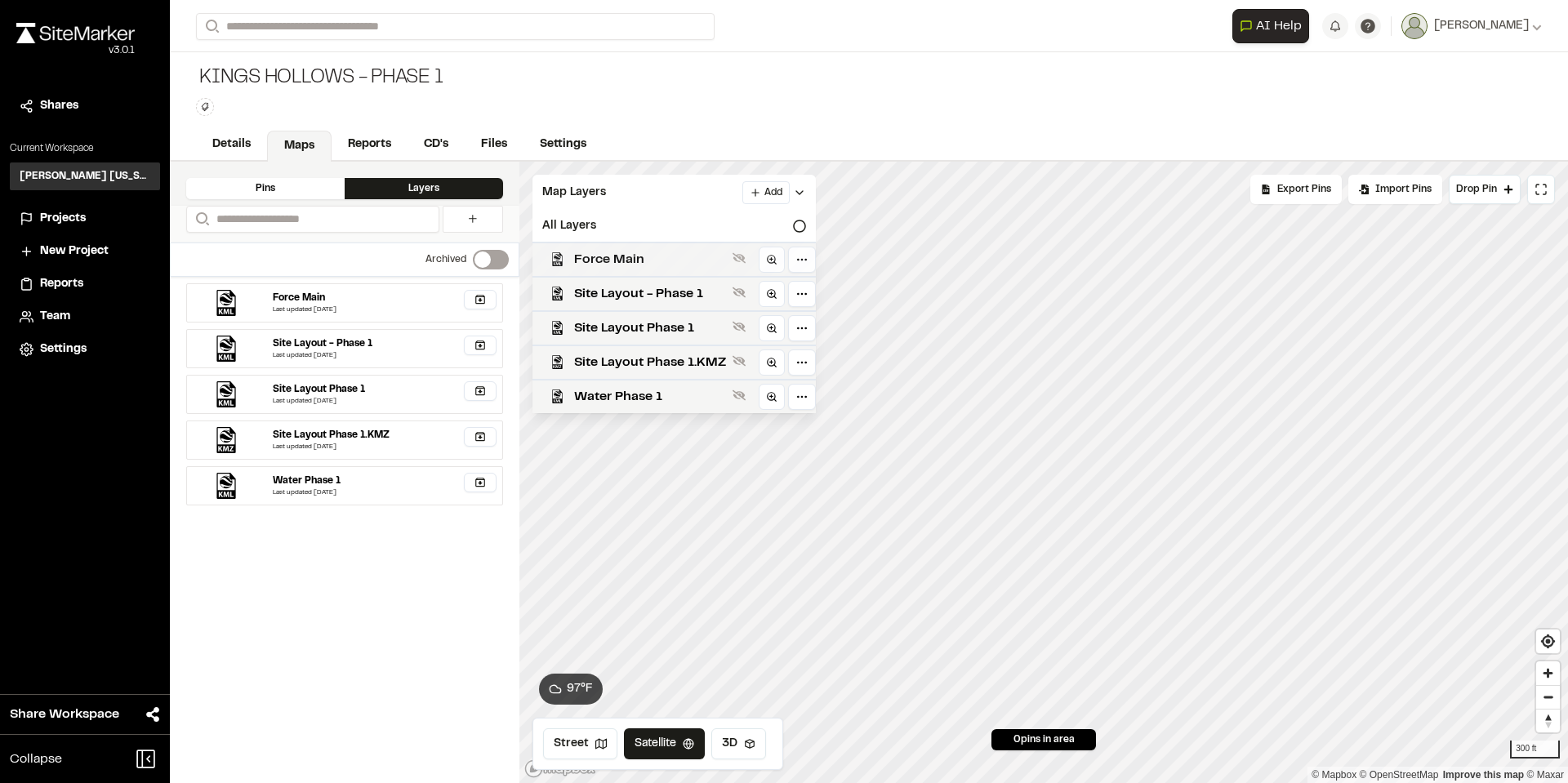 click on "Force Main" at bounding box center [667, 259] 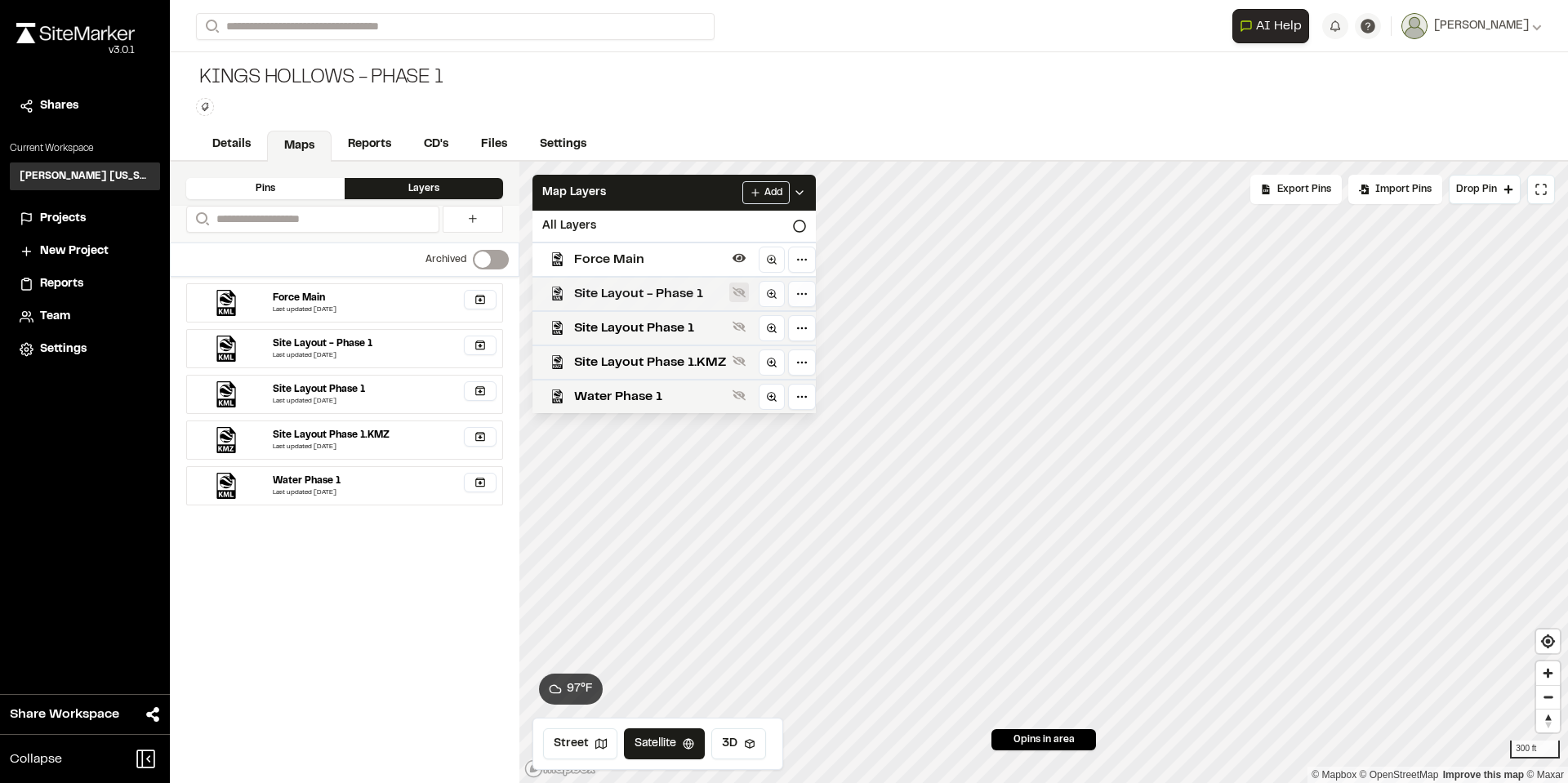 click 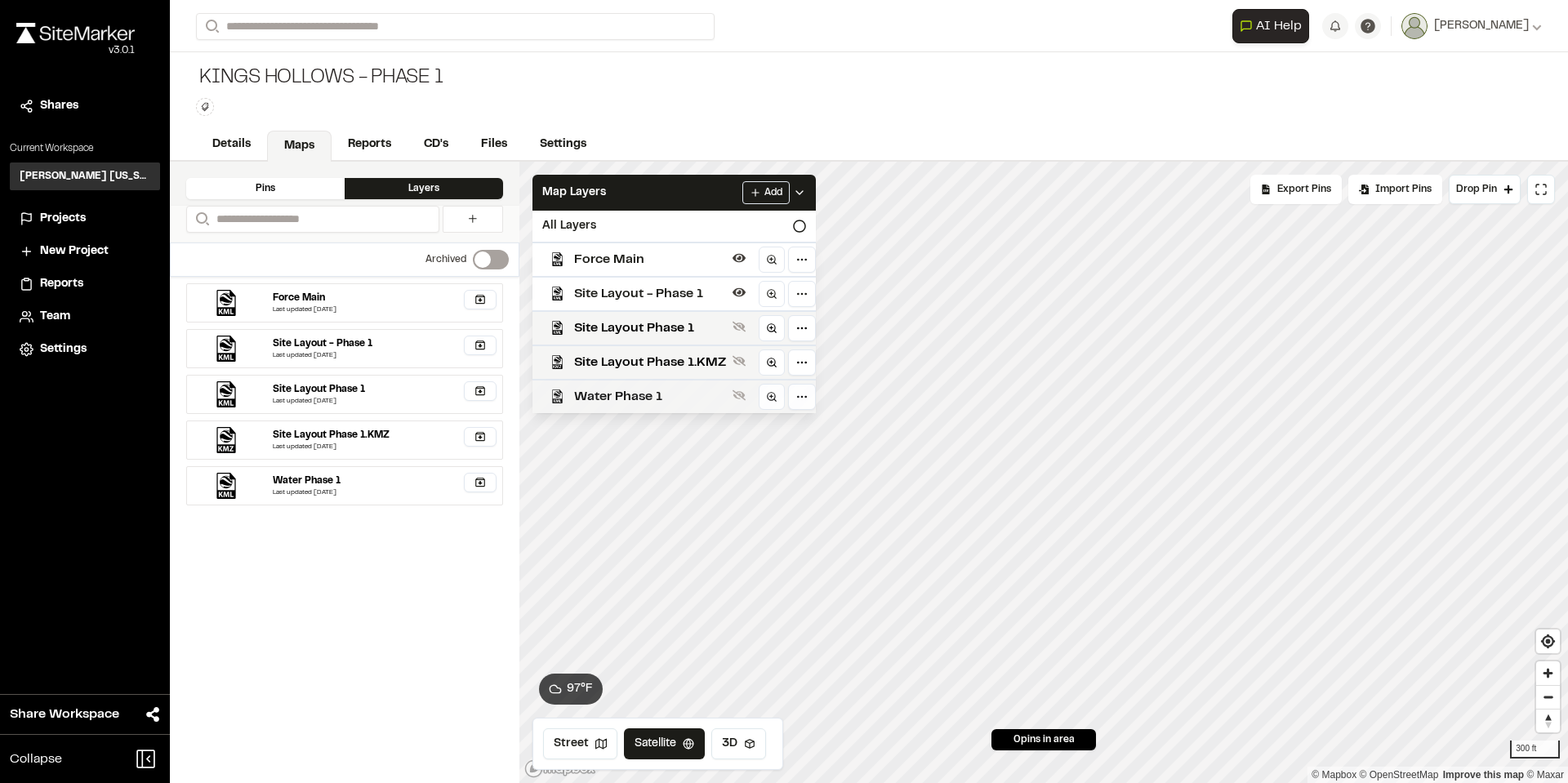 click on "Water Phase 1" at bounding box center (667, 396) 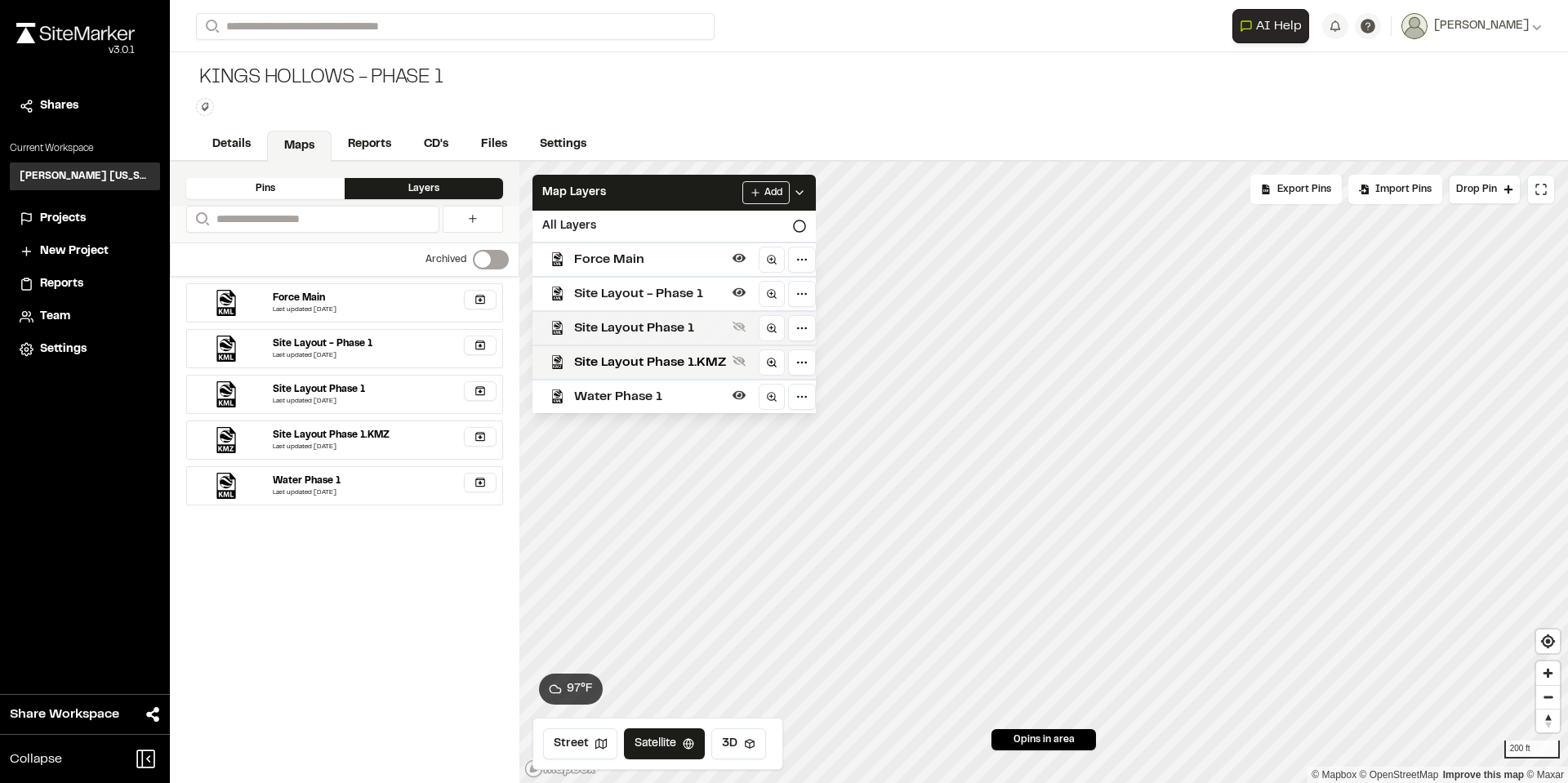 click on "Site Layout Phase 1" at bounding box center [650, 328] 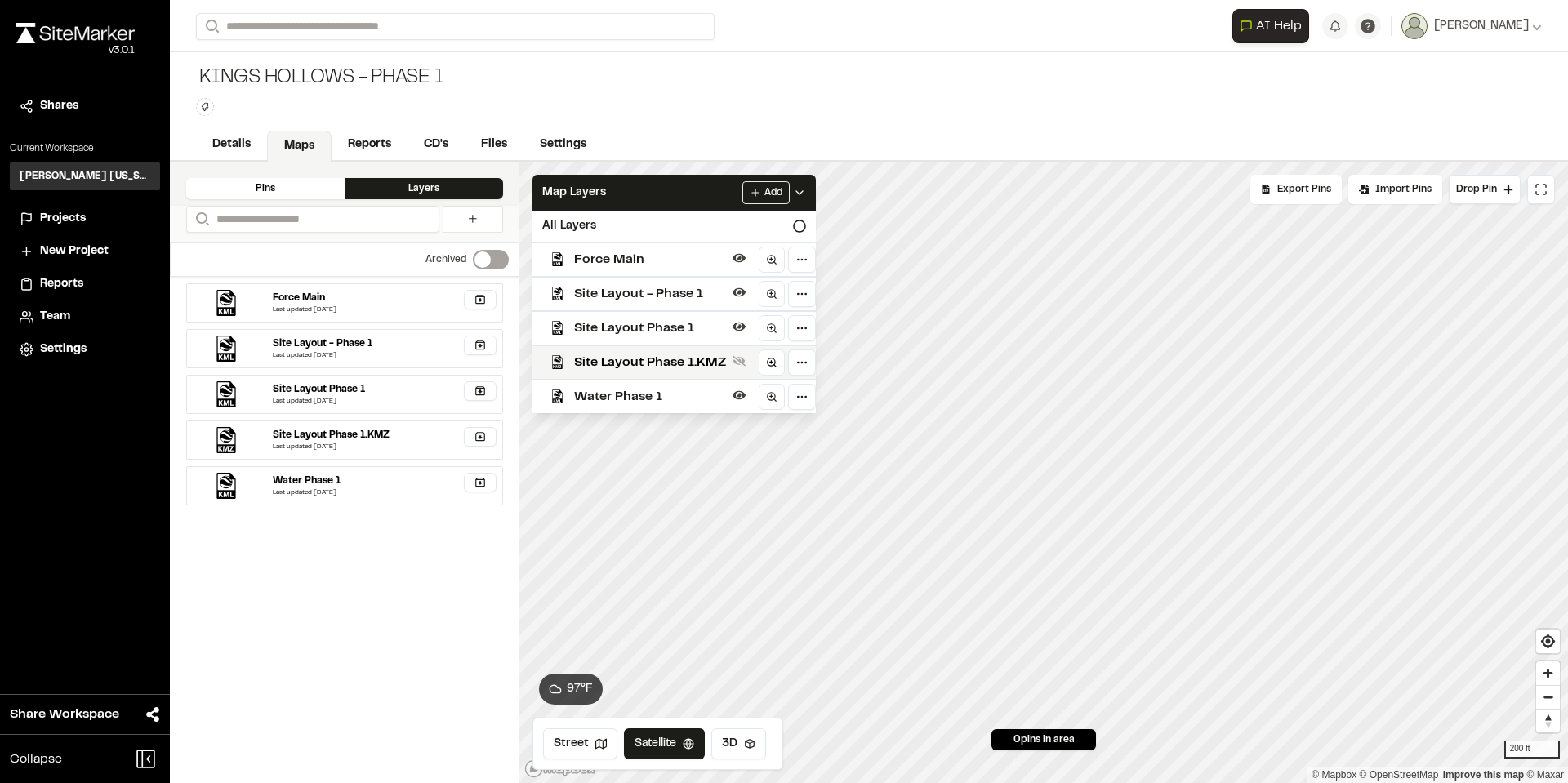 click on "Site Layout Phase 1" at bounding box center [650, 328] 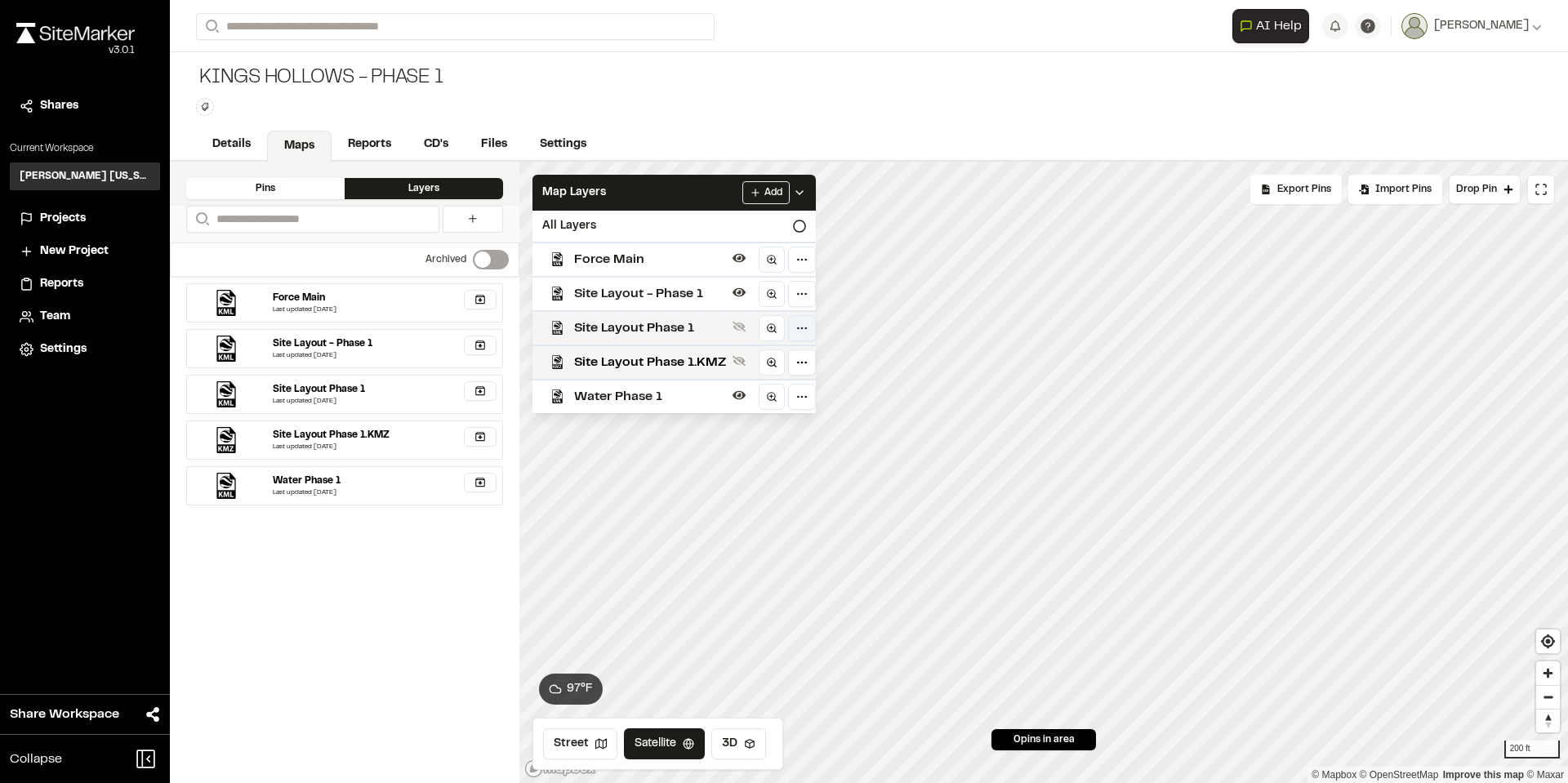 click on "**********" at bounding box center (784, 391) 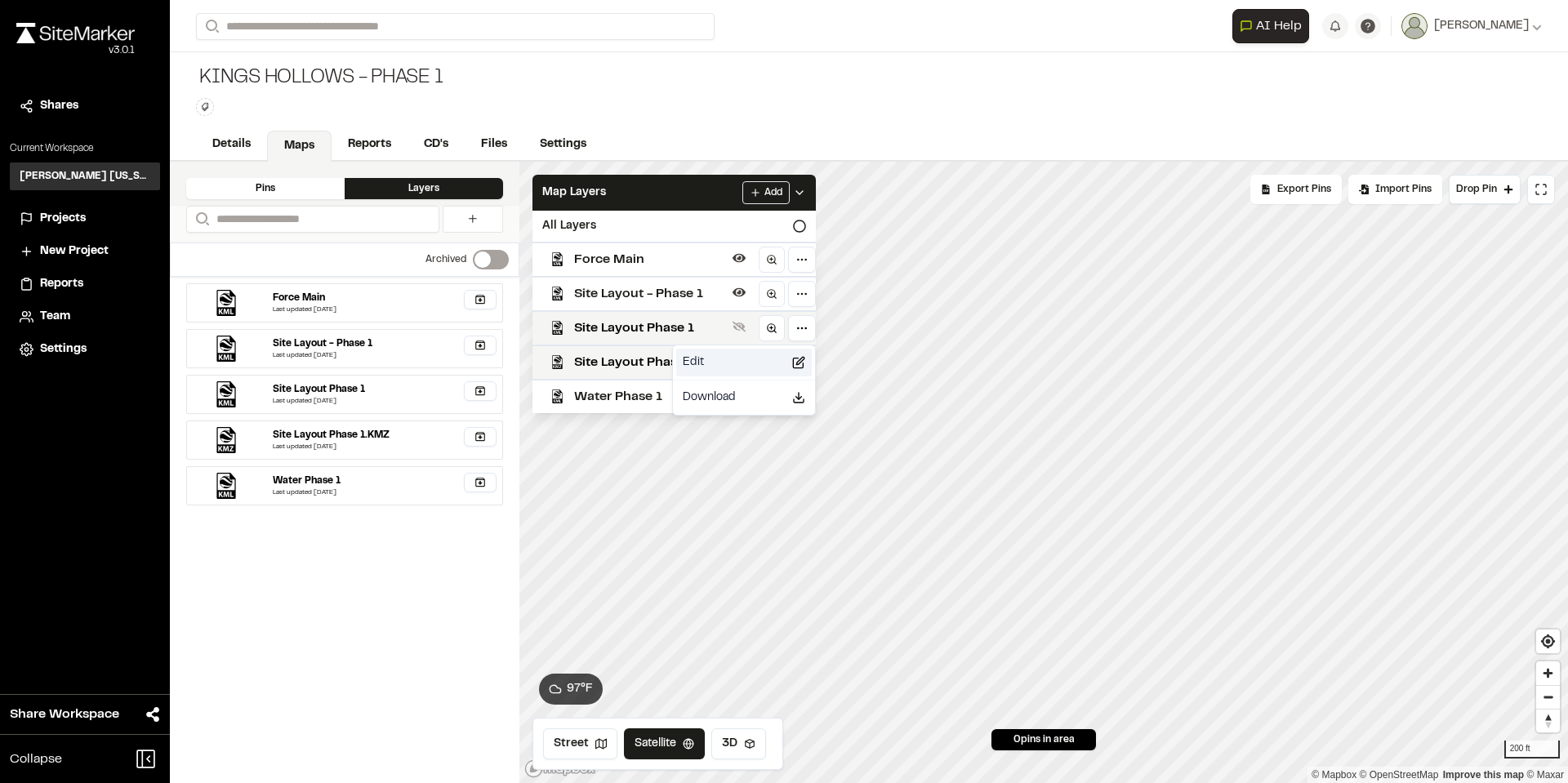click on "Edit" at bounding box center (744, 363) 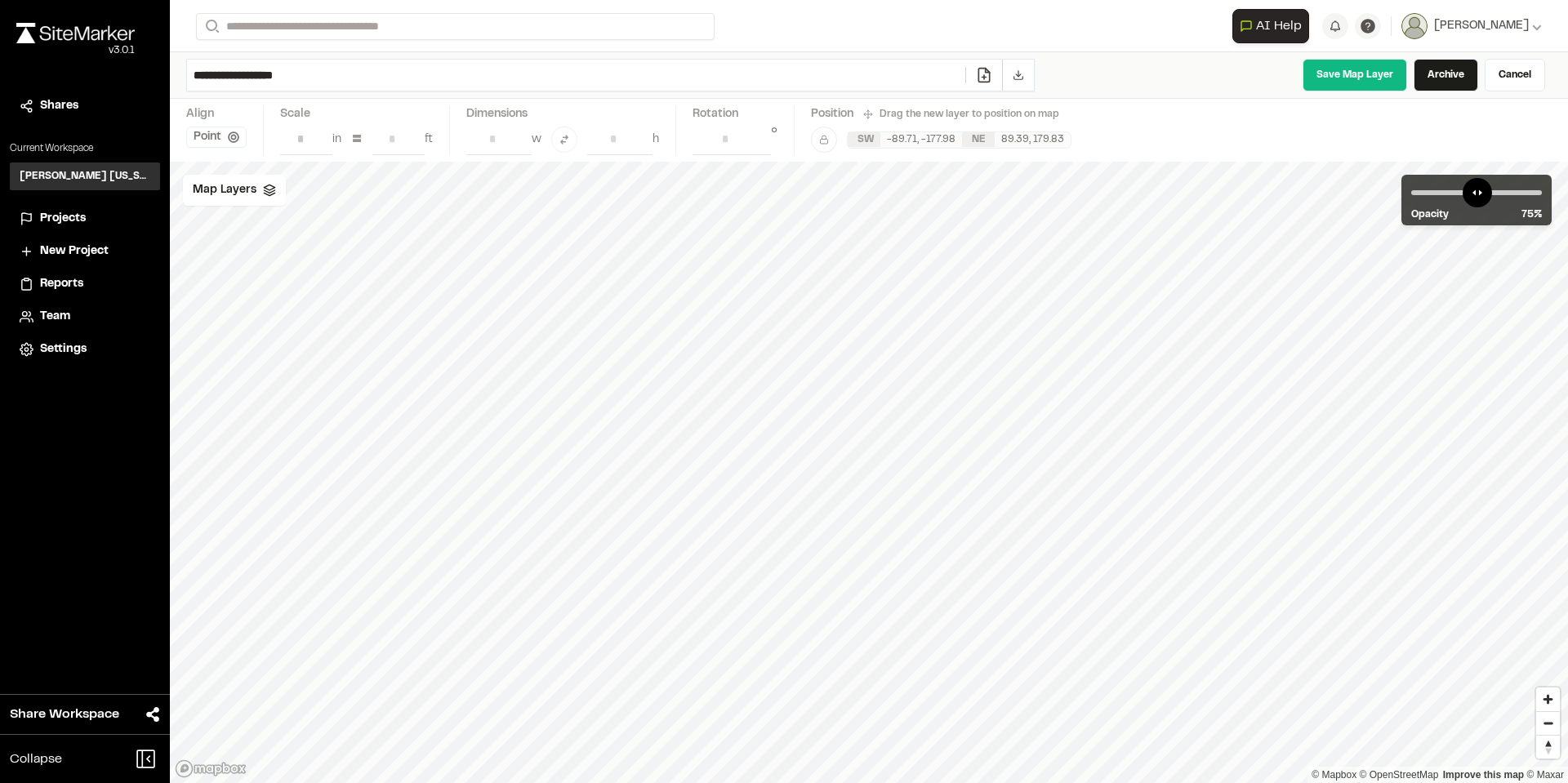 drag, startPoint x: 332, startPoint y: 73, endPoint x: 85, endPoint y: 42, distance: 248.9377 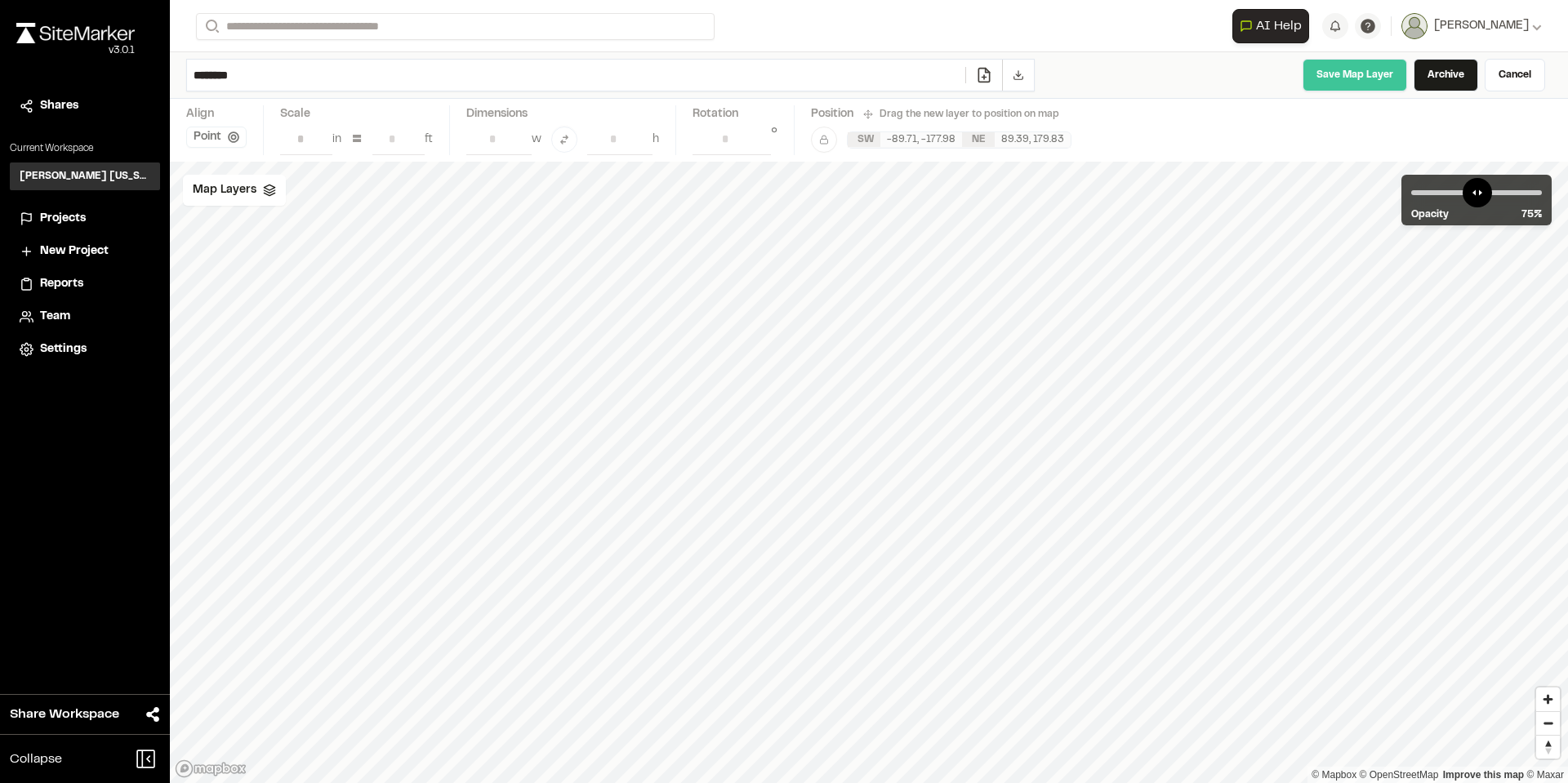 type on "********" 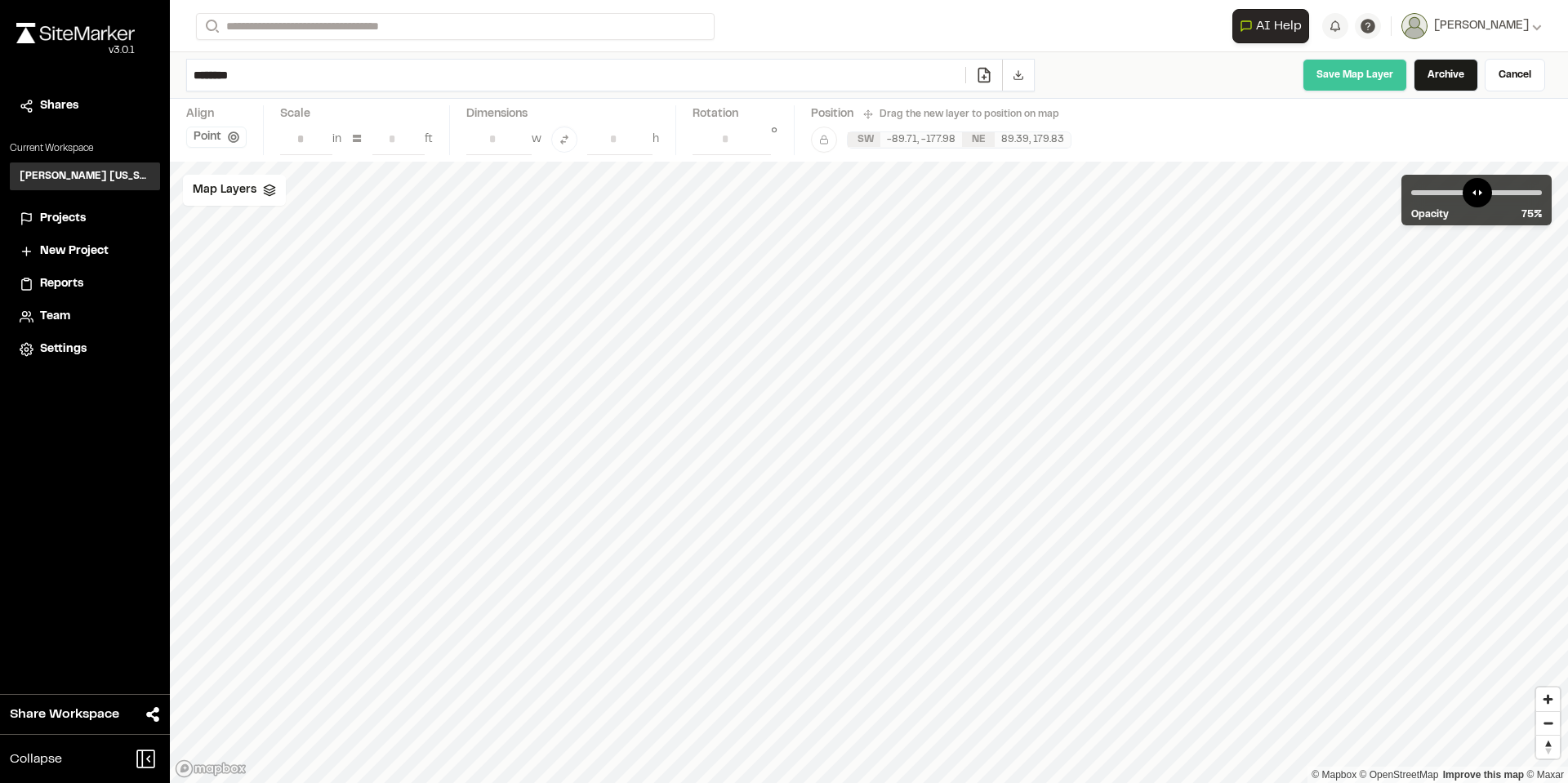 click on "Save Map Layer" at bounding box center (1355, 75) 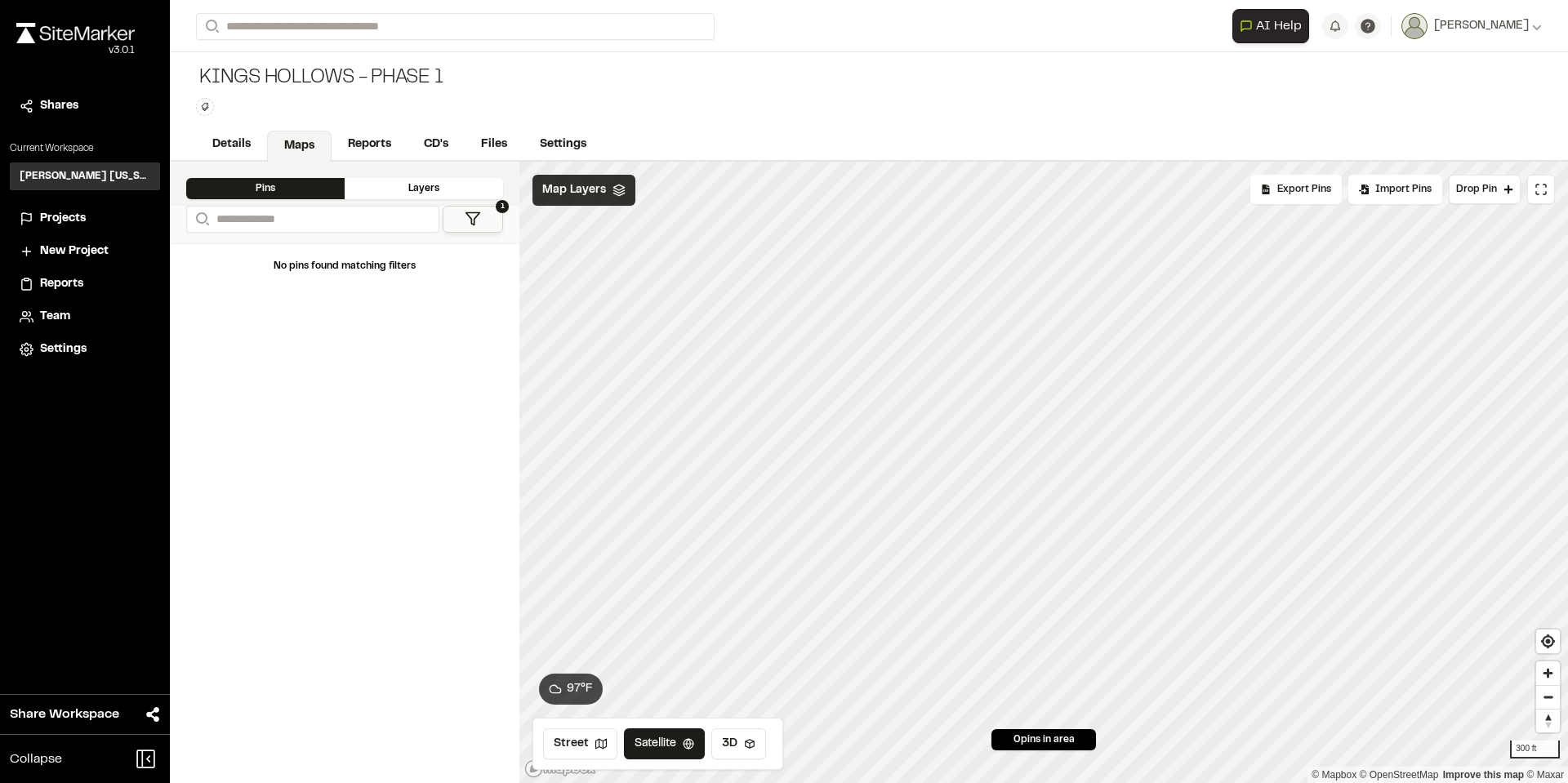 click on "Map Layers" at bounding box center [574, 190] 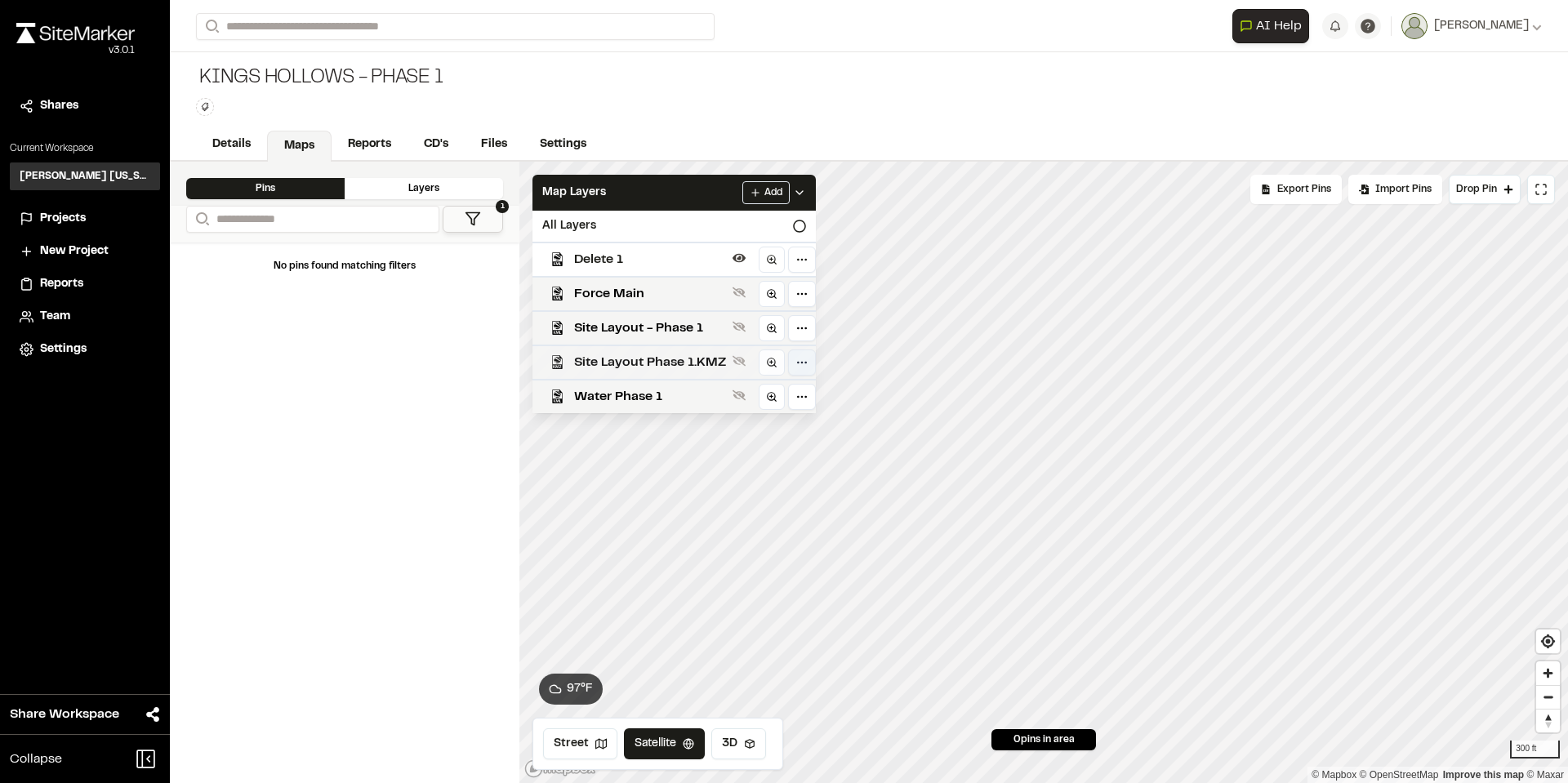 click on "**********" at bounding box center [784, 391] 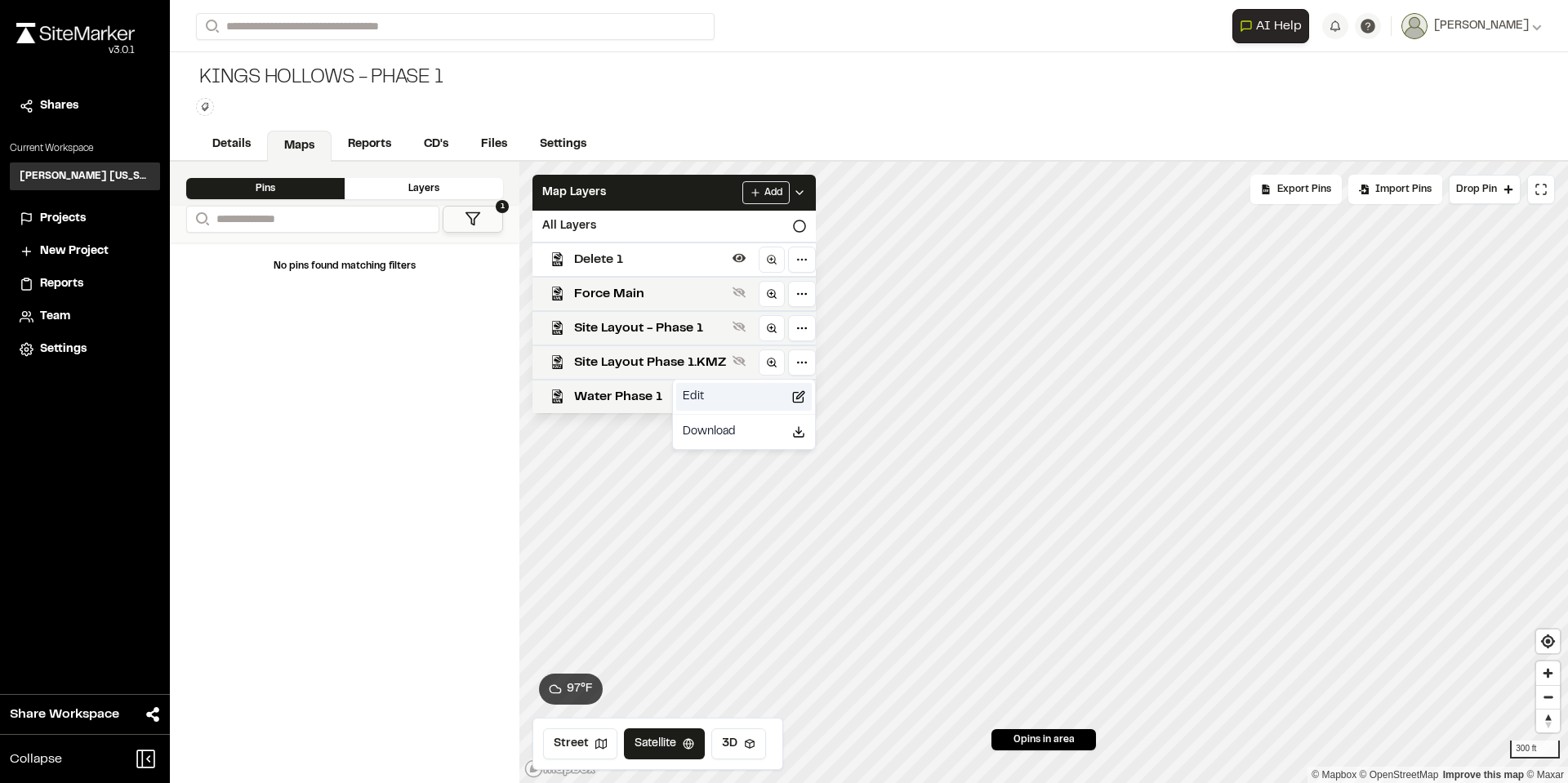 click on "Edit" at bounding box center (744, 397) 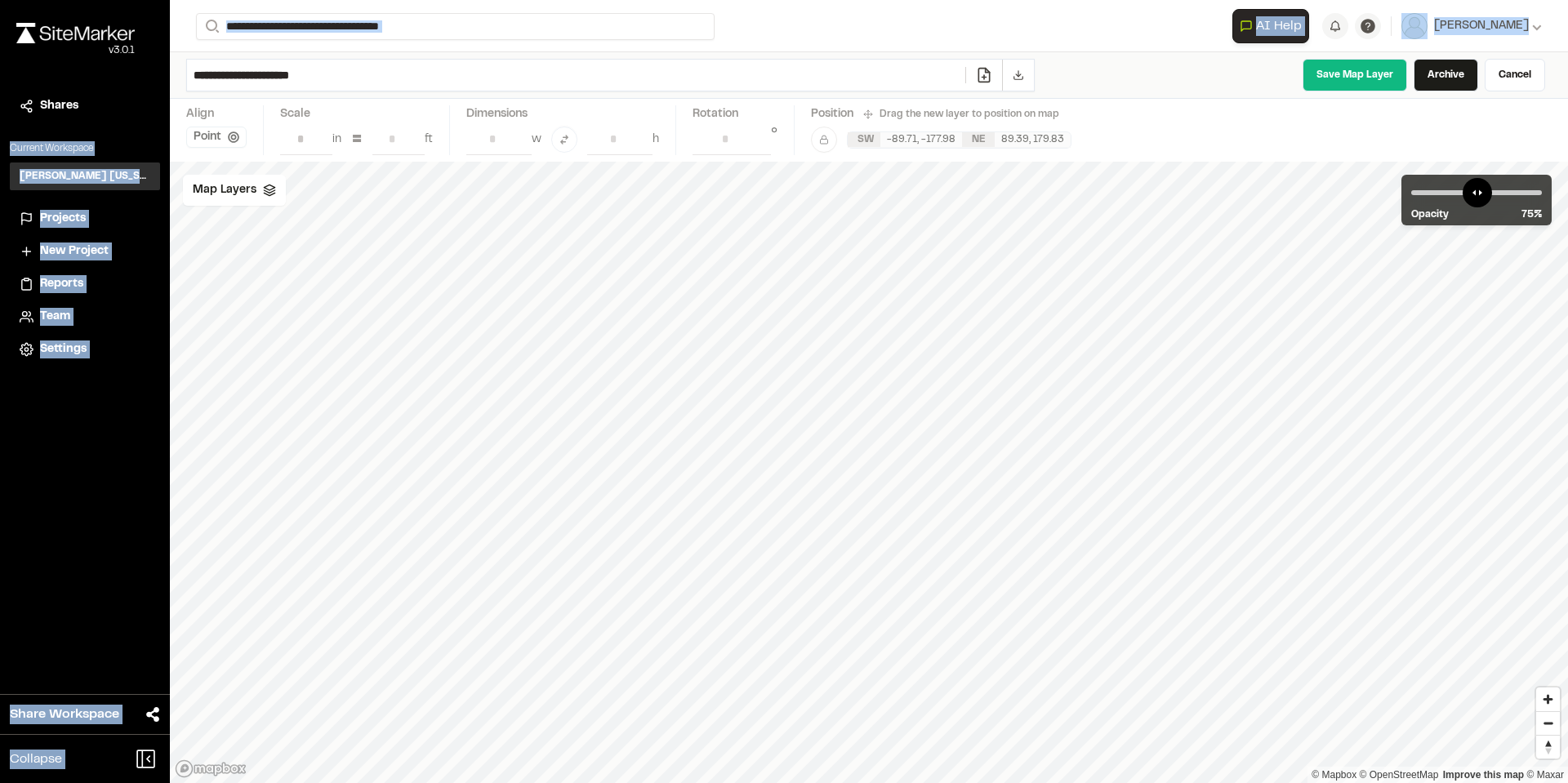 drag, startPoint x: 396, startPoint y: 91, endPoint x: 136, endPoint y: 110, distance: 260.69331 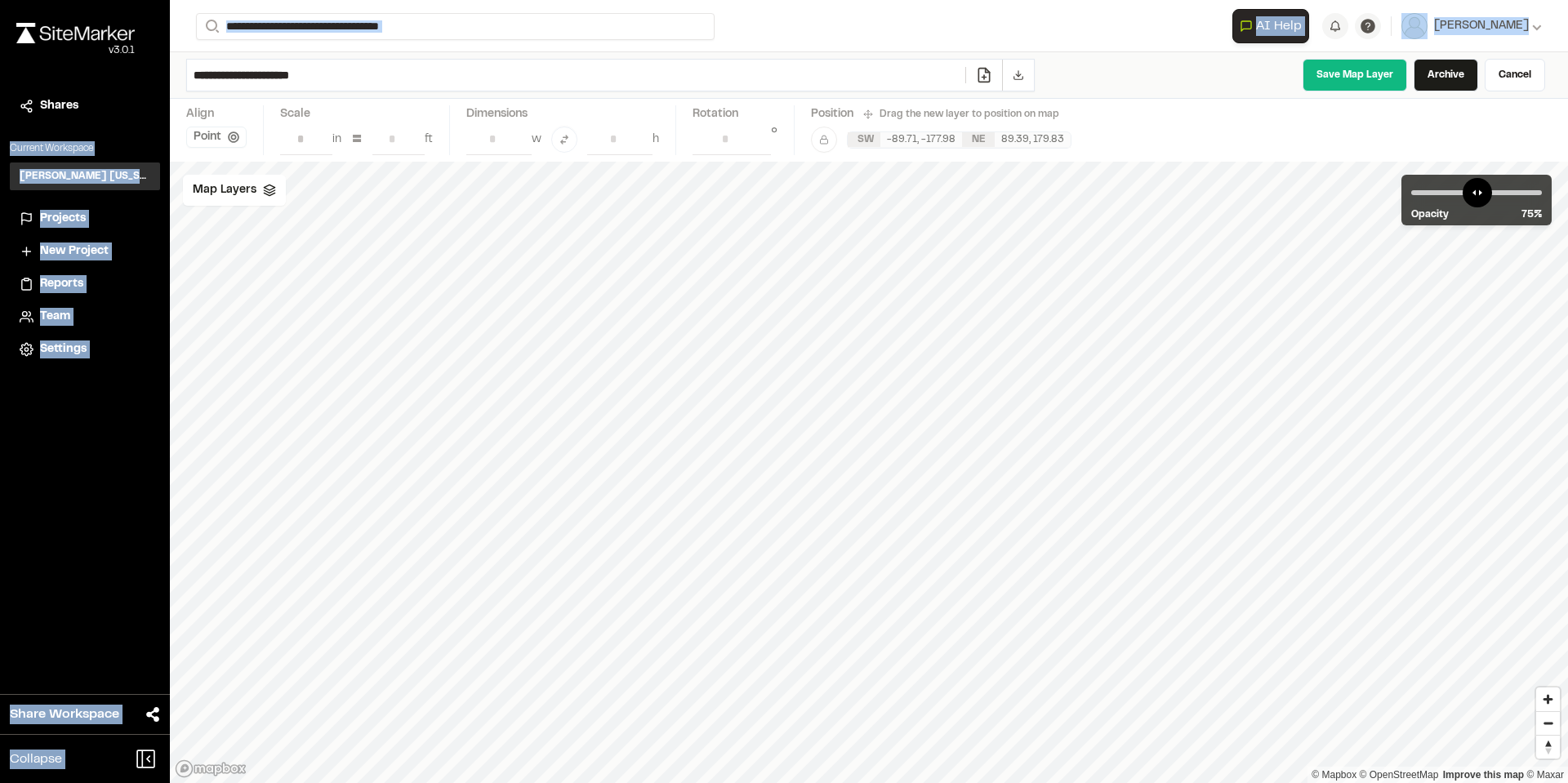 click on "**********" at bounding box center (784, 391) 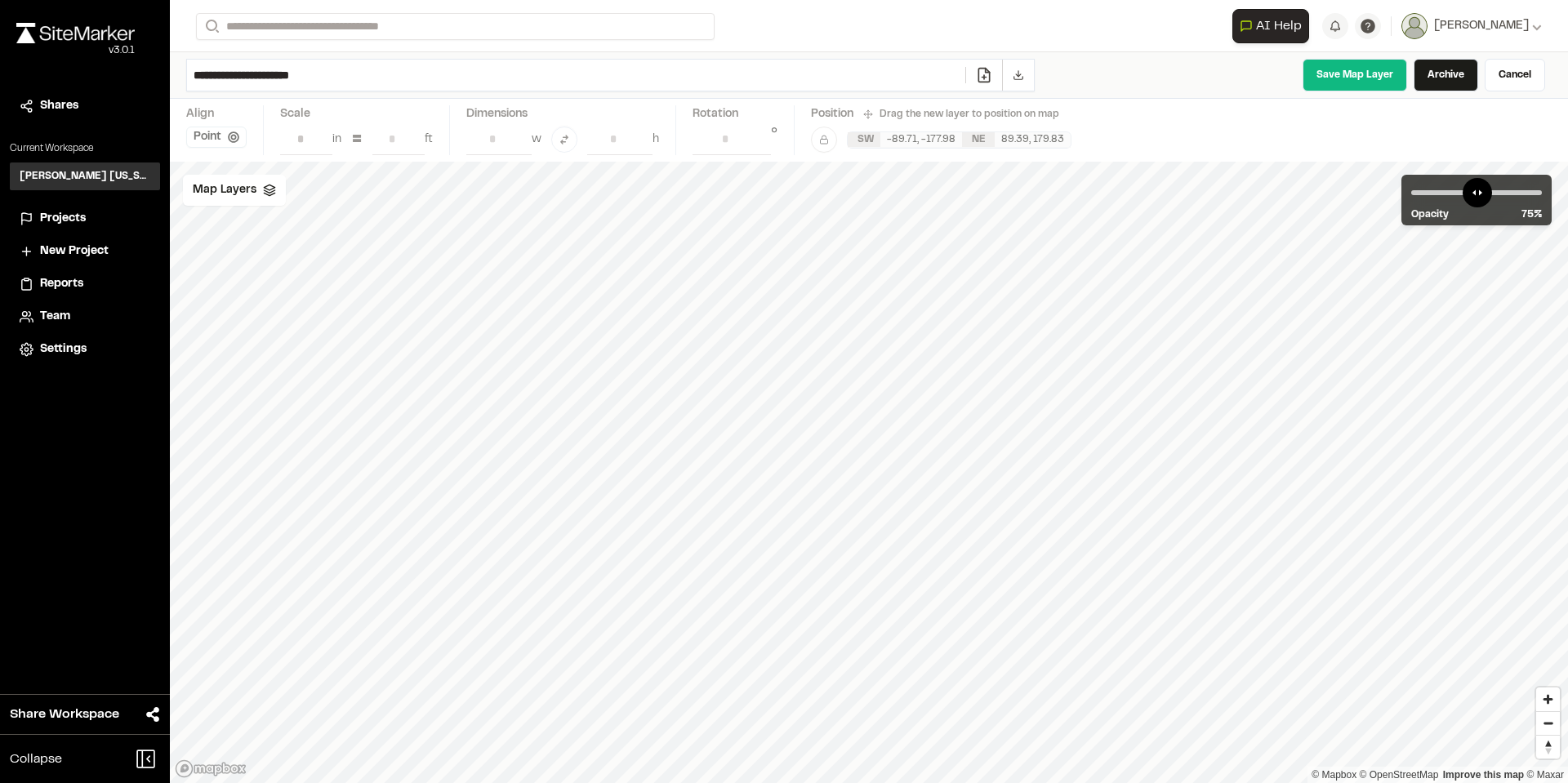 drag, startPoint x: 350, startPoint y: 69, endPoint x: 109, endPoint y: 87, distance: 241.67126 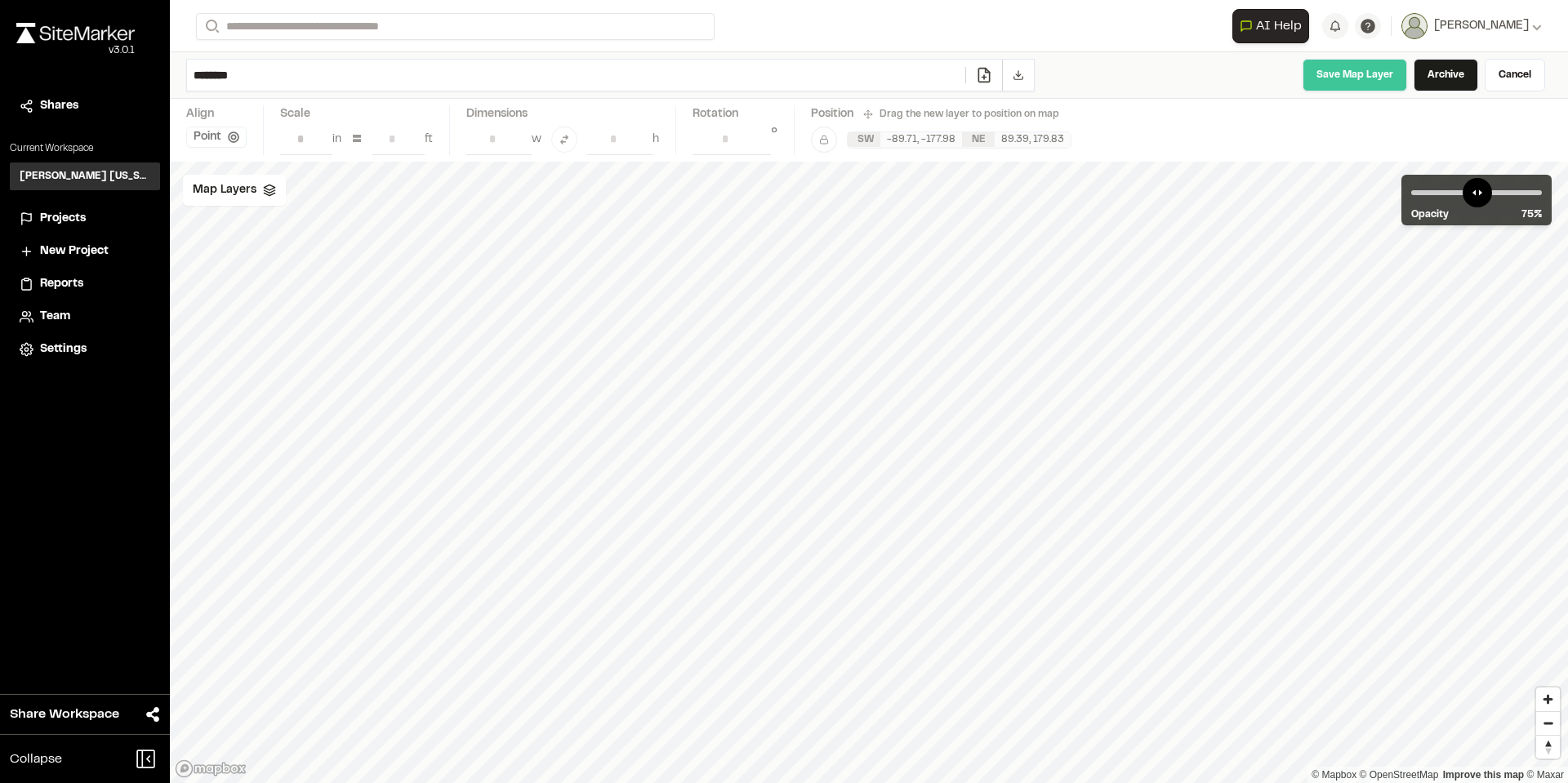 type on "********" 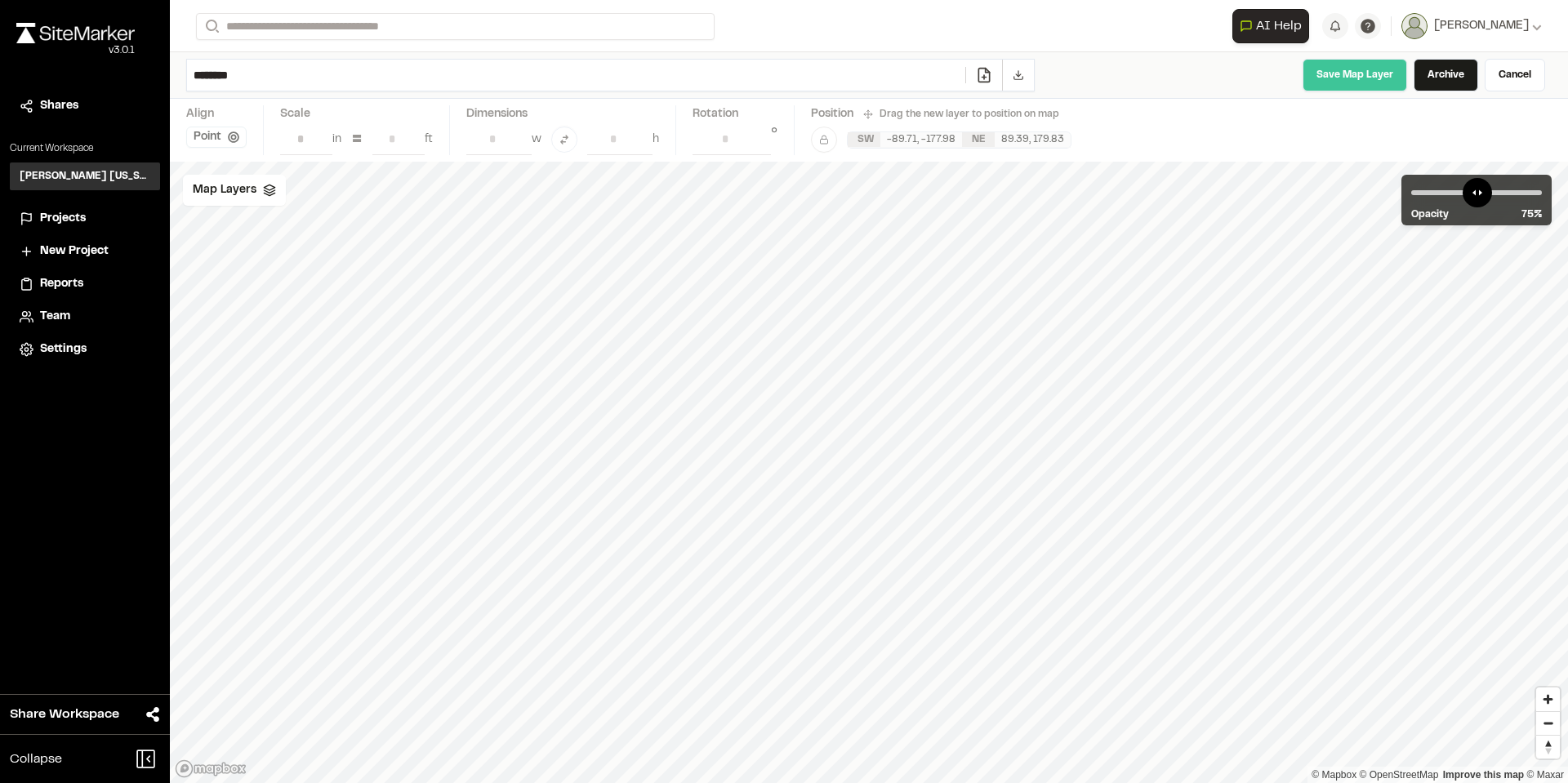 click on "Save Map Layer" at bounding box center (1355, 75) 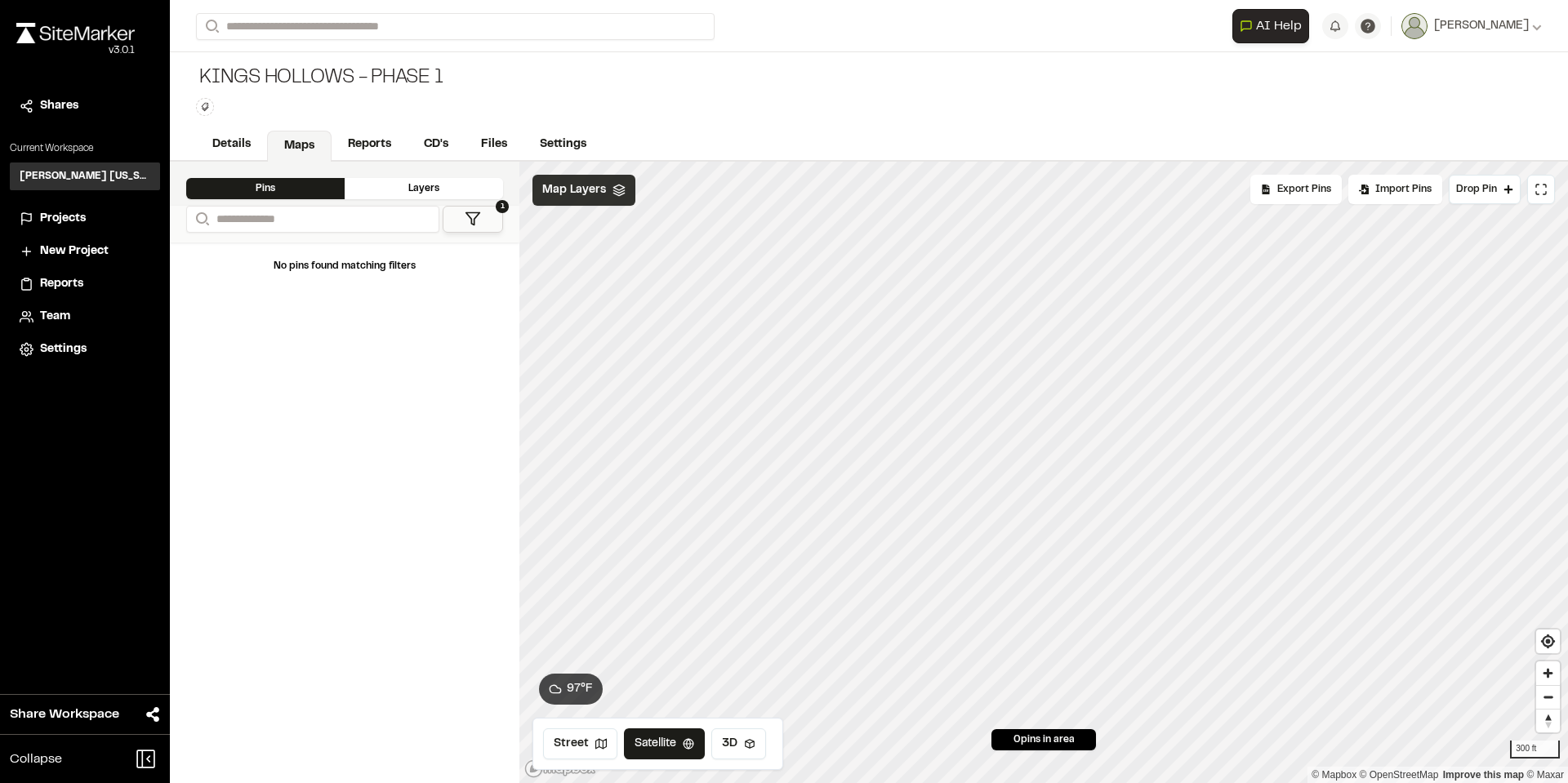 click on "Map Layers" at bounding box center (574, 190) 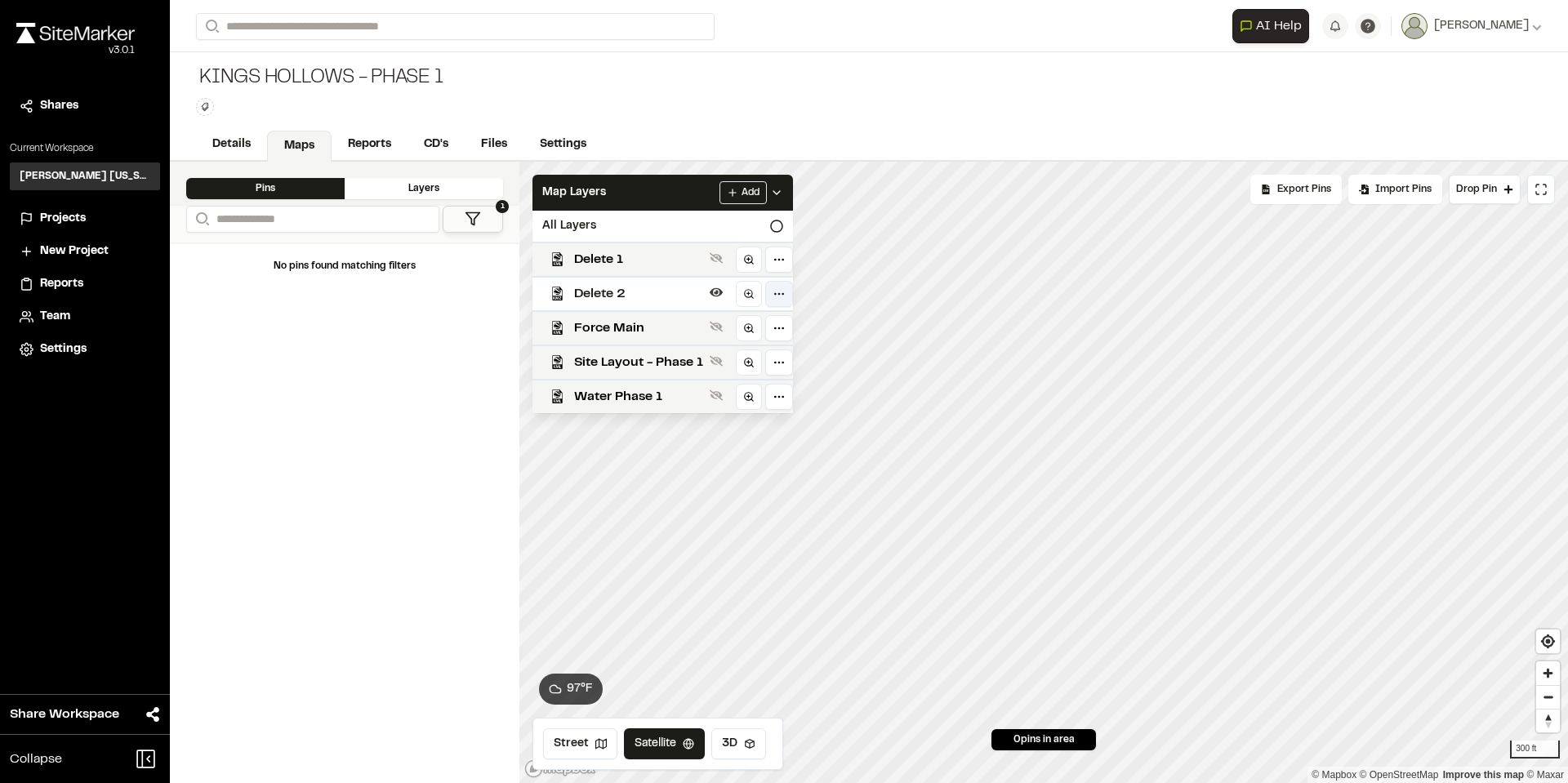 click on "**********" at bounding box center [784, 391] 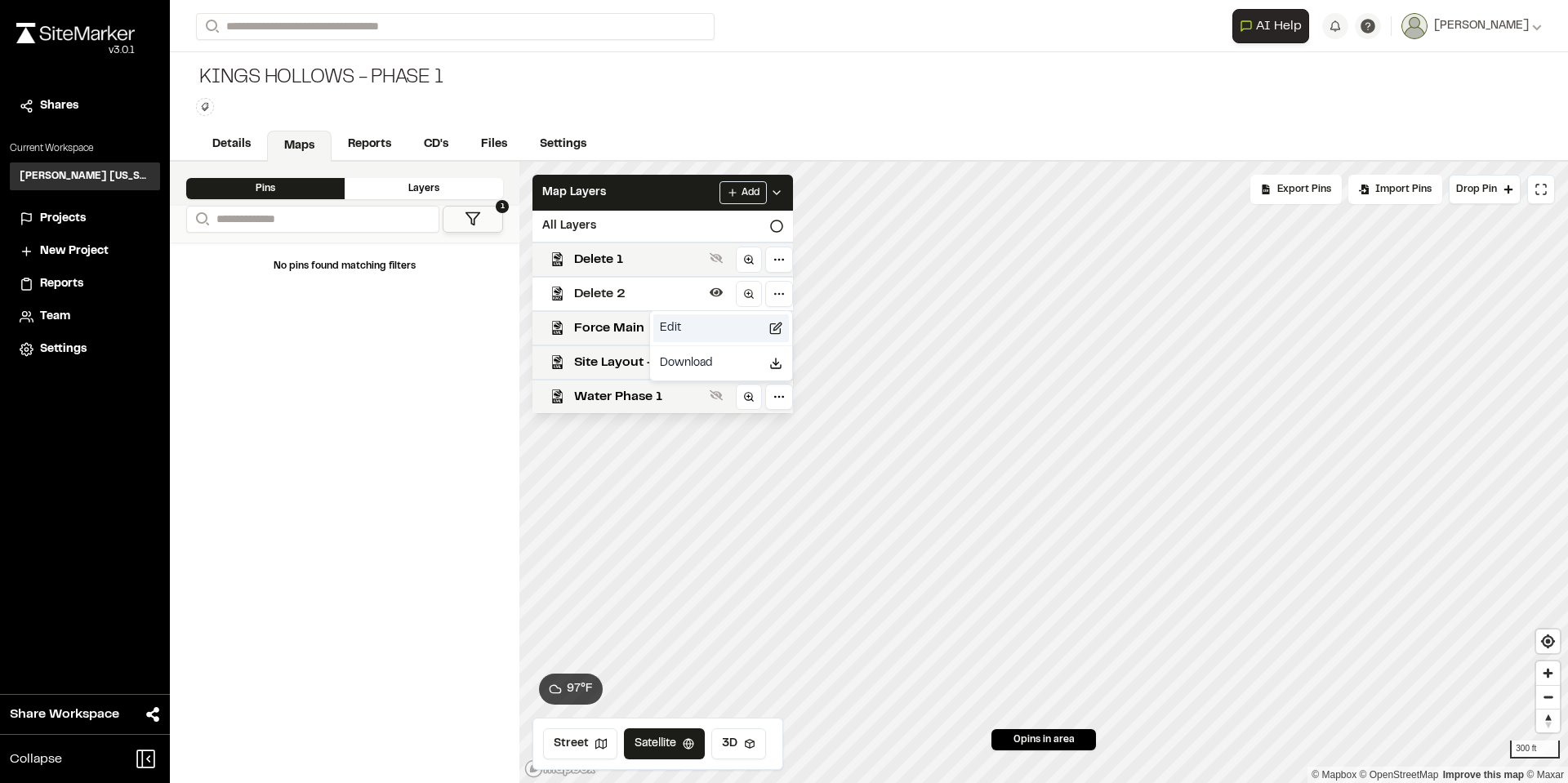 click on "Edit" at bounding box center [721, 328] 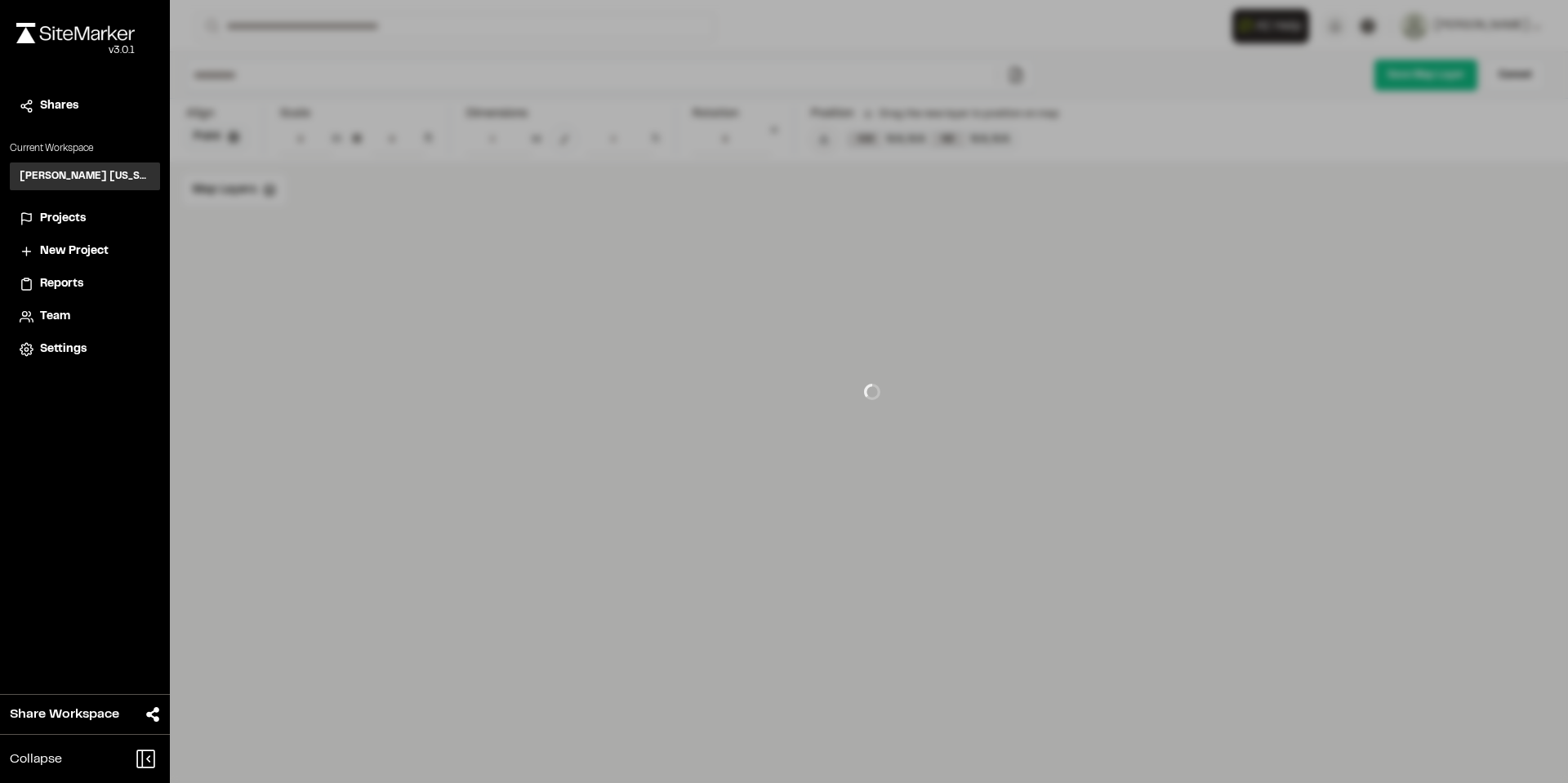 type on "********" 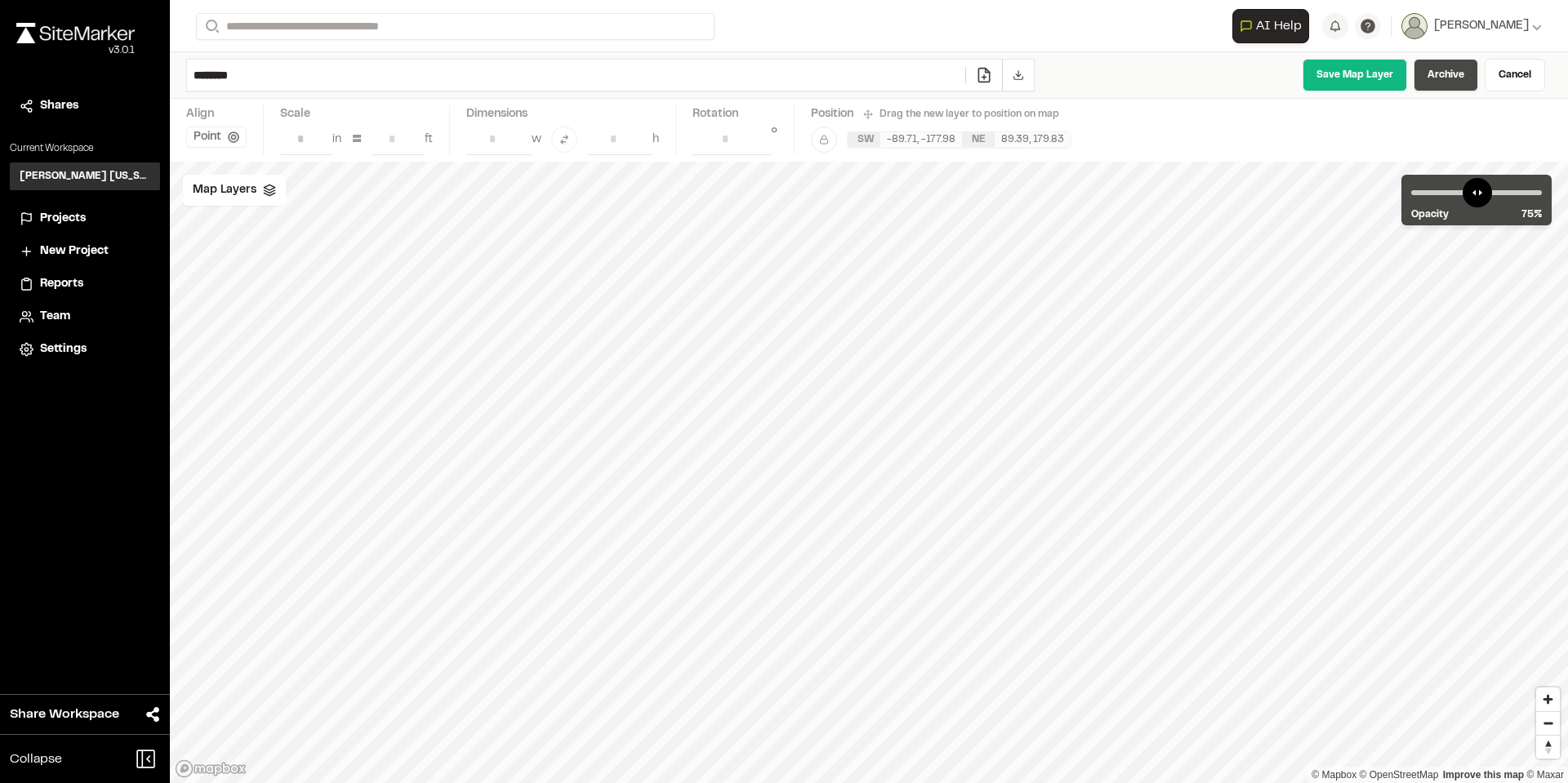 click on "Archive" at bounding box center (1446, 75) 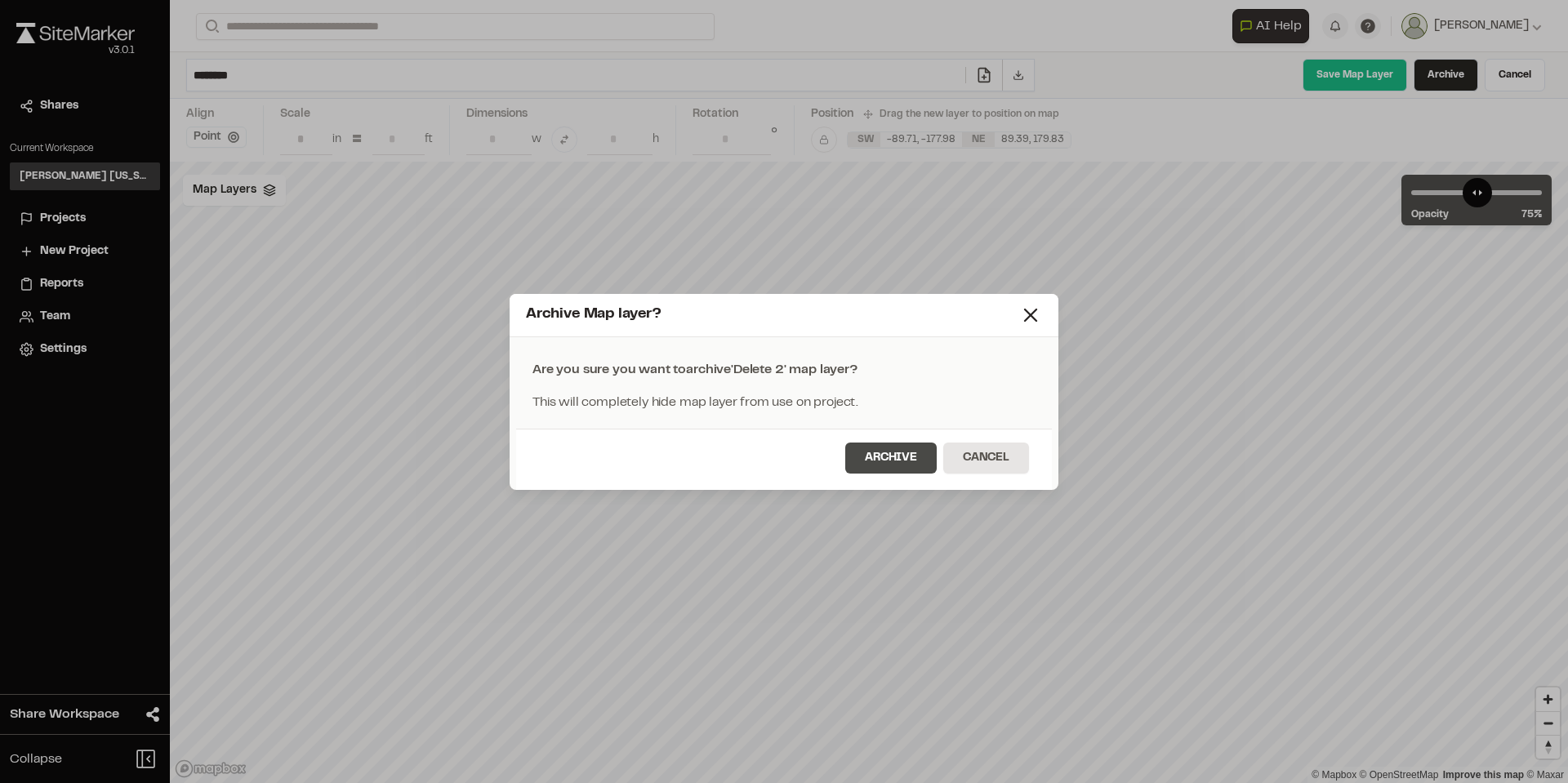 click on "Archive" at bounding box center [891, 458] 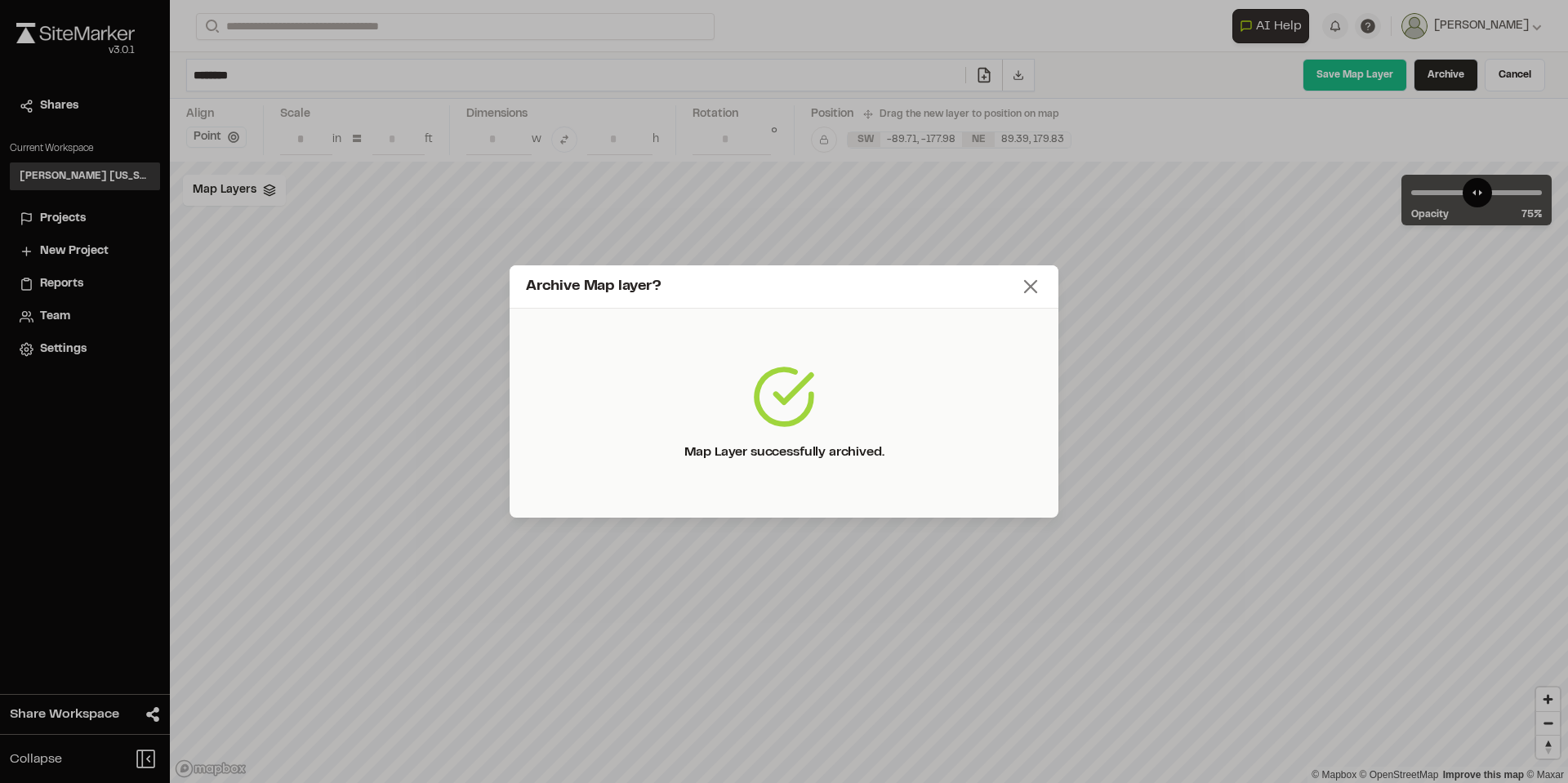 click 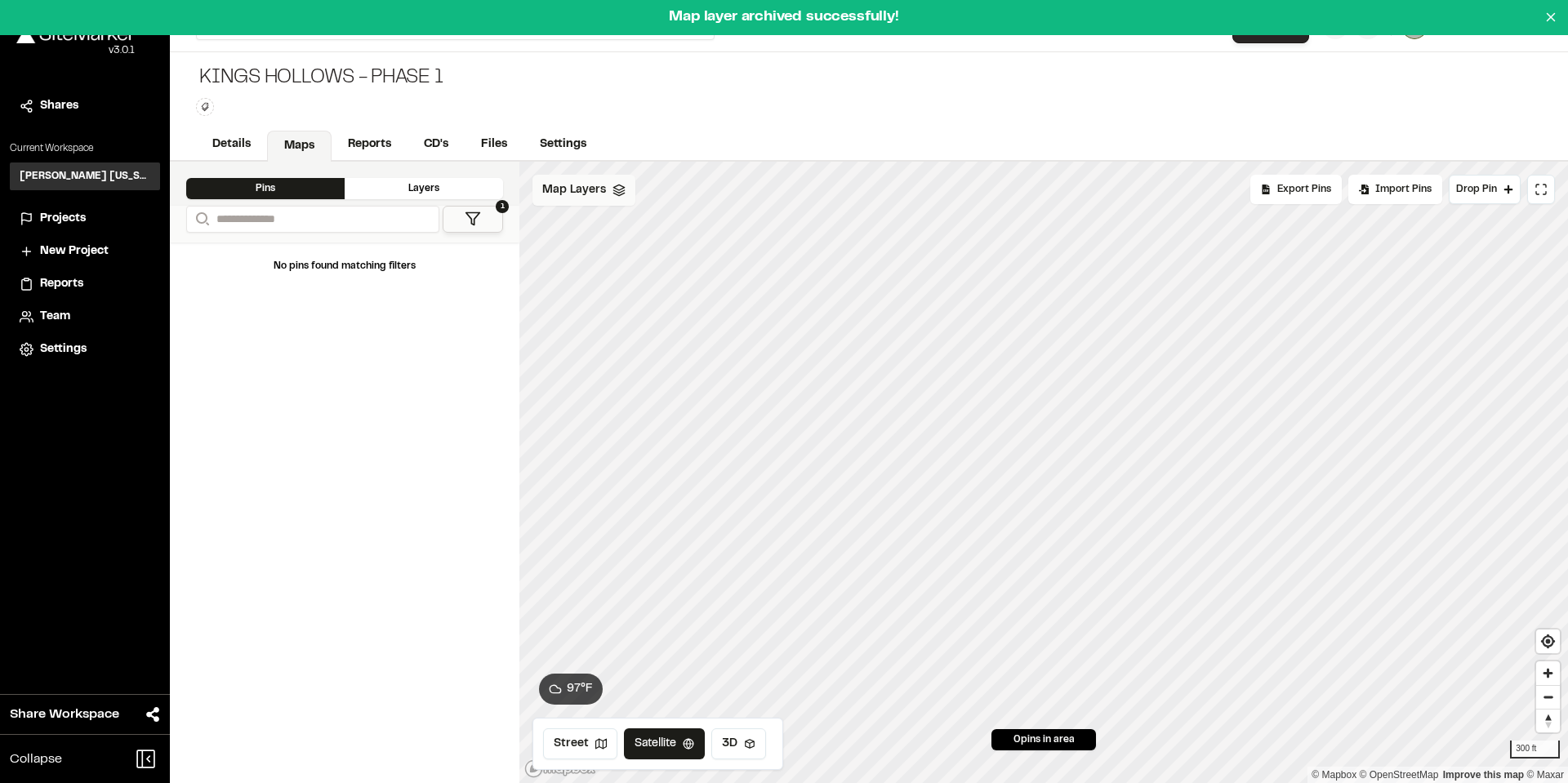 click on "Map Layers" at bounding box center (574, 190) 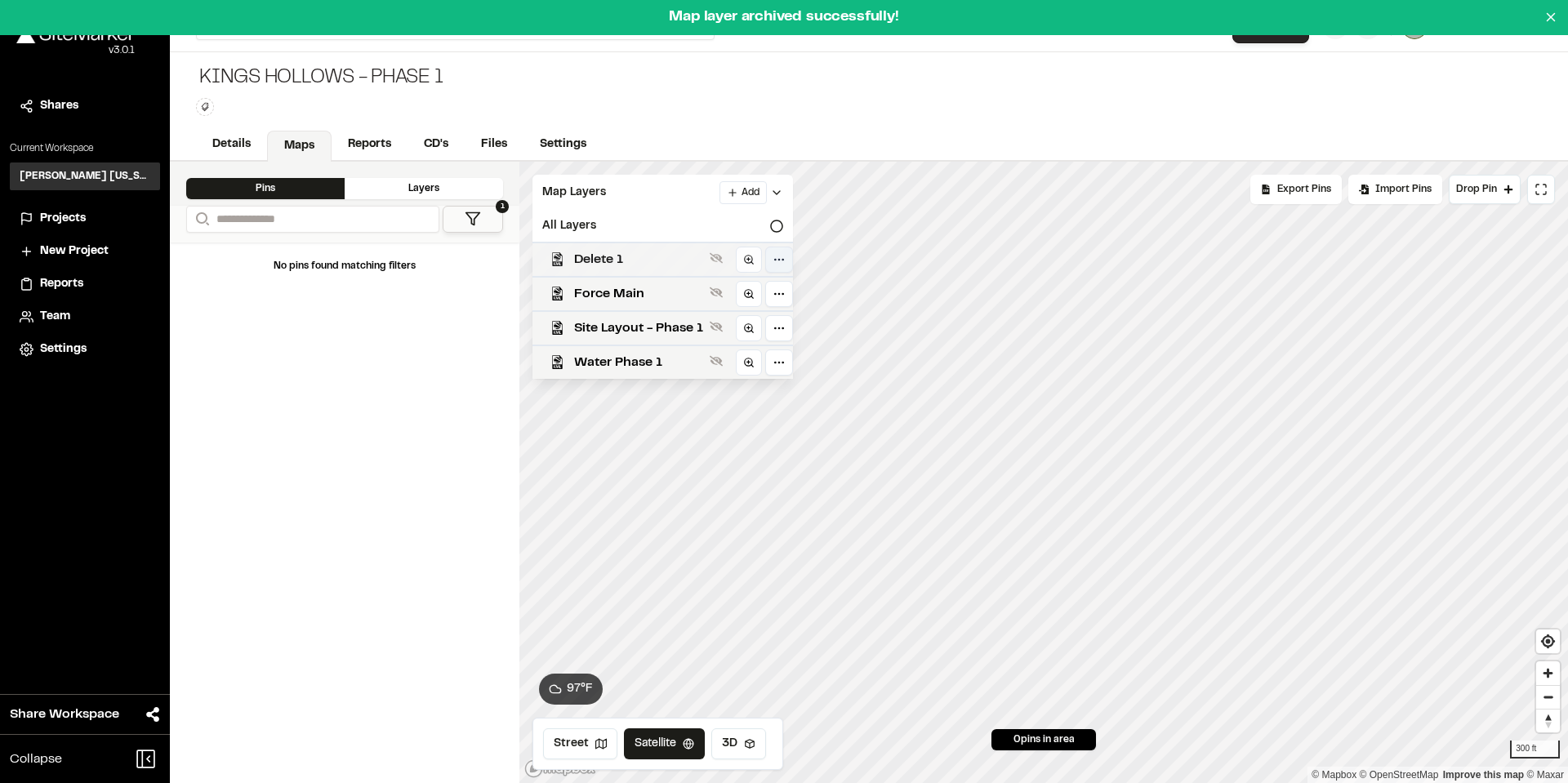 click on "**********" at bounding box center [784, 391] 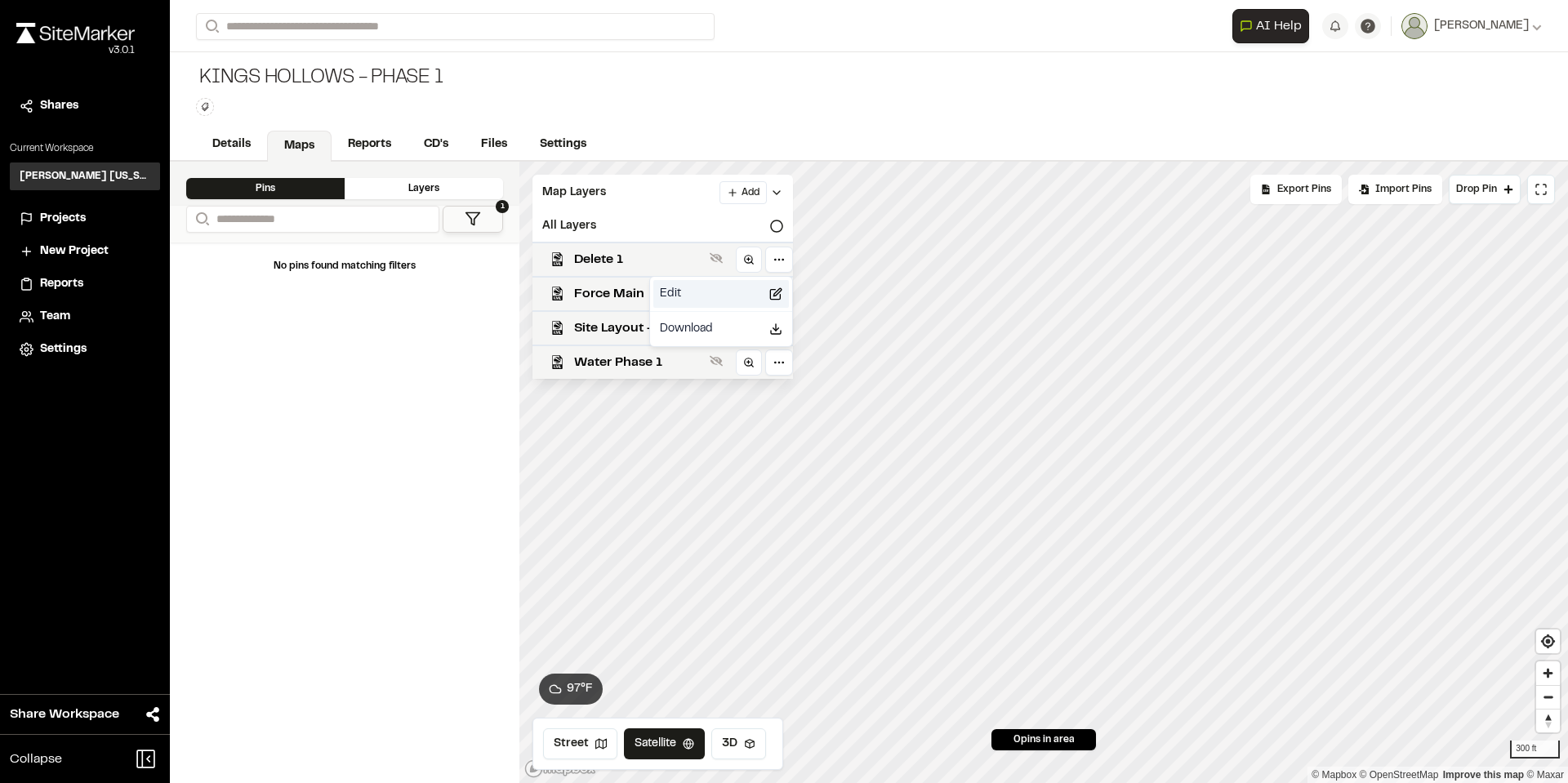 click on "Edit" at bounding box center (721, 294) 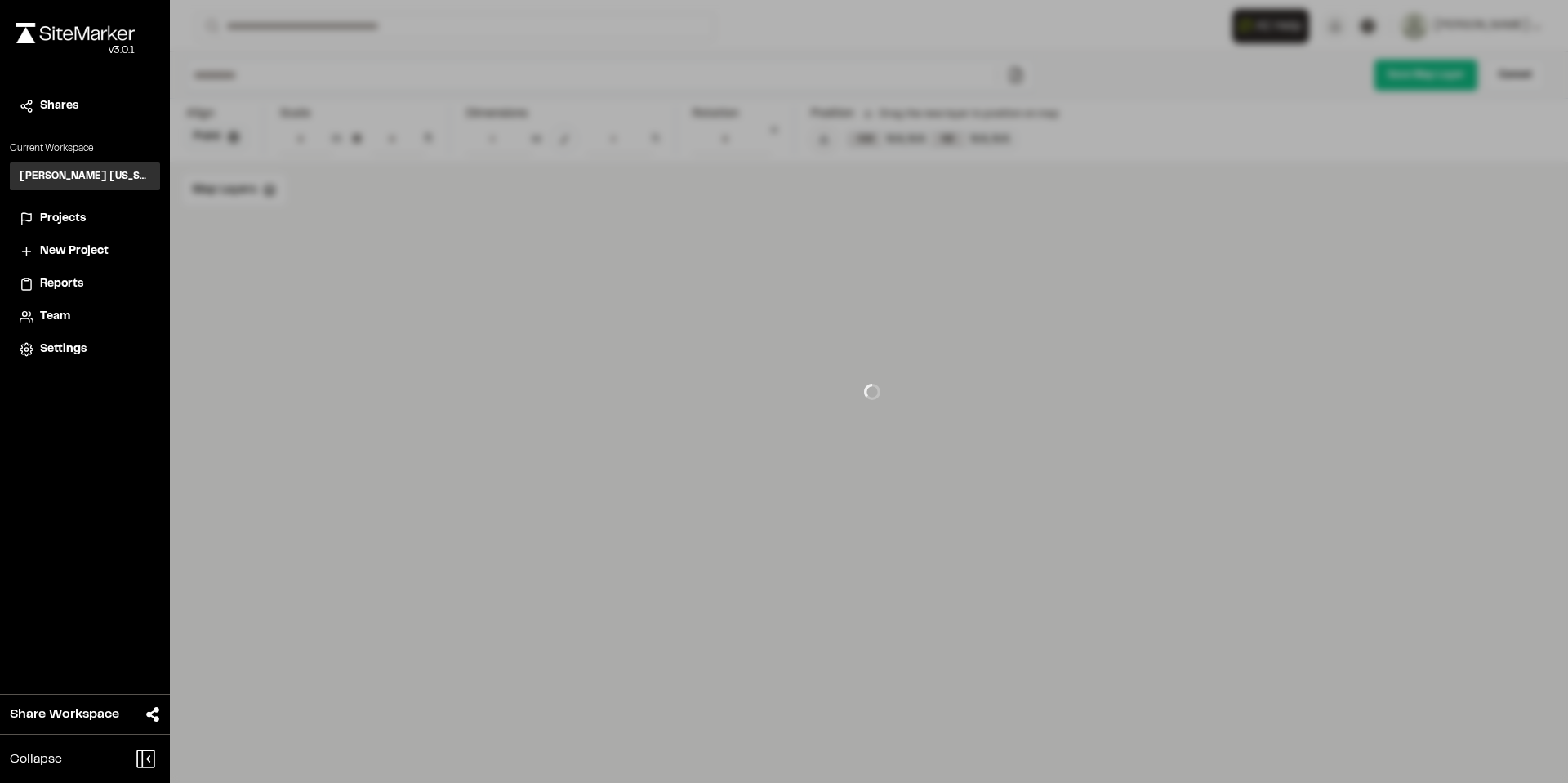 type on "********" 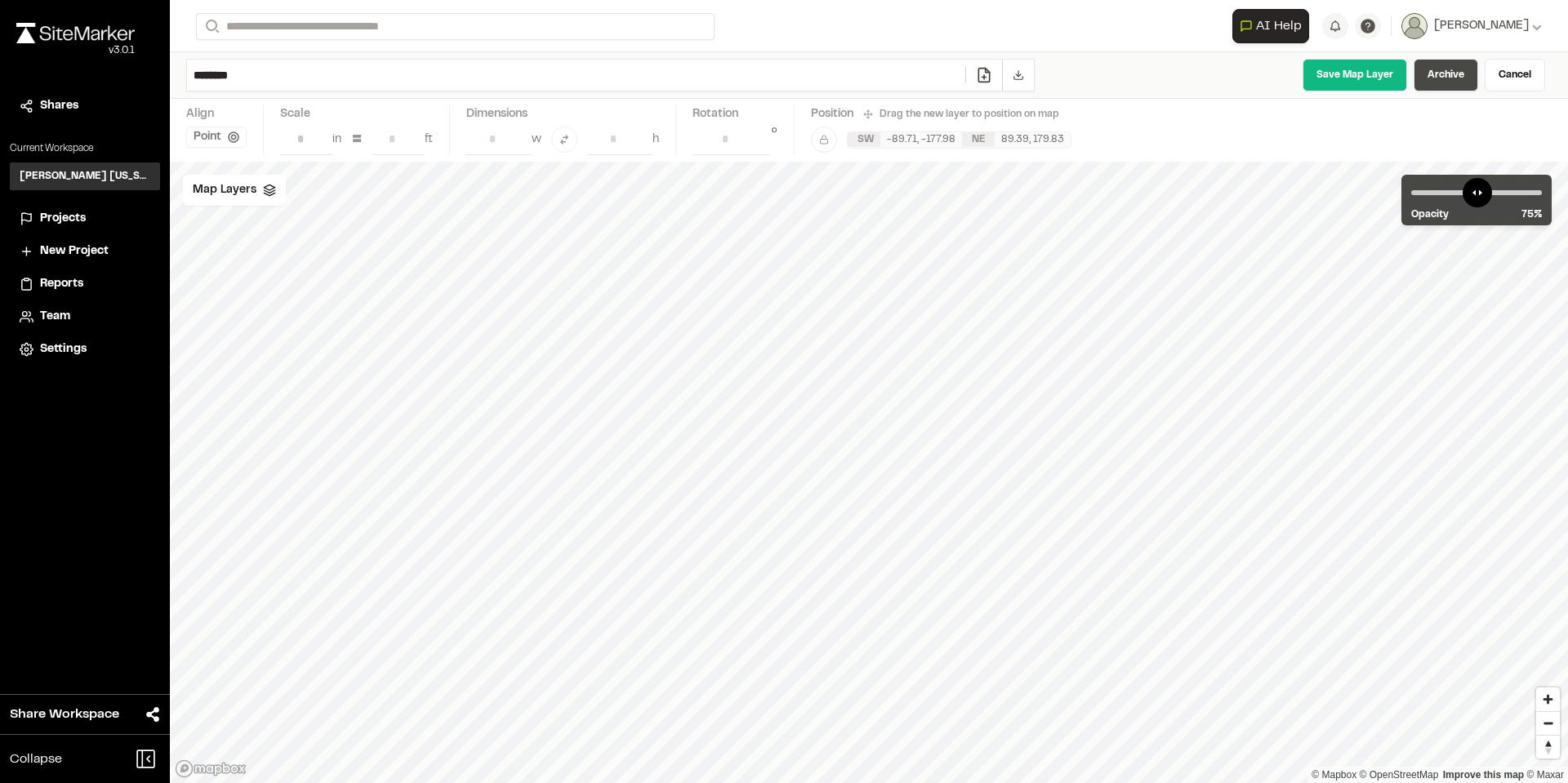click on "Archive" at bounding box center [1446, 75] 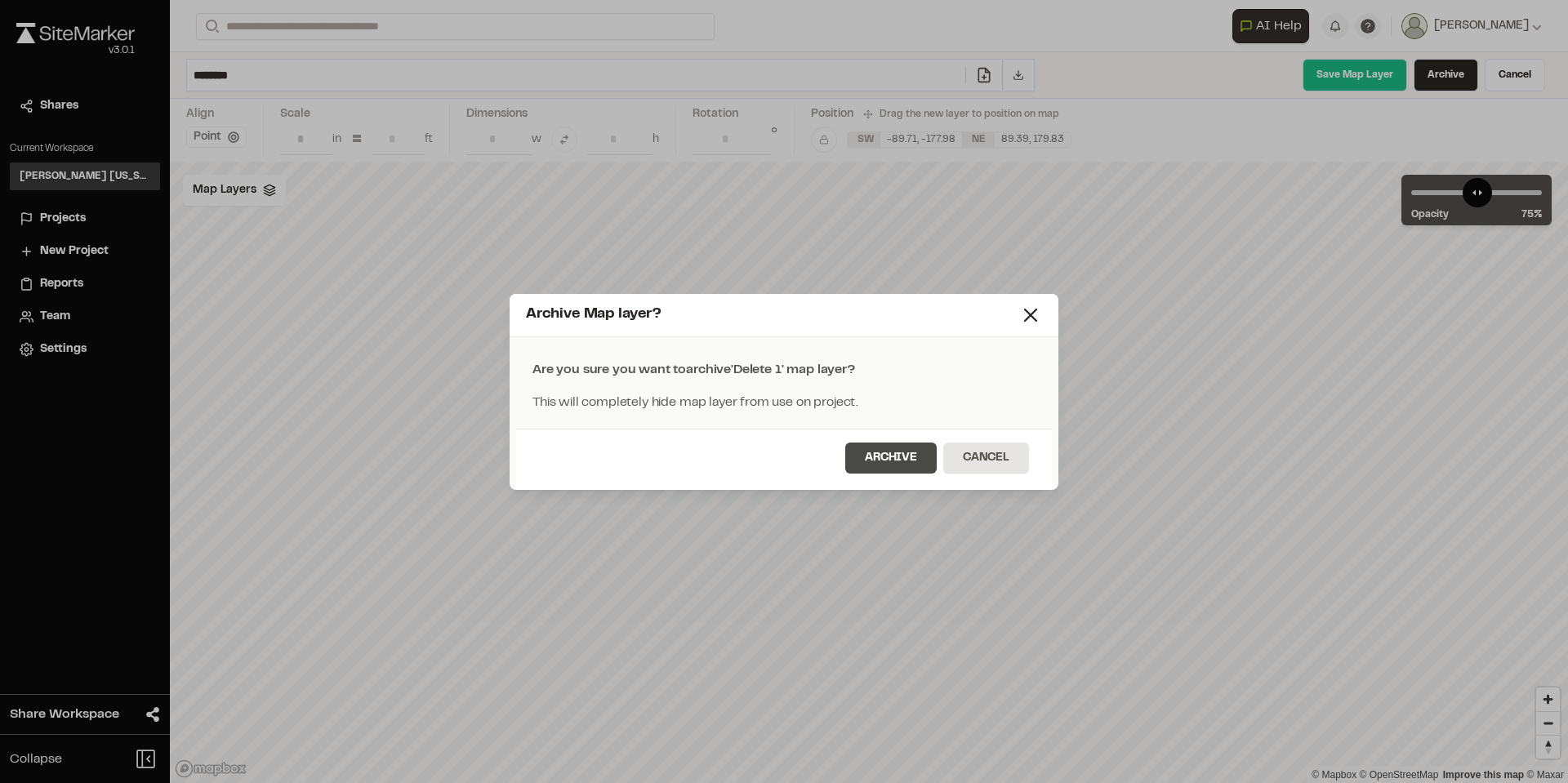 click on "Archive" at bounding box center [891, 458] 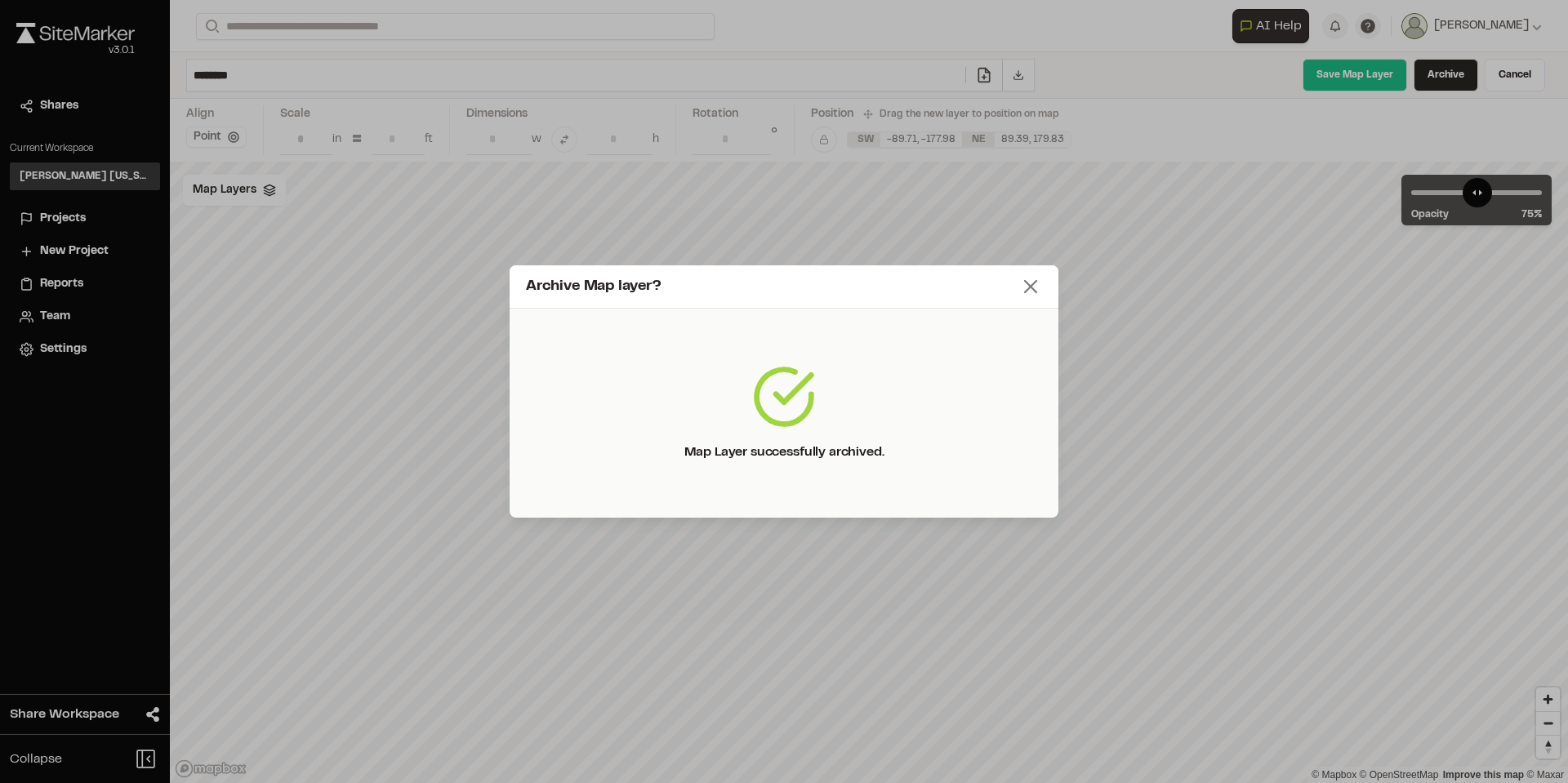 click 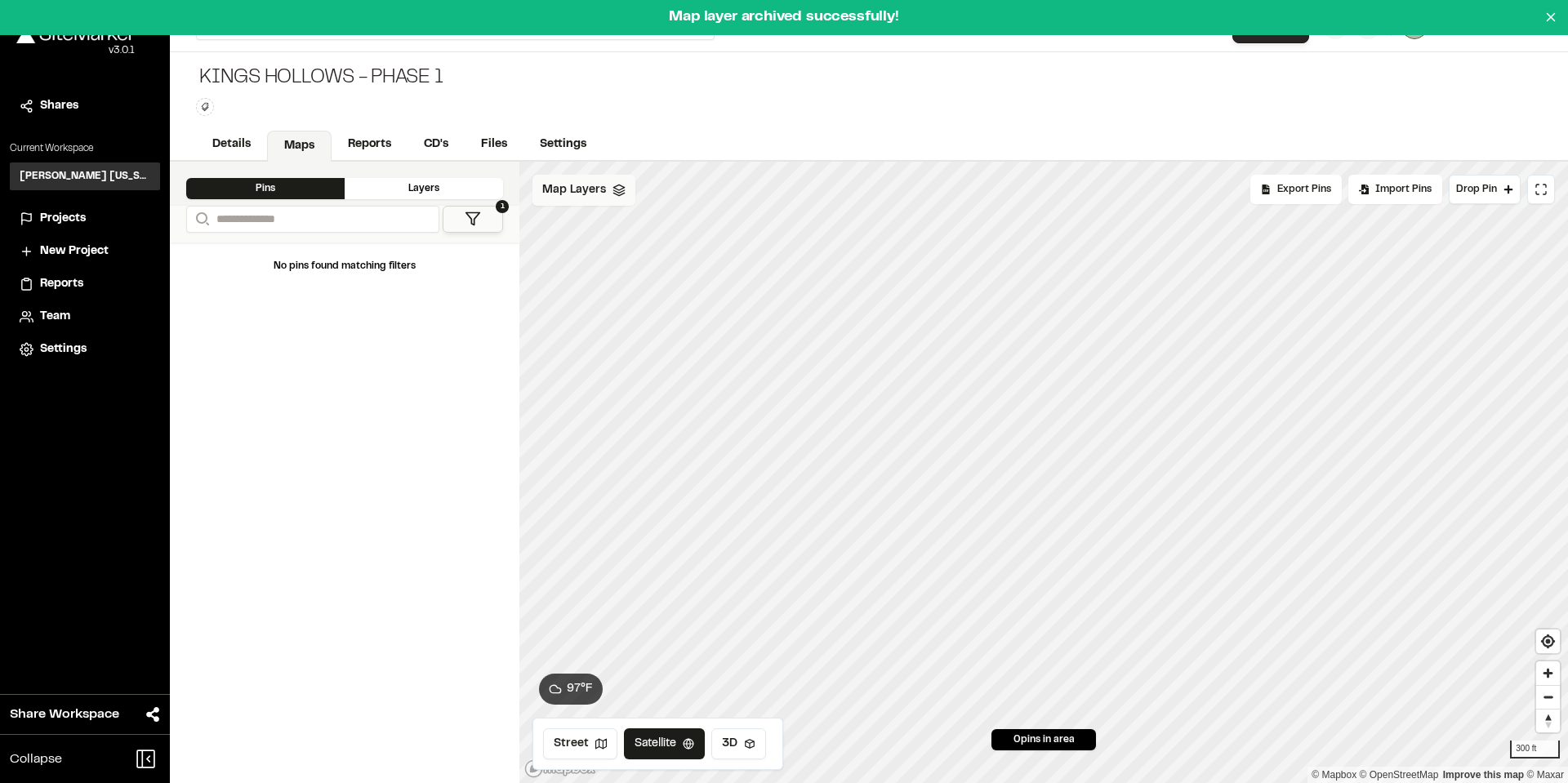 click on "Map Layers" at bounding box center (584, 190) 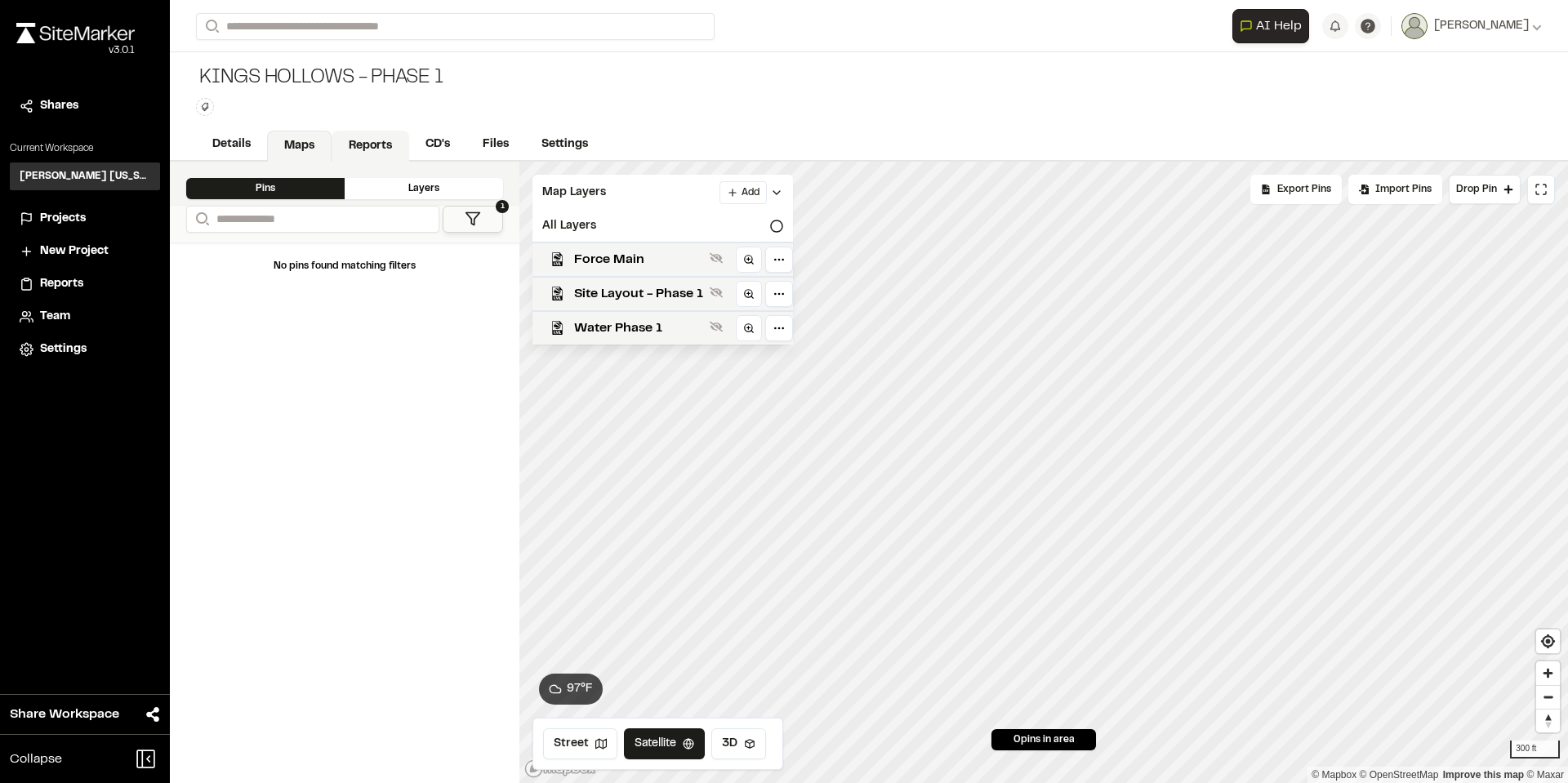 click on "Reports" at bounding box center [370, 146] 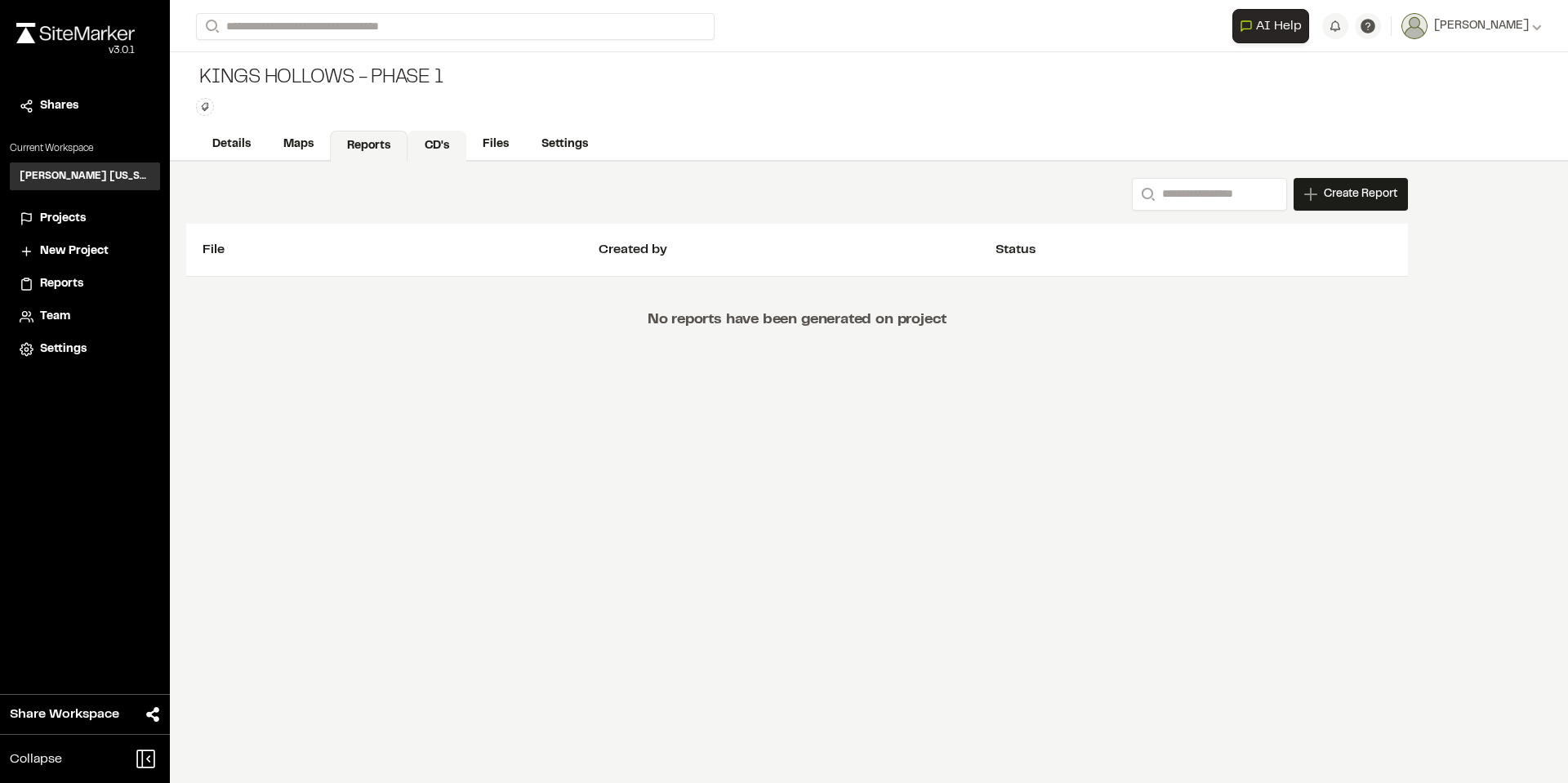 click on "CD's" at bounding box center [437, 146] 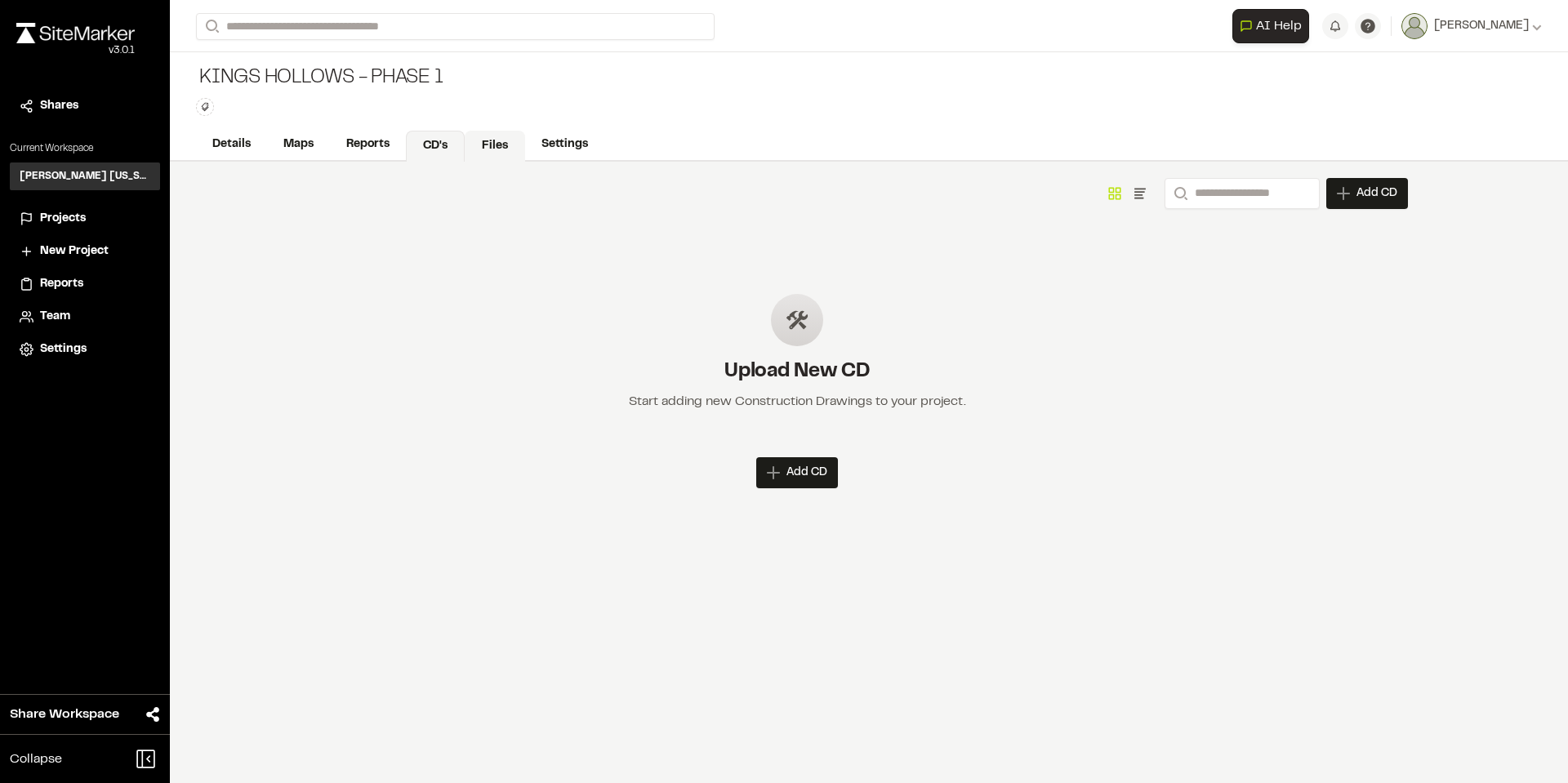 click on "Files" at bounding box center [495, 146] 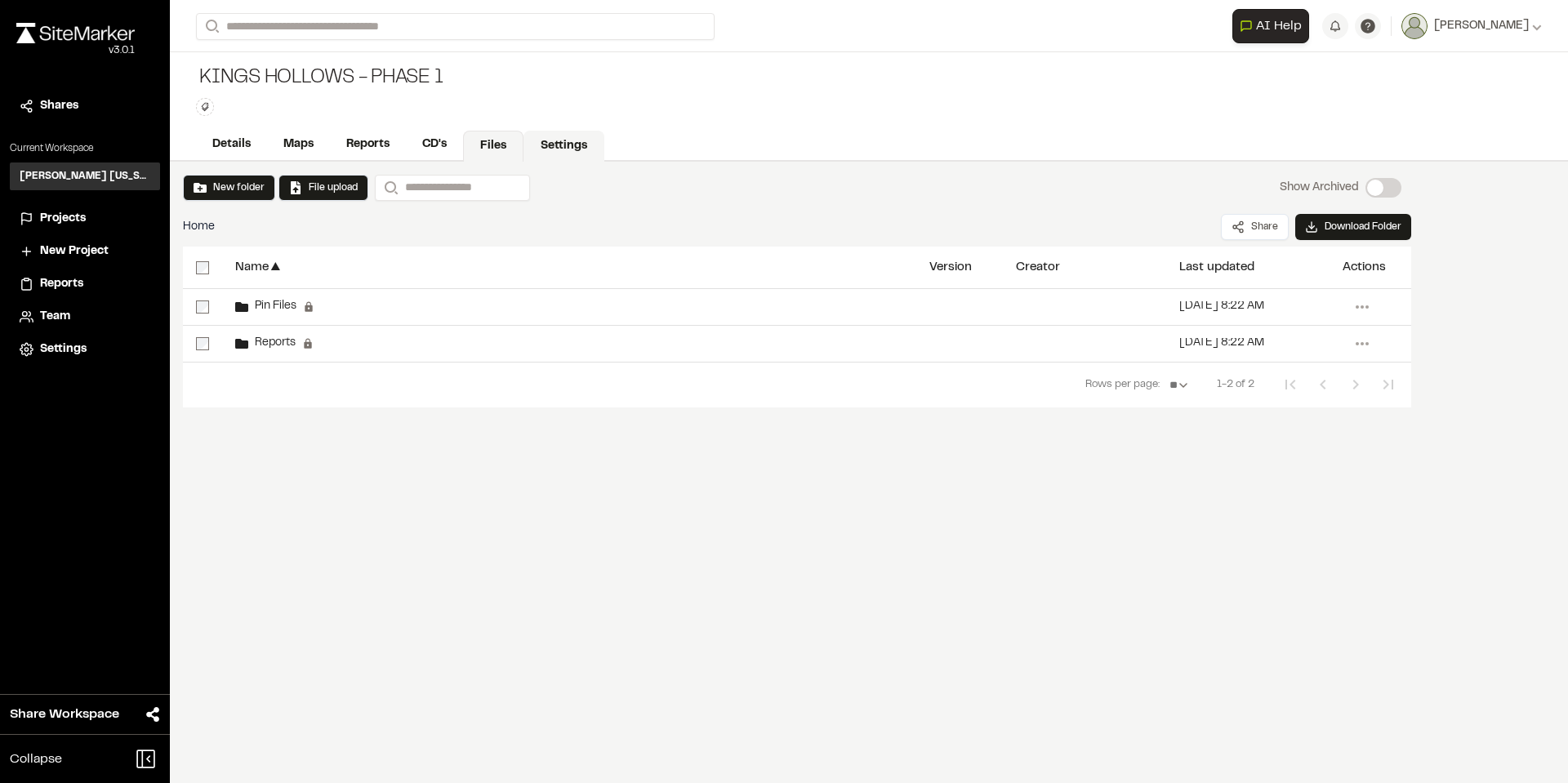click on "Settings" at bounding box center [564, 146] 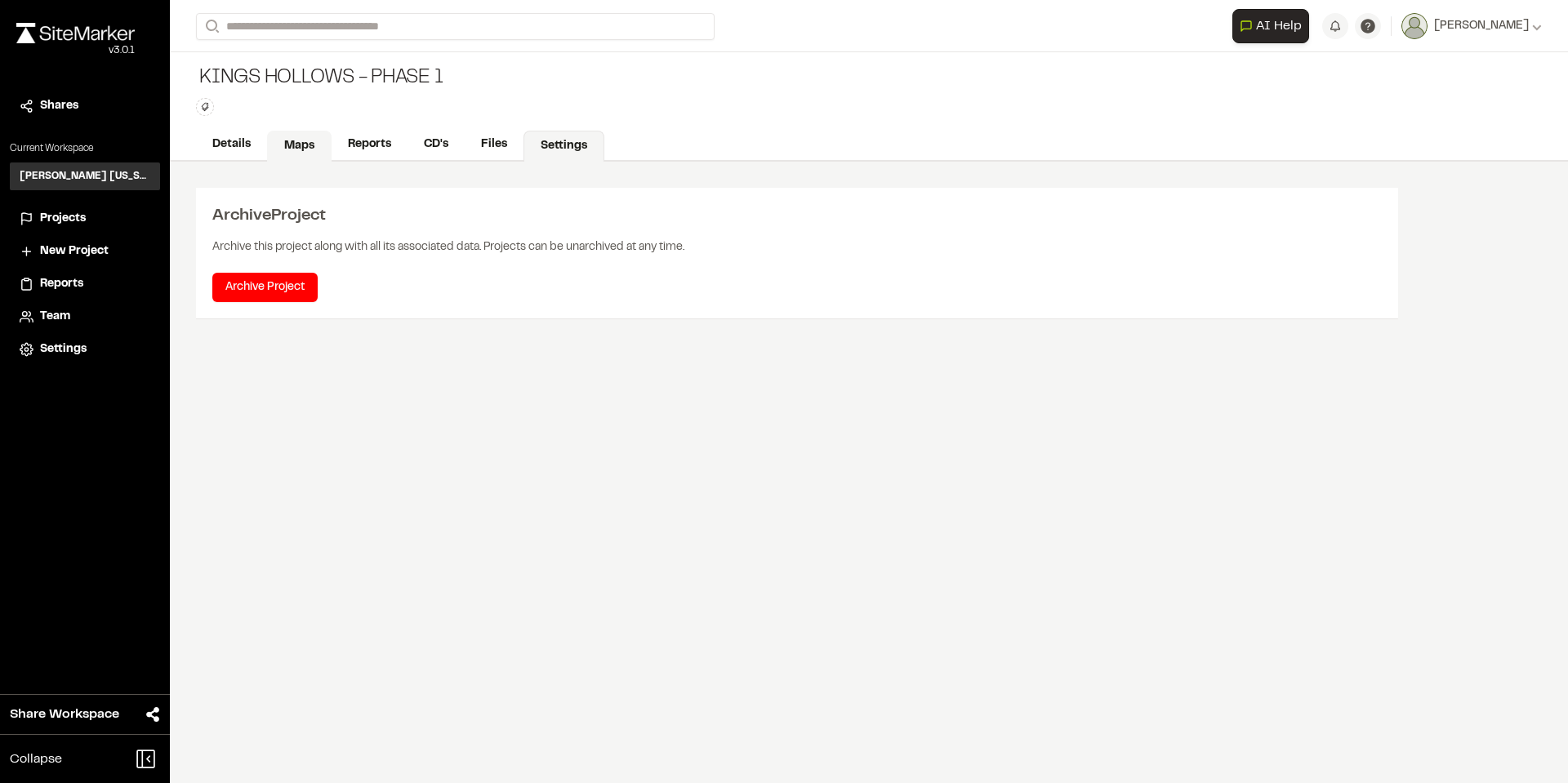 click on "Maps" at bounding box center [299, 146] 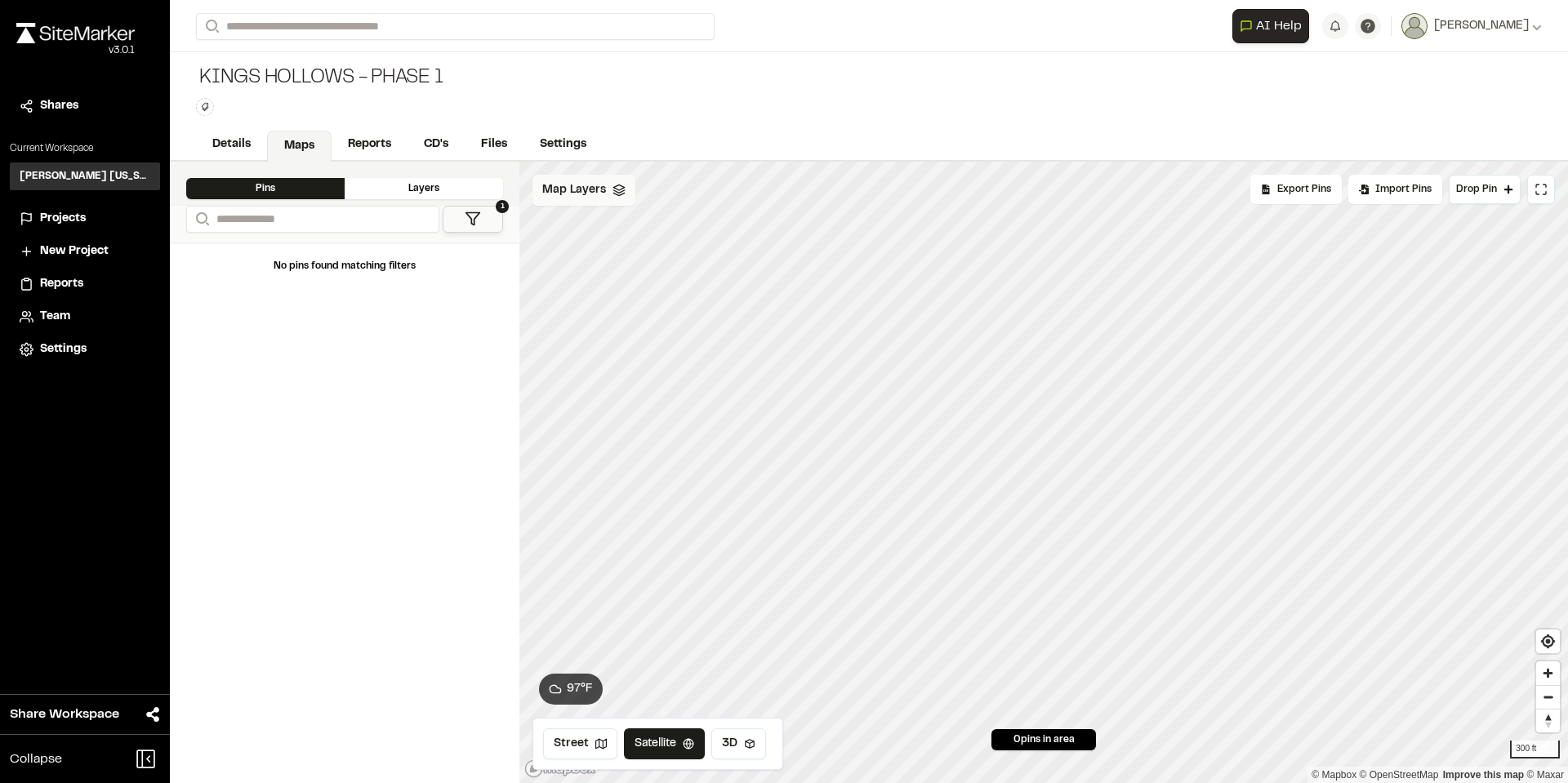 click 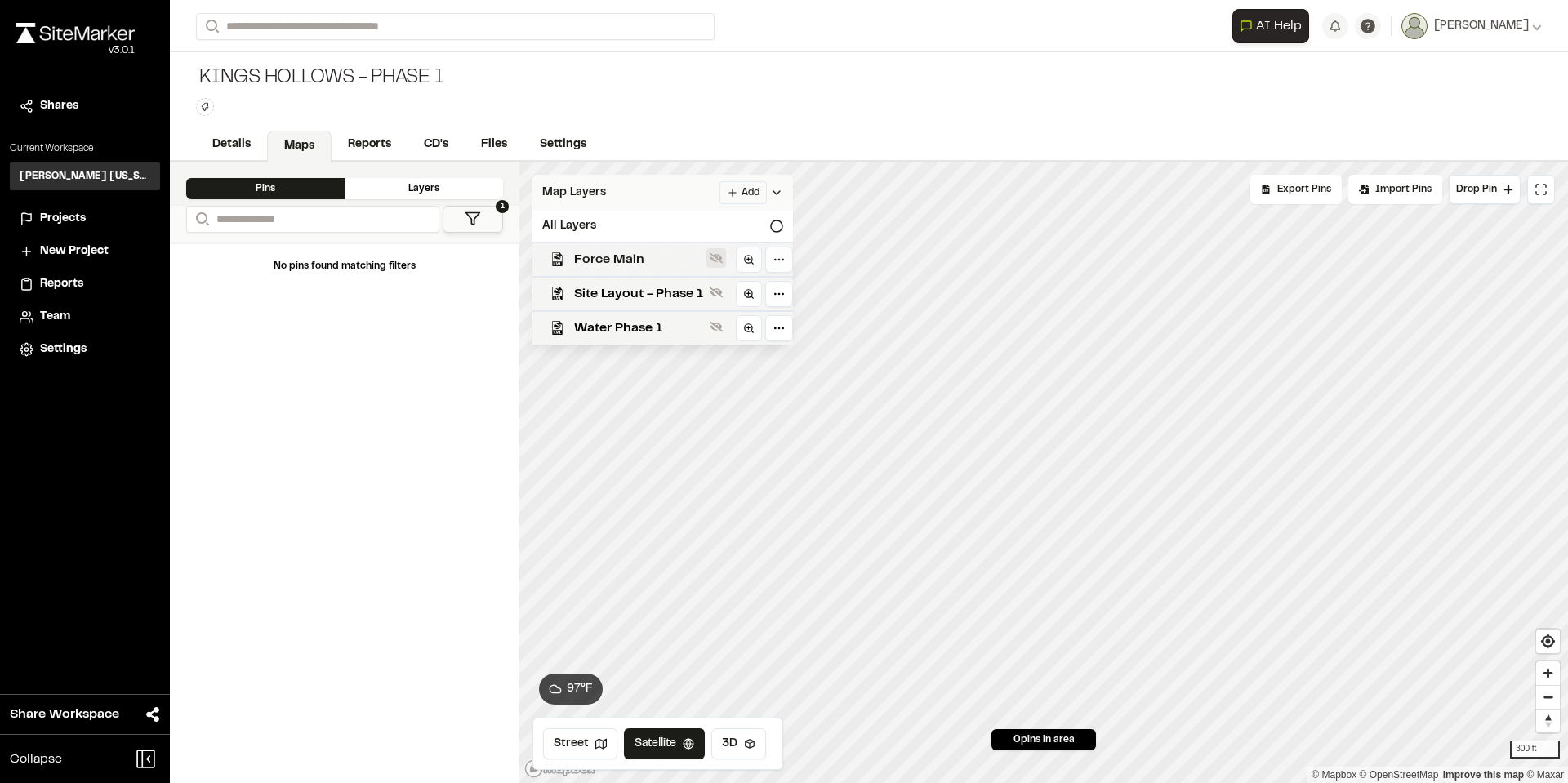 click at bounding box center (716, 258) 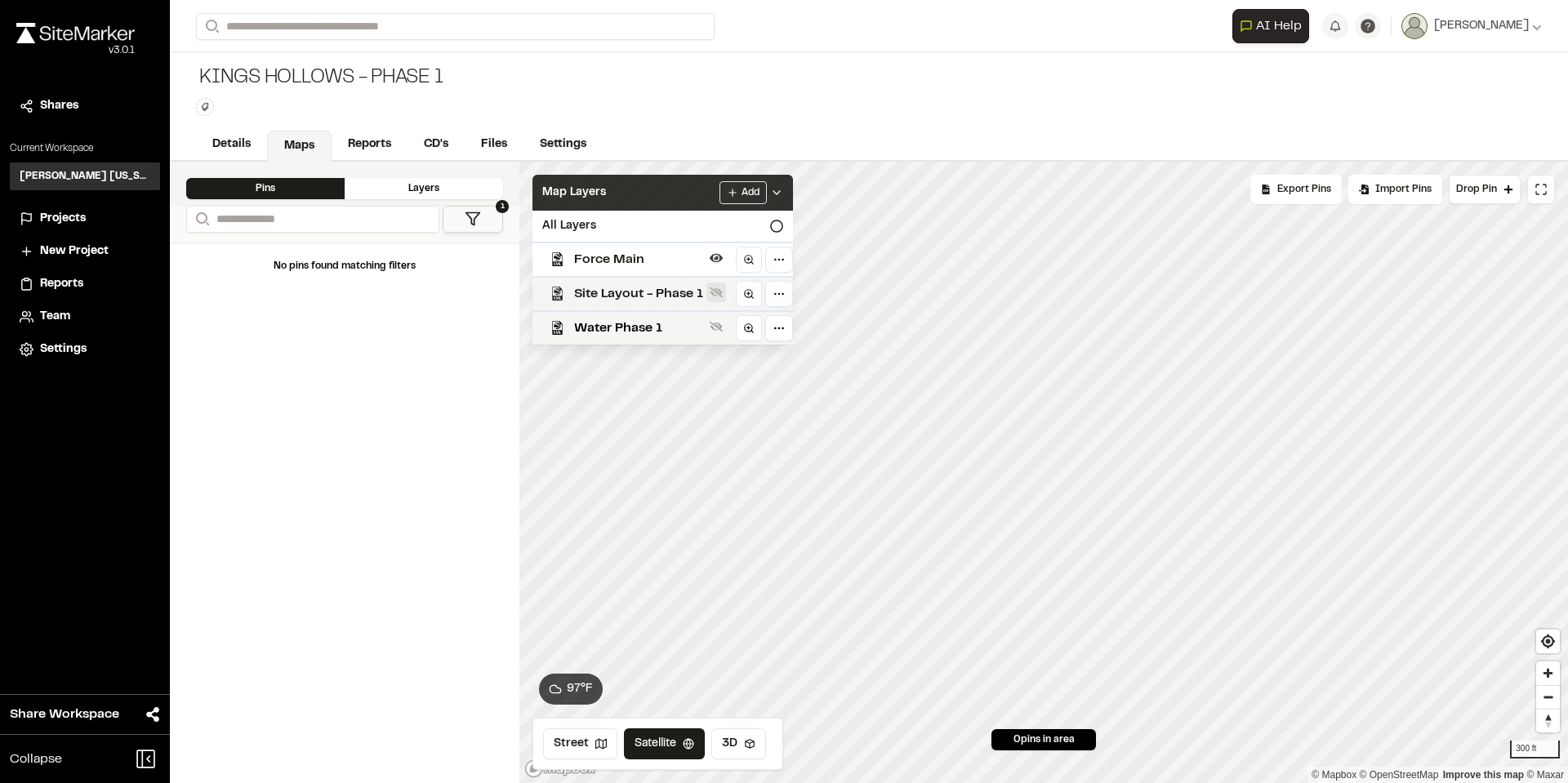 click 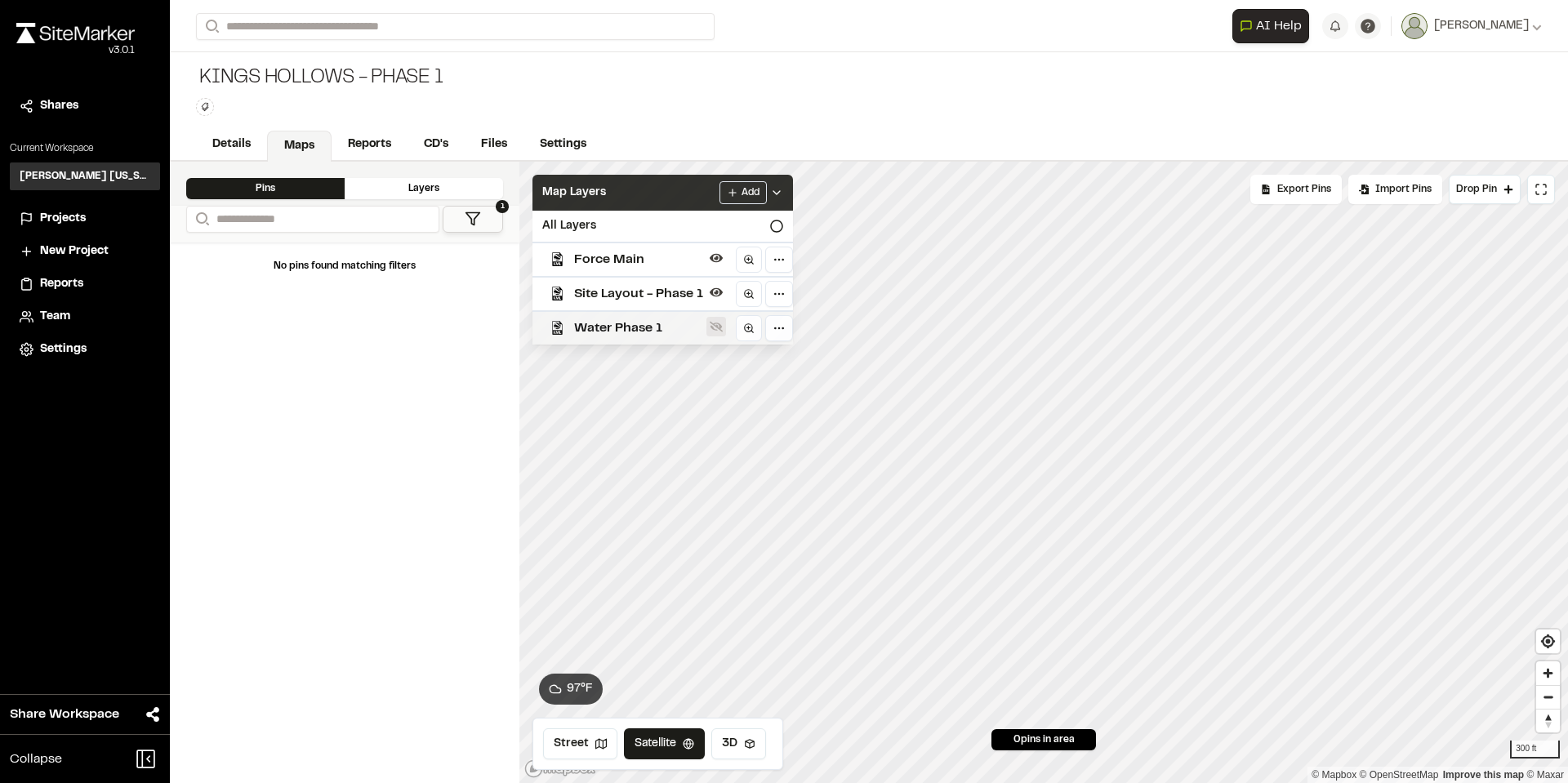 click 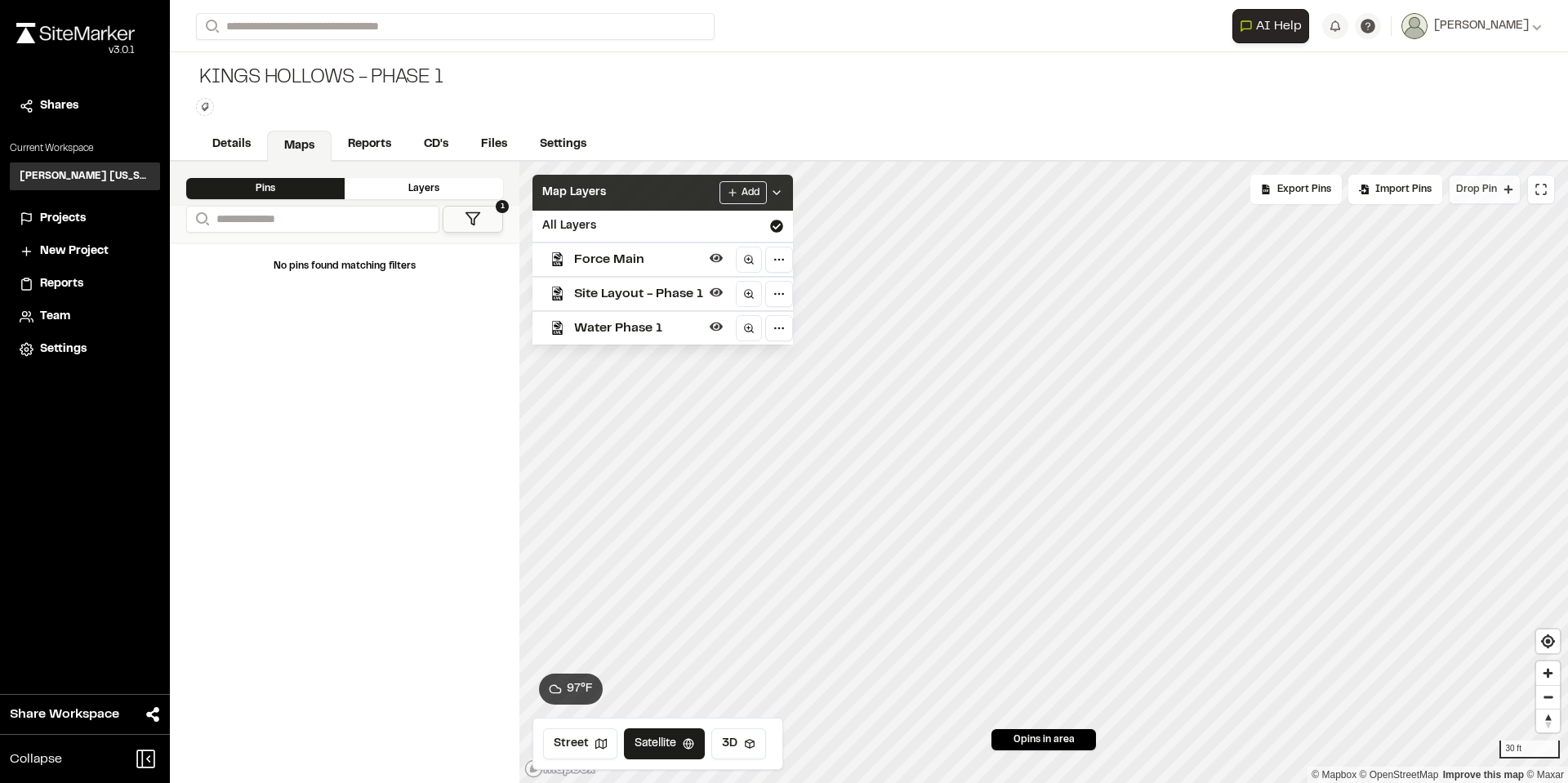 click on "Drop Pin" at bounding box center (1477, 189) 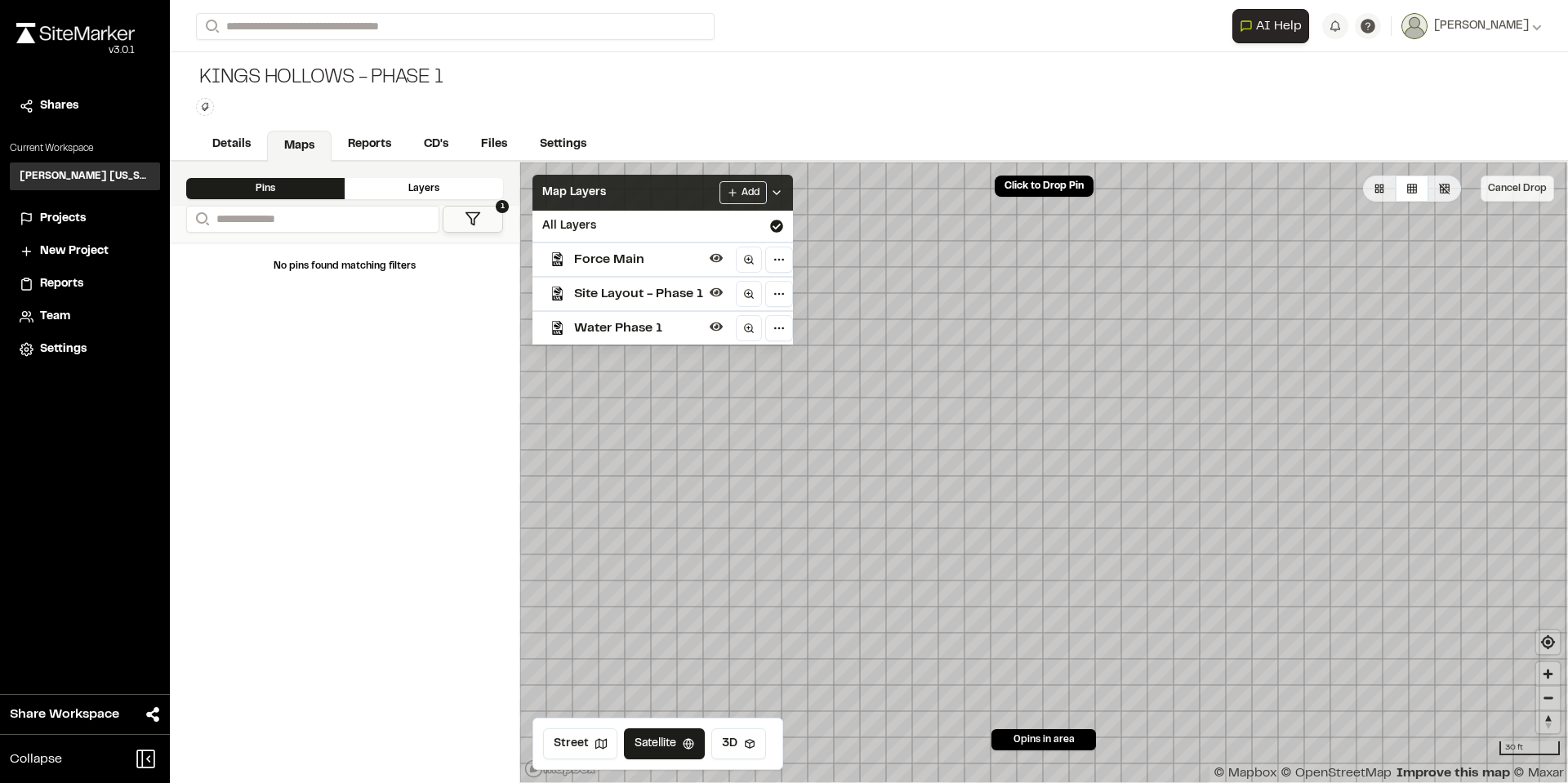 click on "Cancel Drop" at bounding box center (1517, 189) 